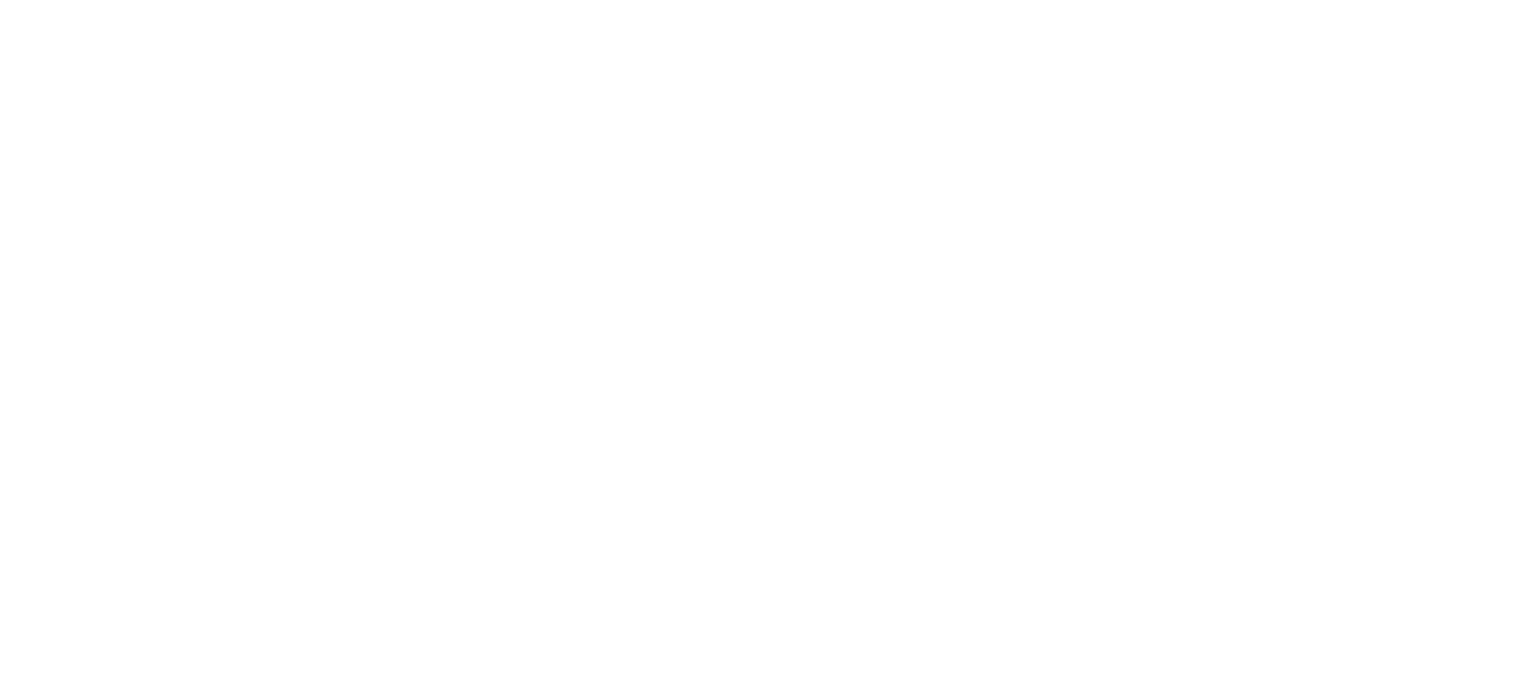 scroll, scrollTop: 0, scrollLeft: 0, axis: both 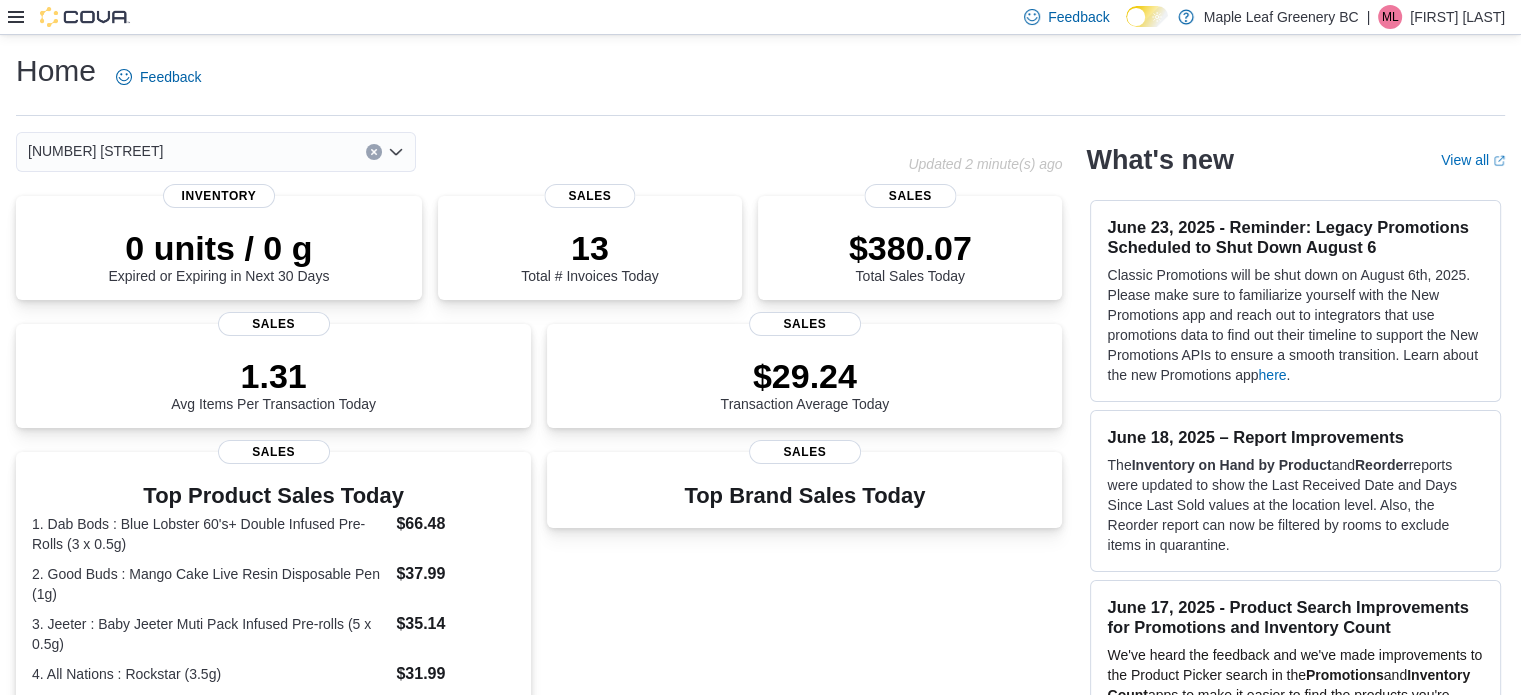 click on "Feedback Dark Mode Maple Leaf Greenery BC | ML Michelle Lim" at bounding box center (760, 17) 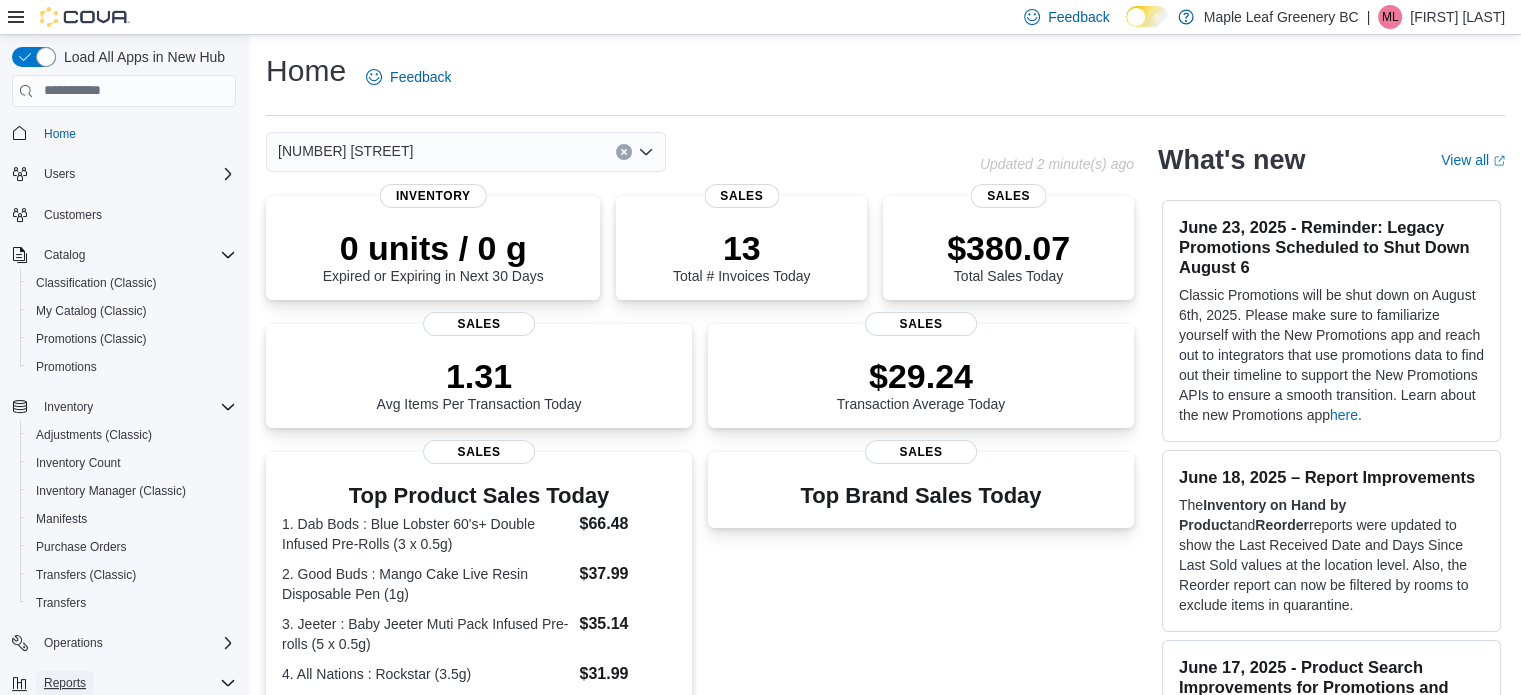 click on "Reports" at bounding box center [65, 683] 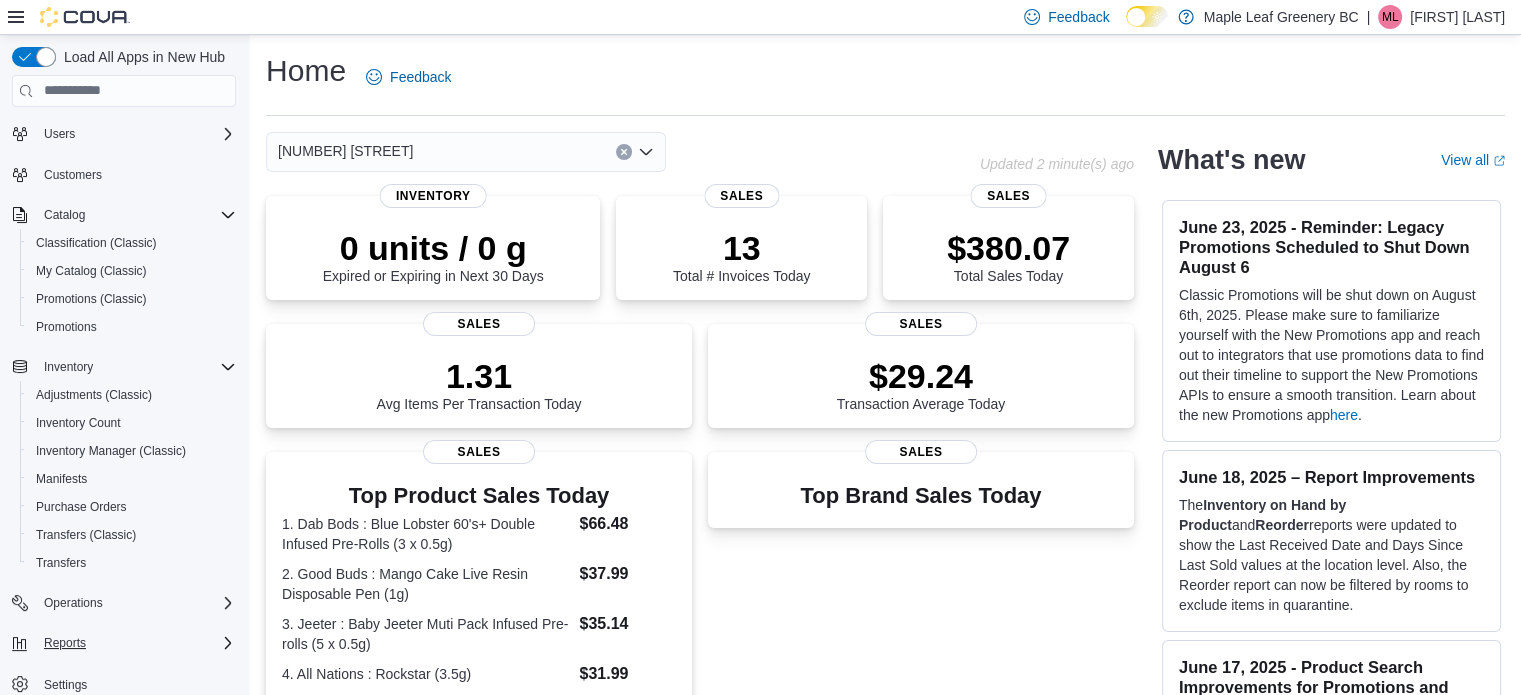 scroll, scrollTop: 60, scrollLeft: 0, axis: vertical 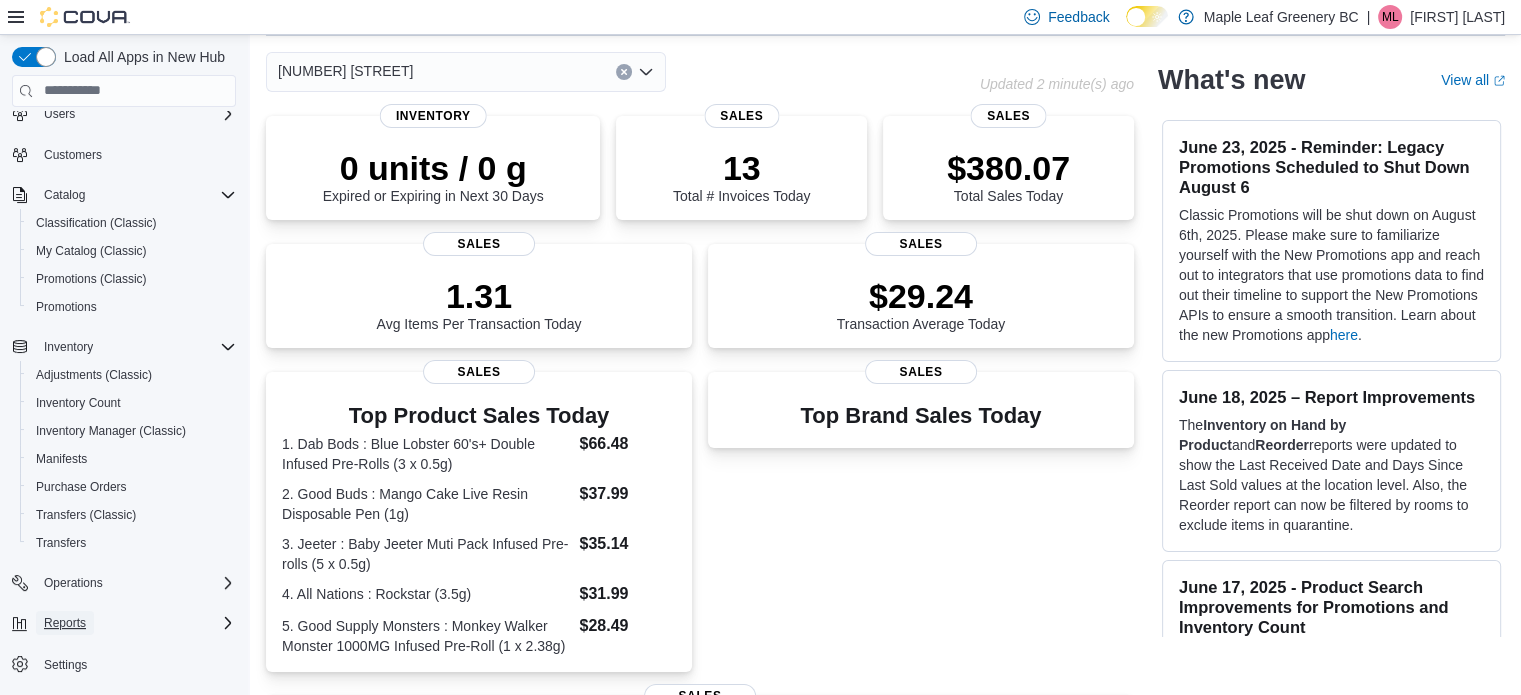 click on "Reports" at bounding box center (65, 623) 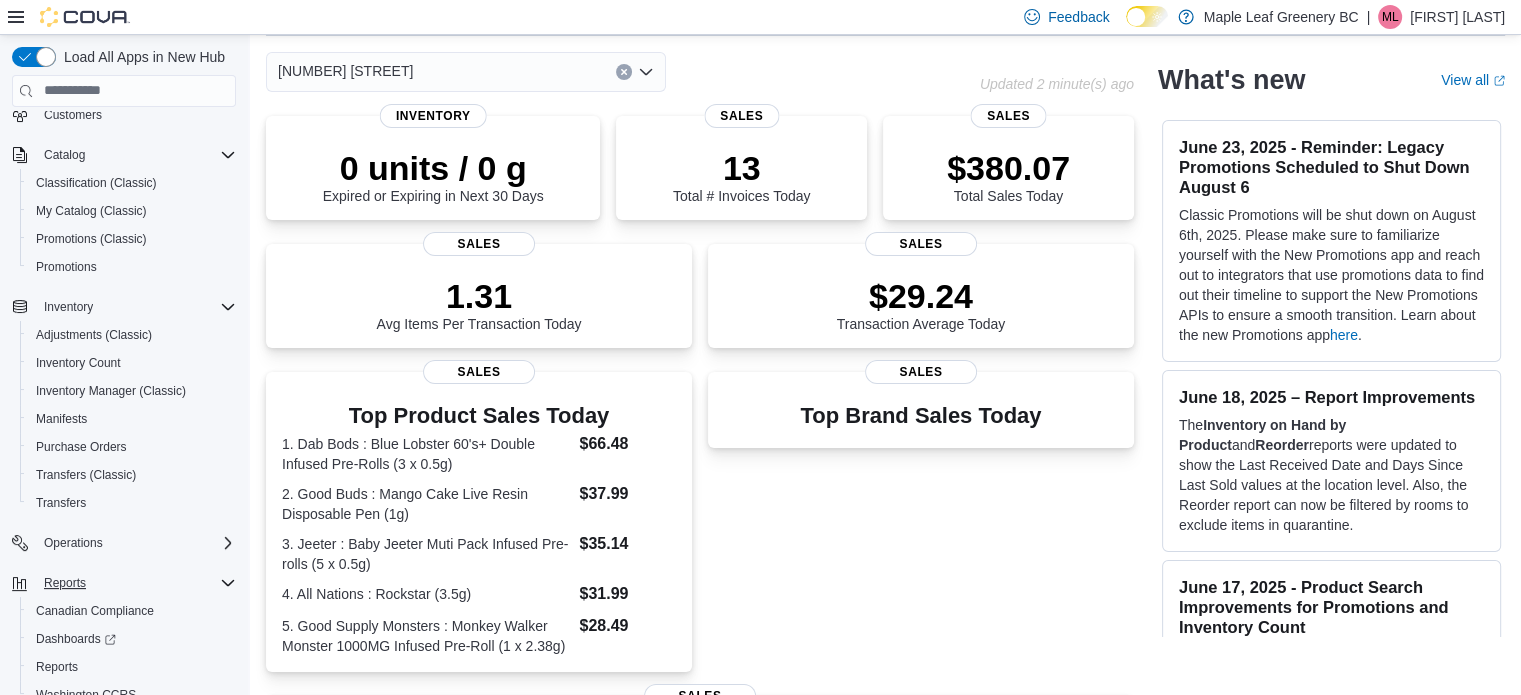 scroll, scrollTop: 159, scrollLeft: 0, axis: vertical 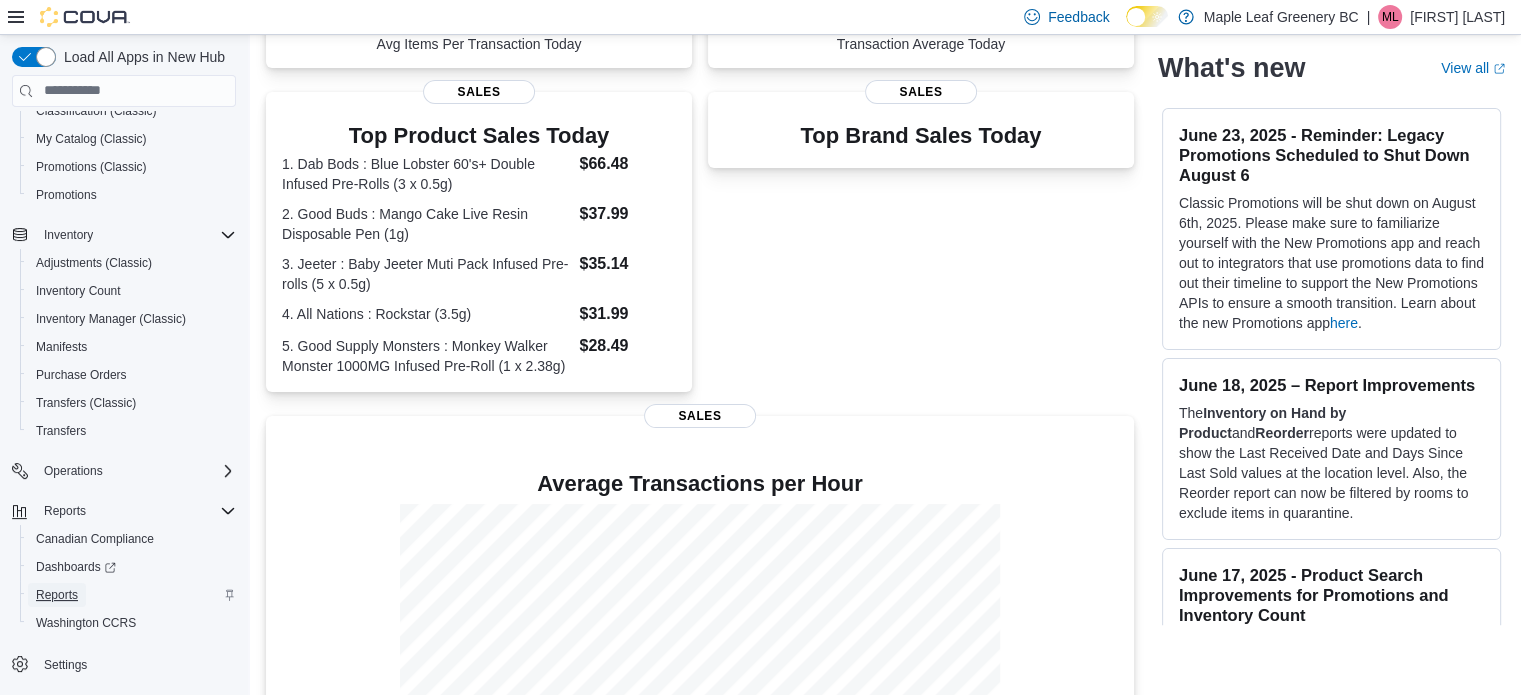 click on "Reports" at bounding box center [57, 595] 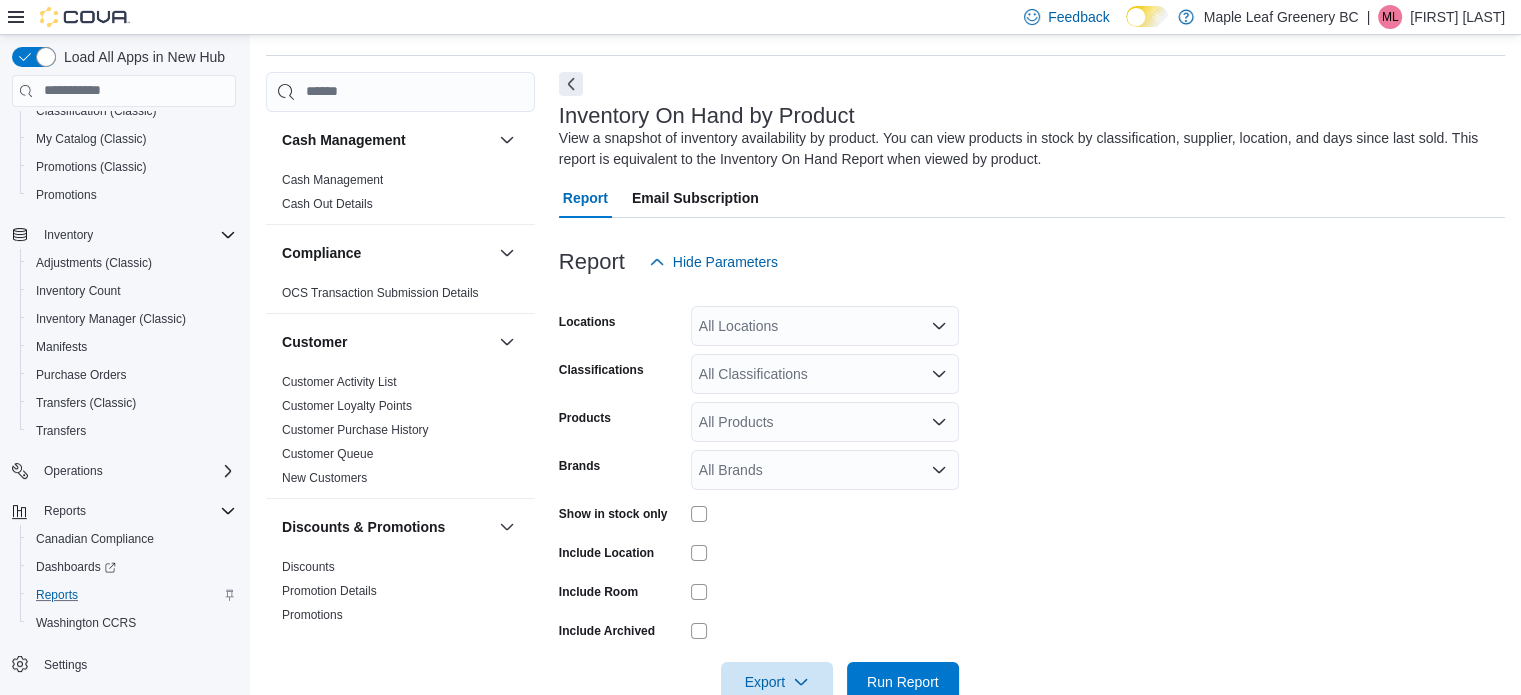 scroll, scrollTop: 67, scrollLeft: 0, axis: vertical 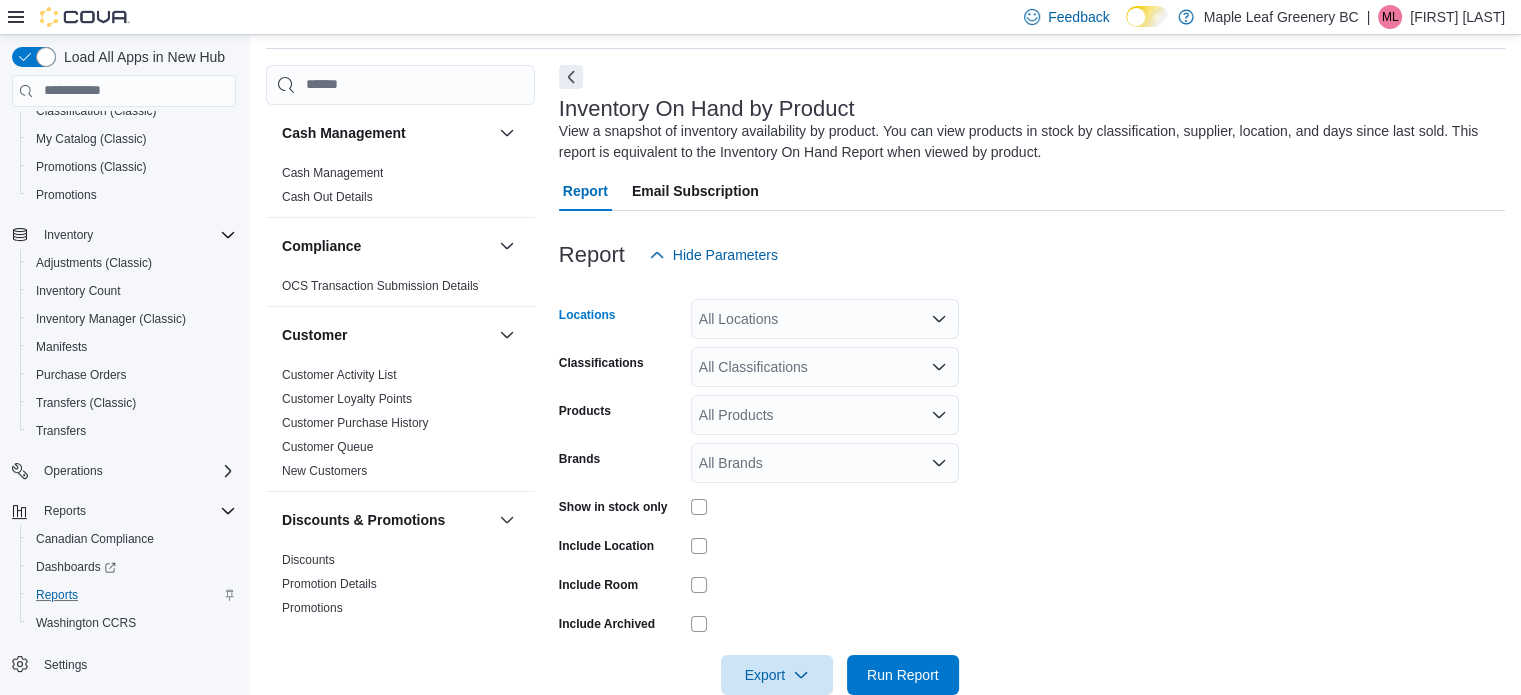 click on "All Locations" at bounding box center (825, 319) 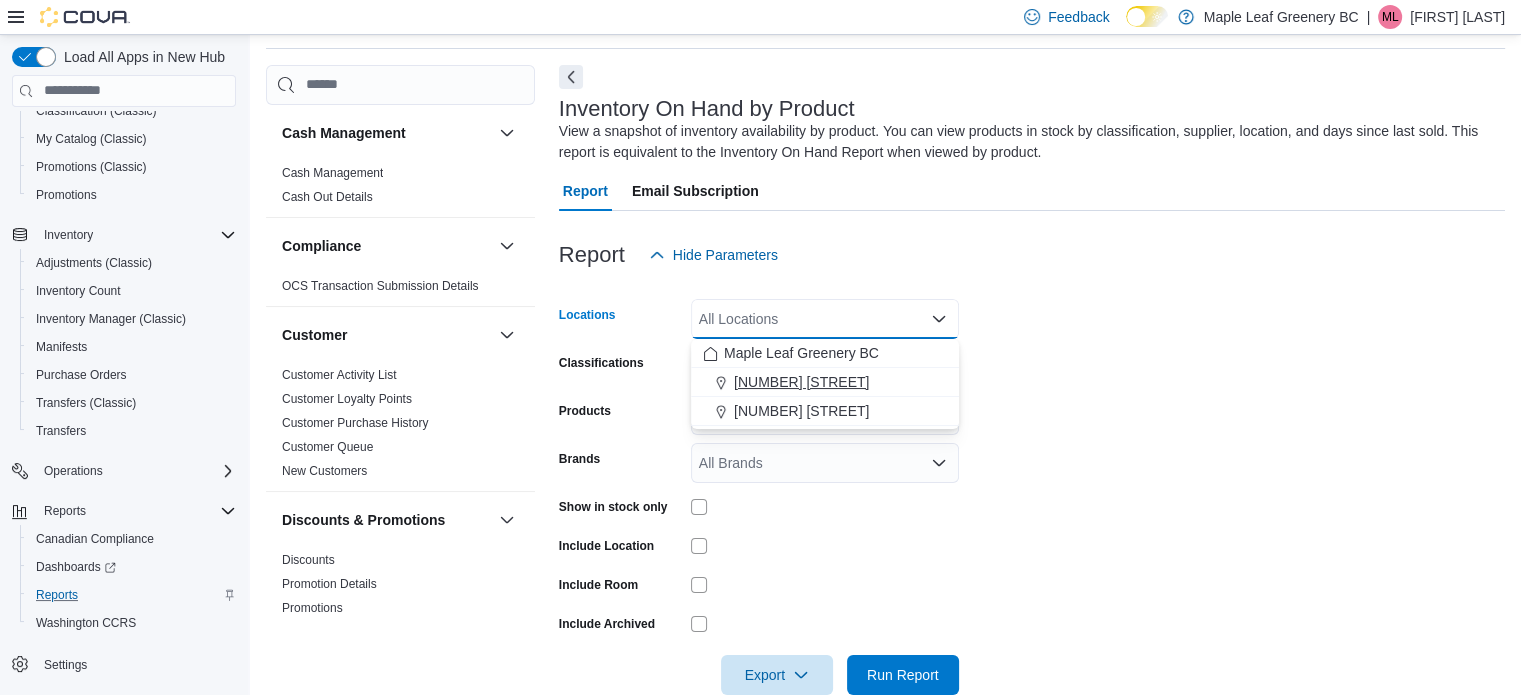 click on "[NUMBER] [STREET]" at bounding box center [801, 382] 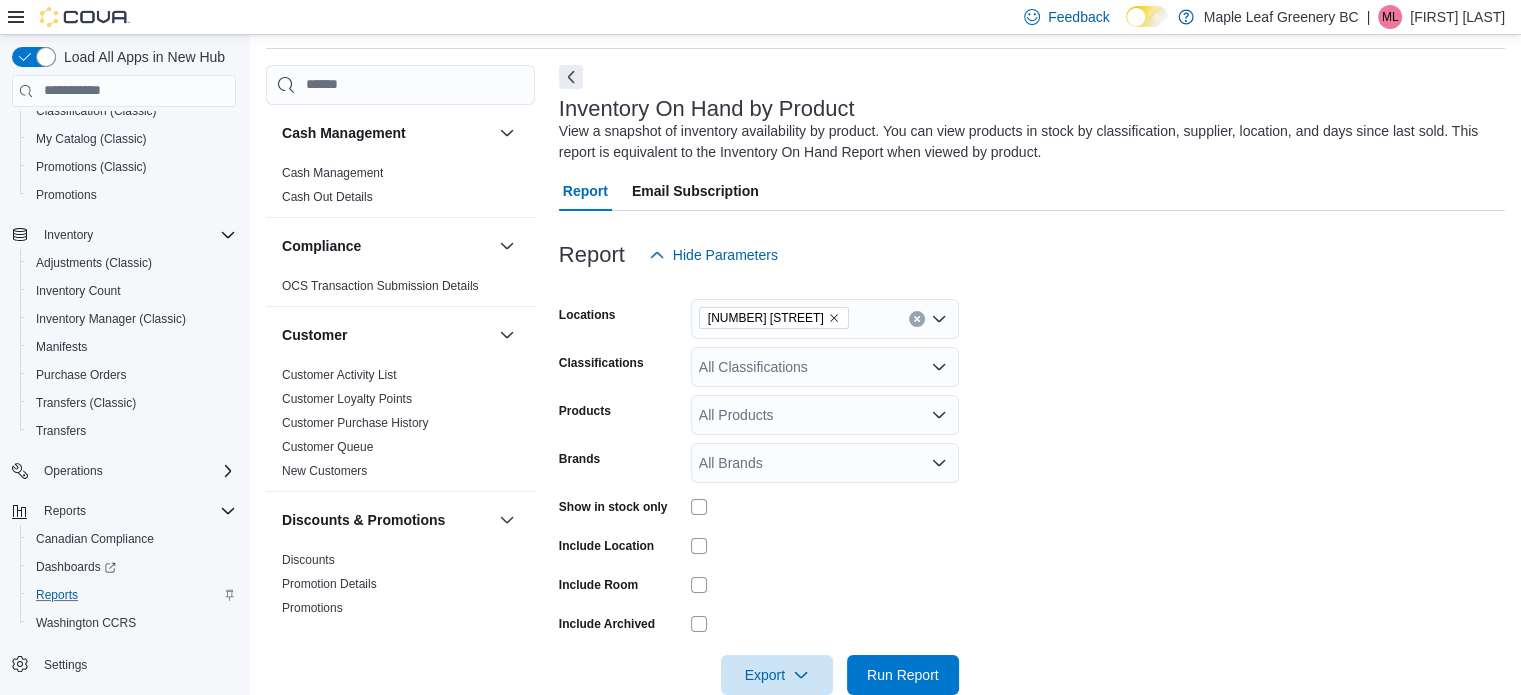 click on "Locations 71 Sixth Street Classifications All Classifications Products All Products Brands All Brands Show in stock only Include Location Include Room Include Archived Export  Run Report" at bounding box center [1032, 485] 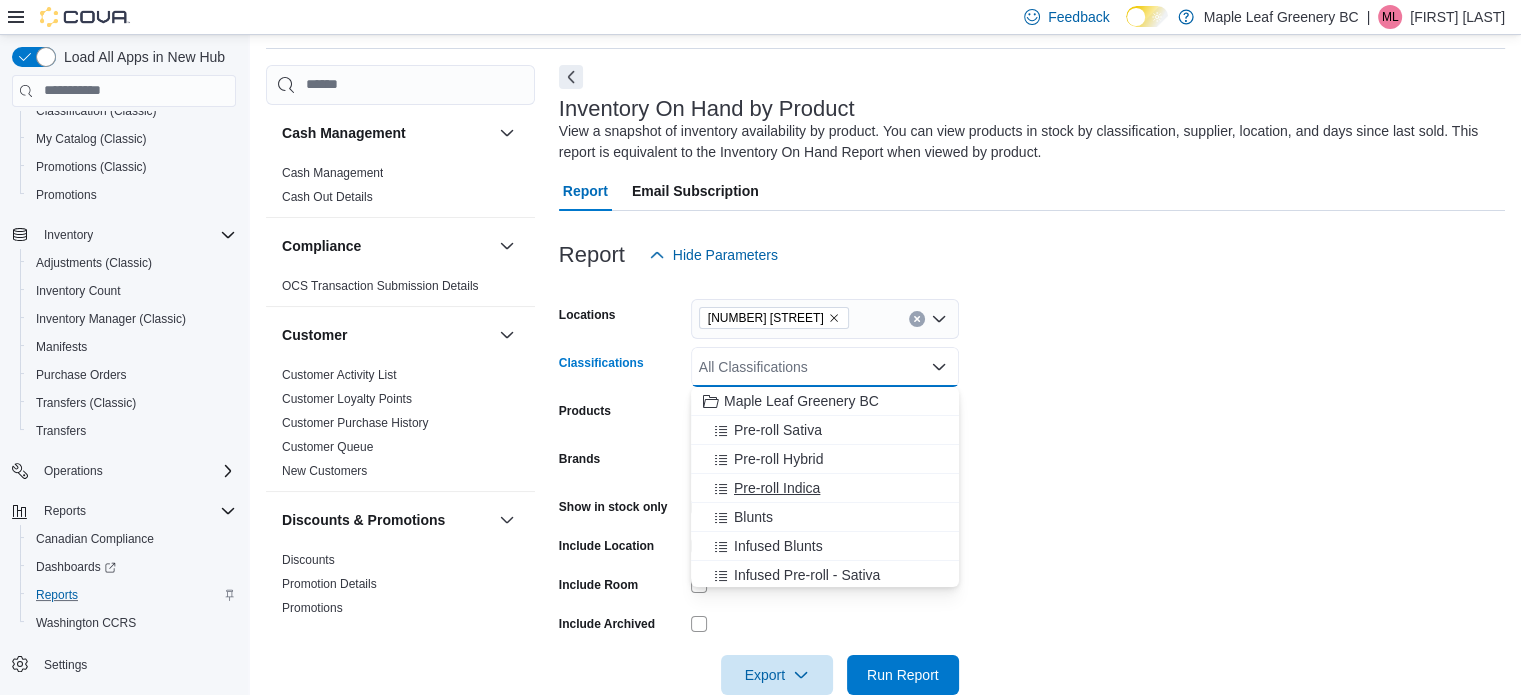 click on "Pre-roll Indica" at bounding box center [777, 488] 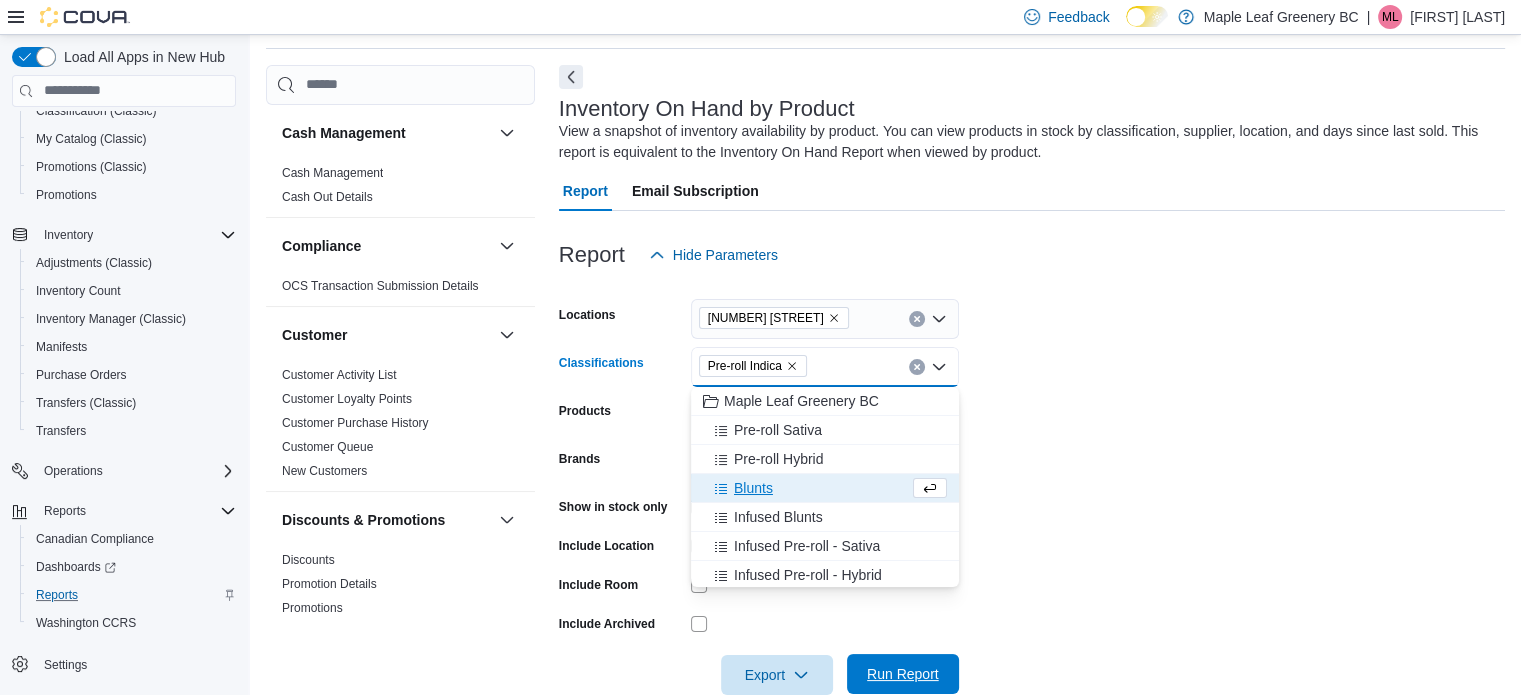 click on "Run Report" at bounding box center (903, 674) 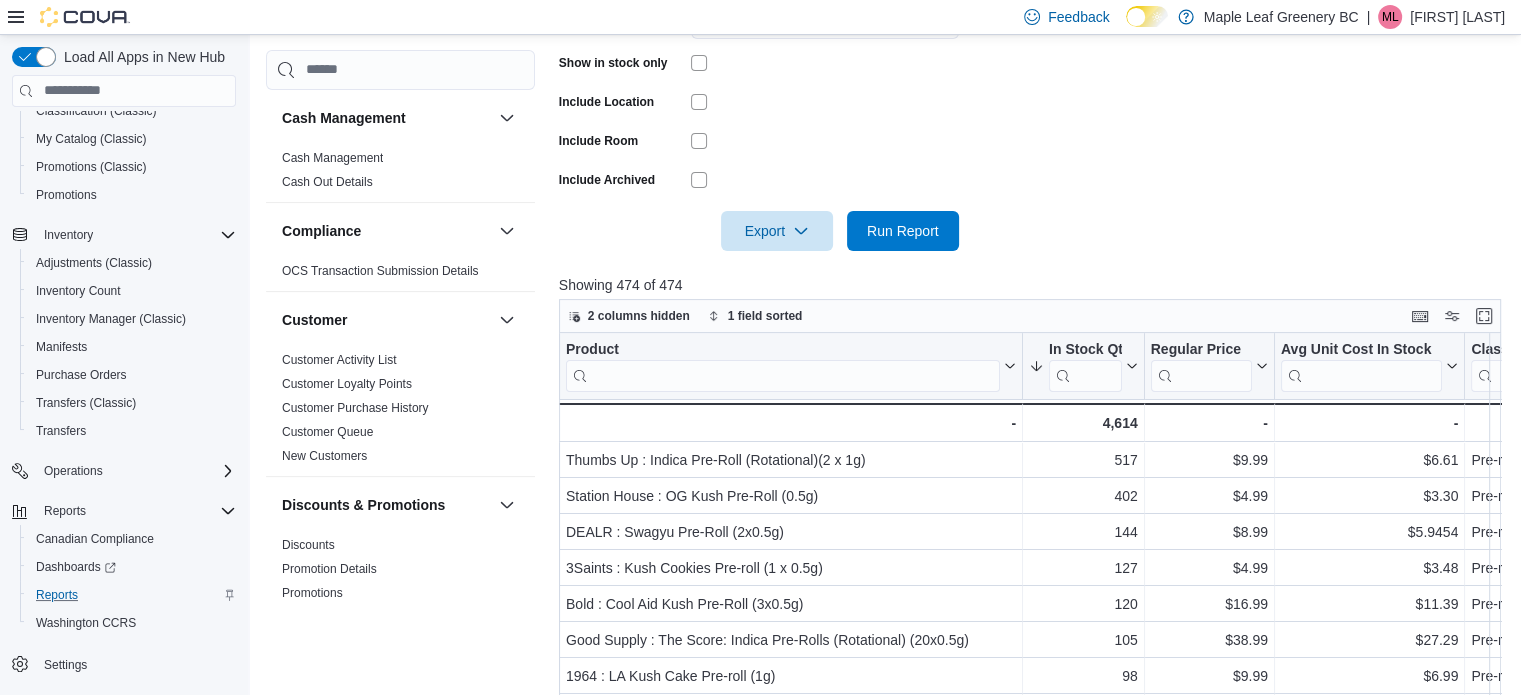 scroll, scrollTop: 512, scrollLeft: 0, axis: vertical 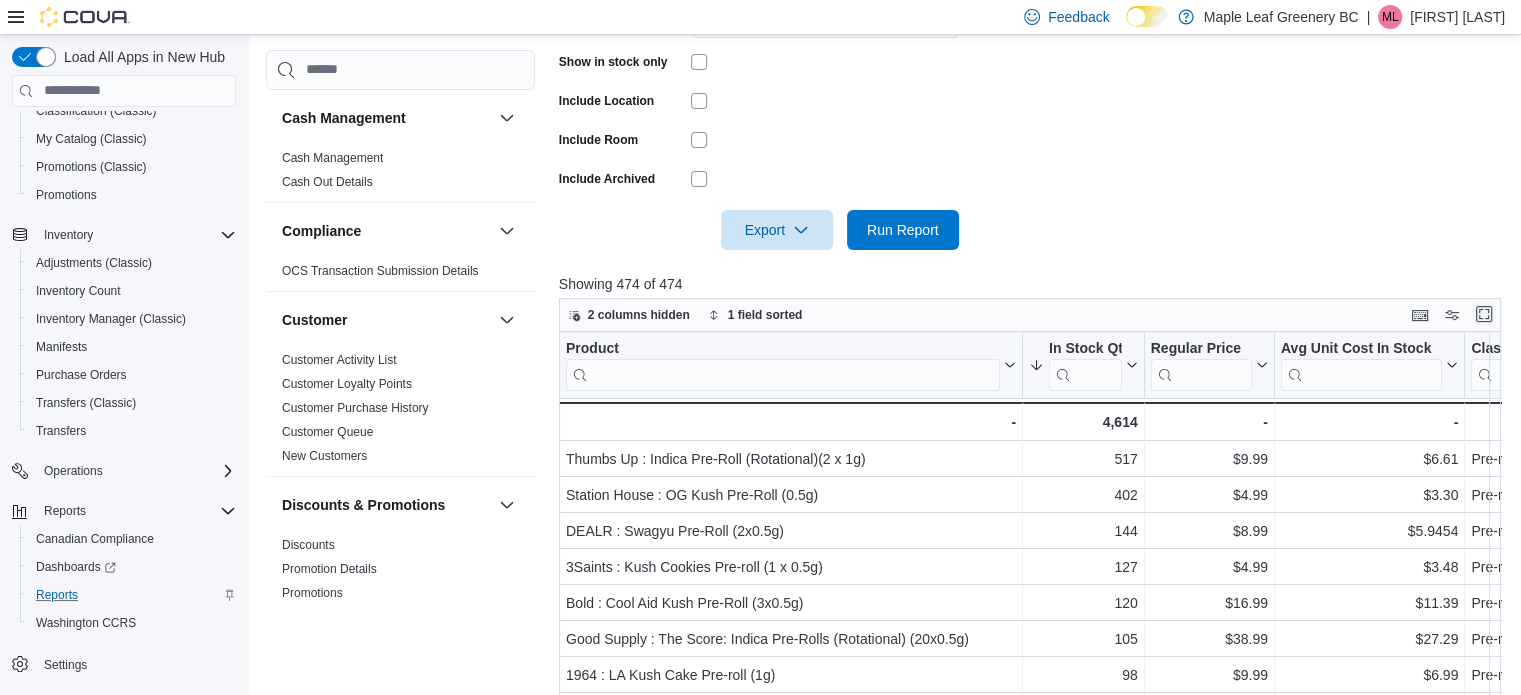 click at bounding box center [1484, 314] 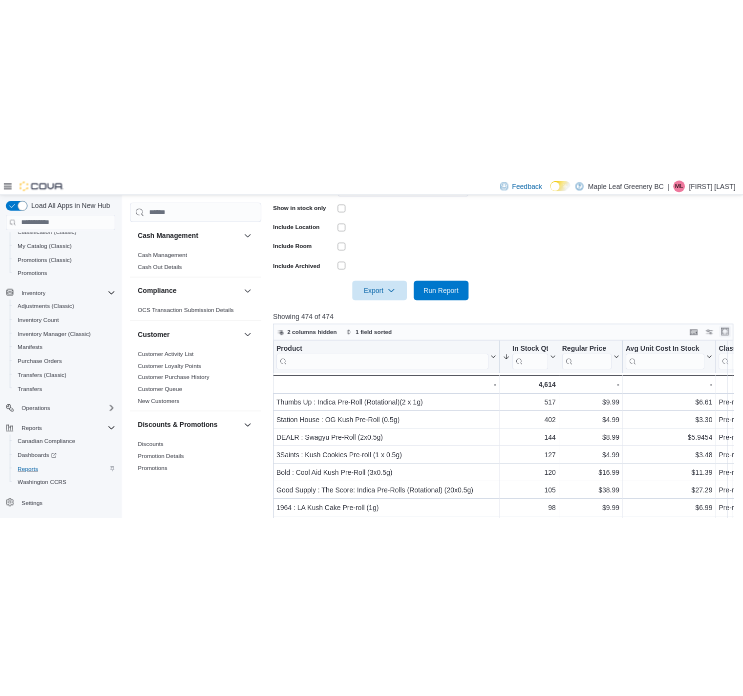 scroll, scrollTop: 0, scrollLeft: 0, axis: both 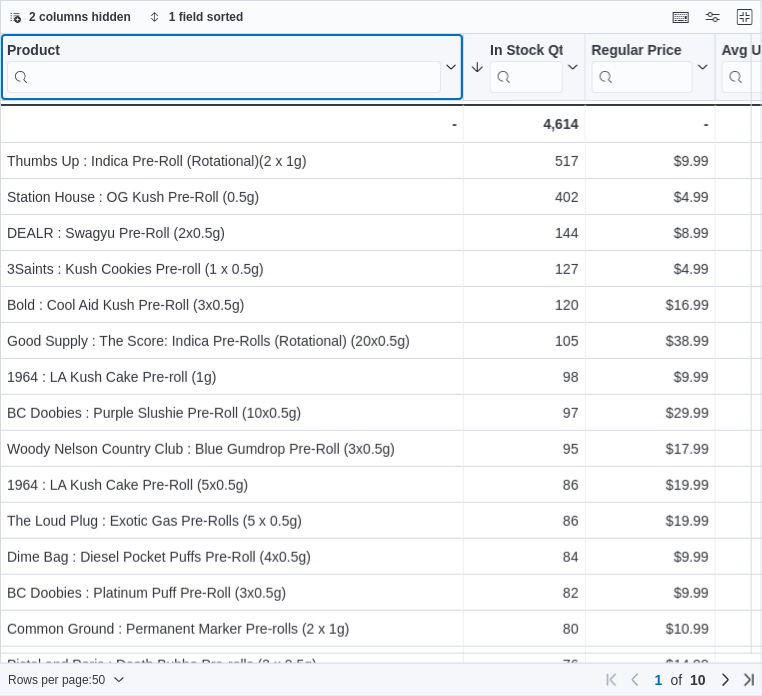 click at bounding box center [224, 77] 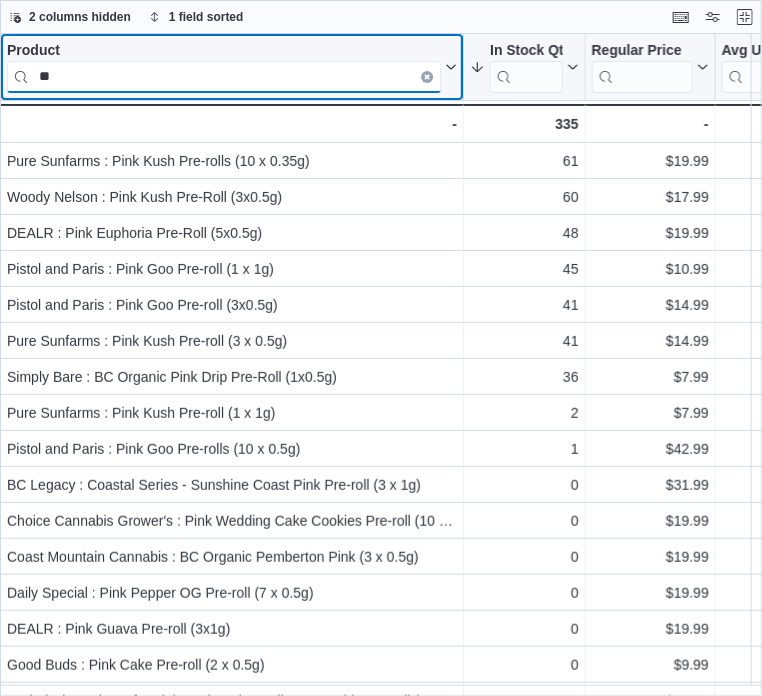 type on "*" 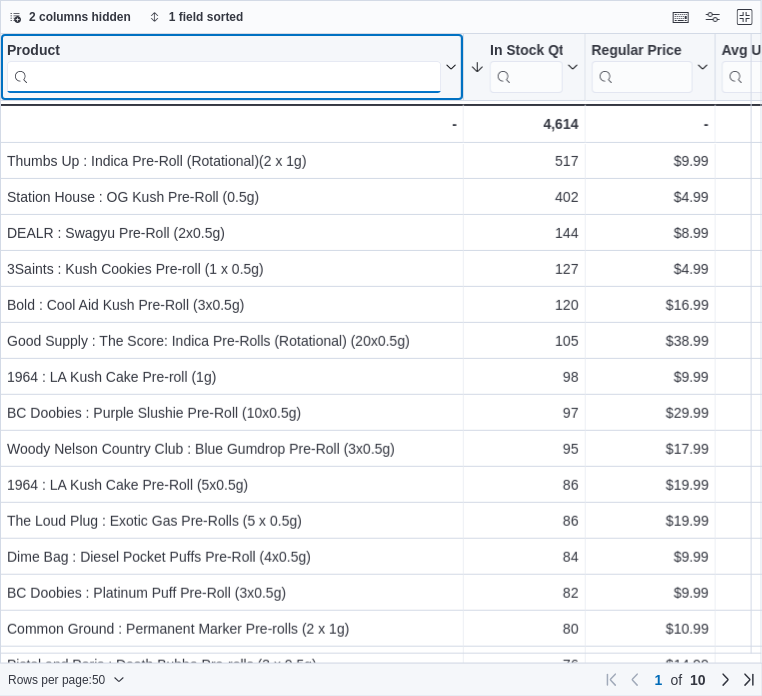 type on "*" 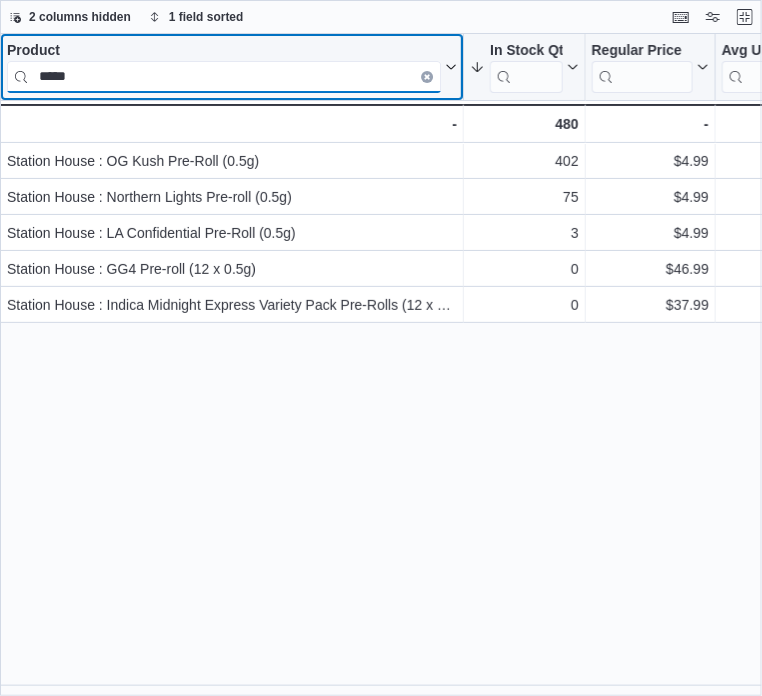 drag, startPoint x: 92, startPoint y: 75, endPoint x: 2, endPoint y: 82, distance: 90.27181 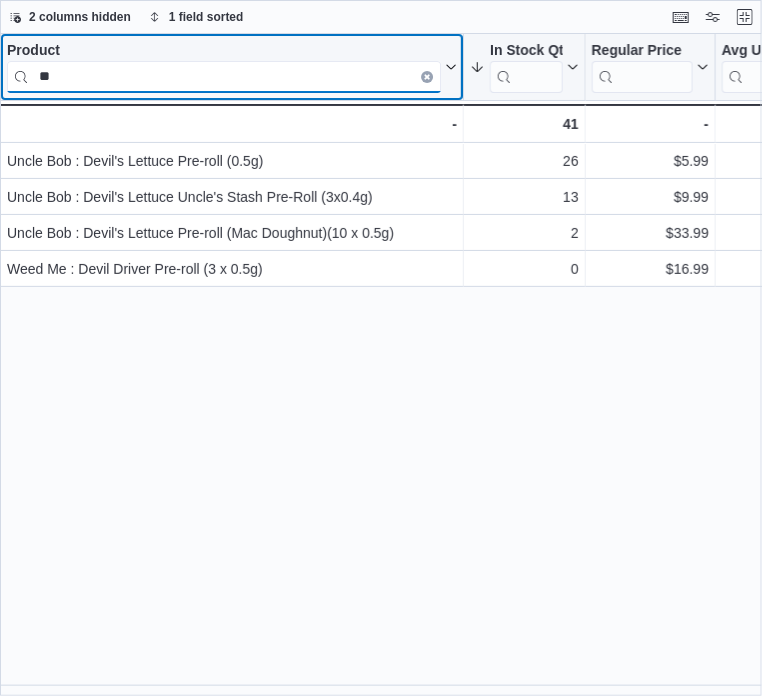 type on "*" 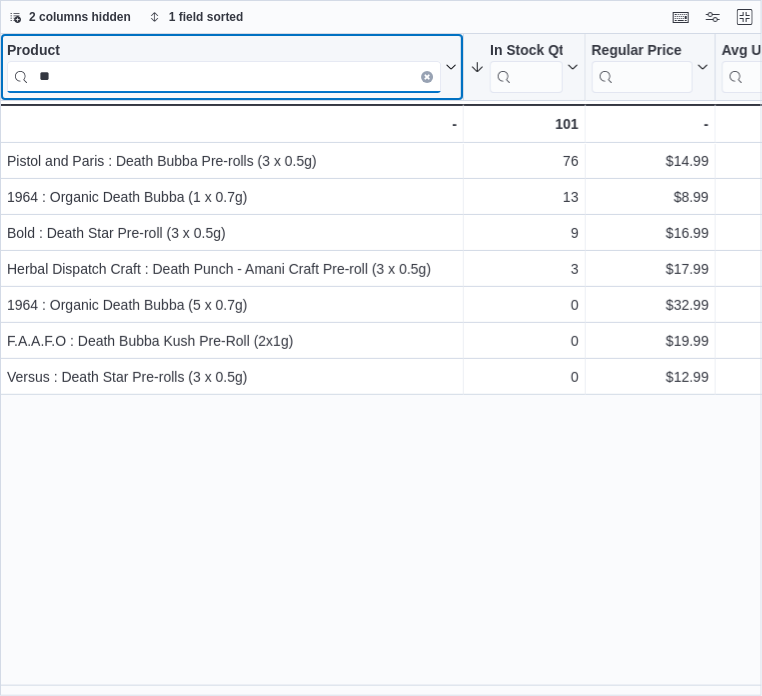 type on "*" 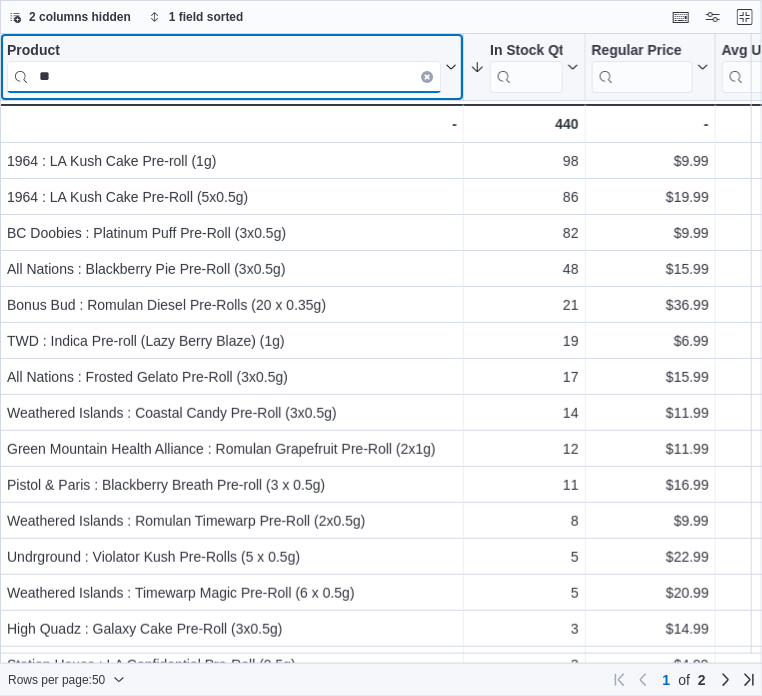 type on "*" 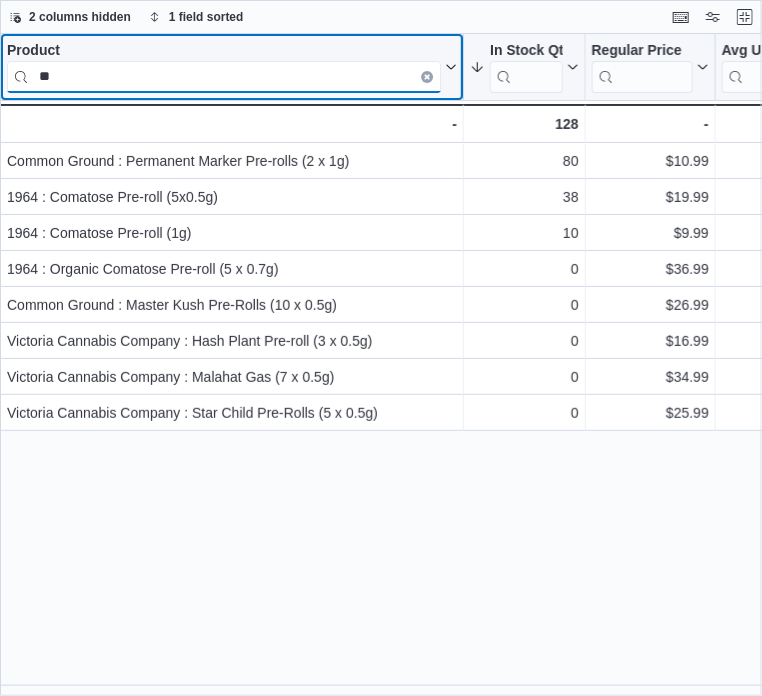 type on "*" 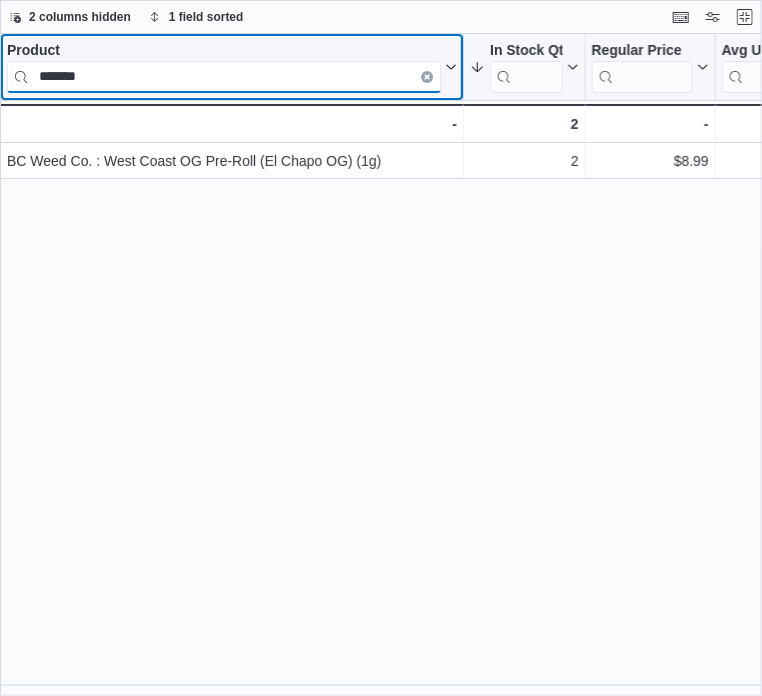 drag, startPoint x: 102, startPoint y: 85, endPoint x: 15, endPoint y: 74, distance: 87.69264 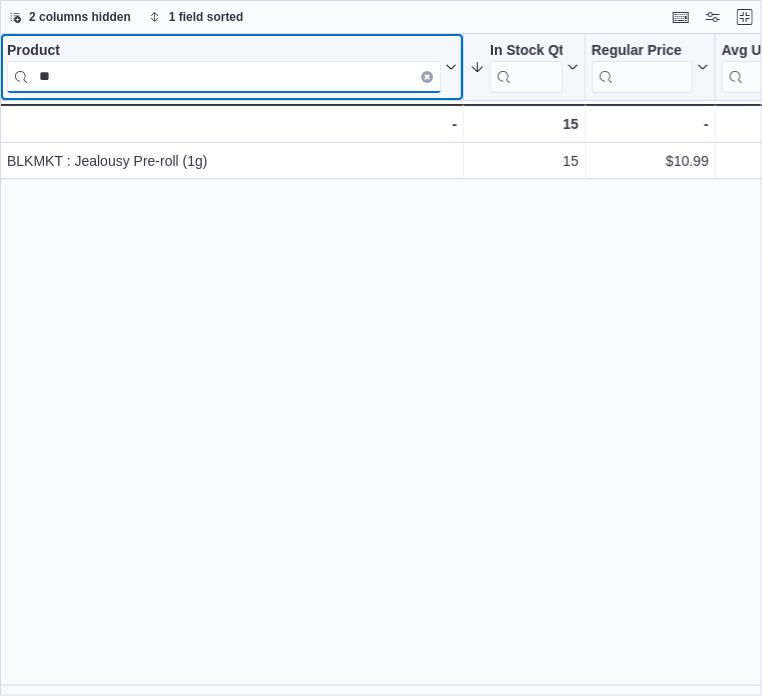 type on "*" 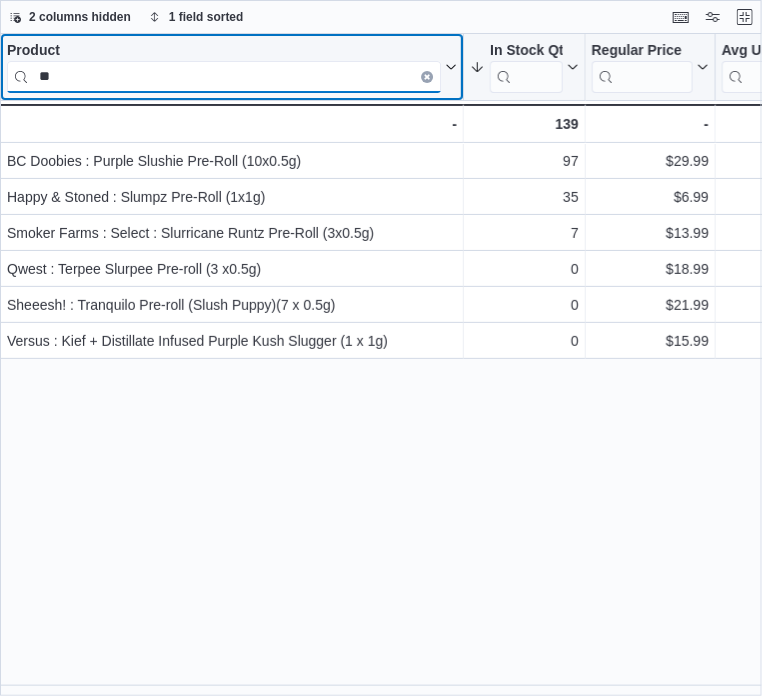 type on "*" 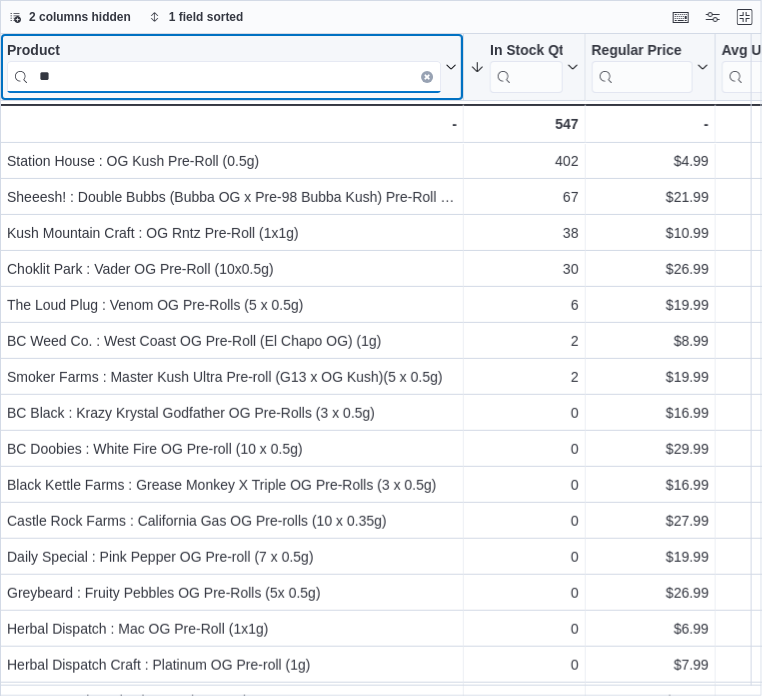 type on "*" 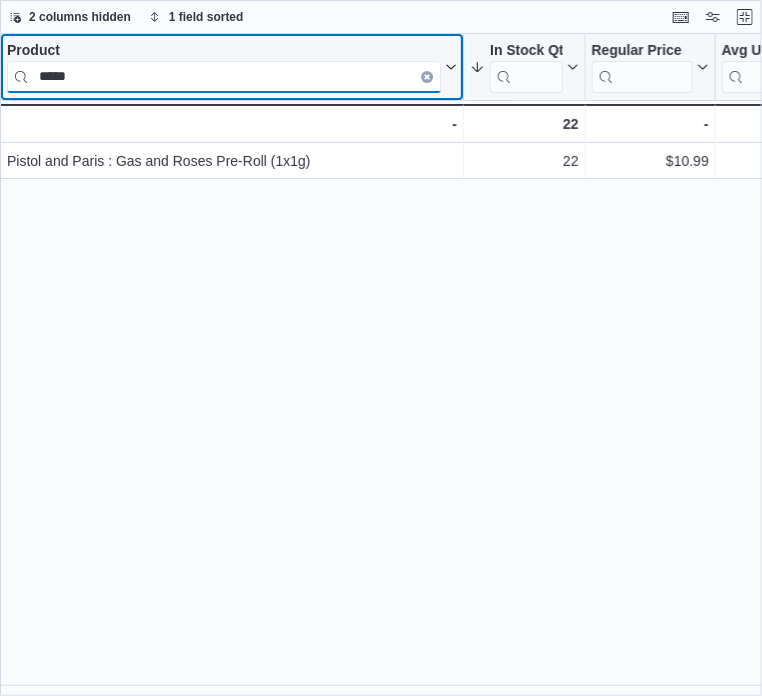drag, startPoint x: 80, startPoint y: 71, endPoint x: 26, endPoint y: 69, distance: 54.037025 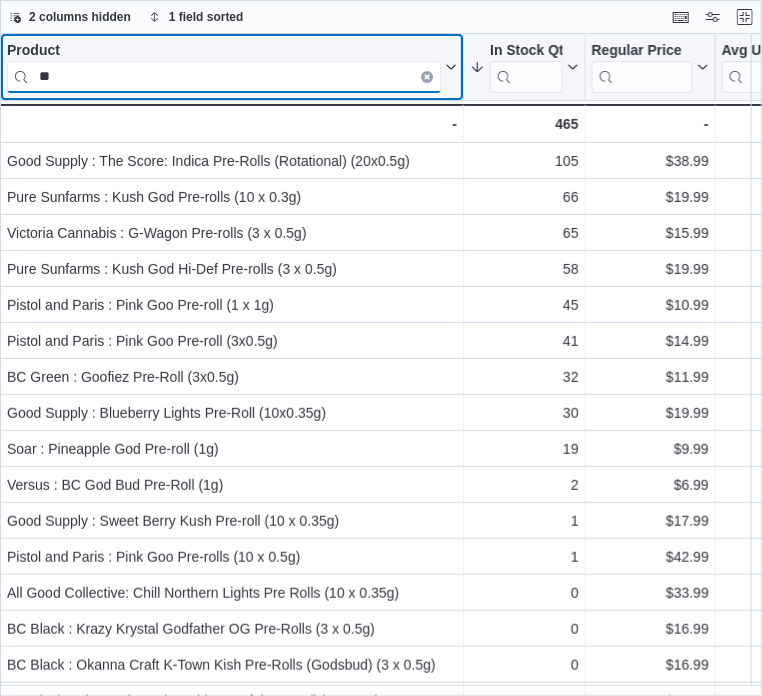 type on "*" 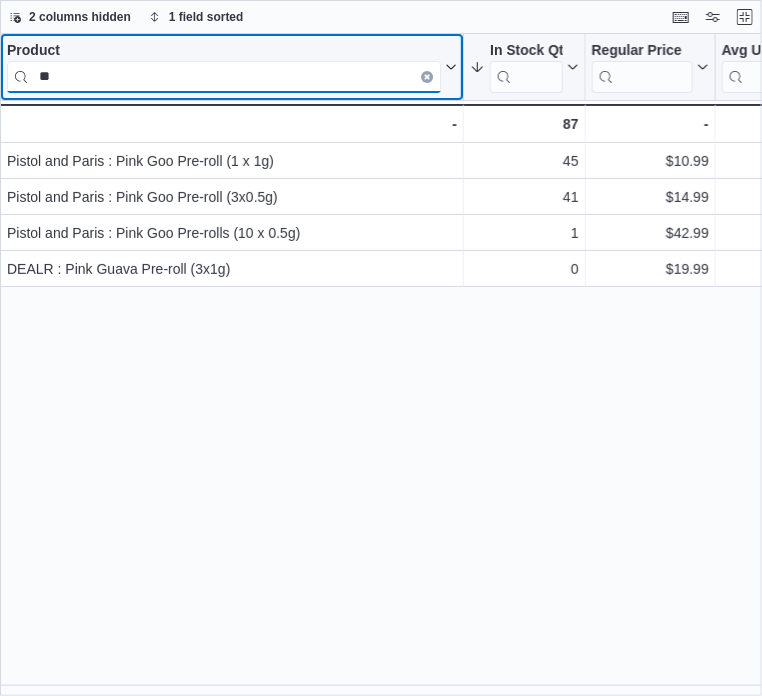 type on "*" 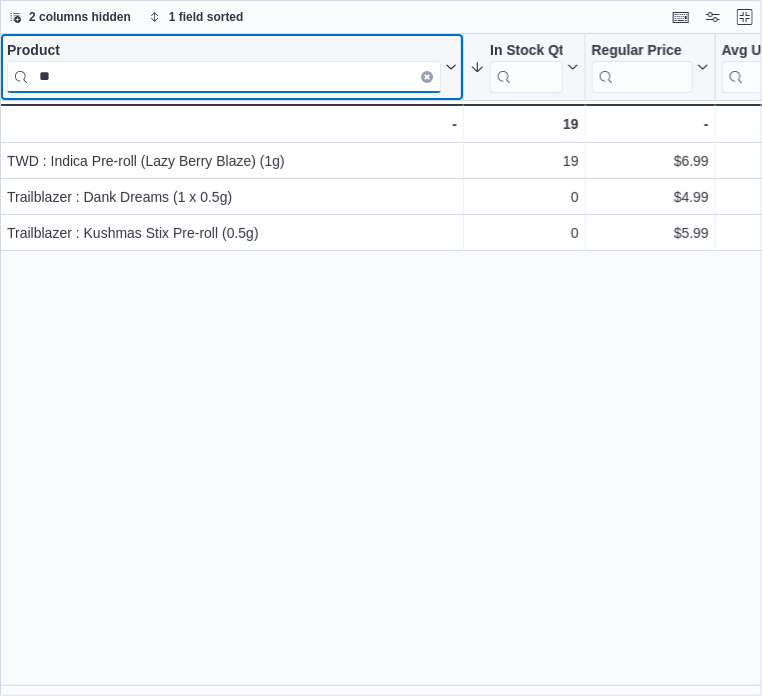 type on "*" 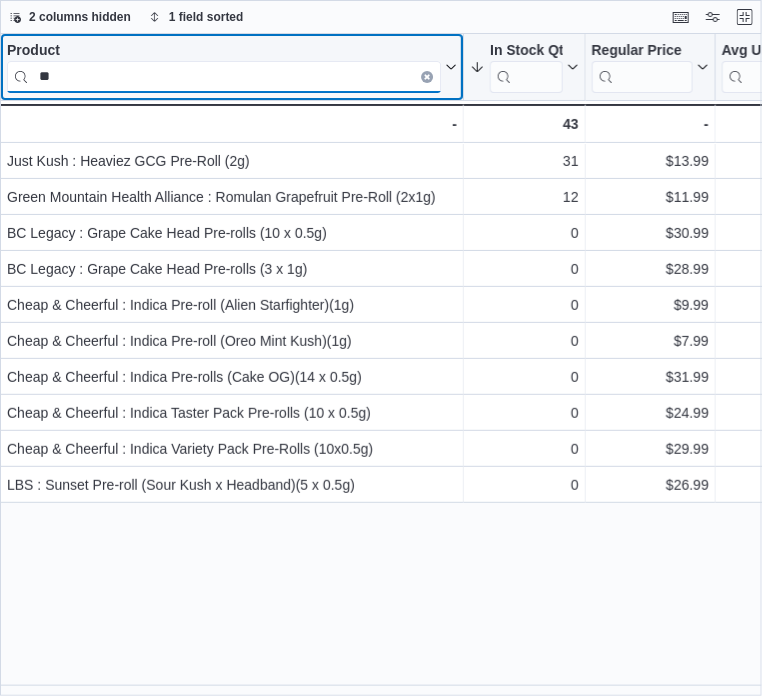 type on "*" 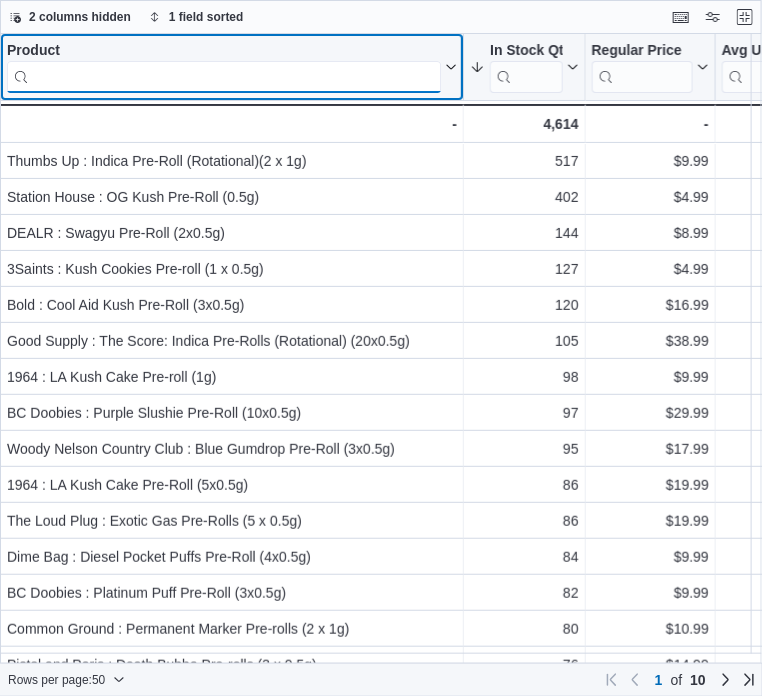 type on "*" 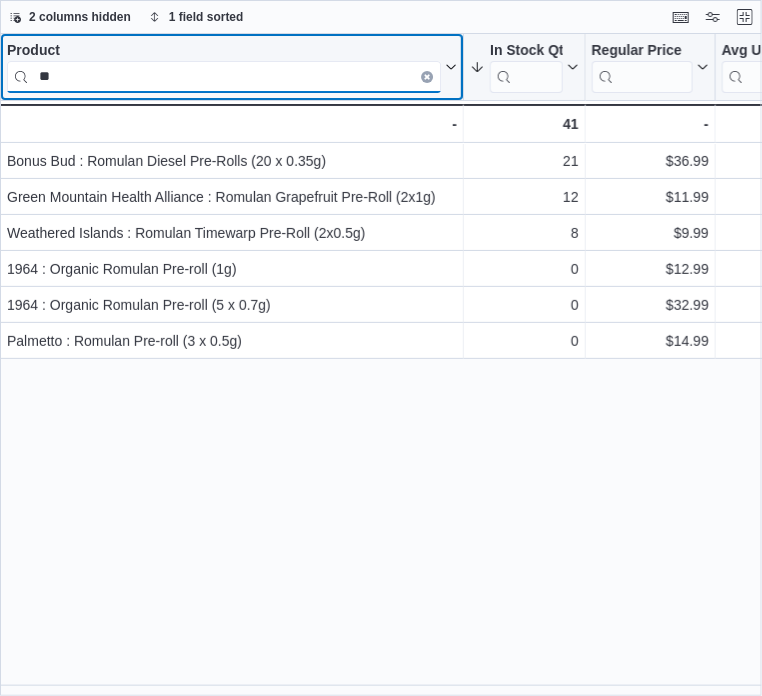 type on "*" 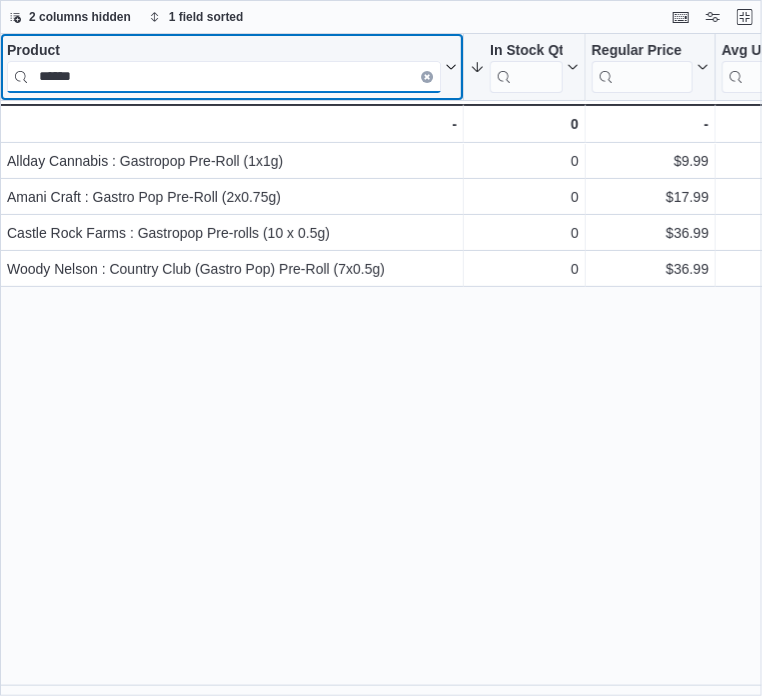 type on "******" 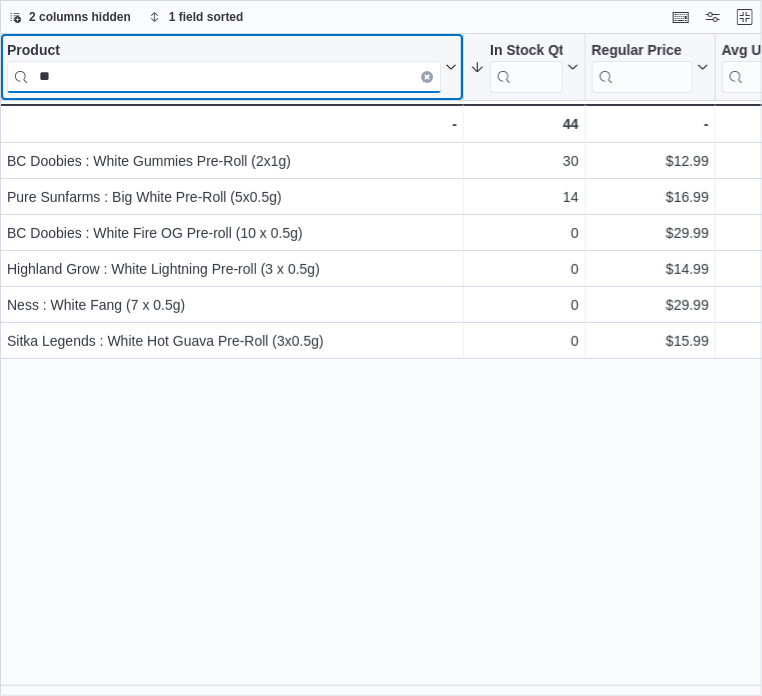 type on "*" 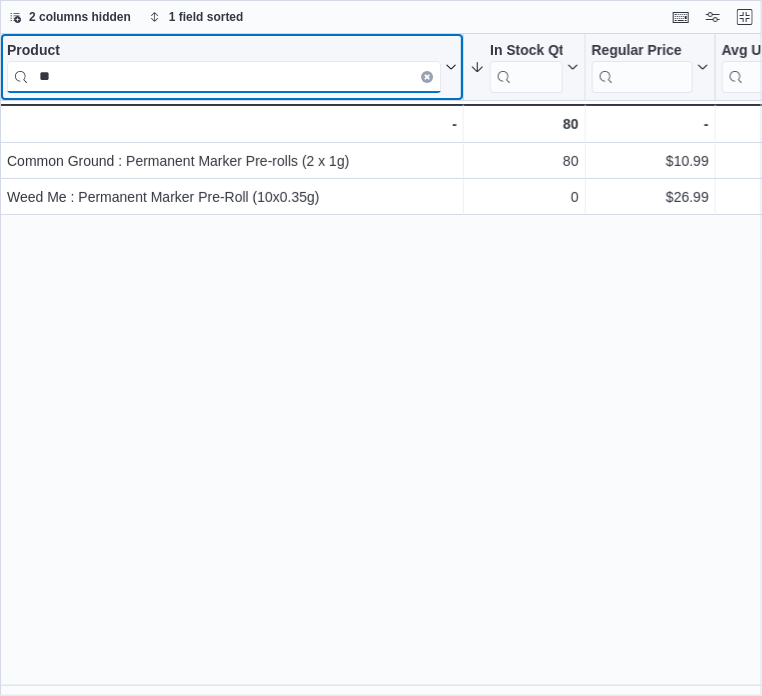 type on "*" 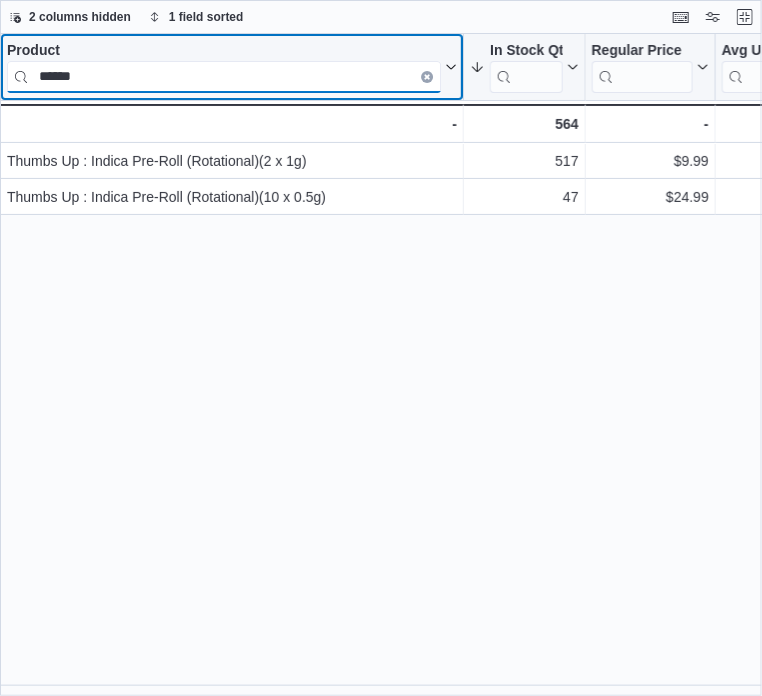 drag, startPoint x: 138, startPoint y: 79, endPoint x: 13, endPoint y: 75, distance: 125.06398 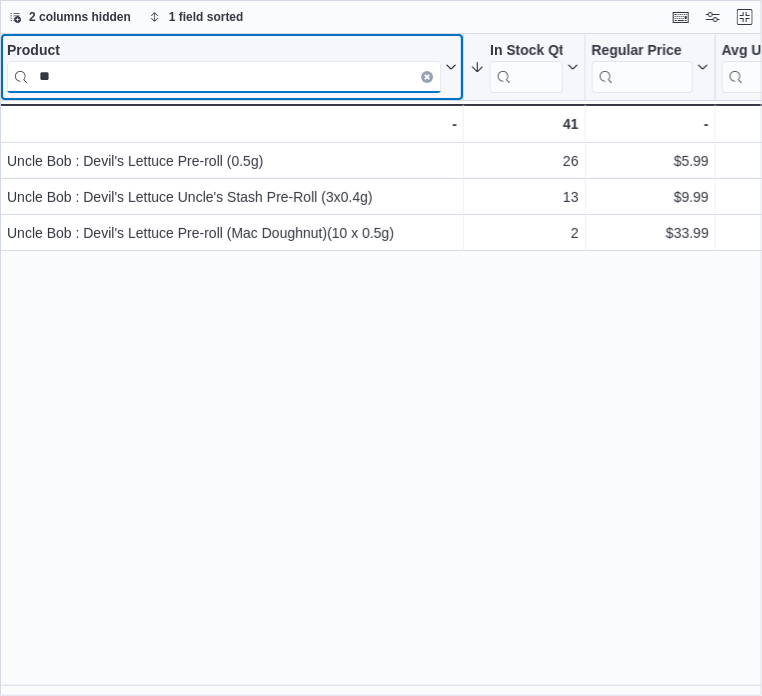 type on "*" 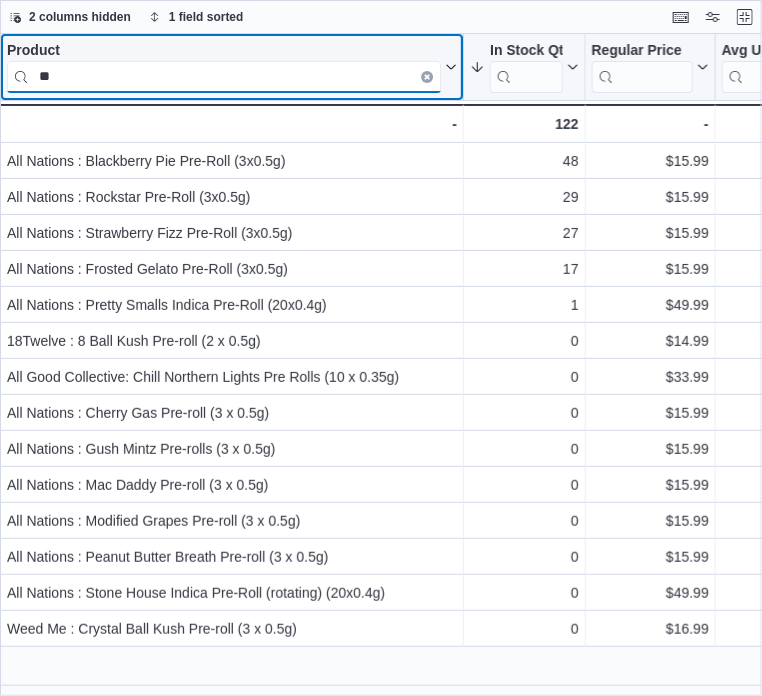 type on "*" 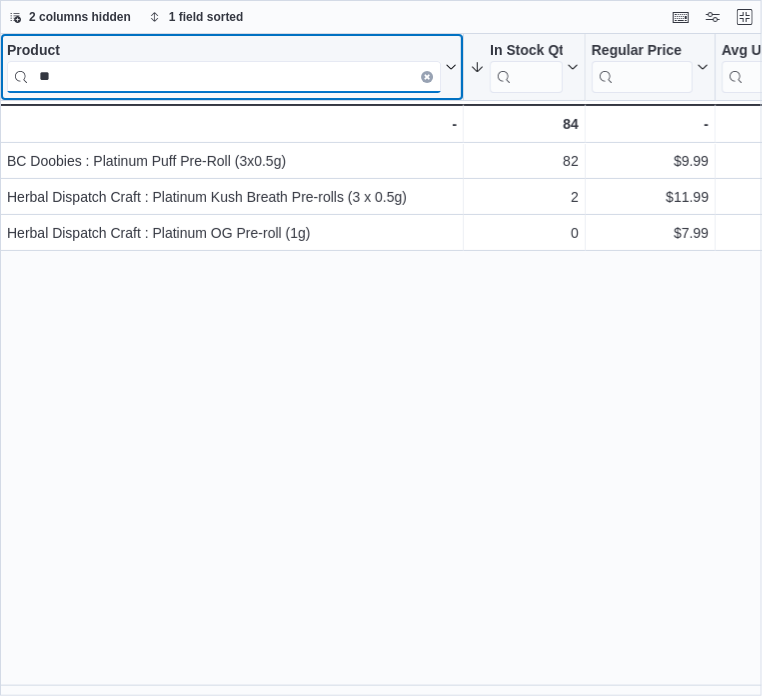 type on "*" 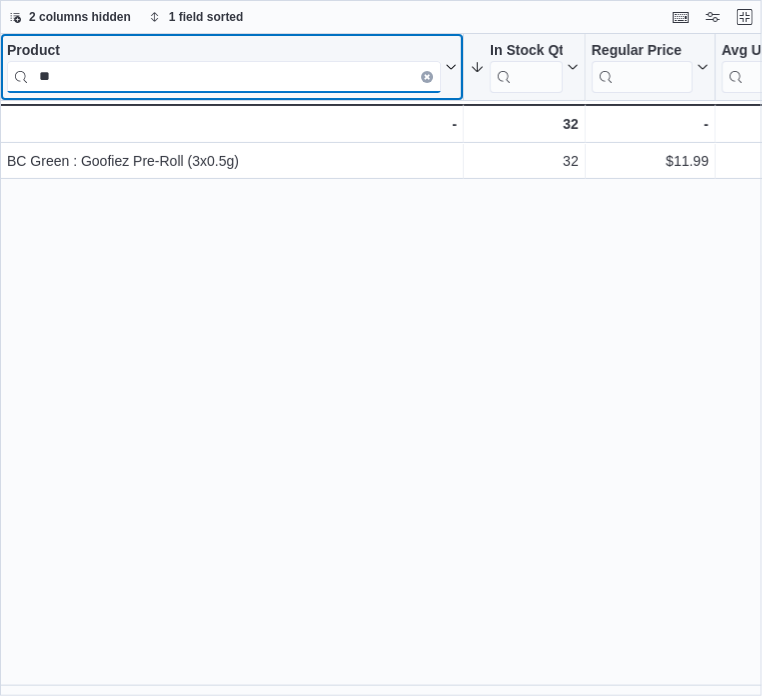 type on "*" 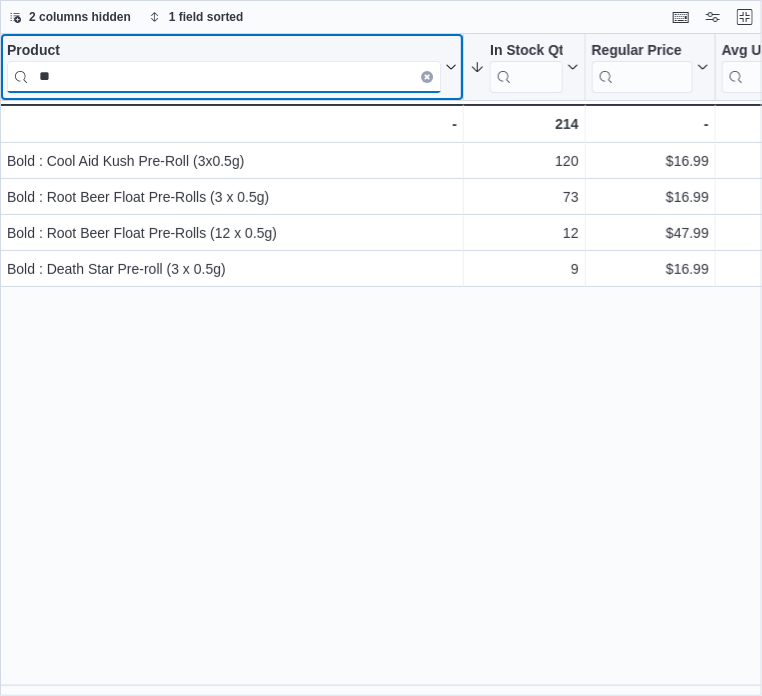 type on "*" 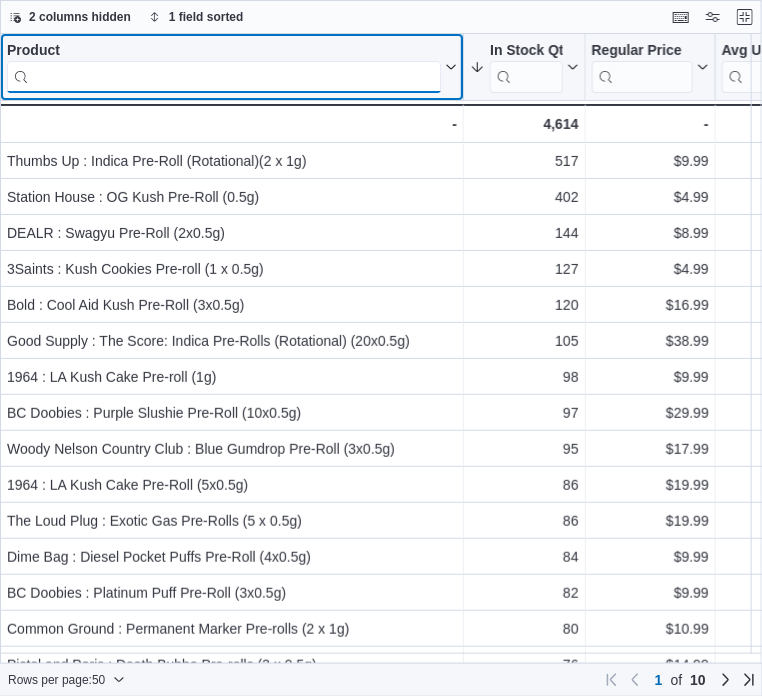 type on "*" 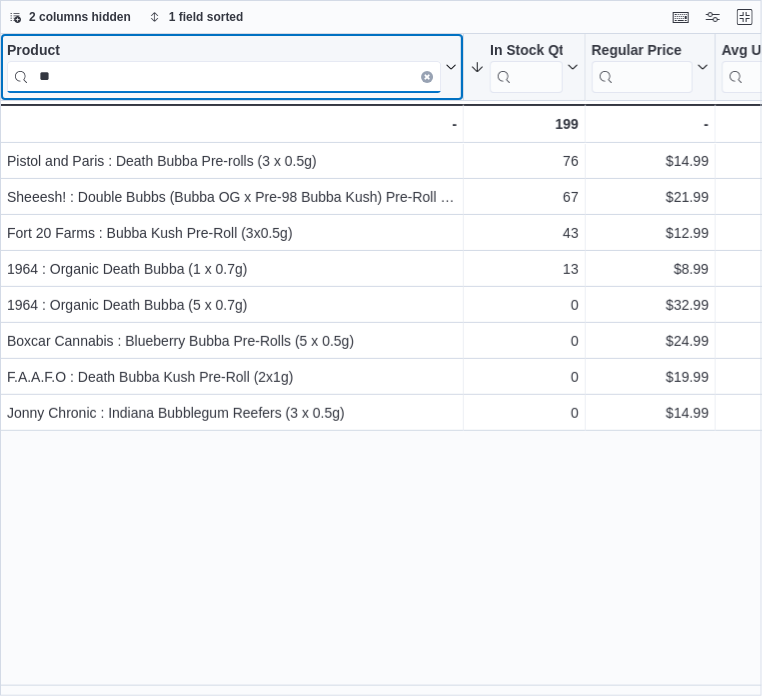 type on "*" 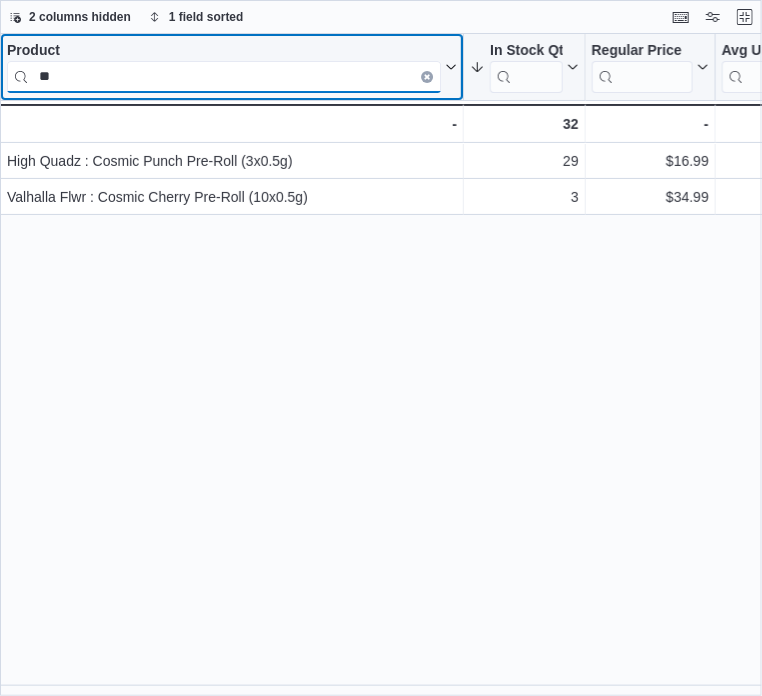 type on "*" 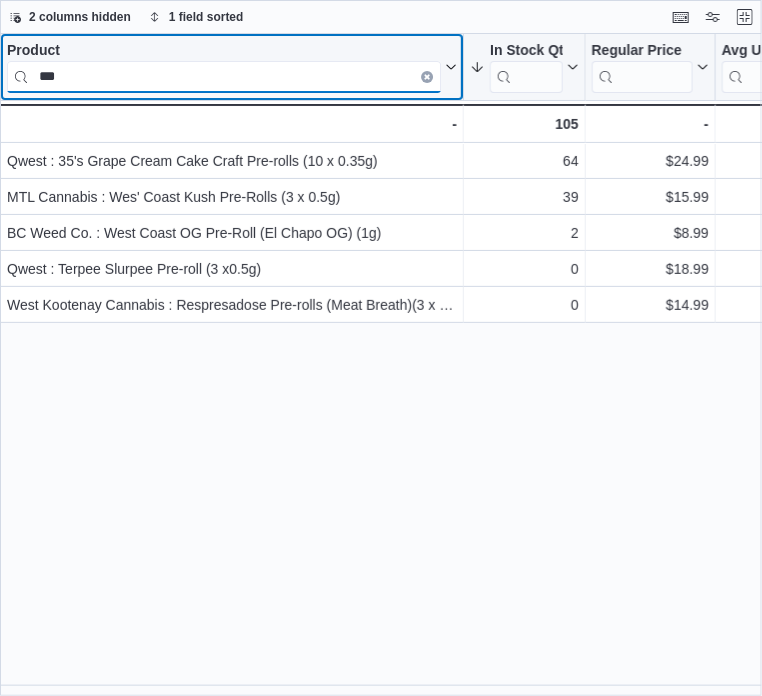 drag, startPoint x: 95, startPoint y: 67, endPoint x: 22, endPoint y: 76, distance: 73.552704 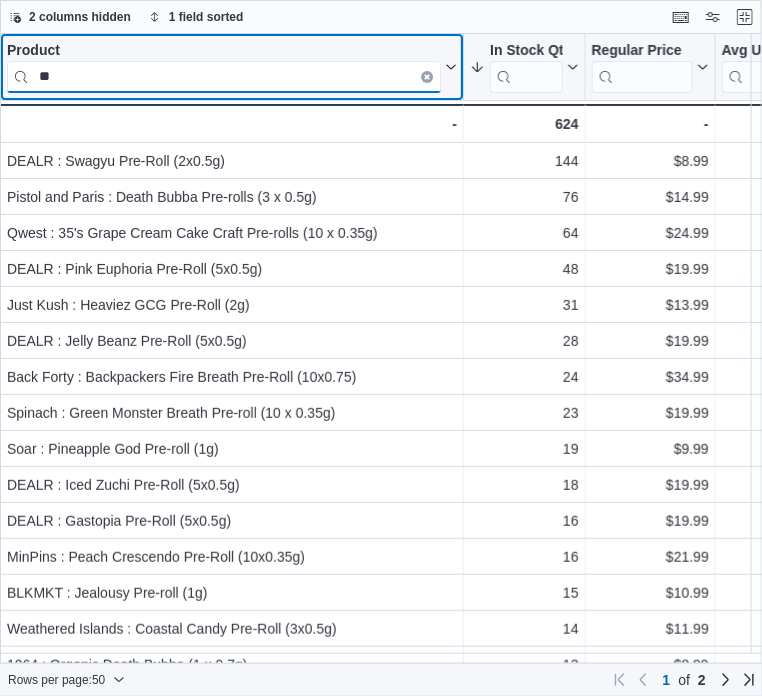 type on "*" 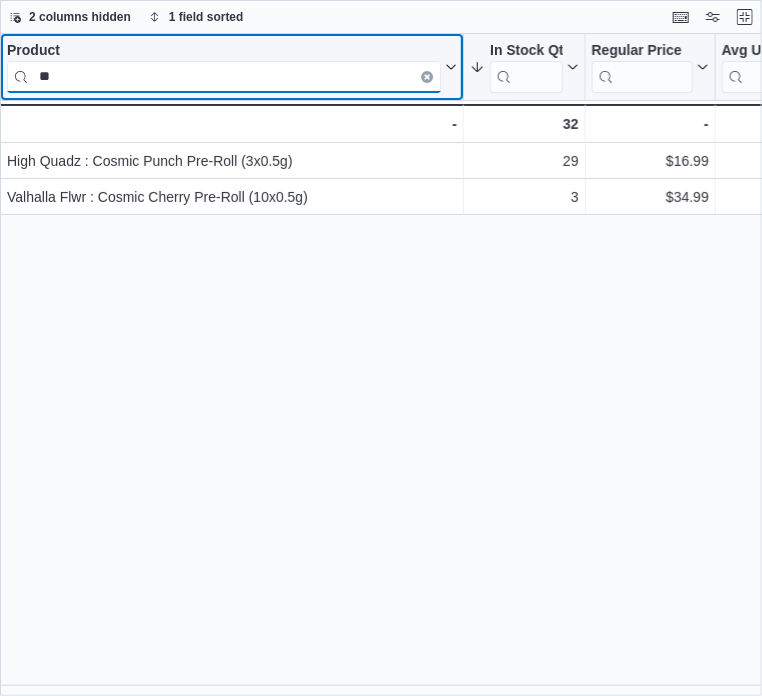 type on "*" 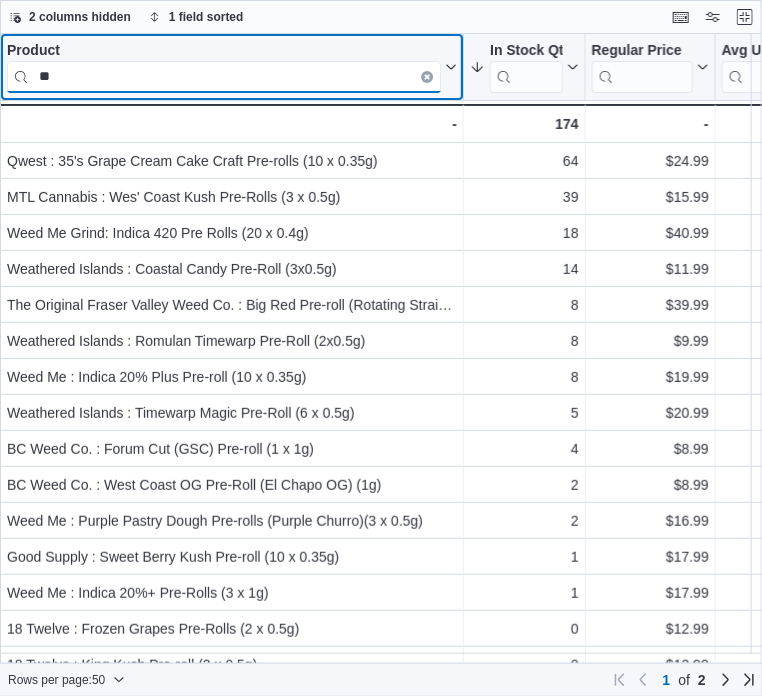 type on "*" 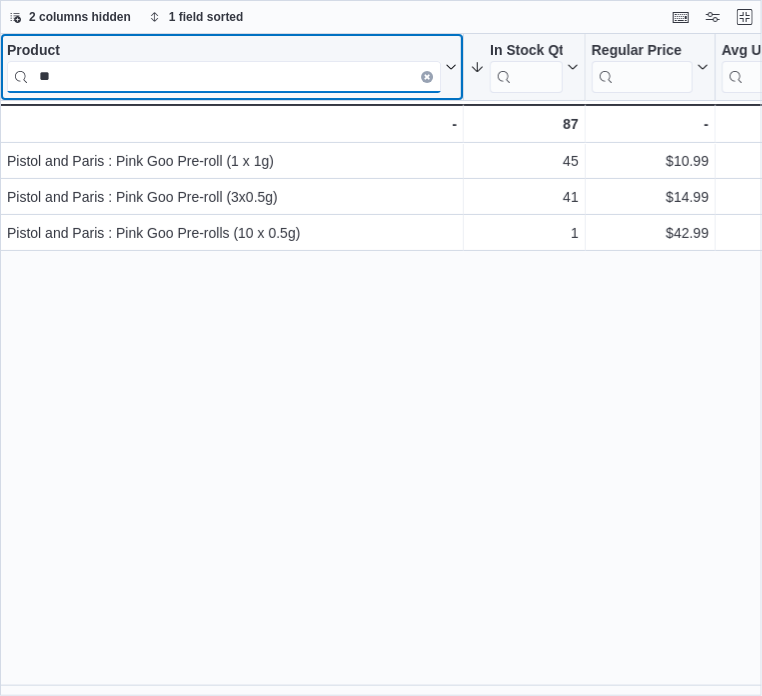 type on "*" 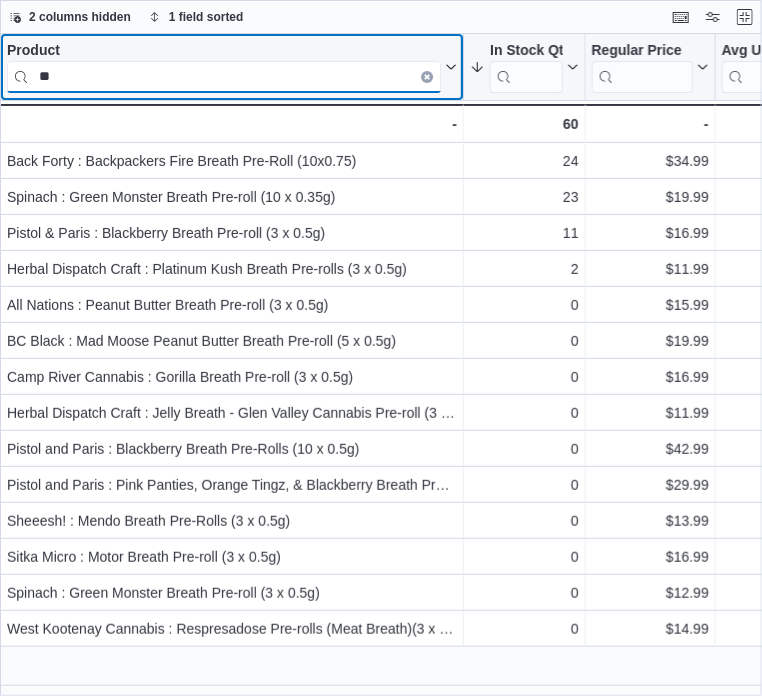 type on "*" 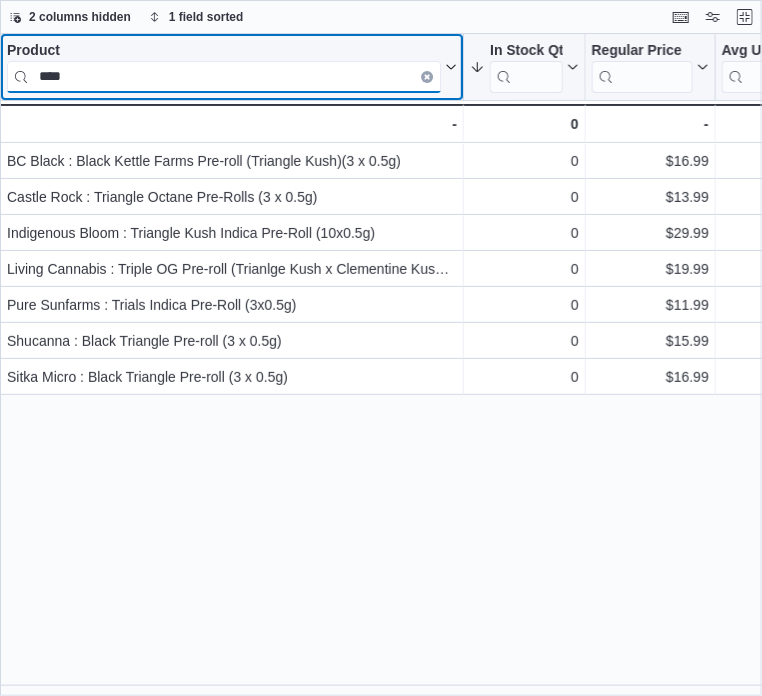 drag, startPoint x: 52, startPoint y: 78, endPoint x: 12, endPoint y: 72, distance: 40.4475 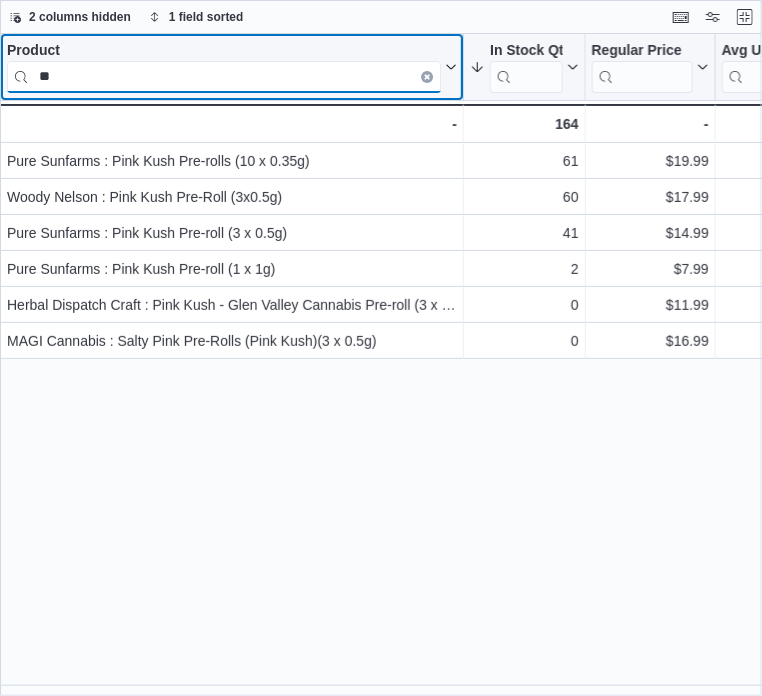type on "*" 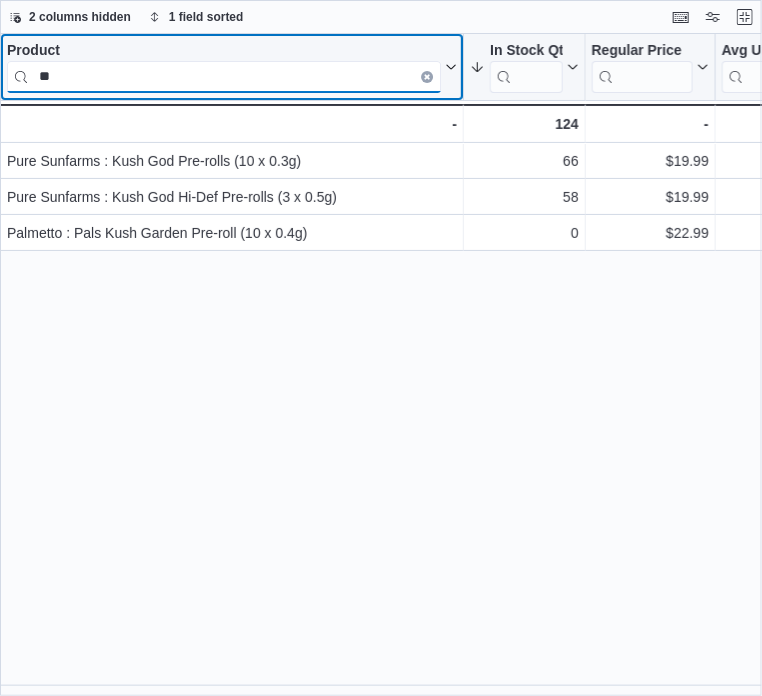 type on "*" 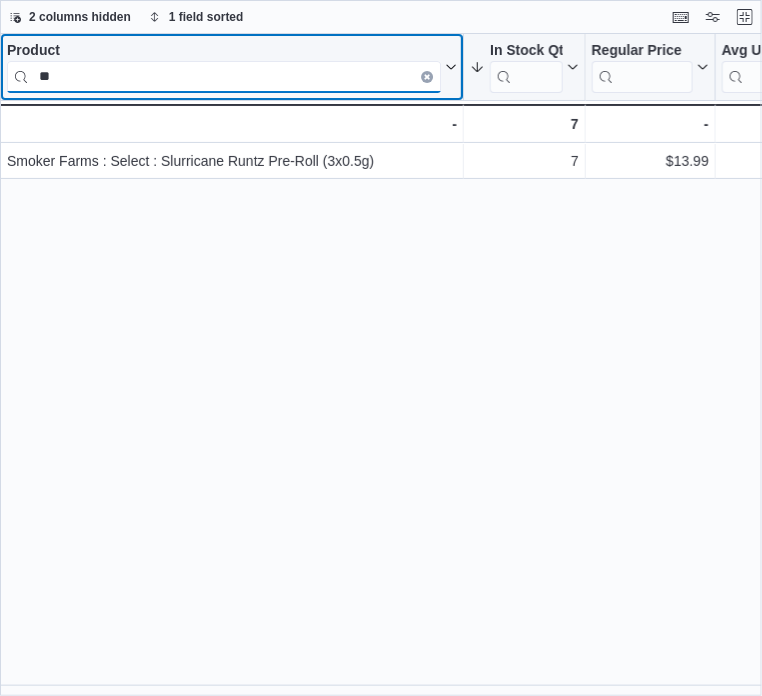 type on "*" 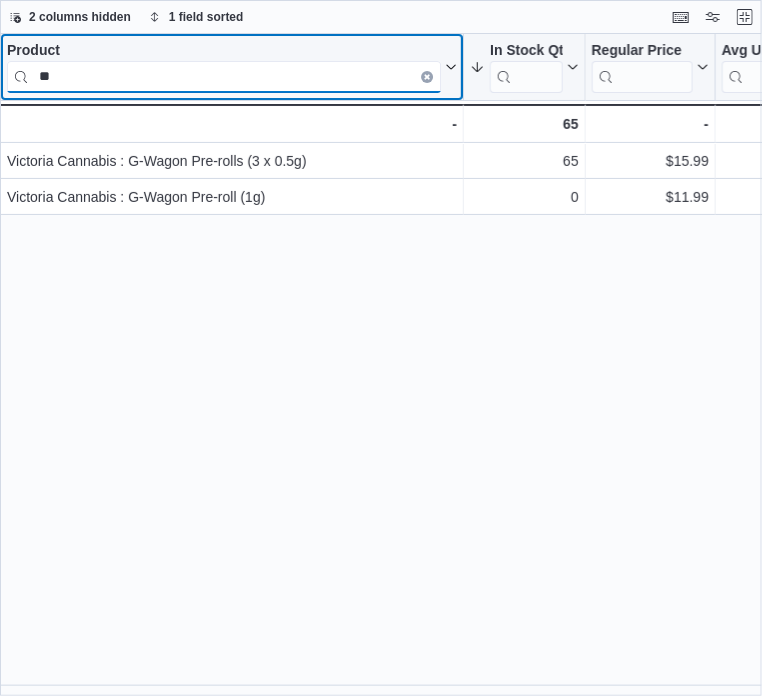 type on "*" 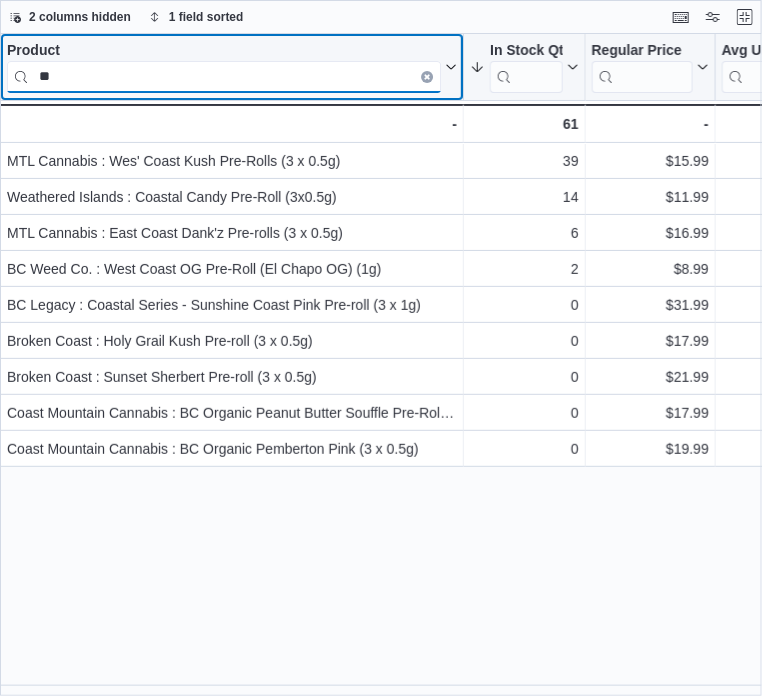 type on "*" 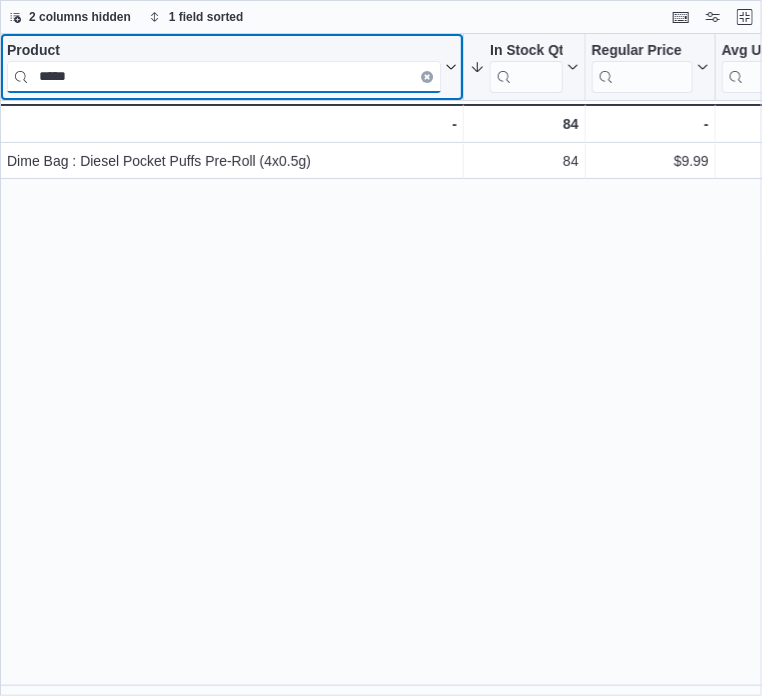 drag, startPoint x: 92, startPoint y: 70, endPoint x: 6, endPoint y: 71, distance: 86.00581 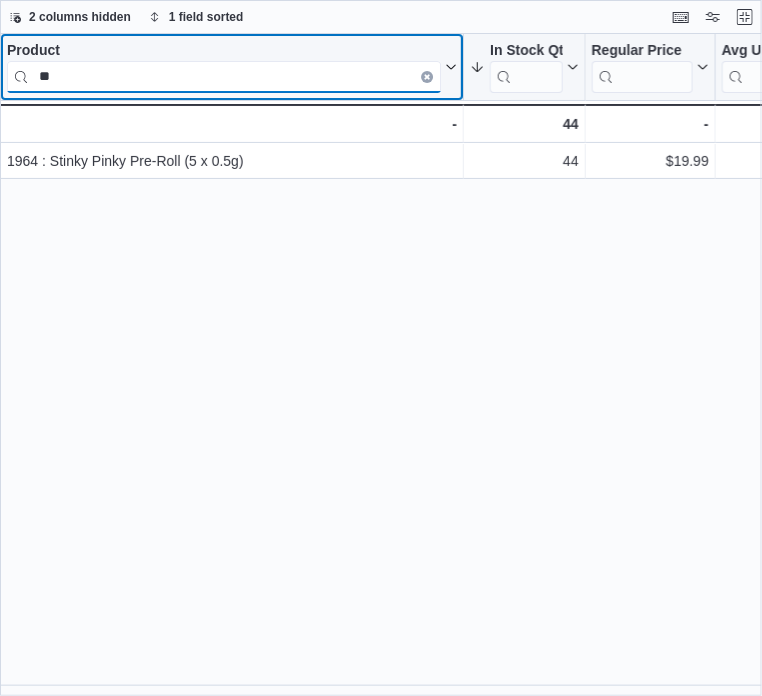 type on "*" 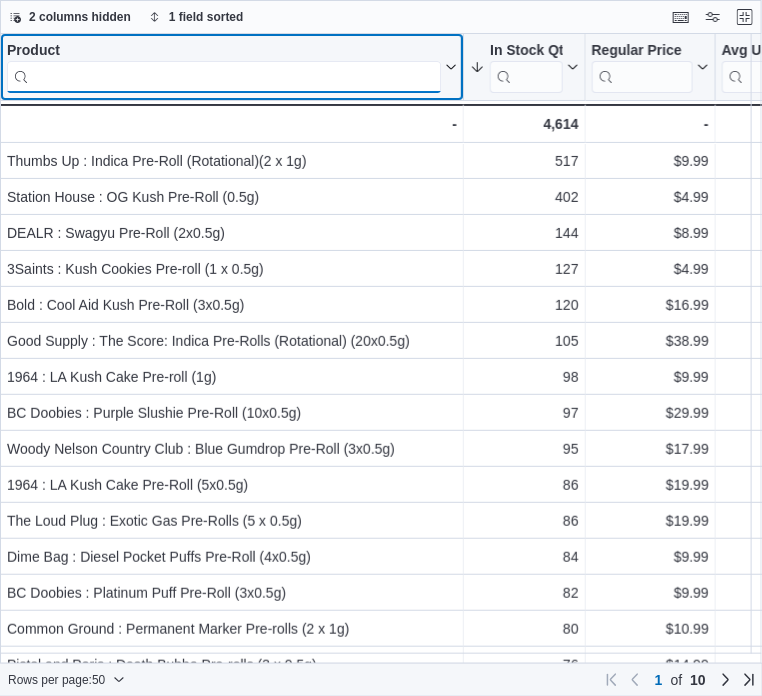 type on "*" 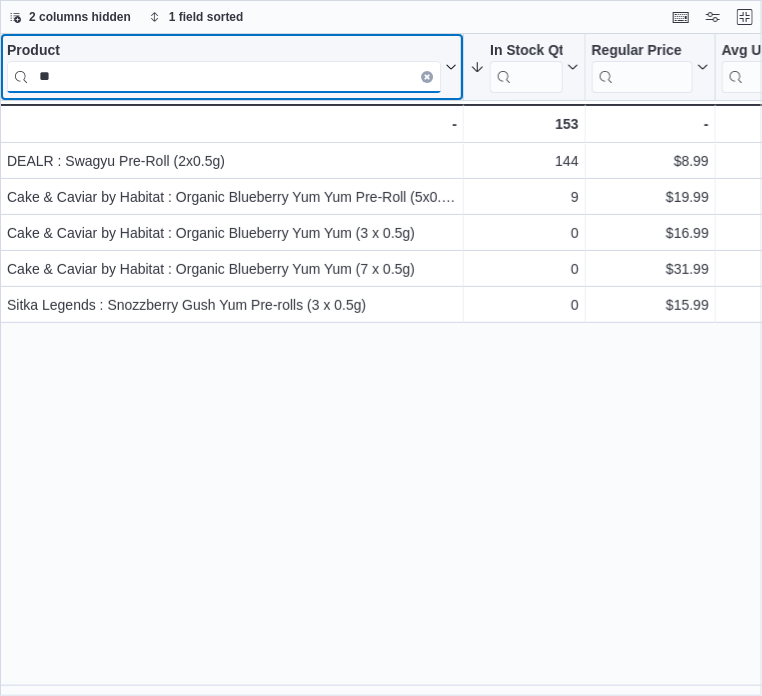 type on "*" 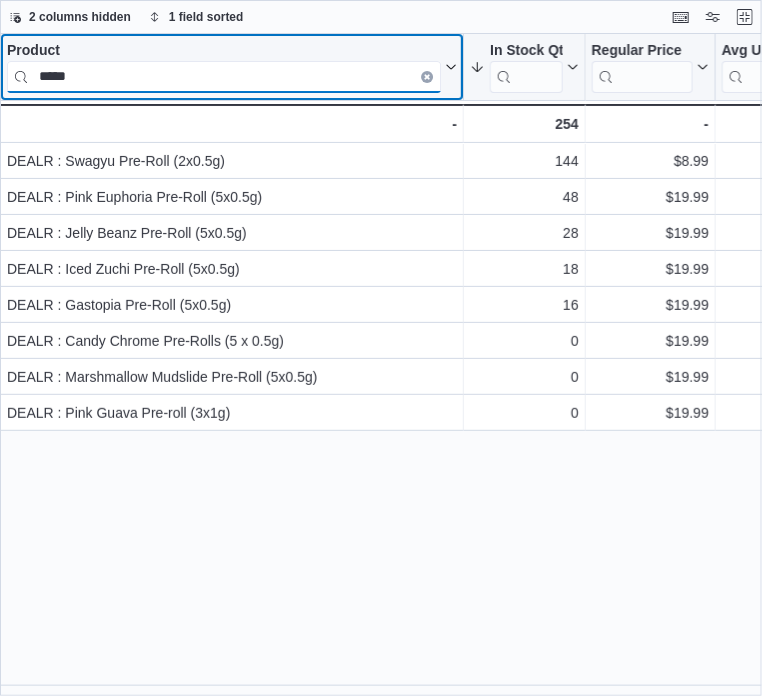 click on "*****" at bounding box center [224, 77] 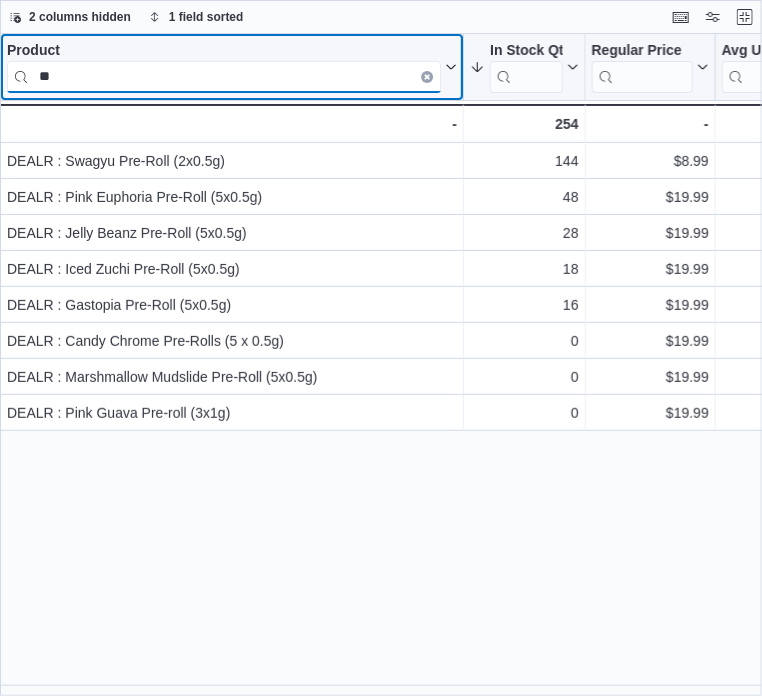 type on "*" 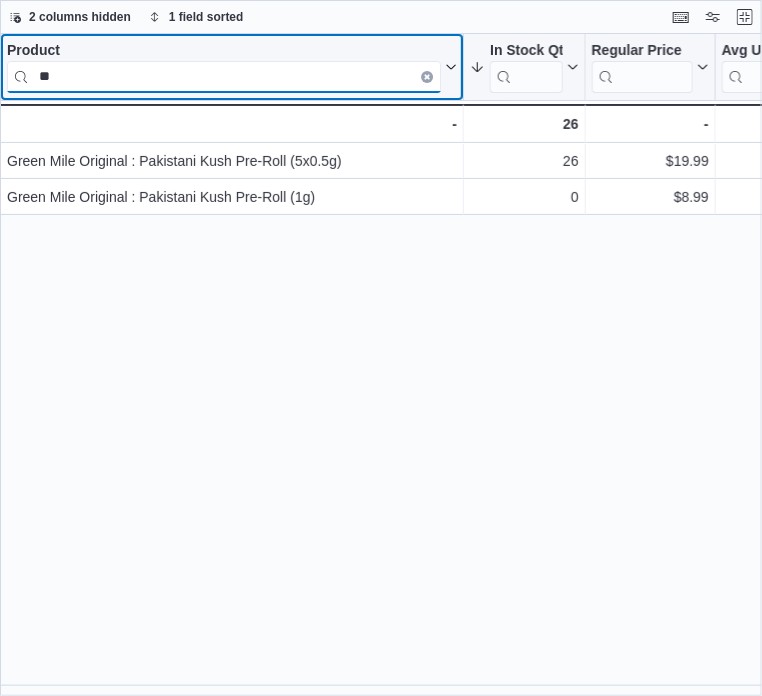 type on "*" 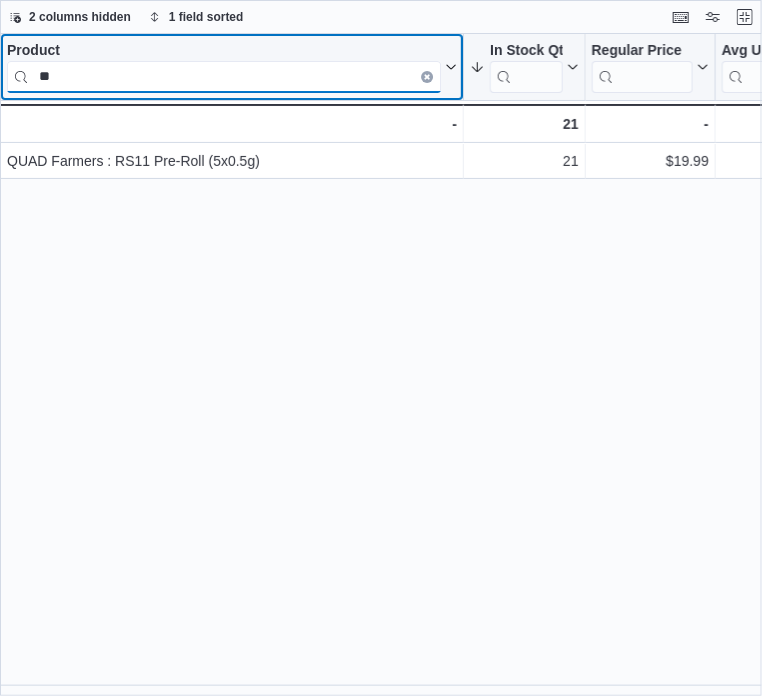type on "*" 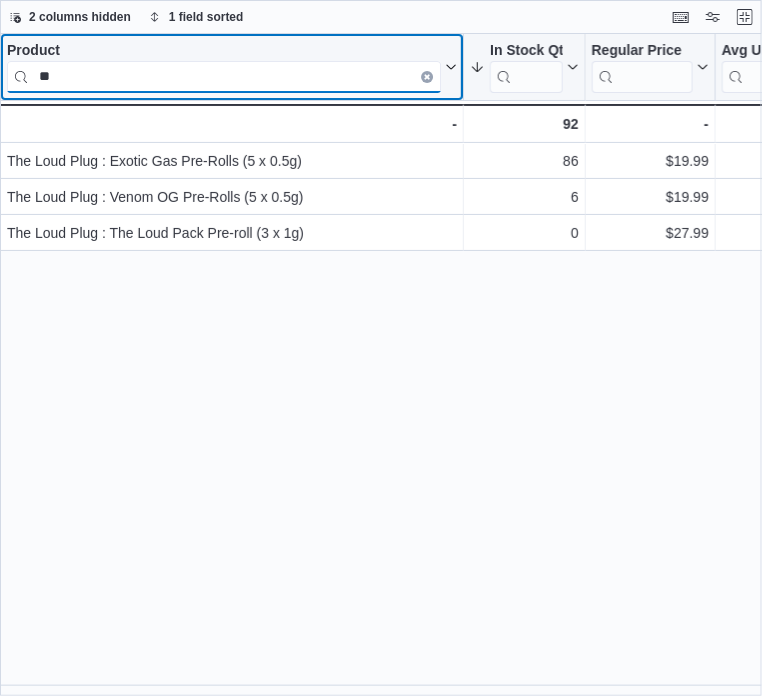 type on "*" 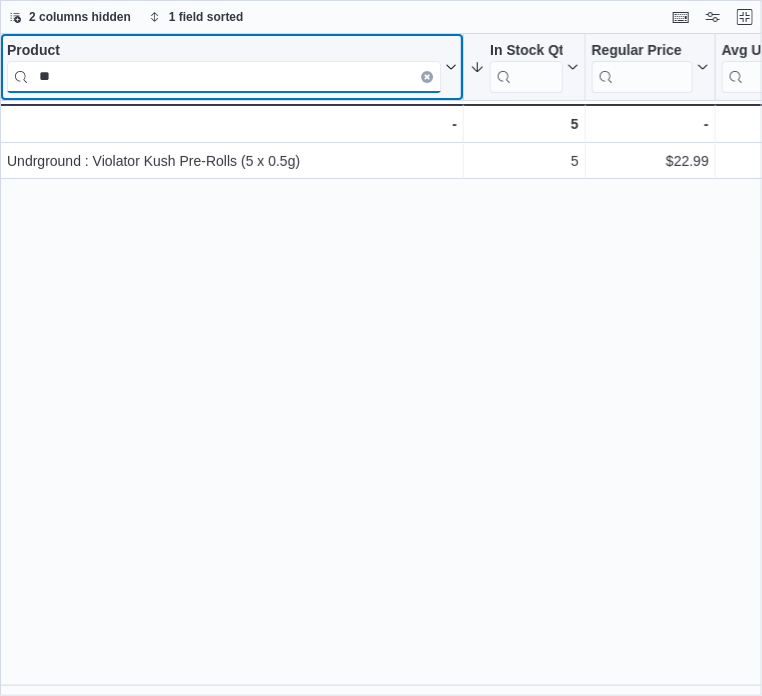 type on "*" 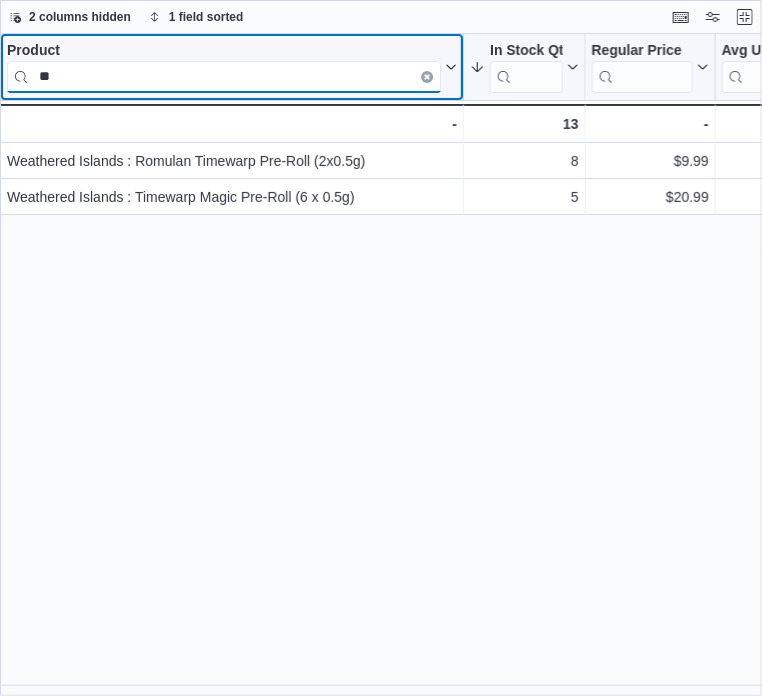 type on "*" 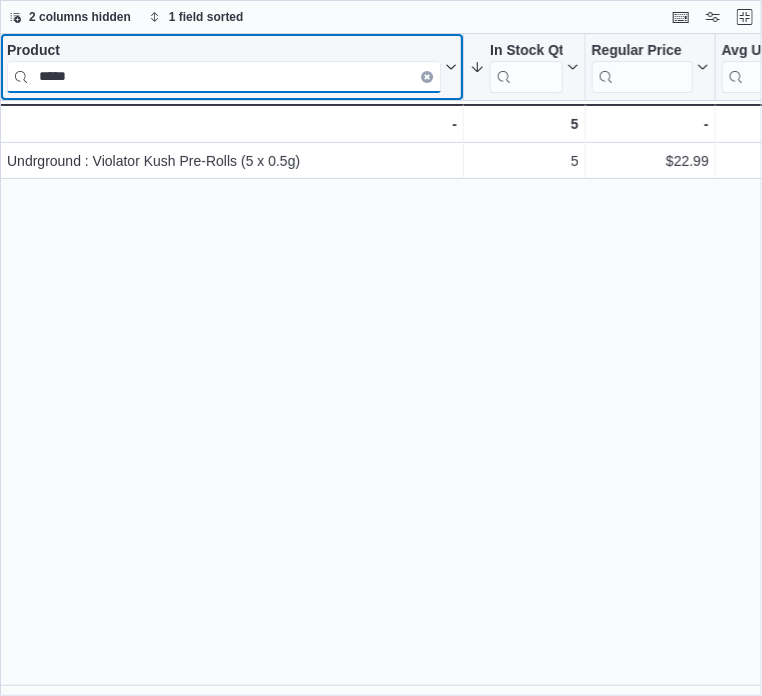 drag, startPoint x: 86, startPoint y: 63, endPoint x: 18, endPoint y: 71, distance: 68.46897 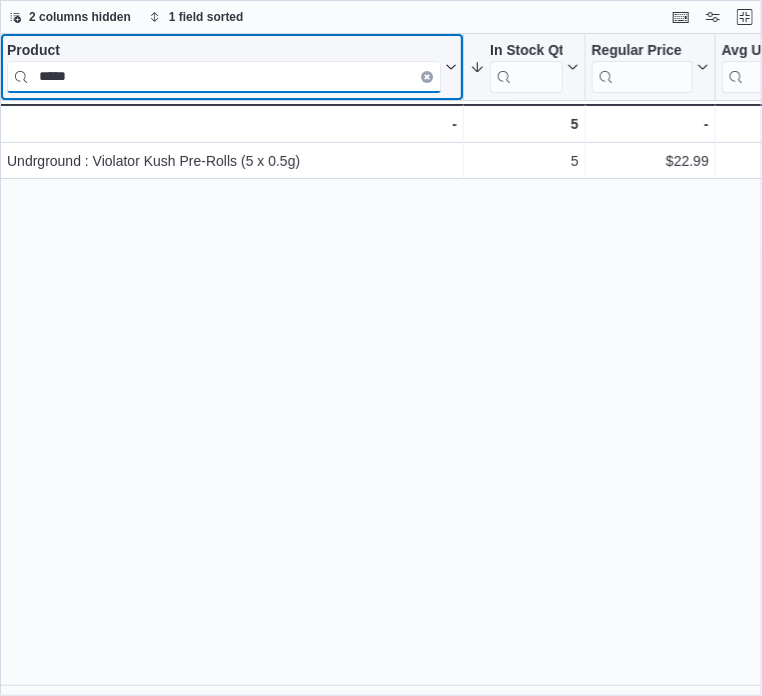 click on "*****" at bounding box center (224, 77) 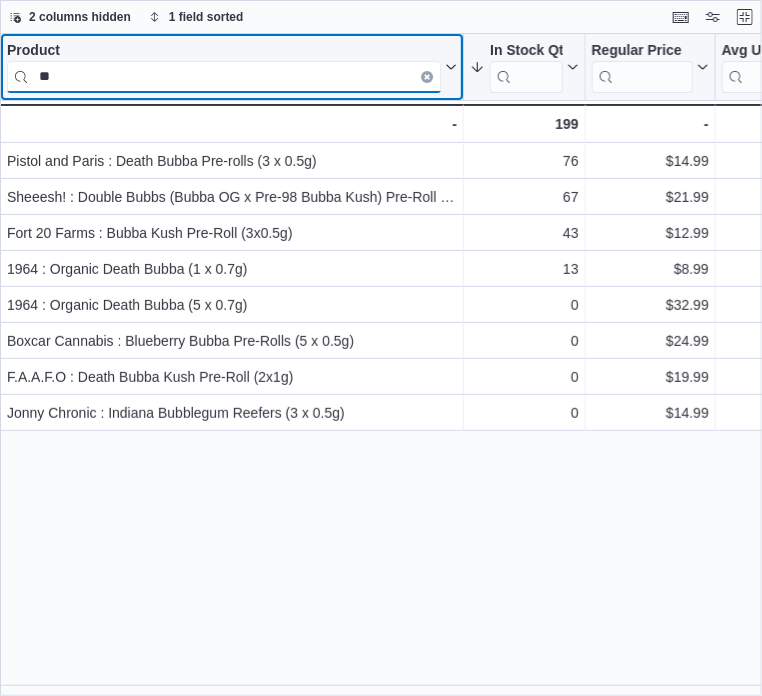 type on "*" 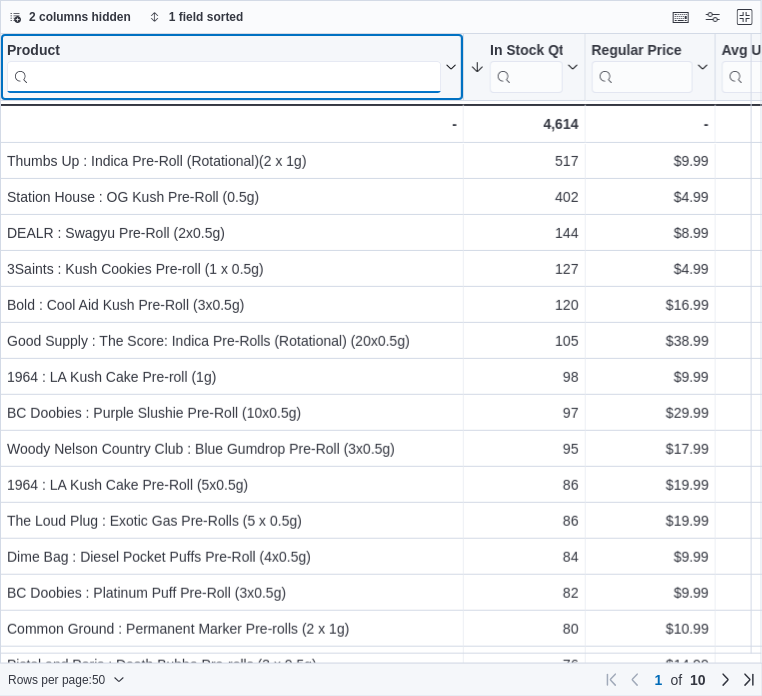 click at bounding box center [224, 77] 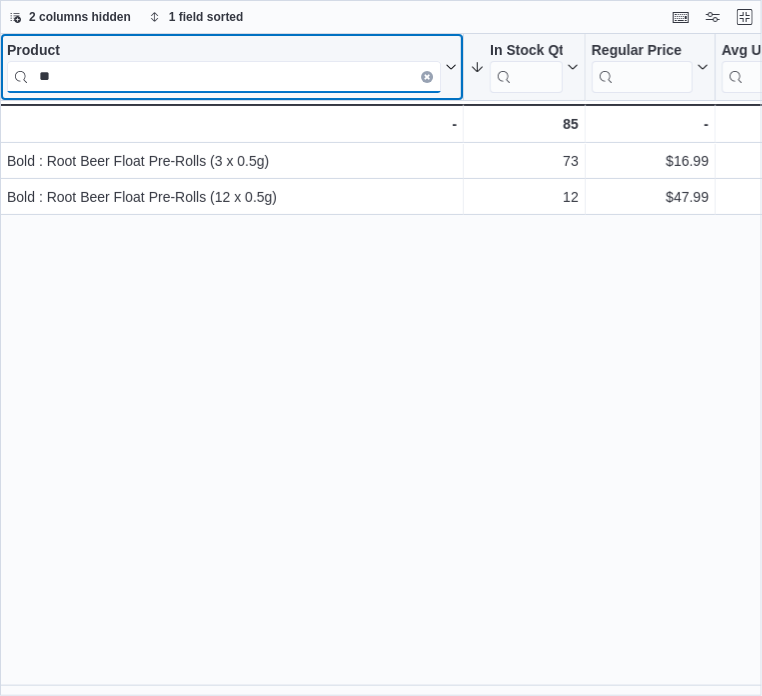 type on "*" 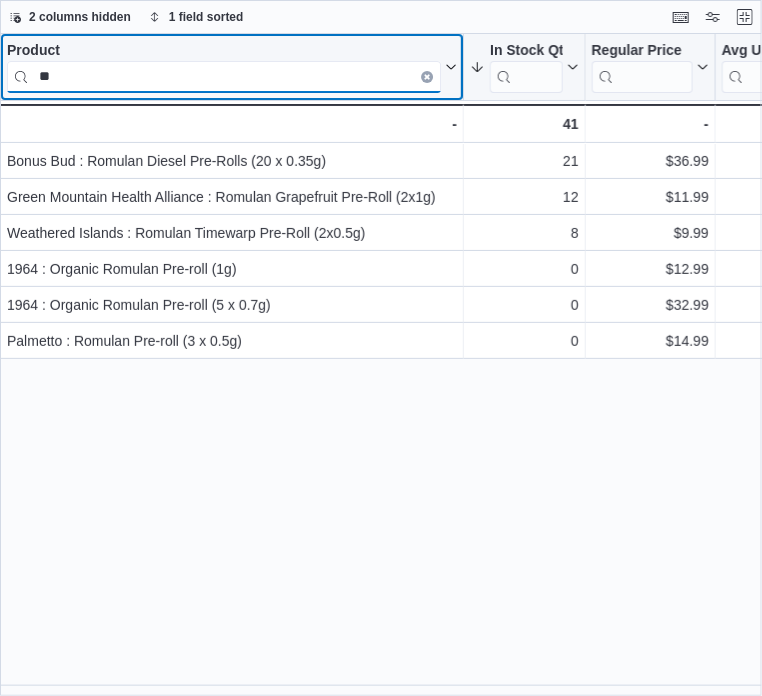 type on "*" 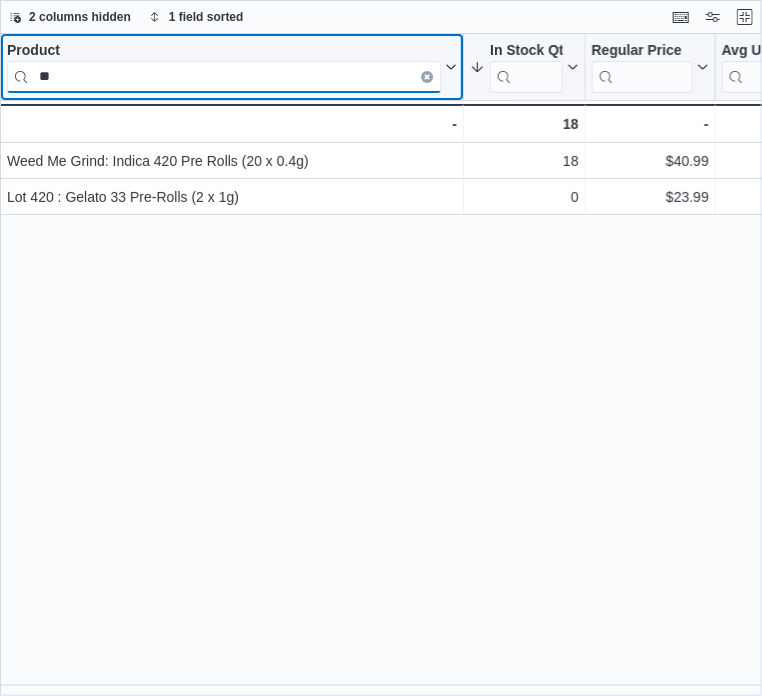 type on "*" 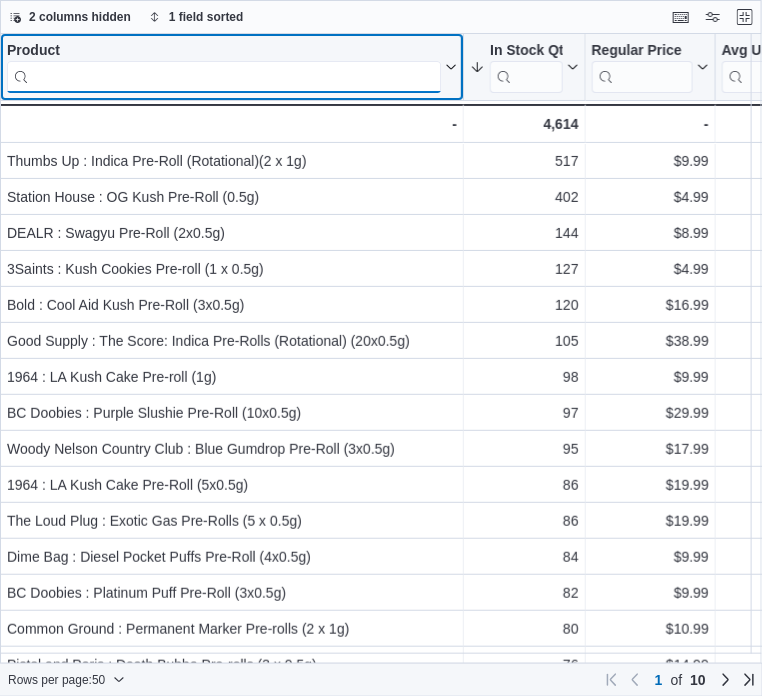 type on "*" 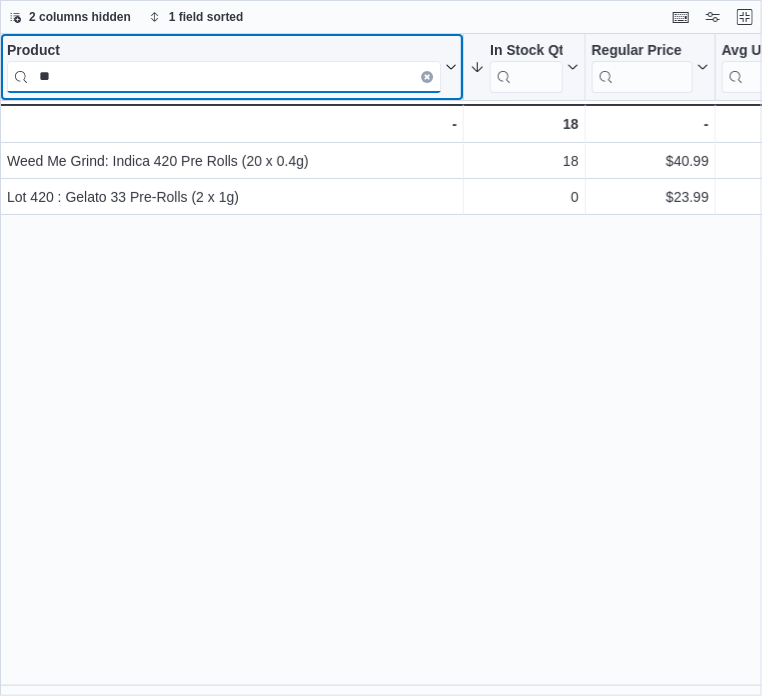 type on "*" 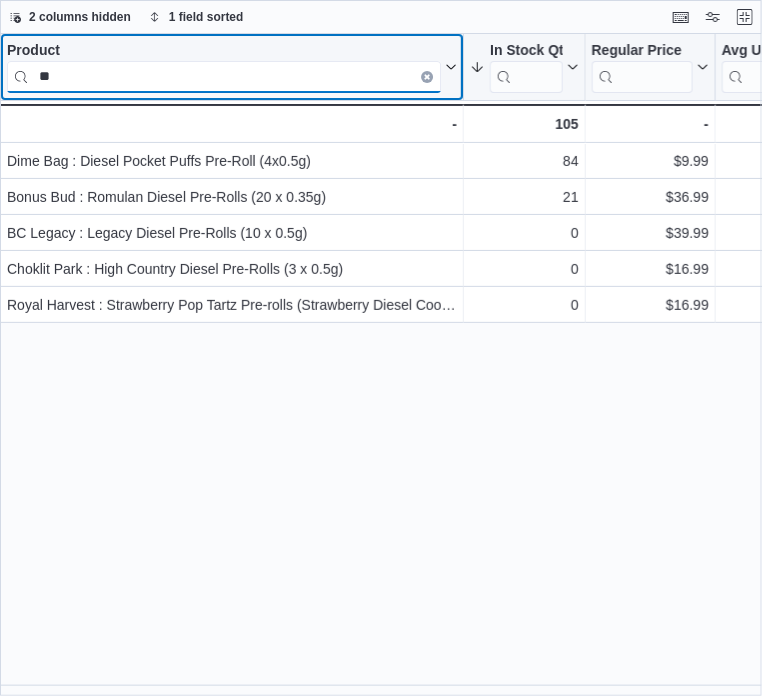 type on "*" 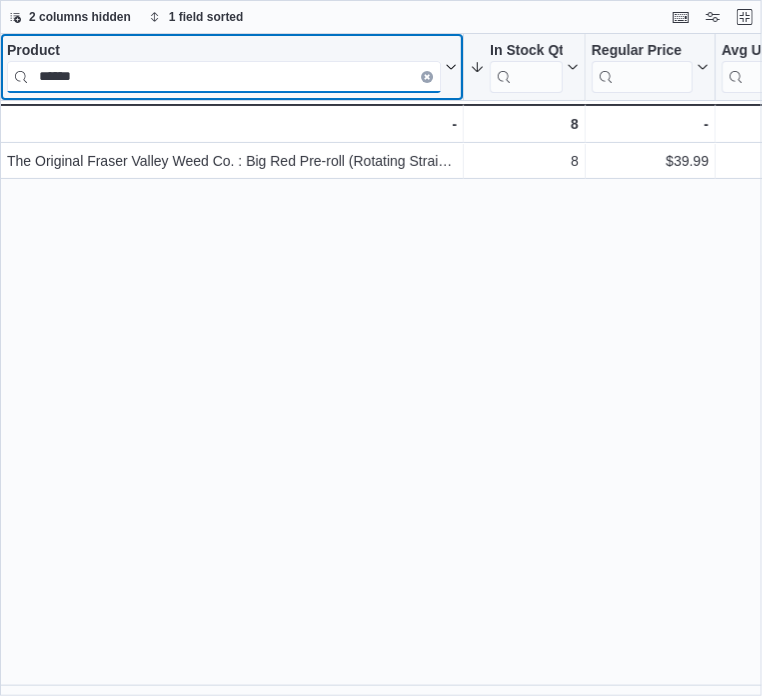 drag, startPoint x: 83, startPoint y: 80, endPoint x: 20, endPoint y: 78, distance: 63.03174 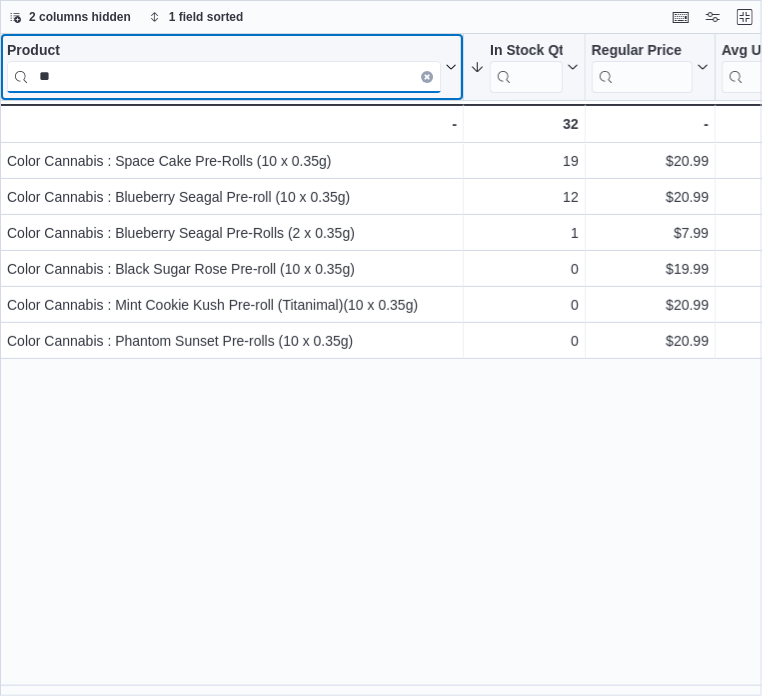 type on "*" 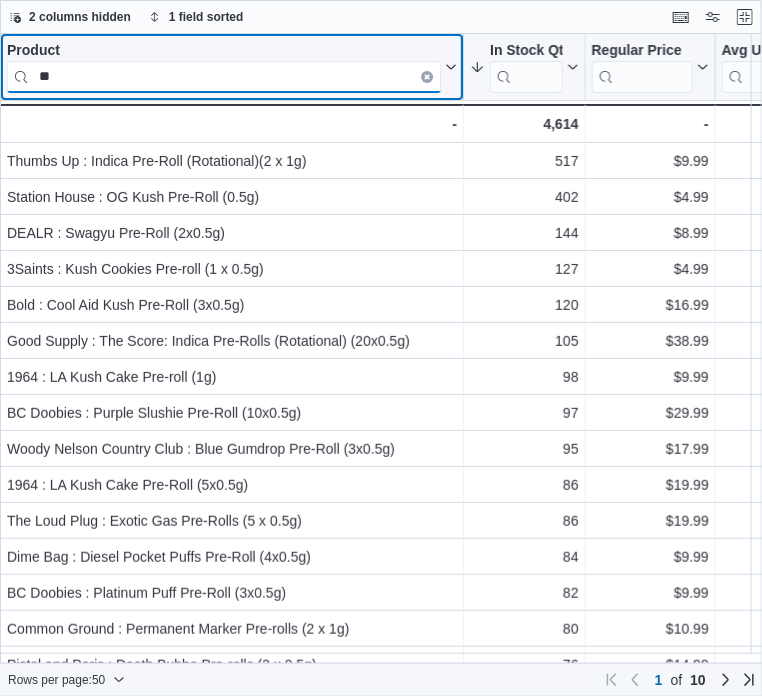 type on "*" 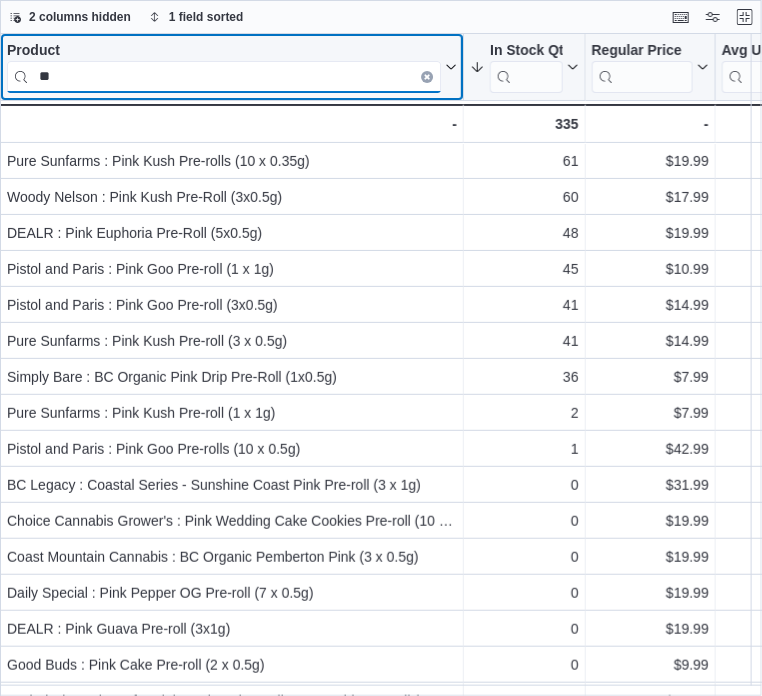 type on "*" 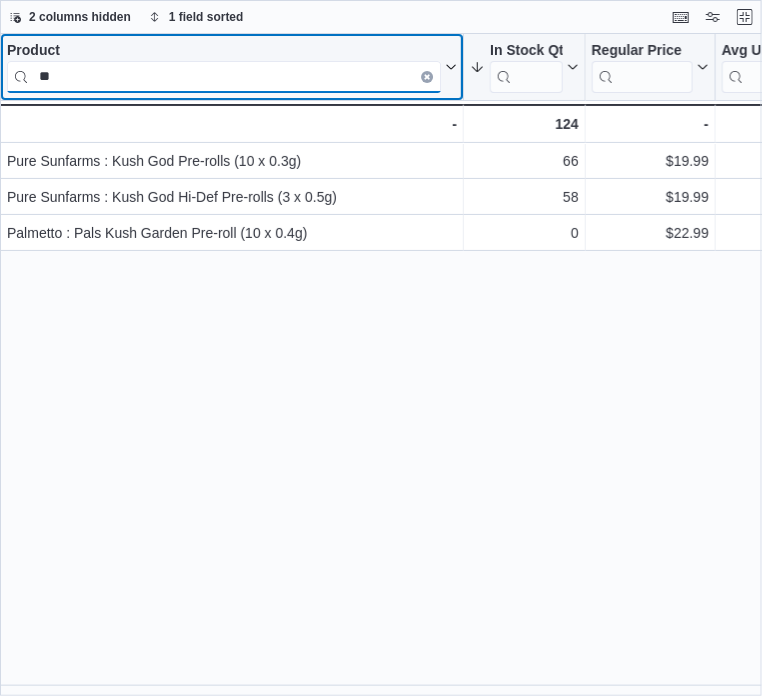 type on "*" 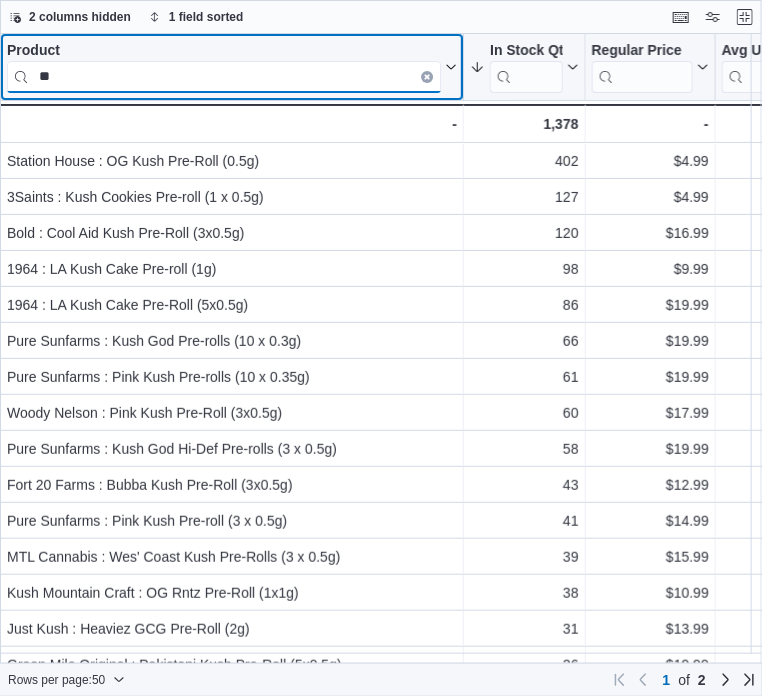 type on "*" 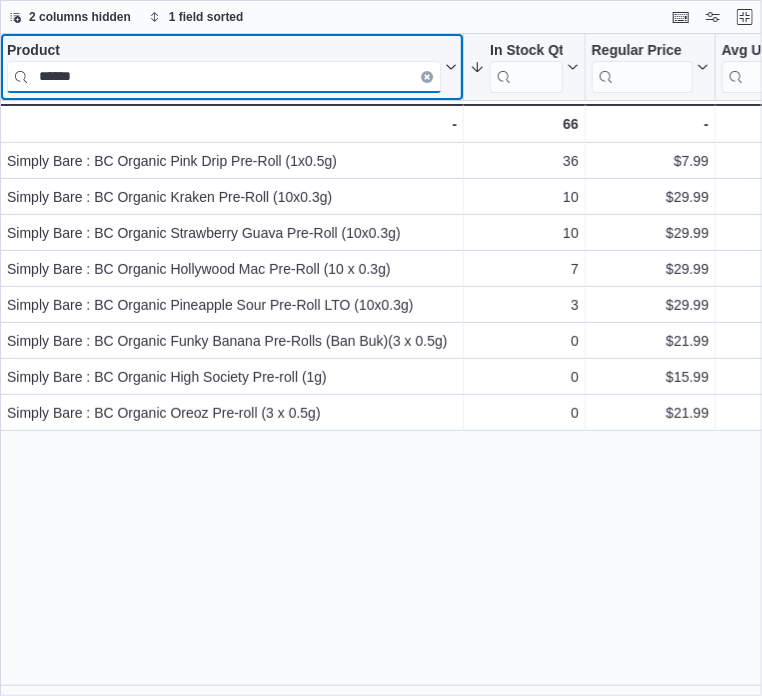 drag, startPoint x: 116, startPoint y: 67, endPoint x: 5, endPoint y: 70, distance: 111.040535 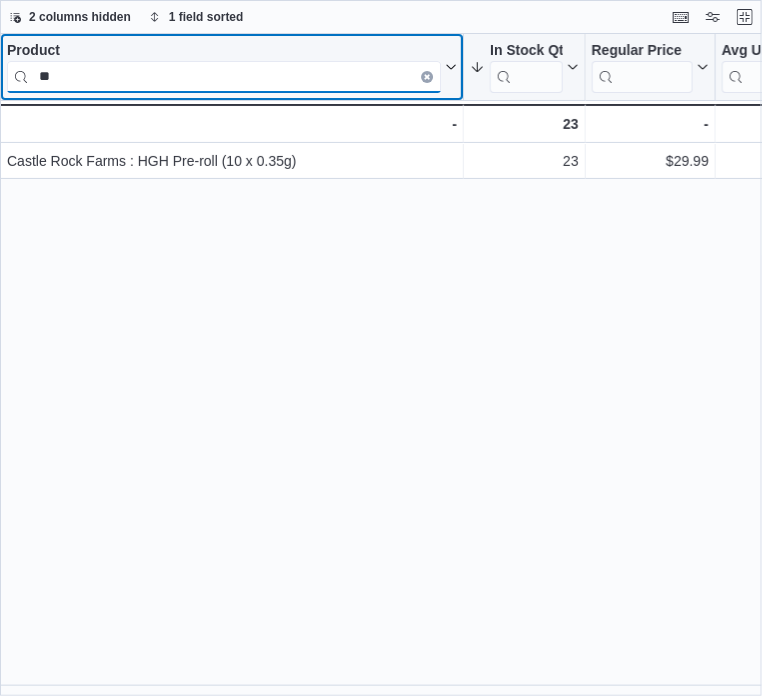 type on "*" 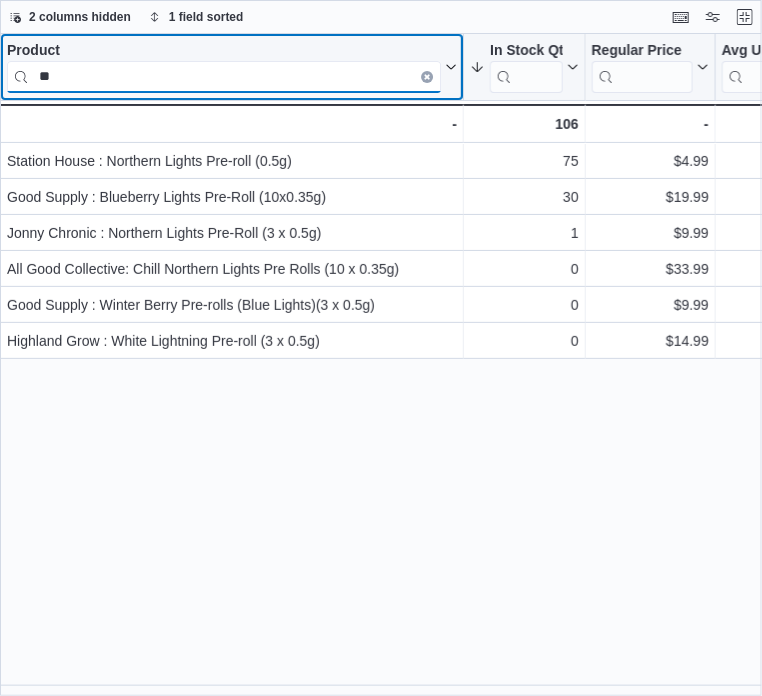 type on "*" 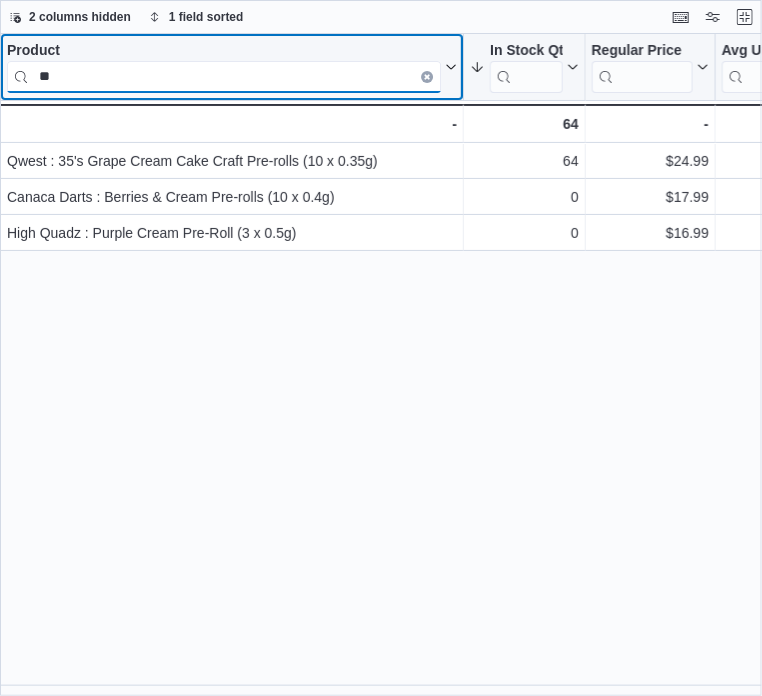 type on "*" 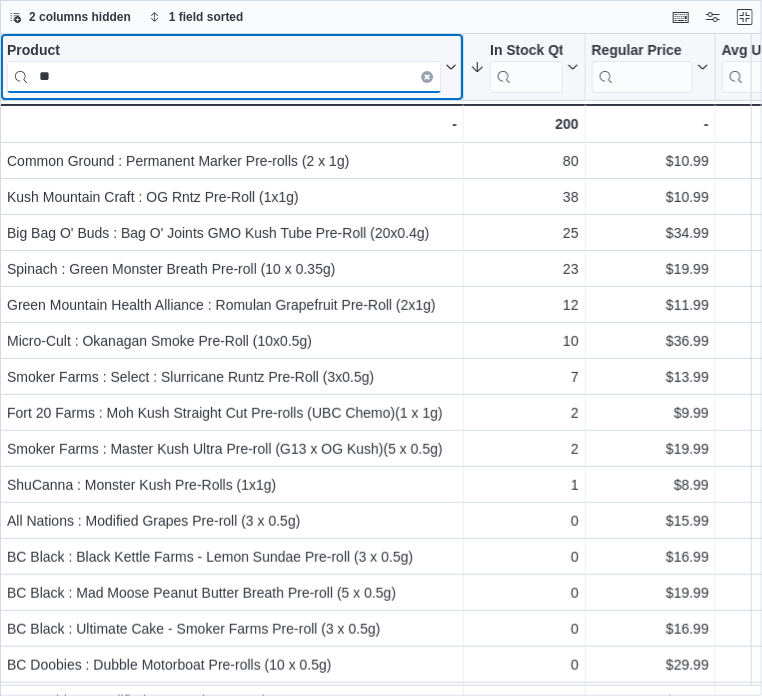 type on "*" 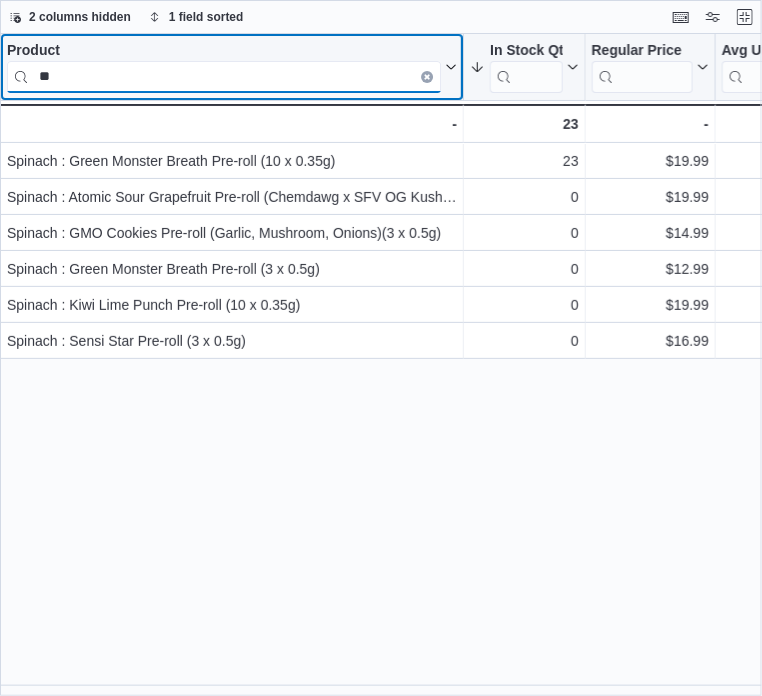 type on "*" 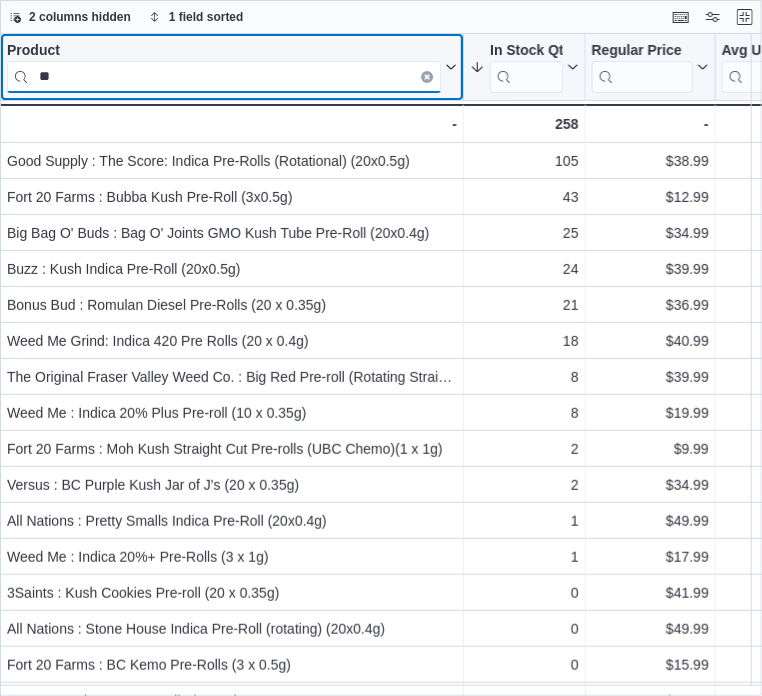 type on "*" 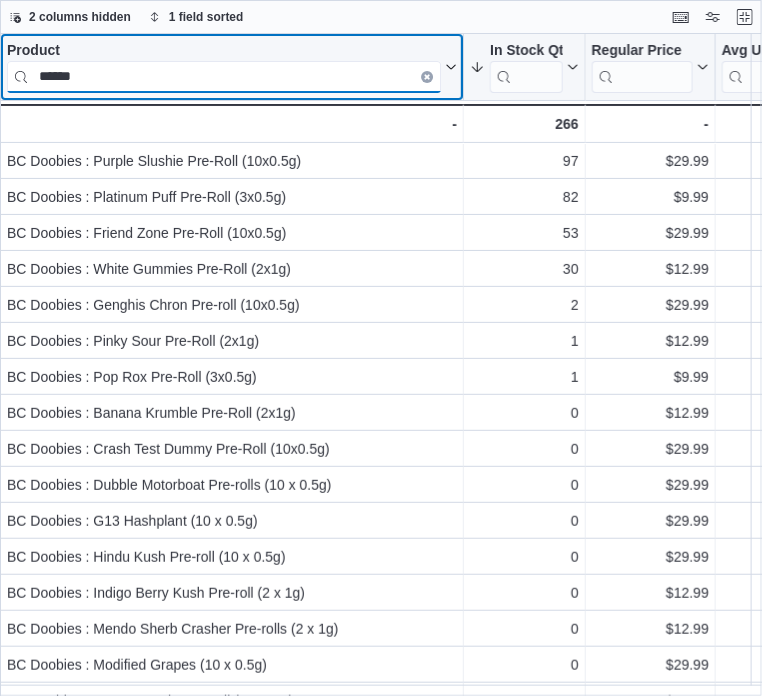 drag, startPoint x: 98, startPoint y: 81, endPoint x: 40, endPoint y: 79, distance: 58.034473 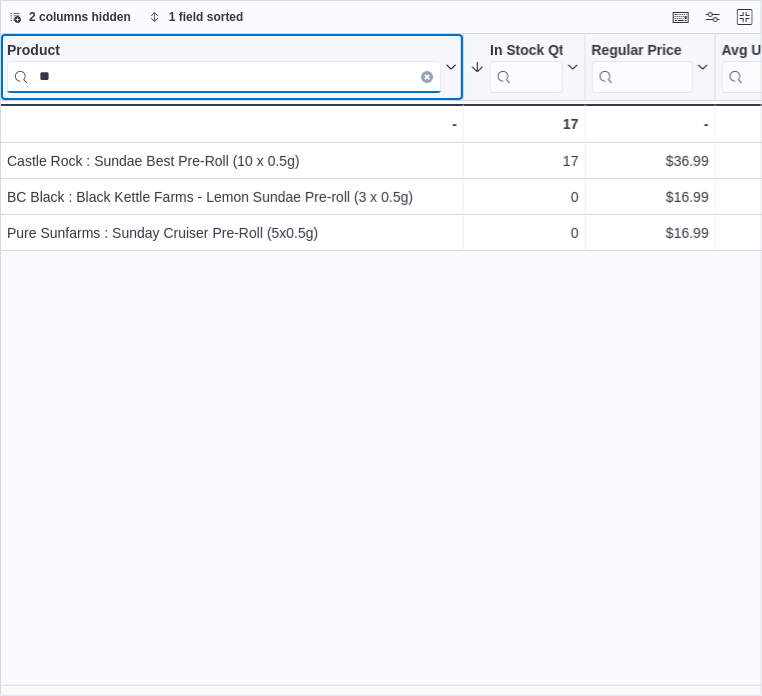 type on "*" 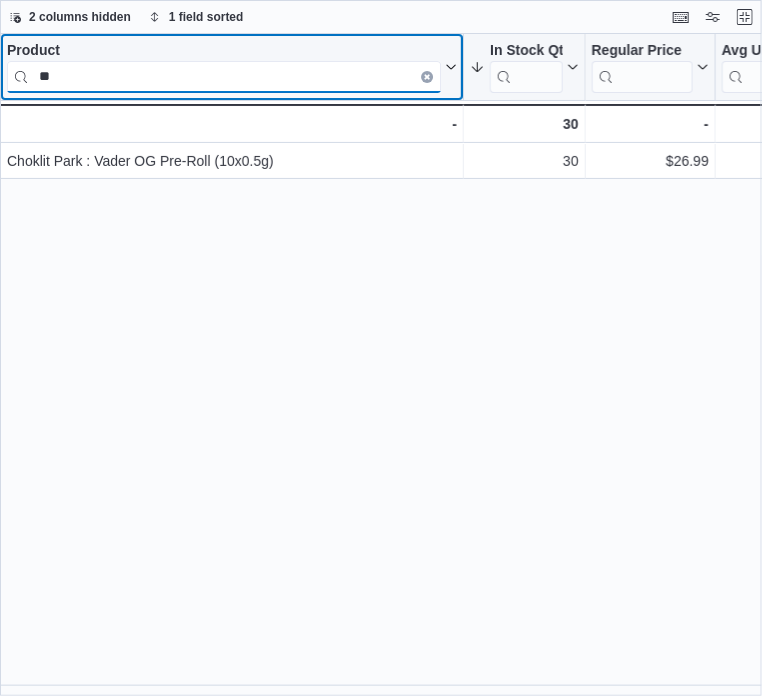 type on "*" 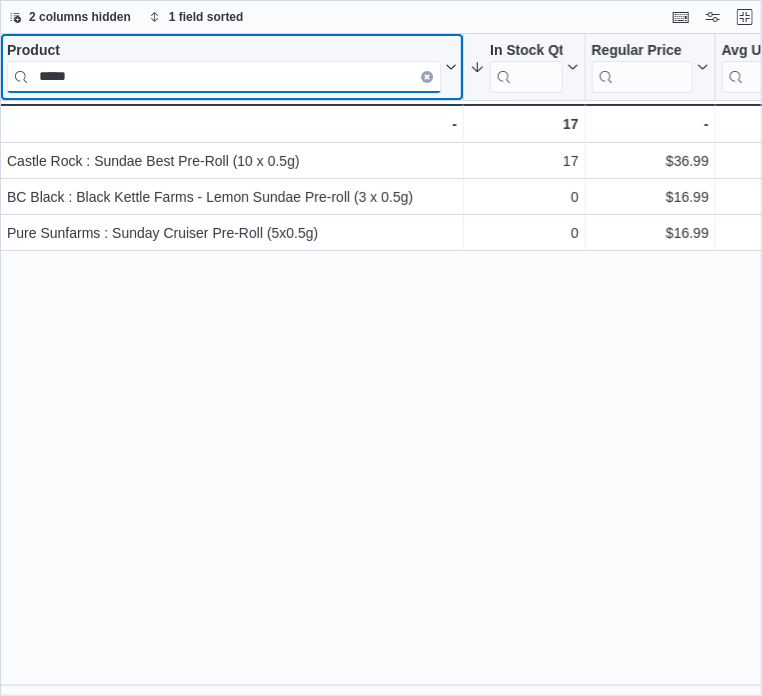drag, startPoint x: 86, startPoint y: 80, endPoint x: 1, endPoint y: 76, distance: 85.09406 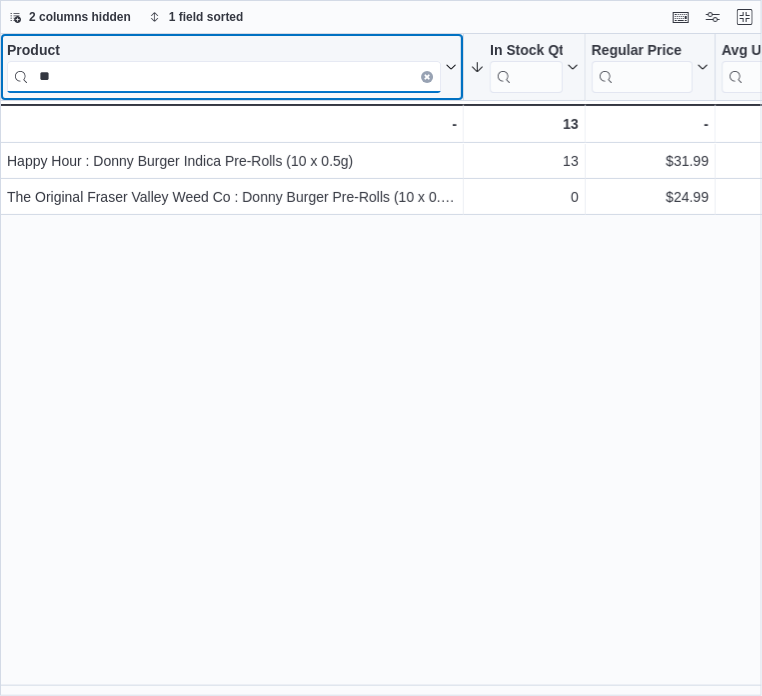 type on "*" 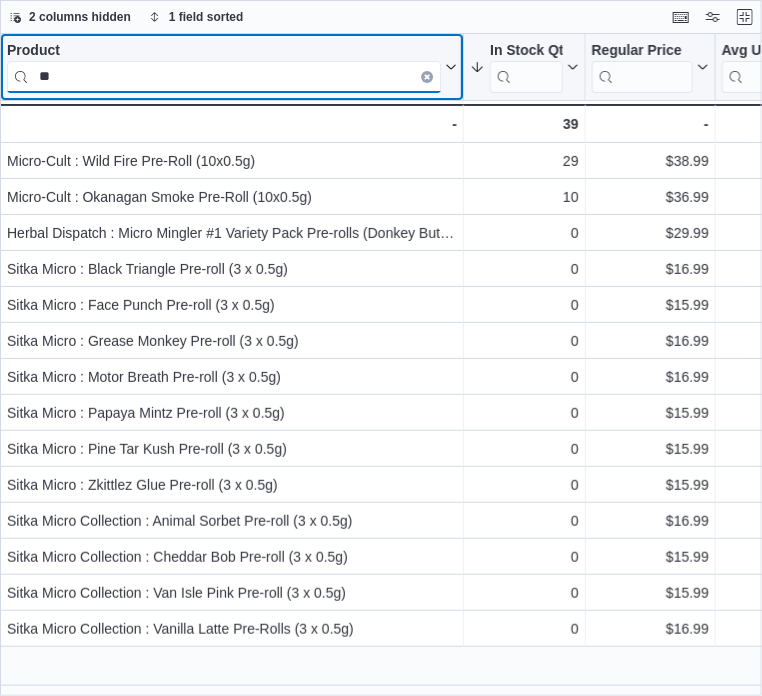 type on "*" 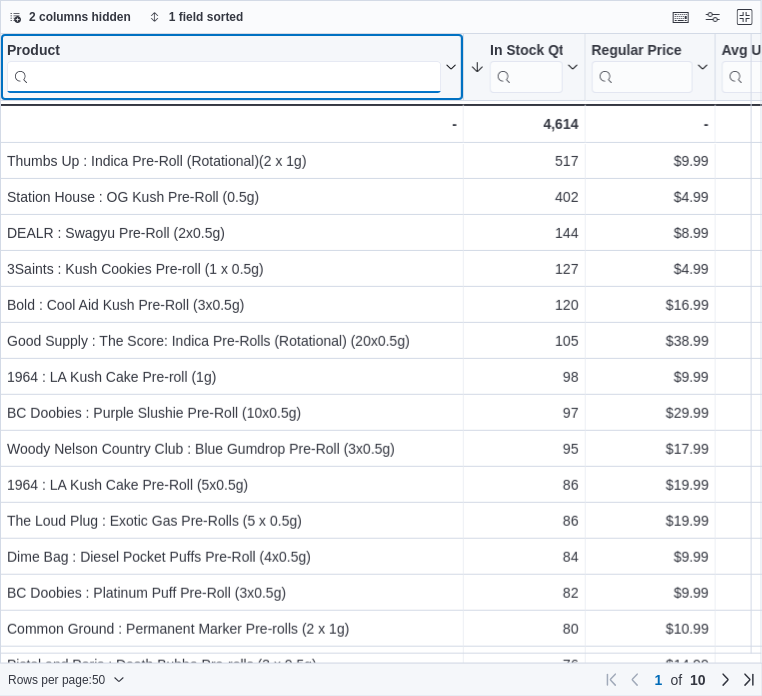 click at bounding box center [224, 77] 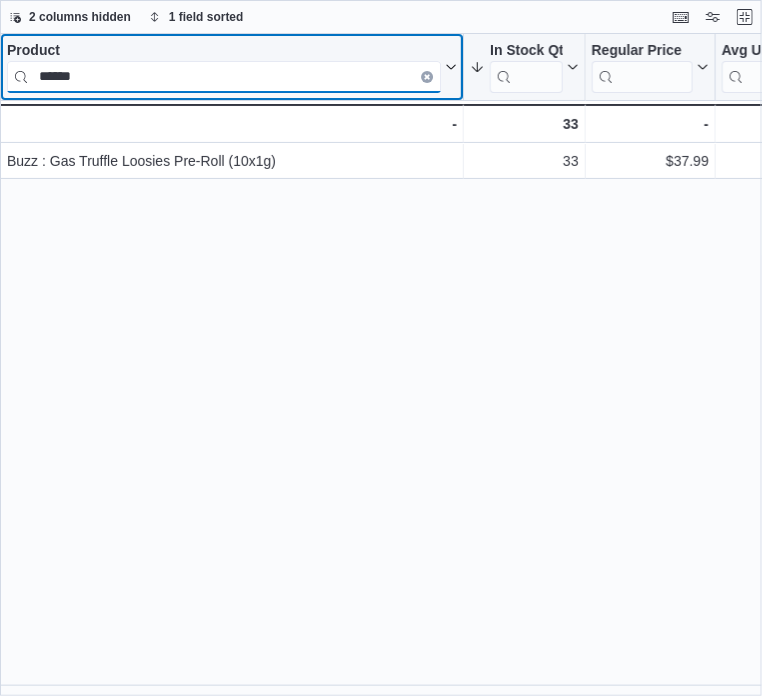 type on "******" 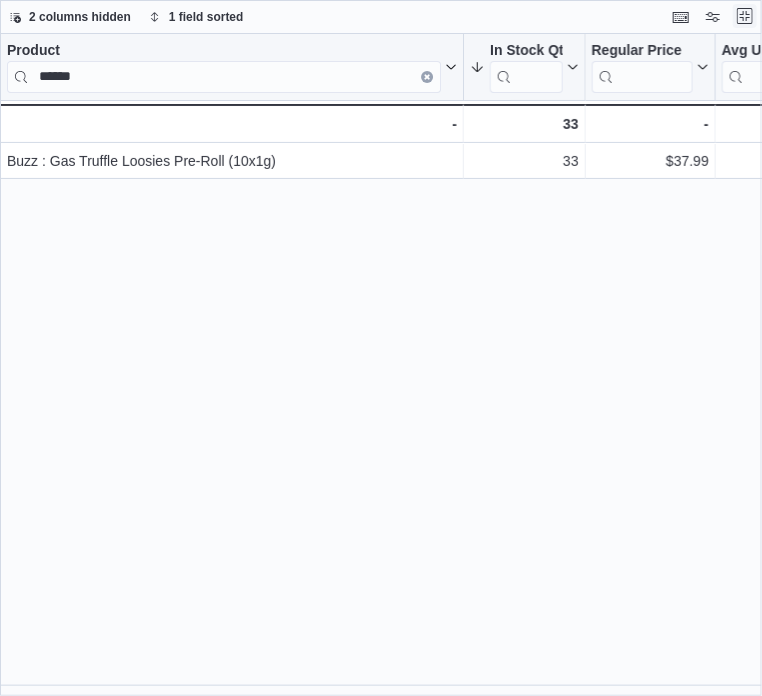 drag, startPoint x: 744, startPoint y: 19, endPoint x: 744, endPoint y: 4, distance: 15 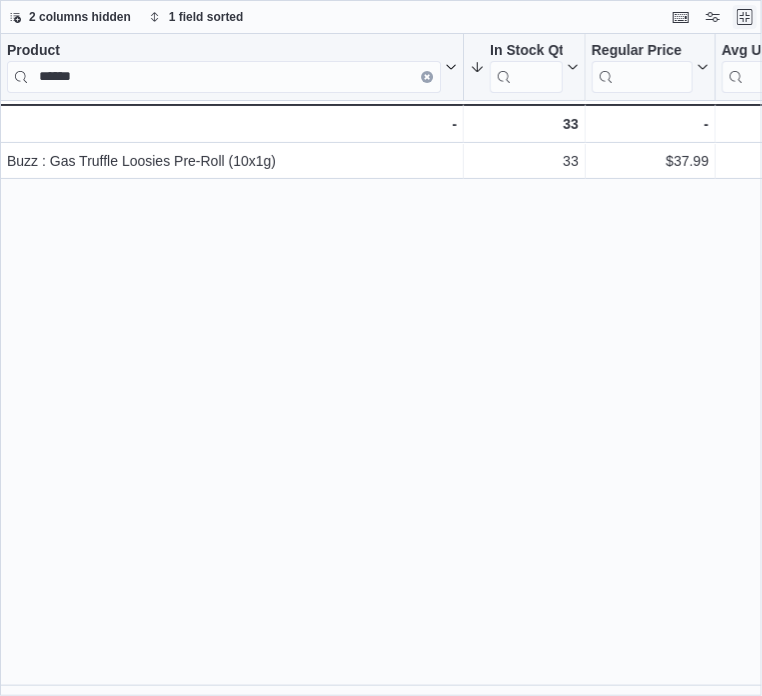 click at bounding box center [745, 17] 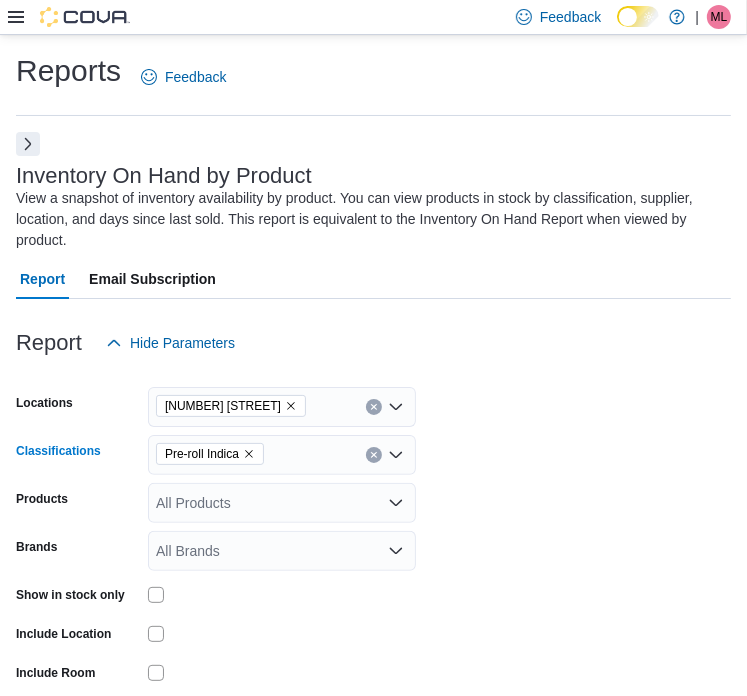 click at bounding box center [374, 455] 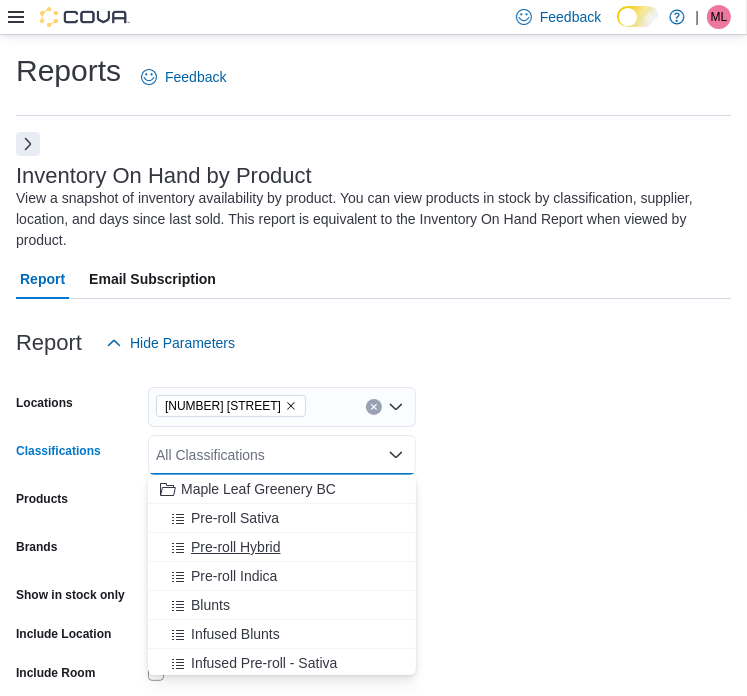 click on "Pre-roll Hybrid" at bounding box center [235, 547] 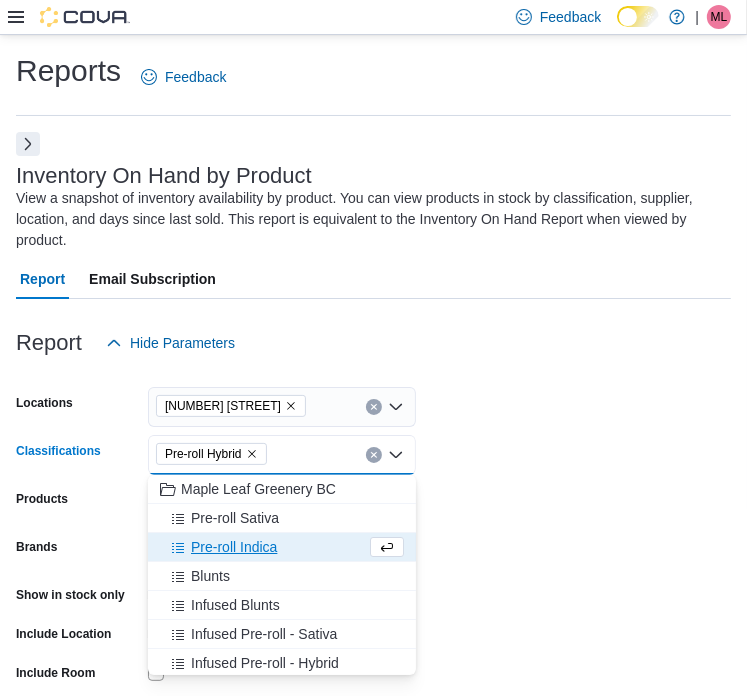 click on "Locations 71 Sixth Street Classifications Pre-roll Hybrid Combo box. Selected. Pre-roll Hybrid. Press Backspace to delete Pre-roll Hybrid. Combo box input. All Classifications. Type some text or, to display a list of choices, press Down Arrow. To exit the list of choices, press Escape. Products All Products Brands All Brands Show in stock only Include Location Include Room Include Archived Export  Run Report" at bounding box center (373, 573) 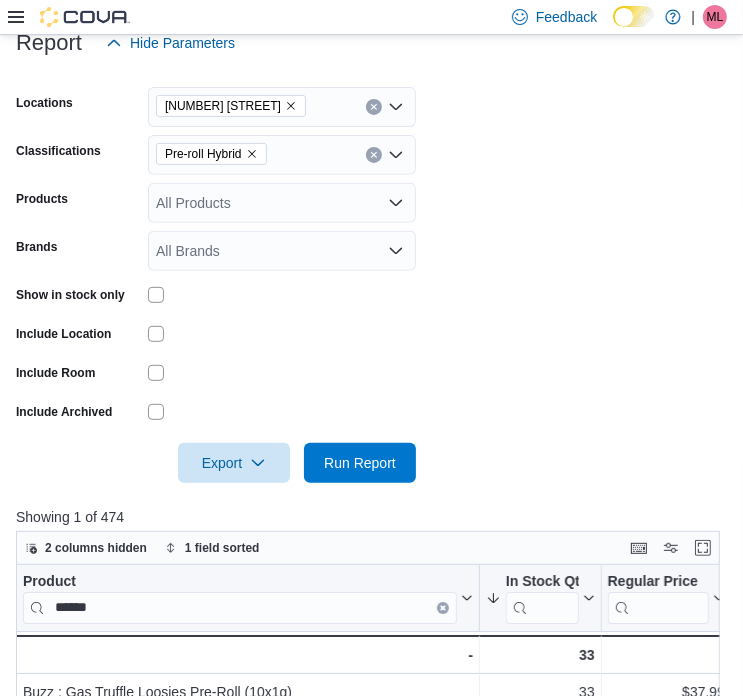 scroll, scrollTop: 306, scrollLeft: 0, axis: vertical 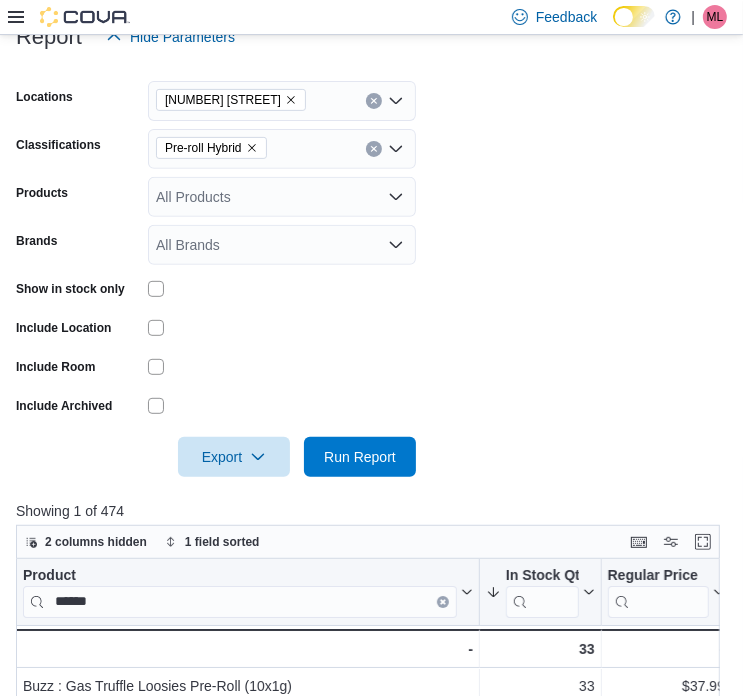 click at bounding box center [371, 489] 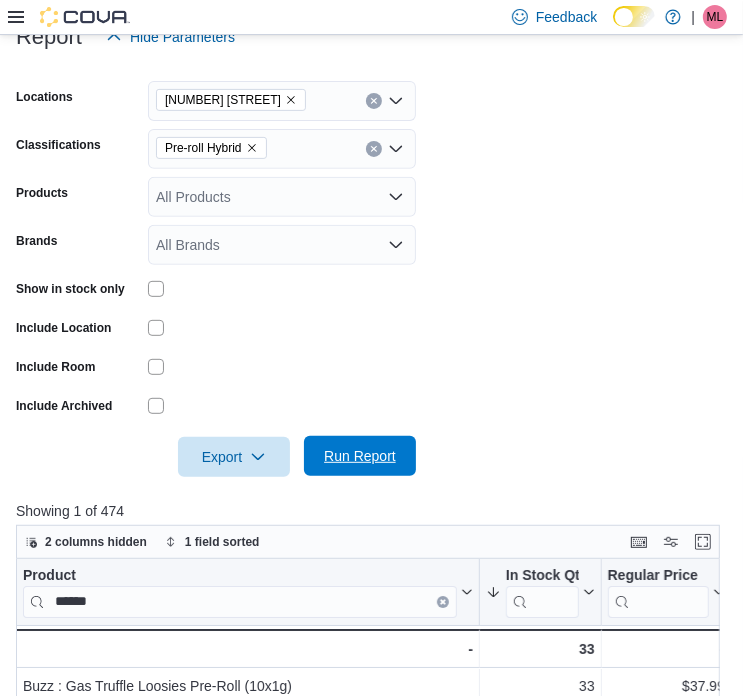 click on "Run Report" at bounding box center [360, 456] 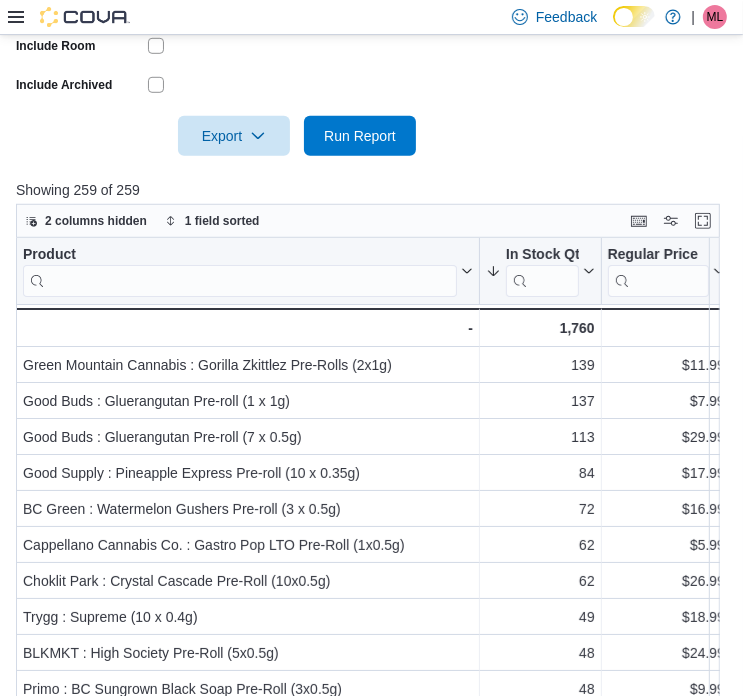 scroll, scrollTop: 637, scrollLeft: 0, axis: vertical 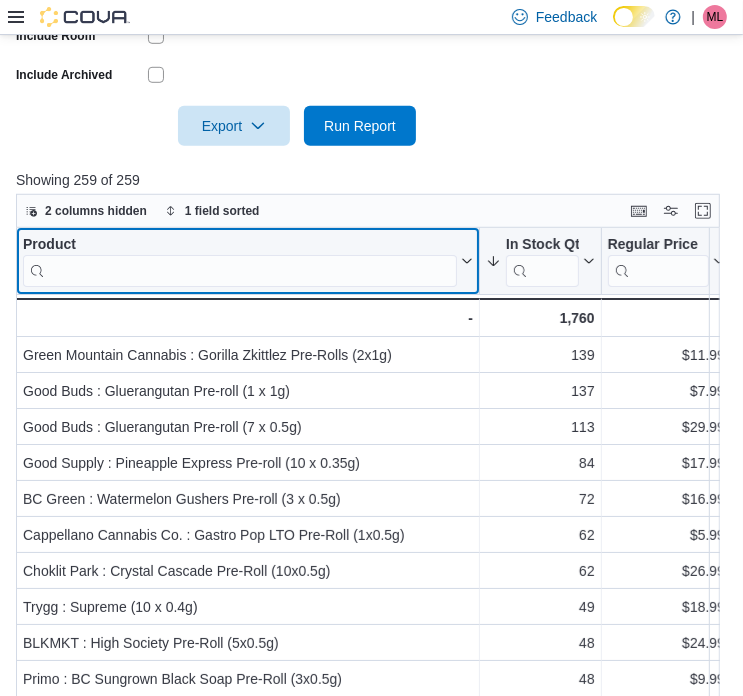 click on "Product Click to view column header actions" at bounding box center (248, 261) 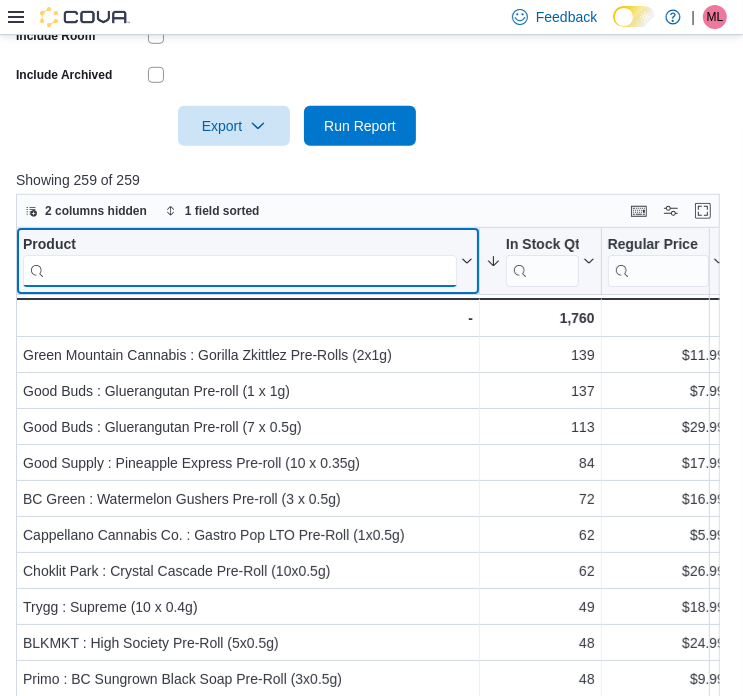 click at bounding box center [240, 270] 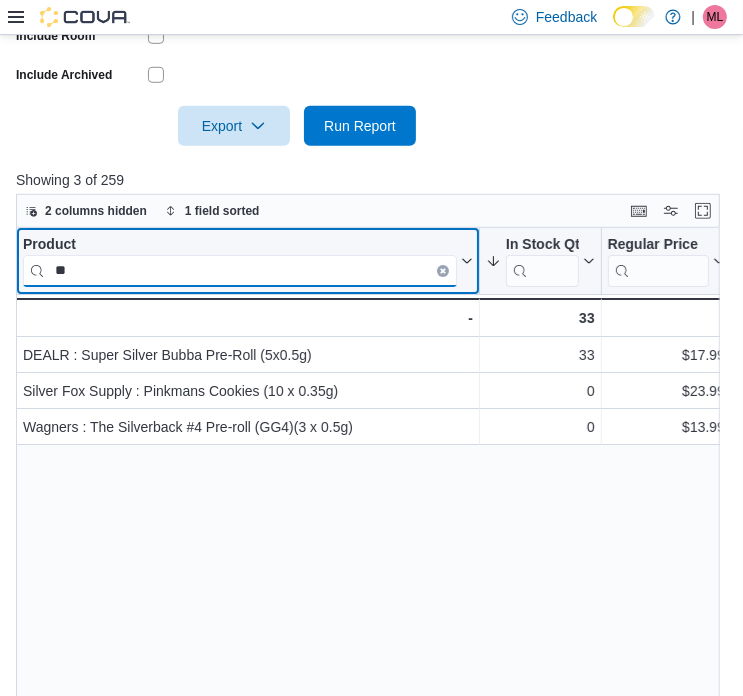 type on "*" 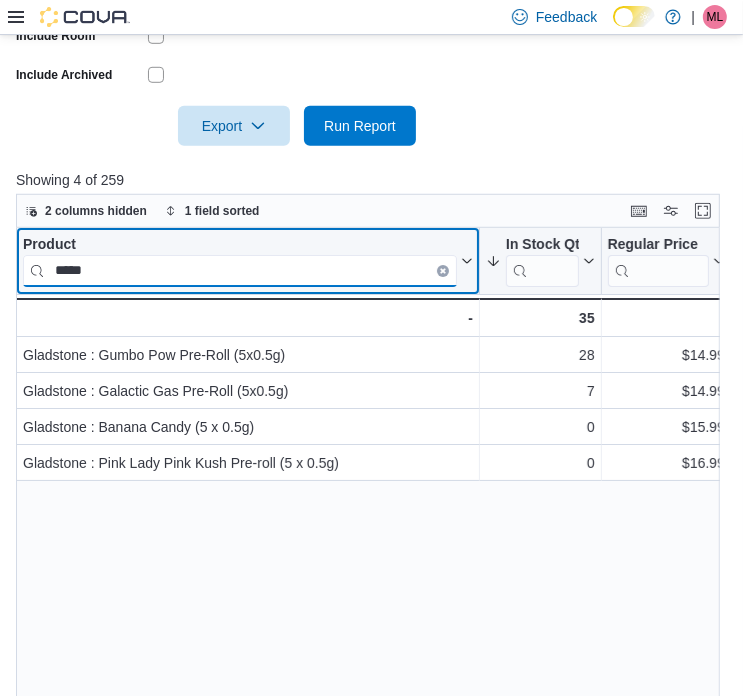 drag, startPoint x: 108, startPoint y: 279, endPoint x: 5, endPoint y: 273, distance: 103.17461 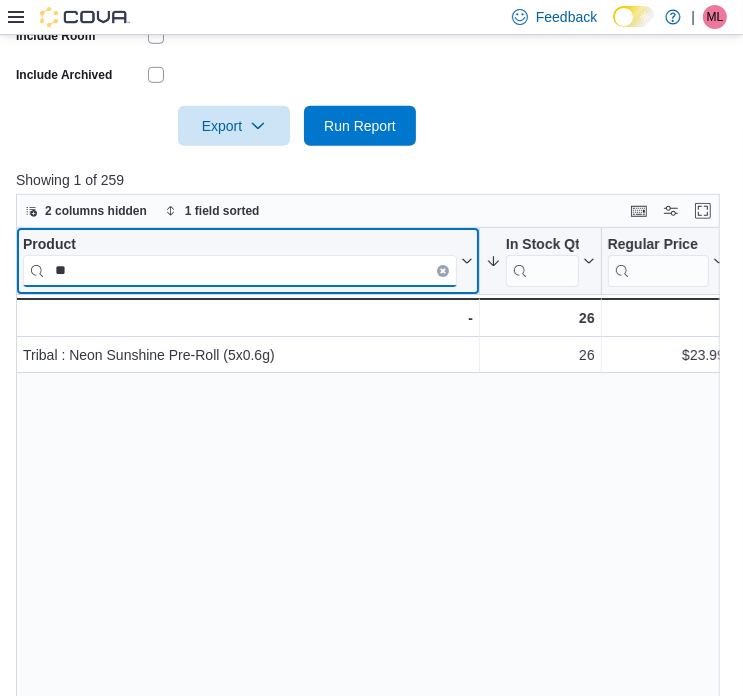 type on "*" 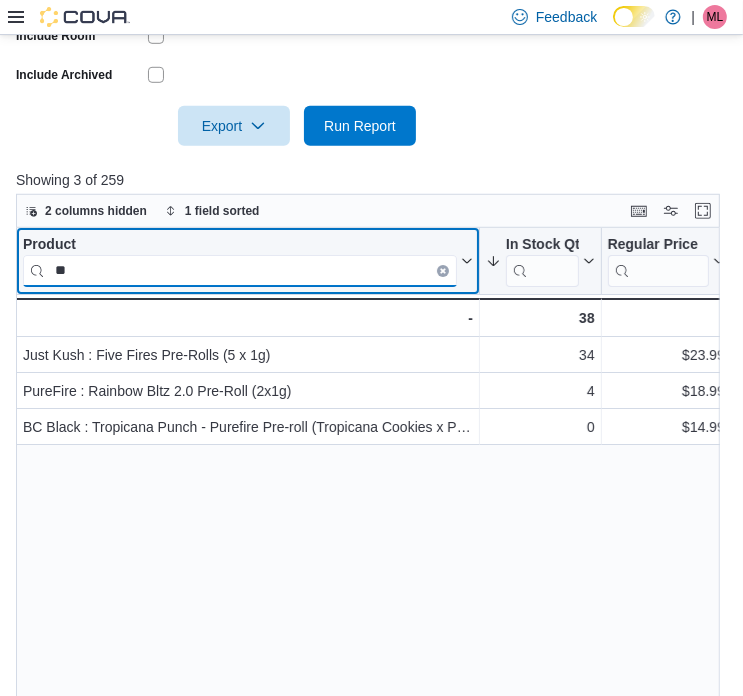 type on "*" 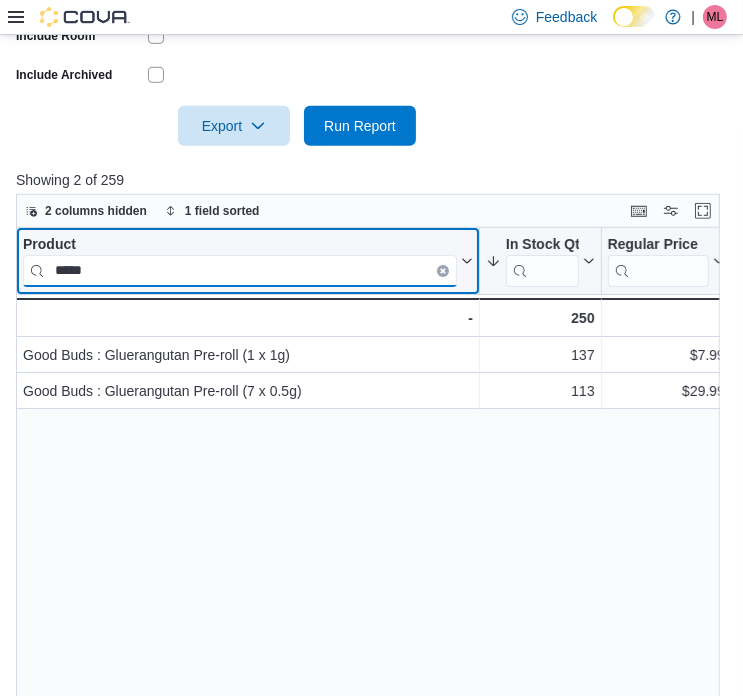 type on "*****" 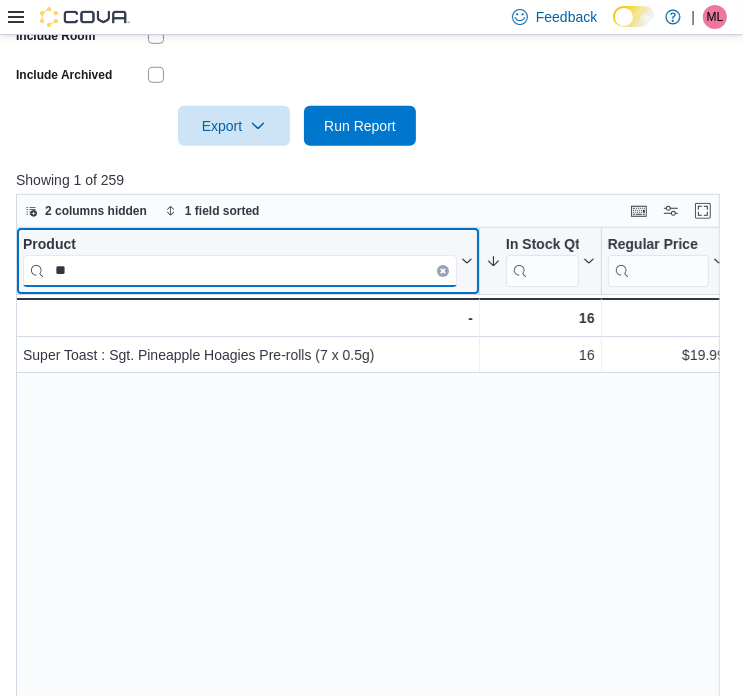 type on "*" 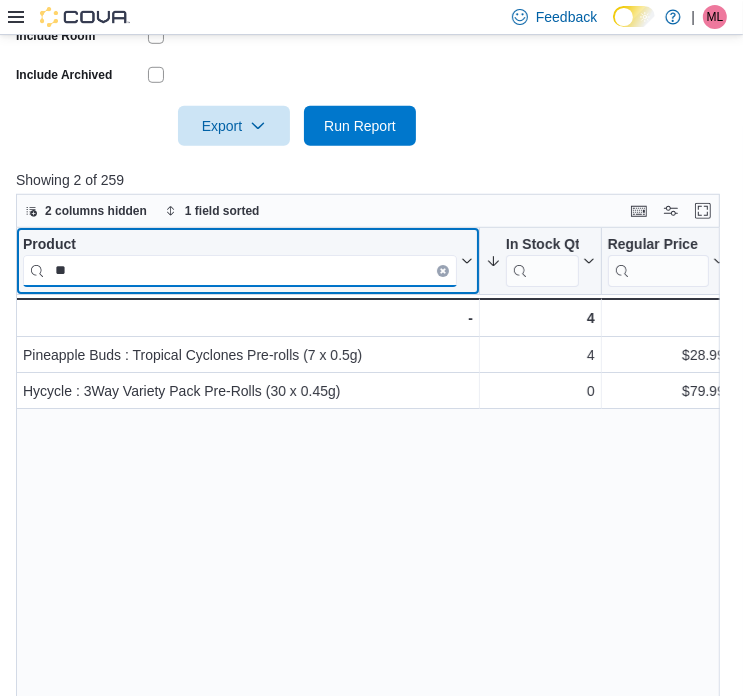 type on "*" 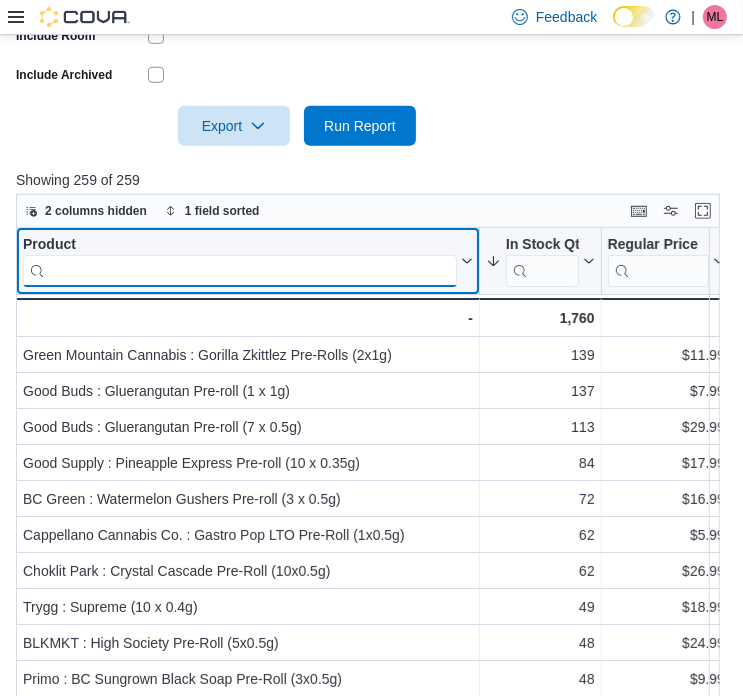 click at bounding box center [240, 270] 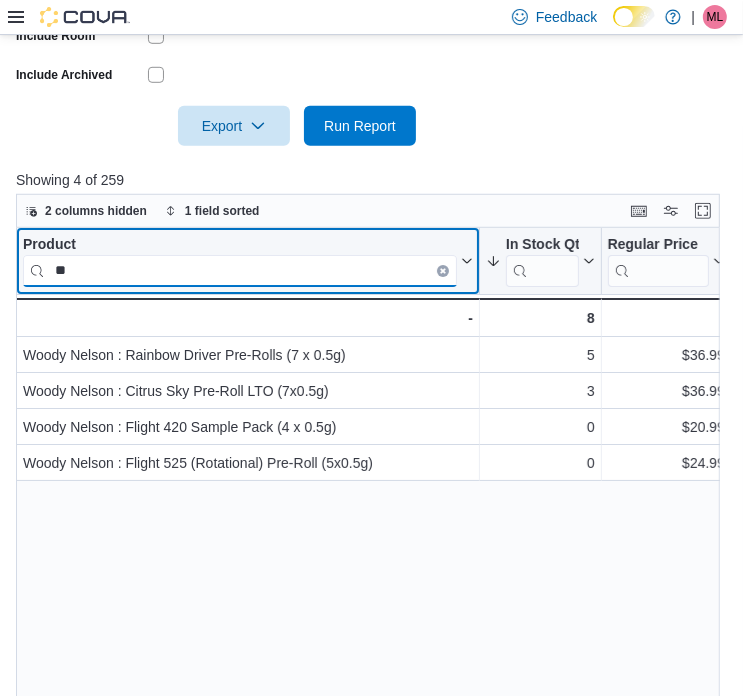 type on "*" 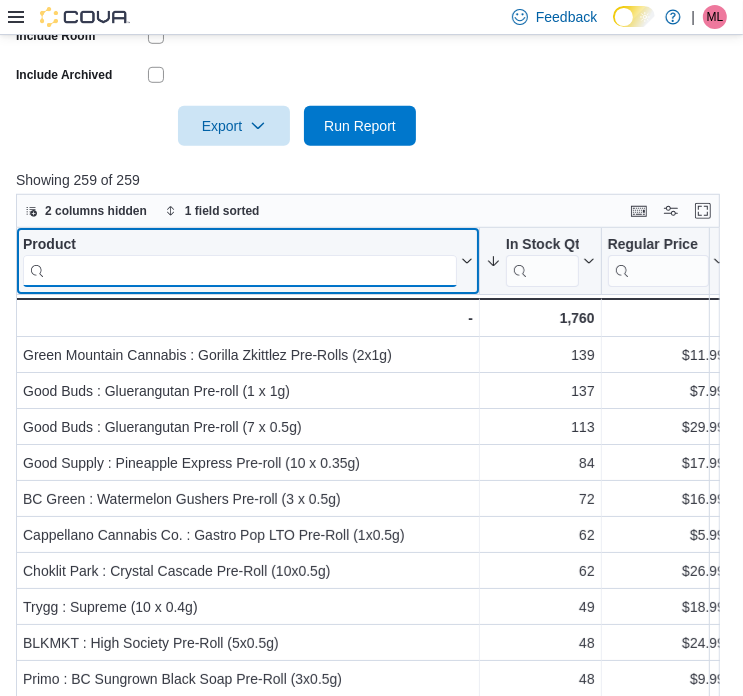 click at bounding box center [240, 270] 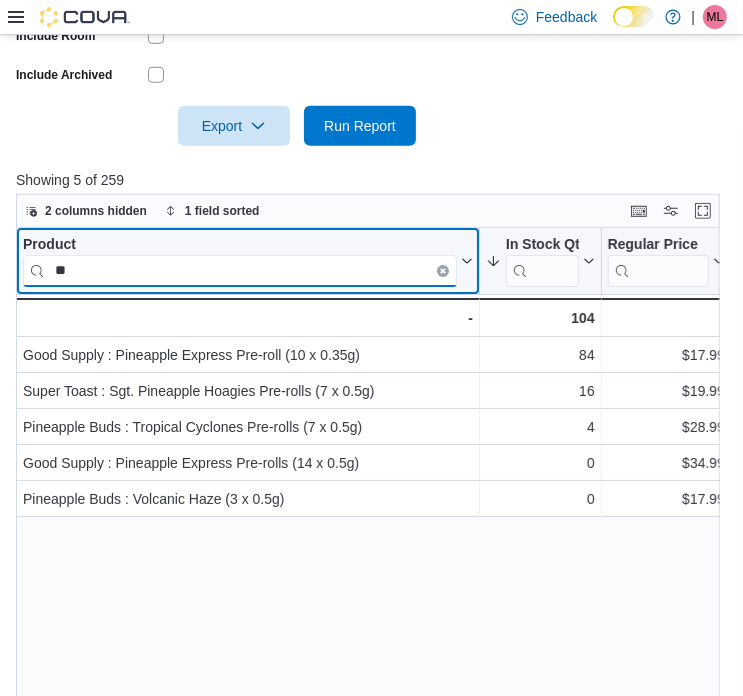 type on "*" 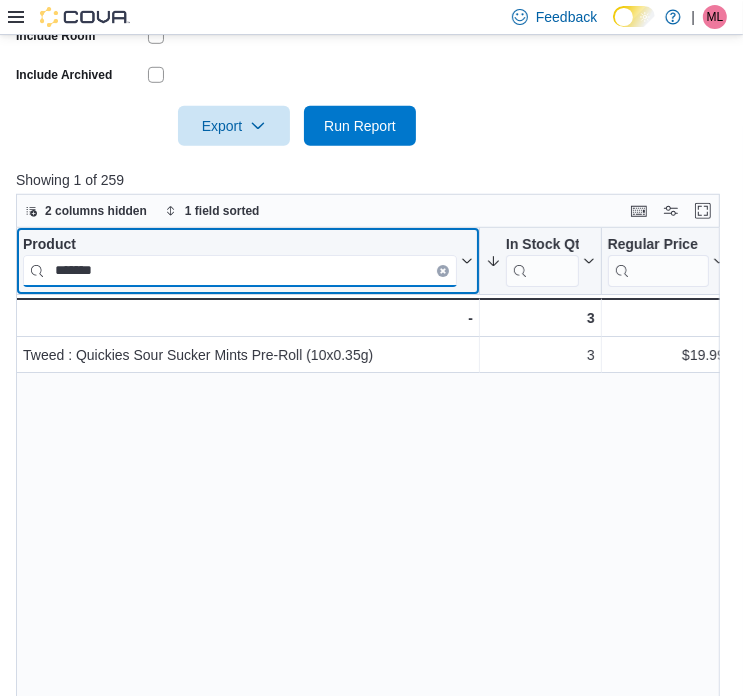 type on "*******" 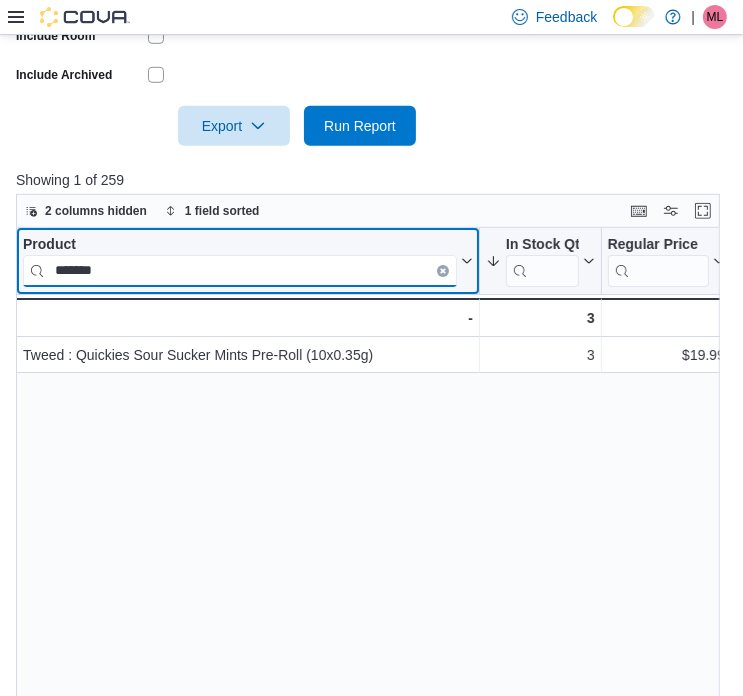 drag, startPoint x: 110, startPoint y: 272, endPoint x: 28, endPoint y: 272, distance: 82 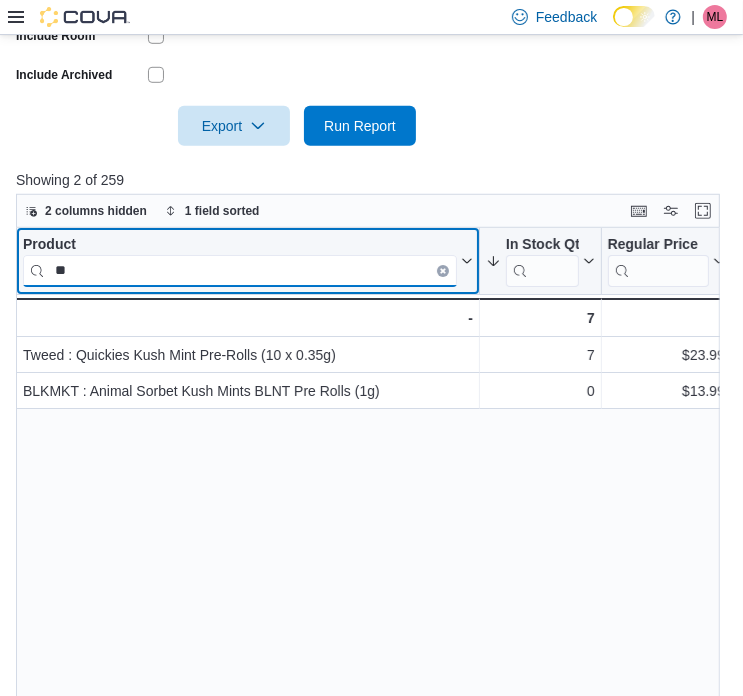 type on "*" 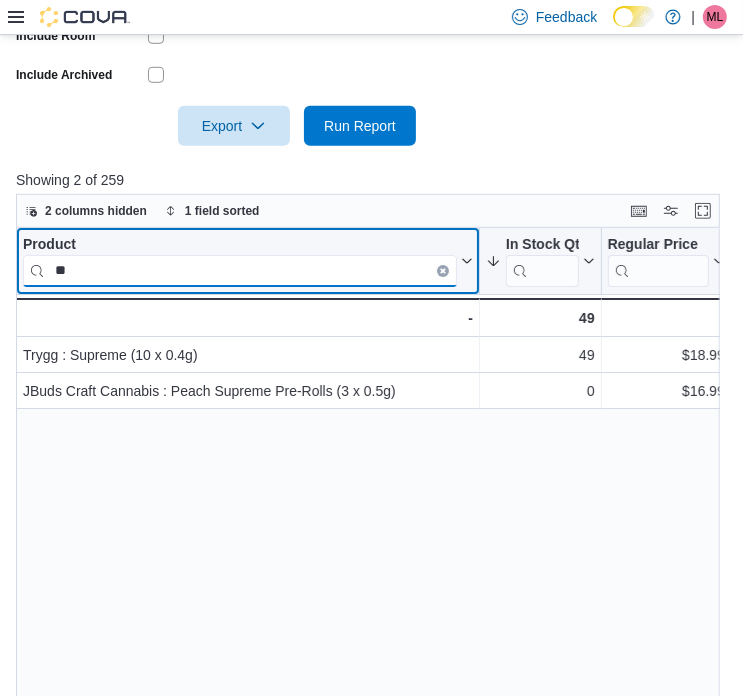 type on "*" 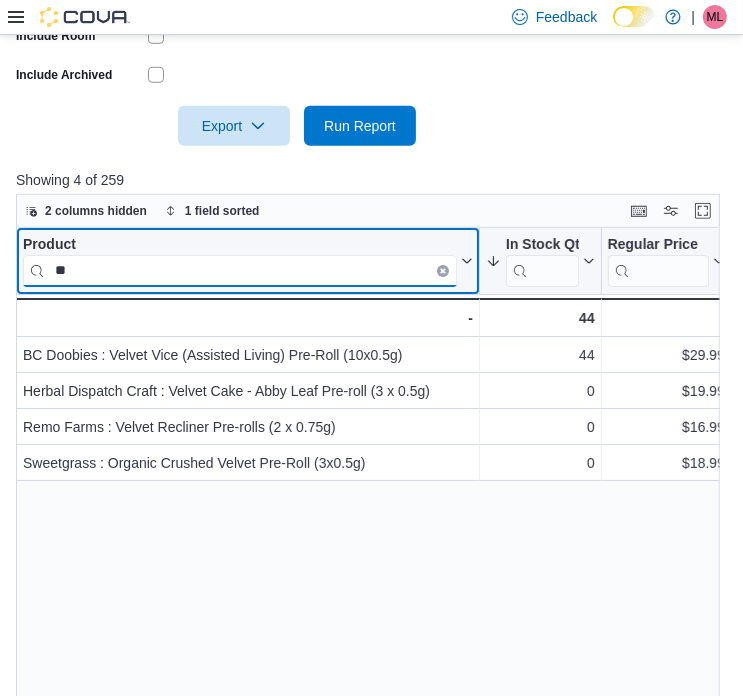 type on "*" 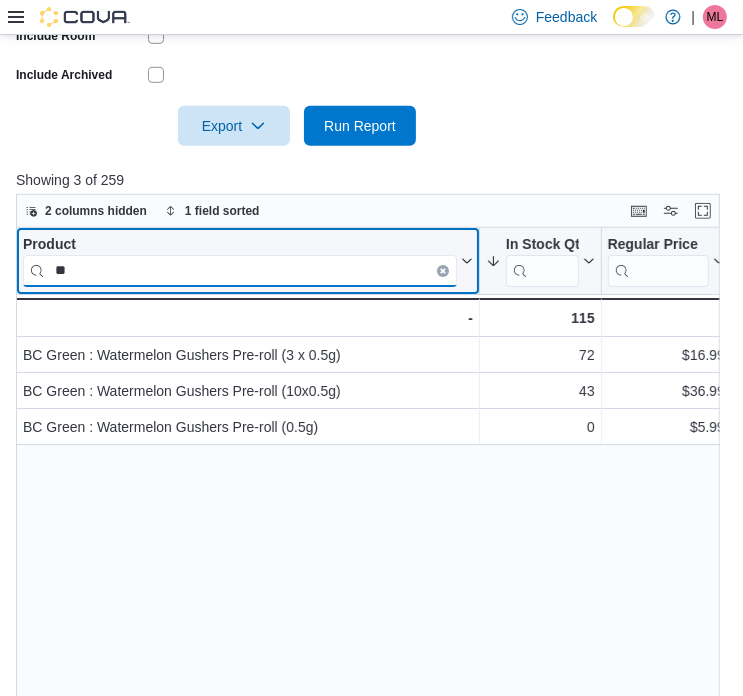 type on "*" 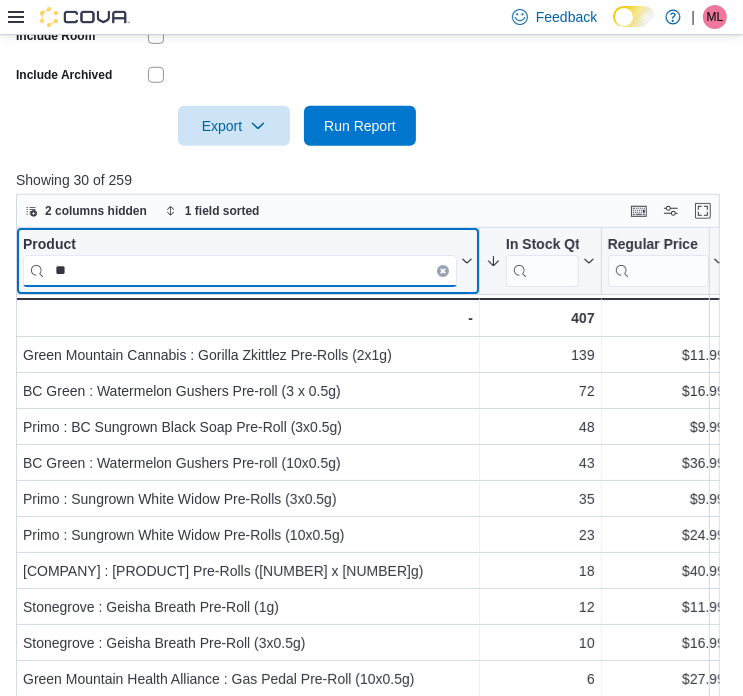 type on "*" 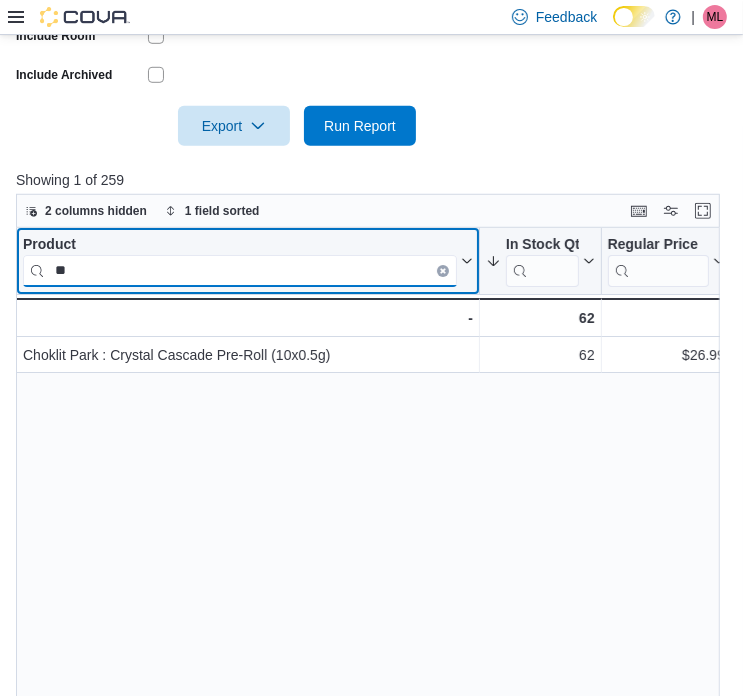 type on "*" 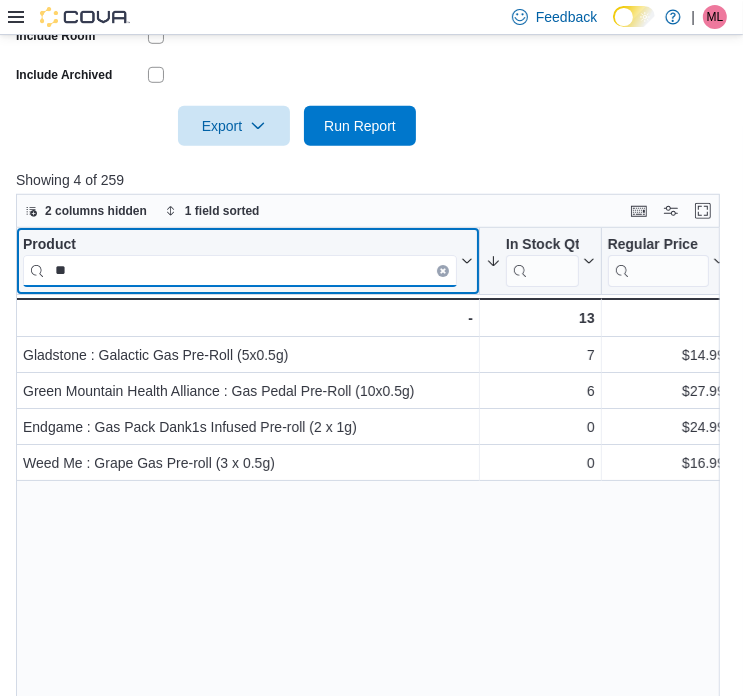 type on "*" 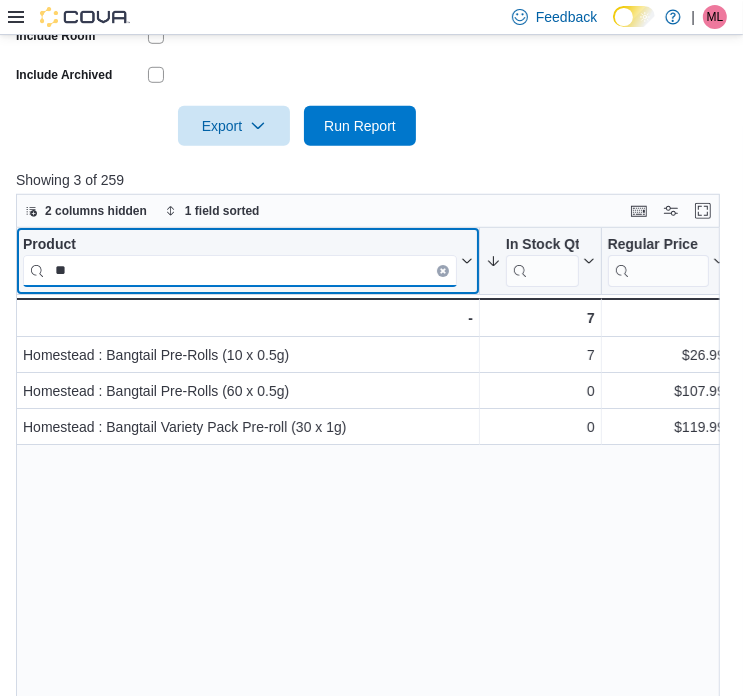 type on "*" 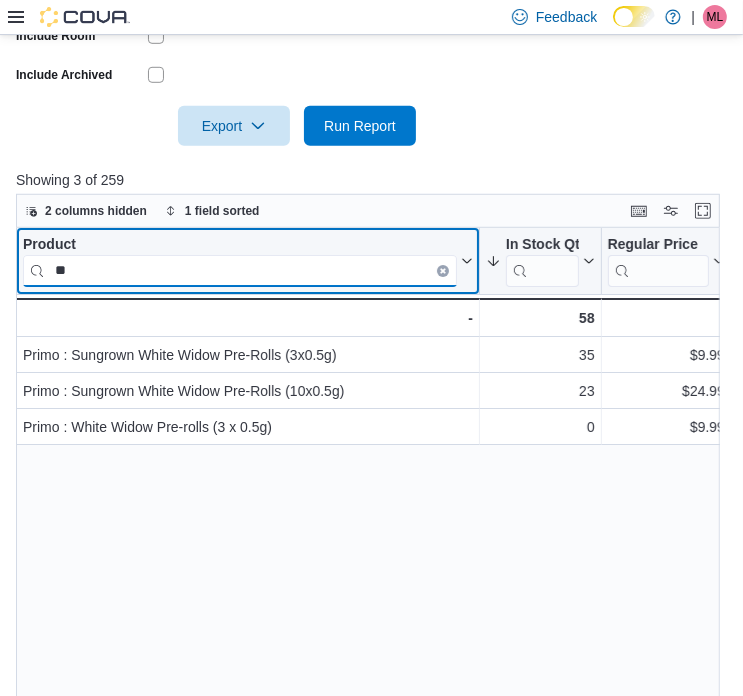 type on "*" 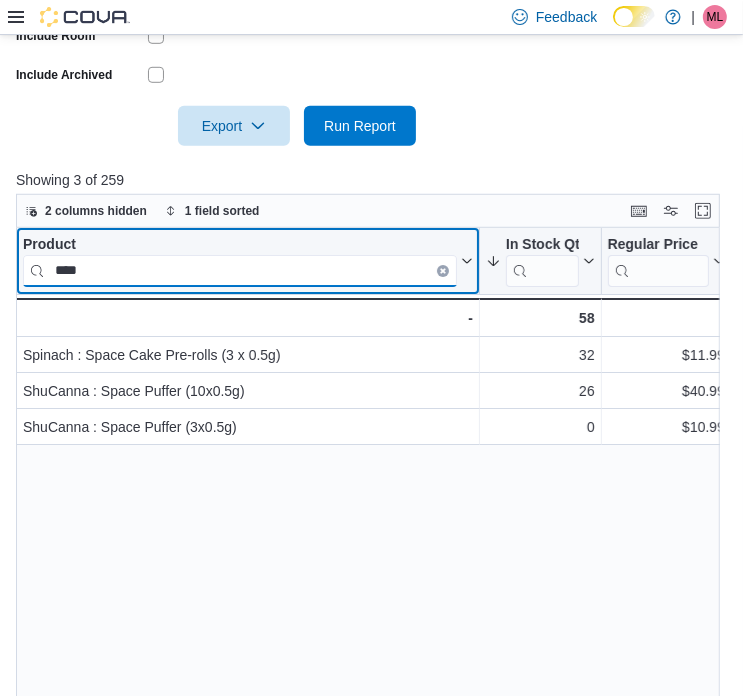 drag, startPoint x: 123, startPoint y: 257, endPoint x: 28, endPoint y: 258, distance: 95.005264 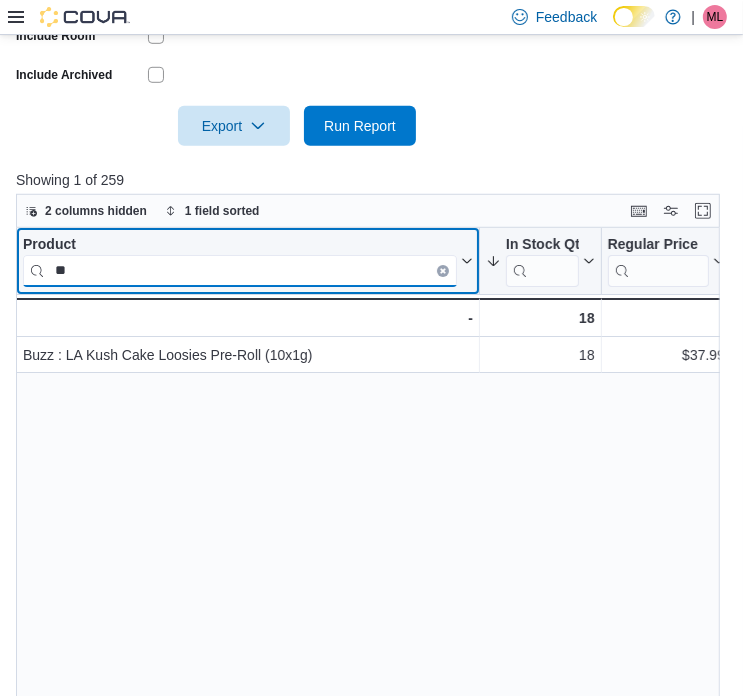 type on "*" 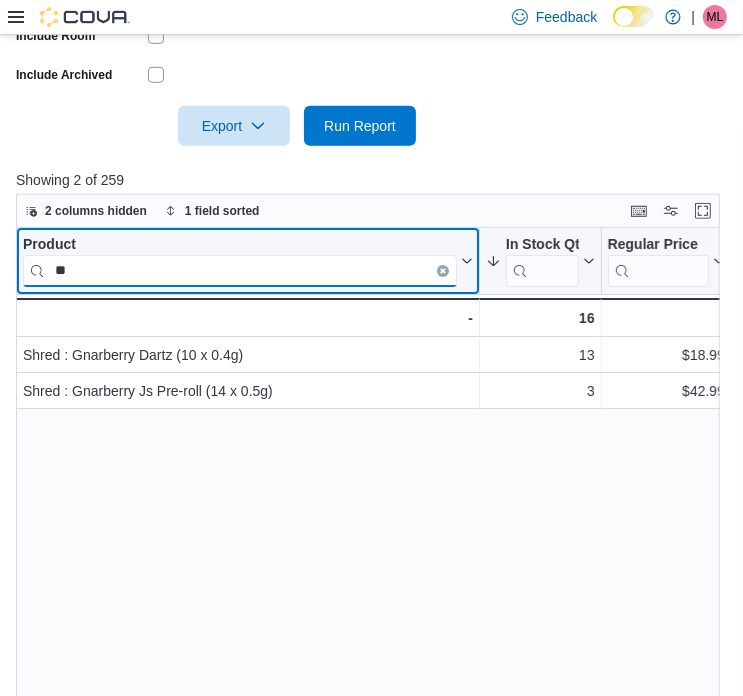 type on "*" 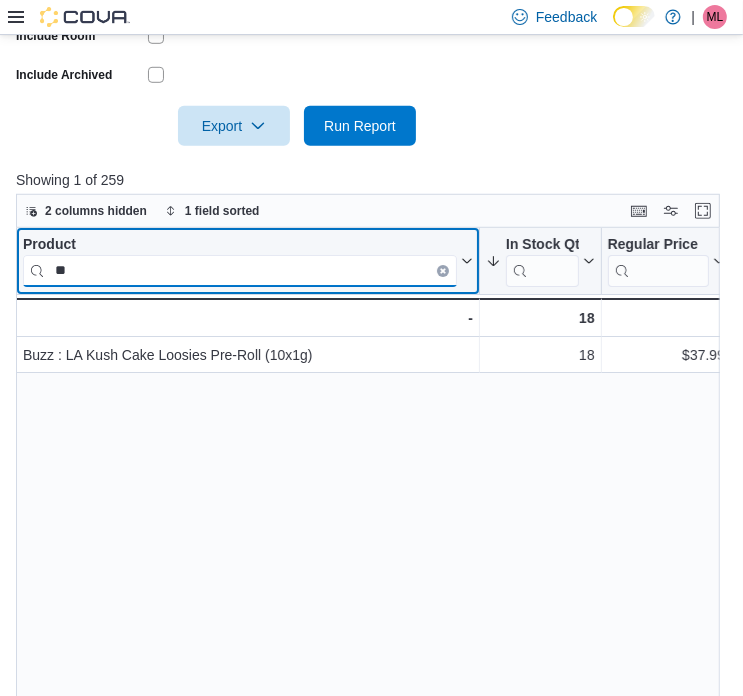 type on "*" 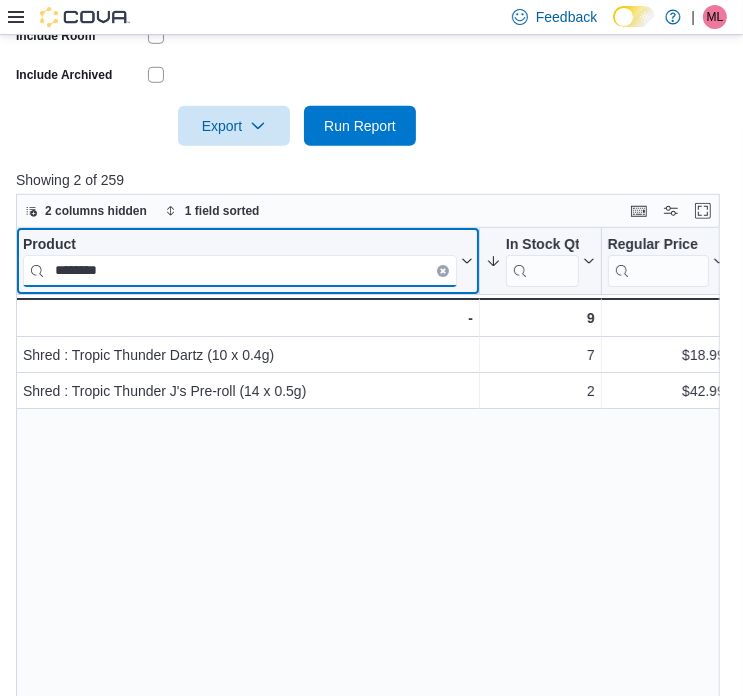 drag, startPoint x: 135, startPoint y: 265, endPoint x: 40, endPoint y: 274, distance: 95.42536 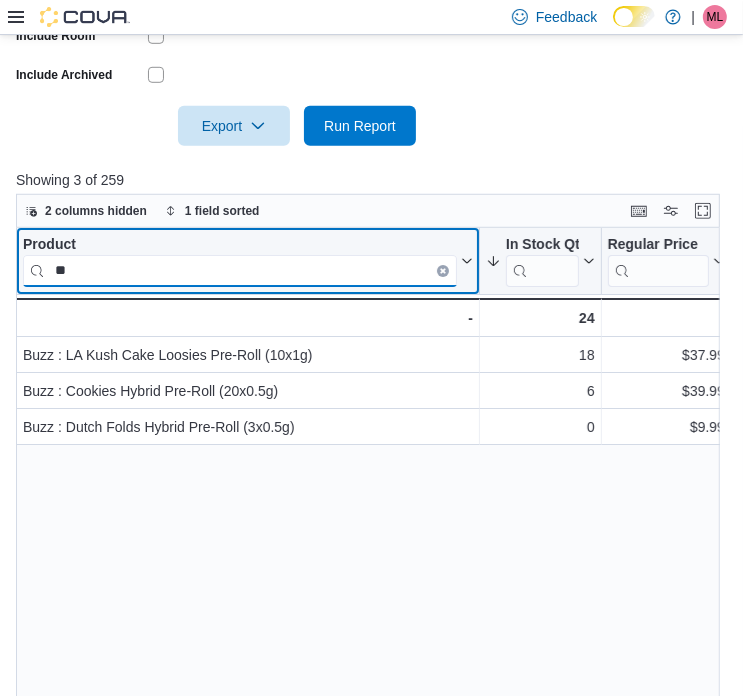 type on "*" 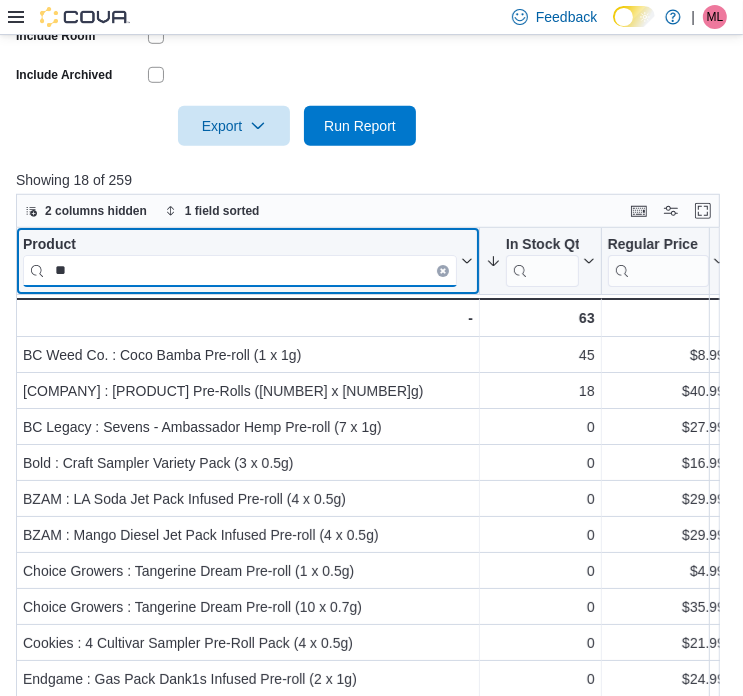 type on "*" 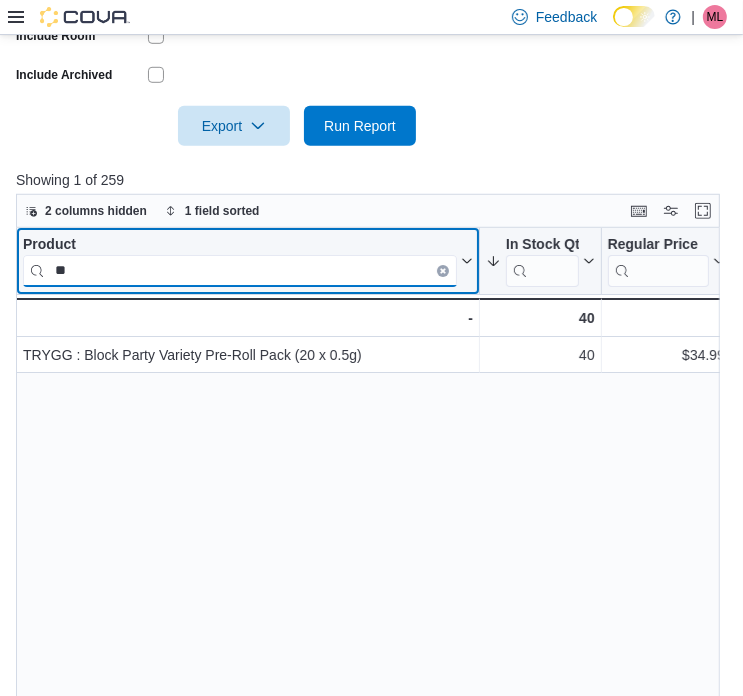 type on "*" 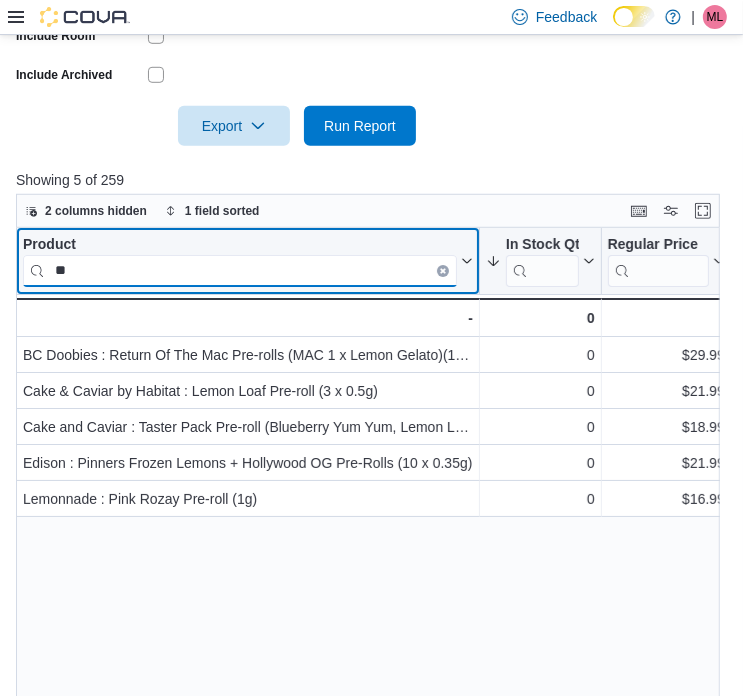 type on "*" 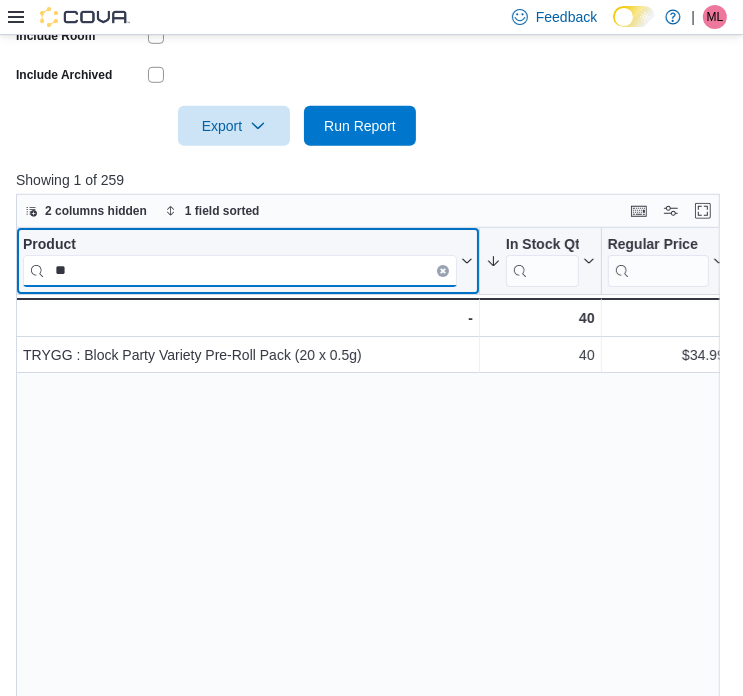 type on "*" 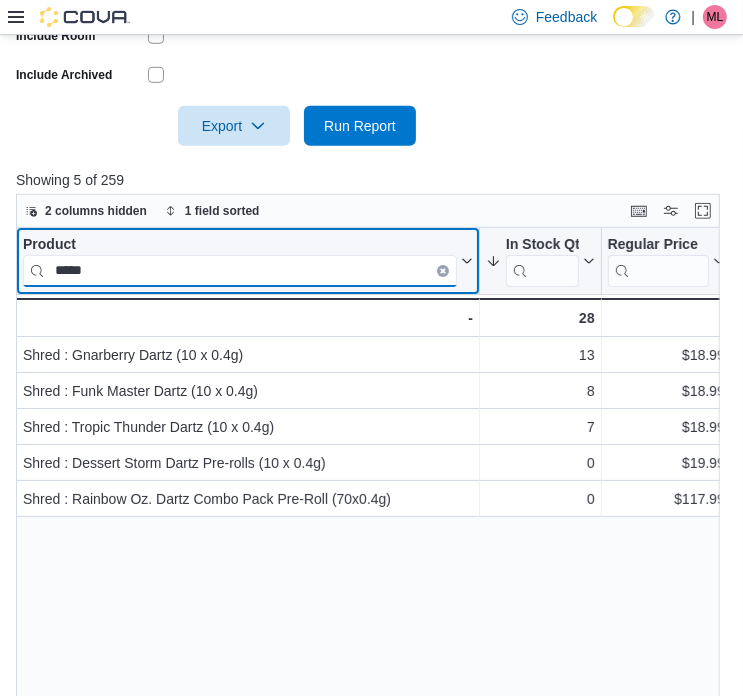 type on "*****" 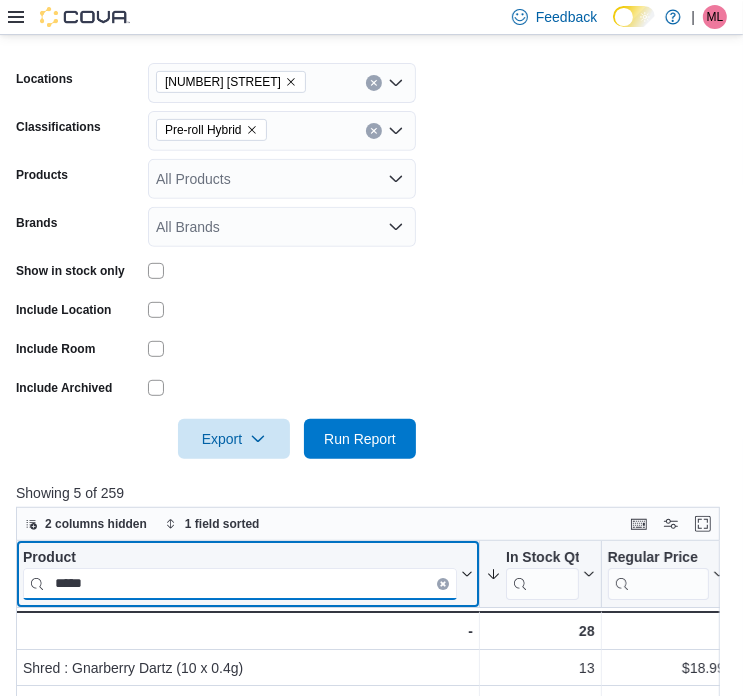 scroll, scrollTop: 304, scrollLeft: 0, axis: vertical 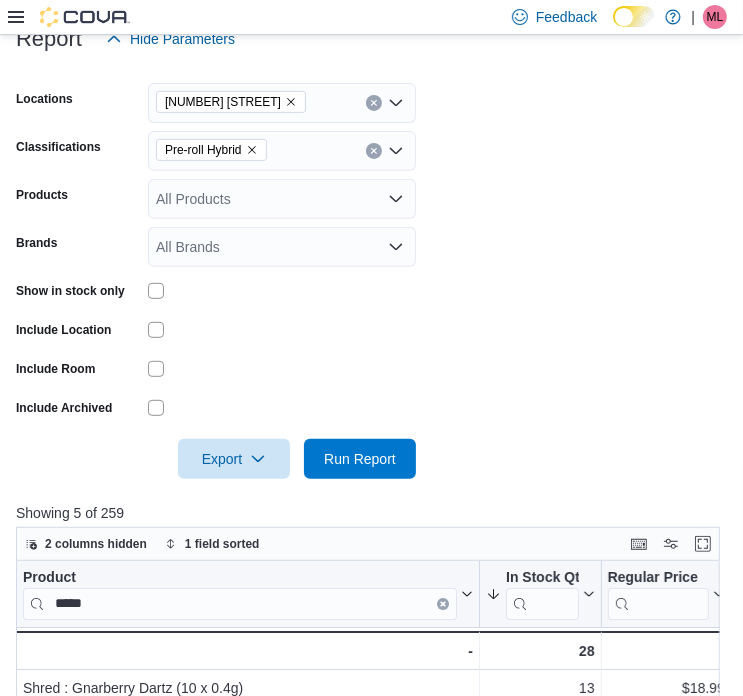 click 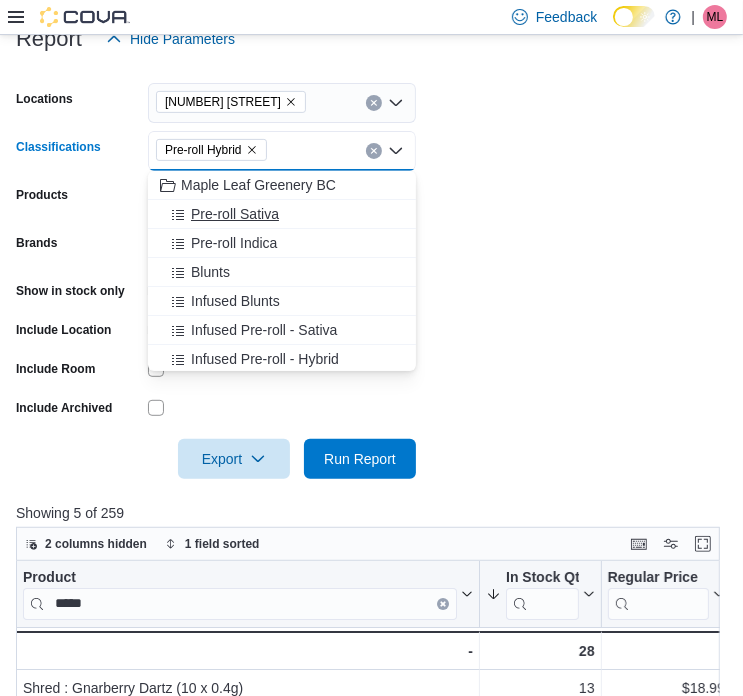 click on "Pre-roll Sativa" at bounding box center [235, 214] 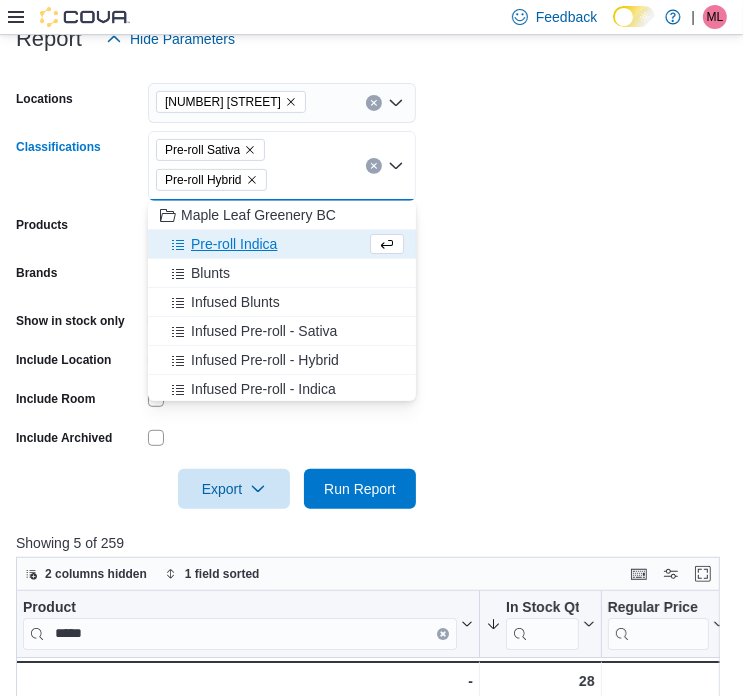 click on "Pre-roll Indica" at bounding box center (234, 244) 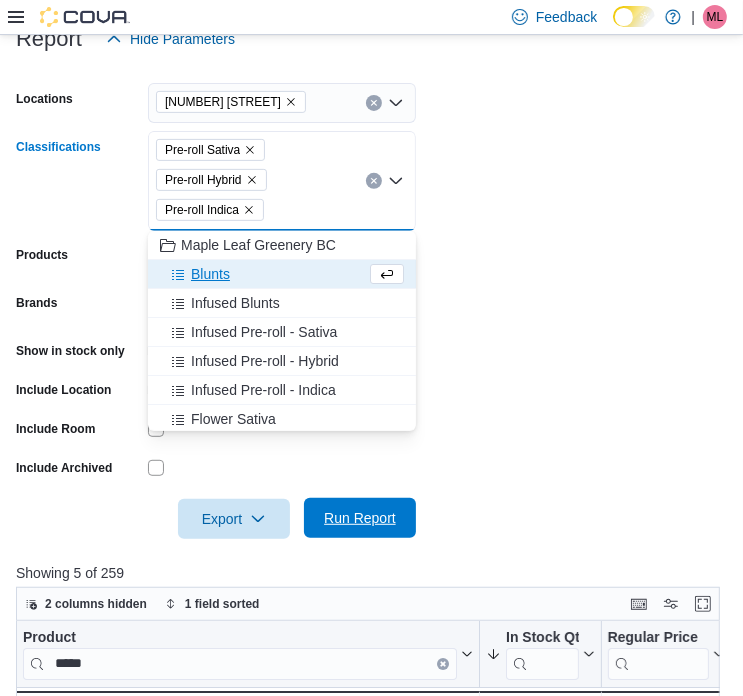 click on "Run Report" at bounding box center [360, 518] 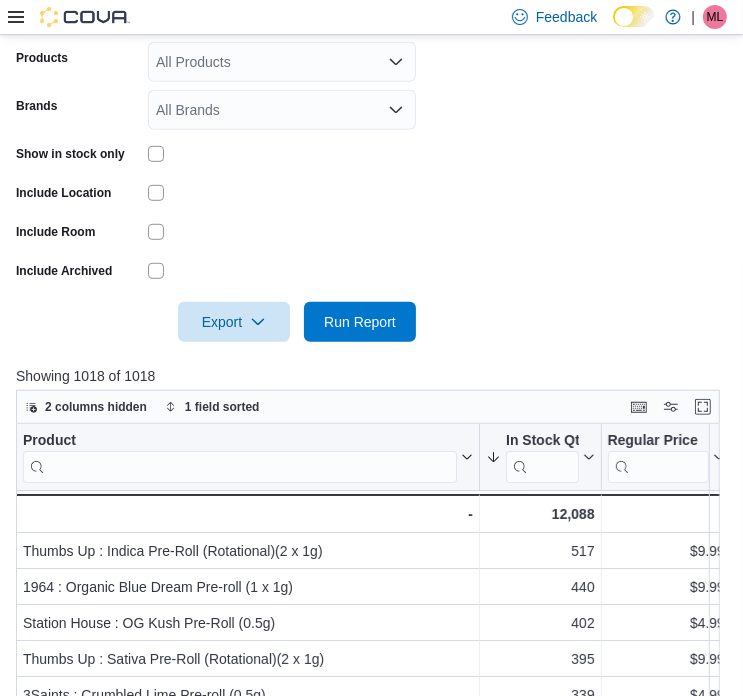 scroll, scrollTop: 588, scrollLeft: 0, axis: vertical 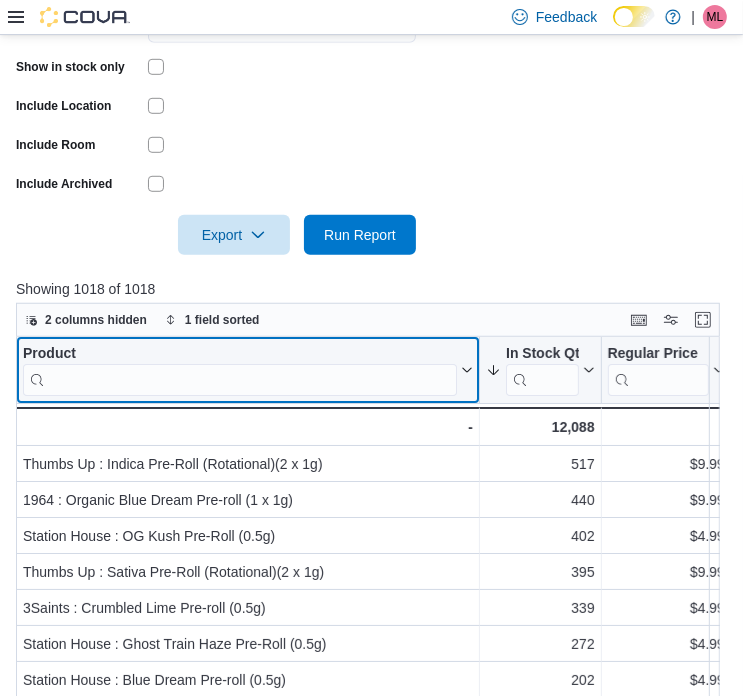 click on "Product Click to view column header actions" at bounding box center [248, 370] 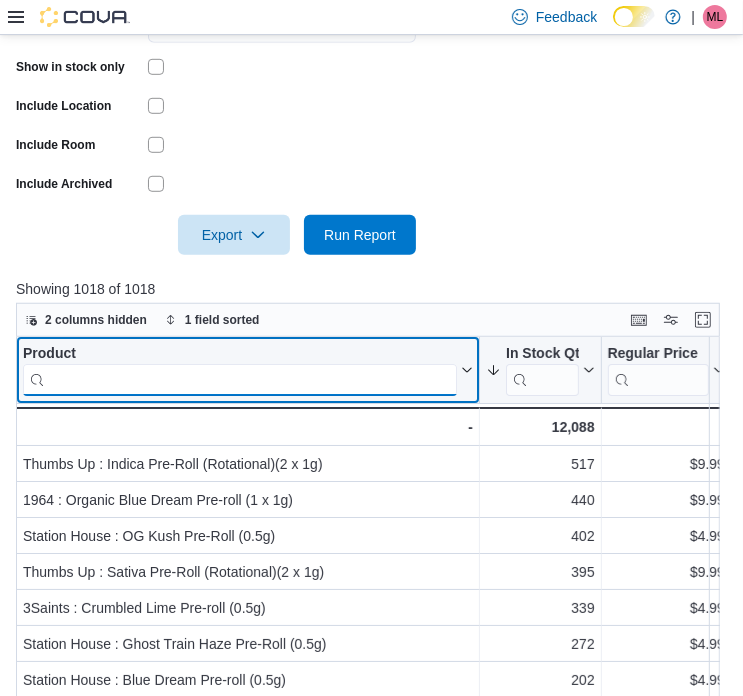 click at bounding box center [240, 379] 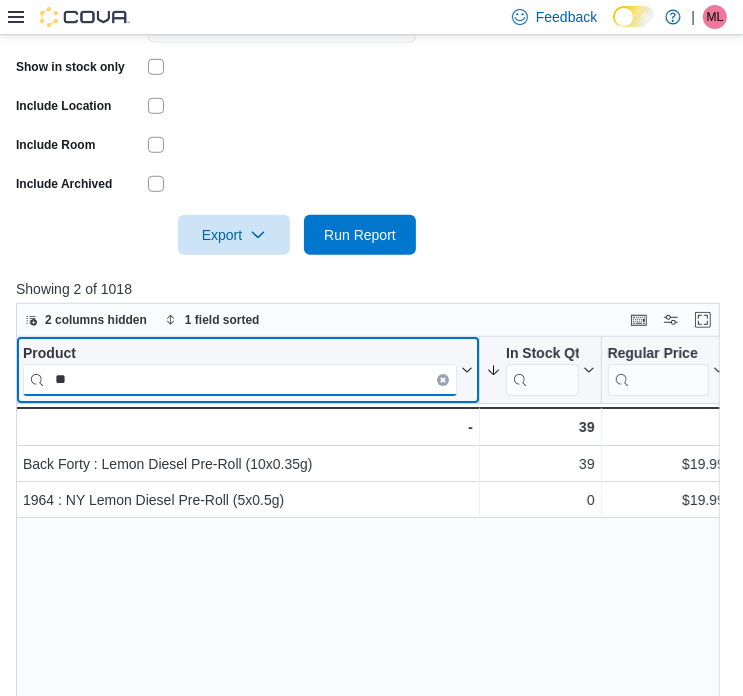 type on "*" 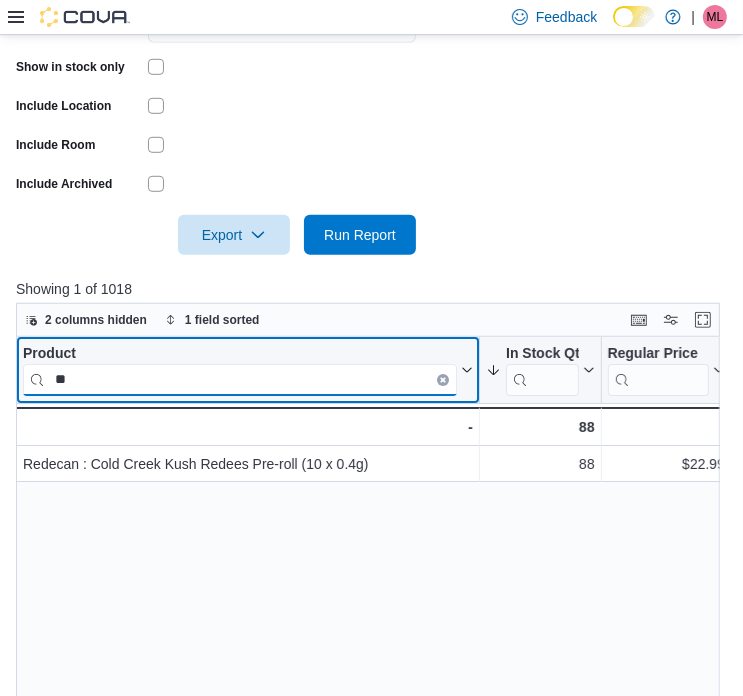 type on "*" 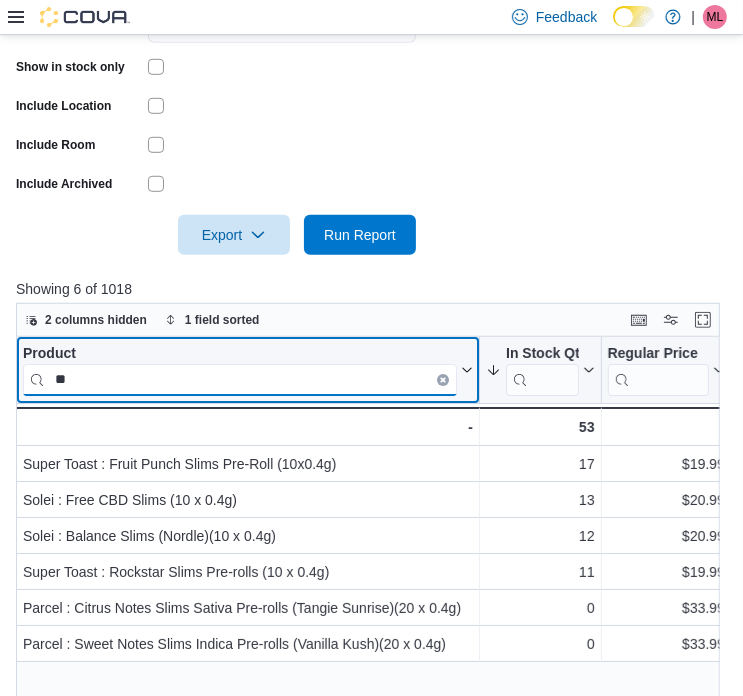 type on "*" 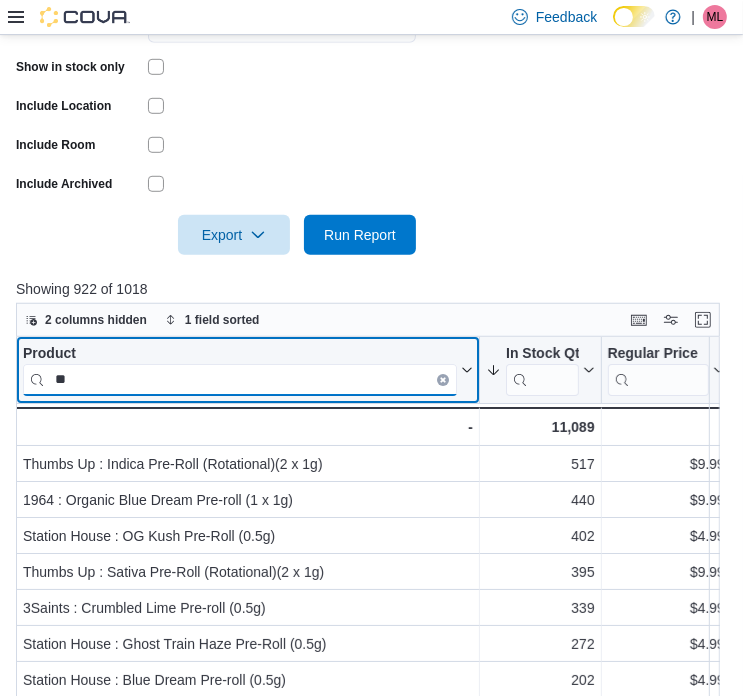 type on "*" 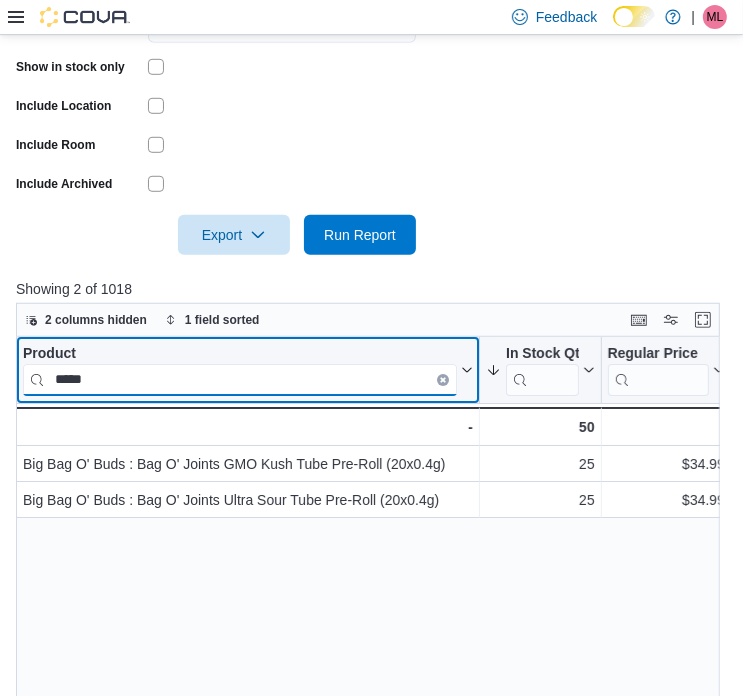 drag, startPoint x: 92, startPoint y: 377, endPoint x: 22, endPoint y: 374, distance: 70.064255 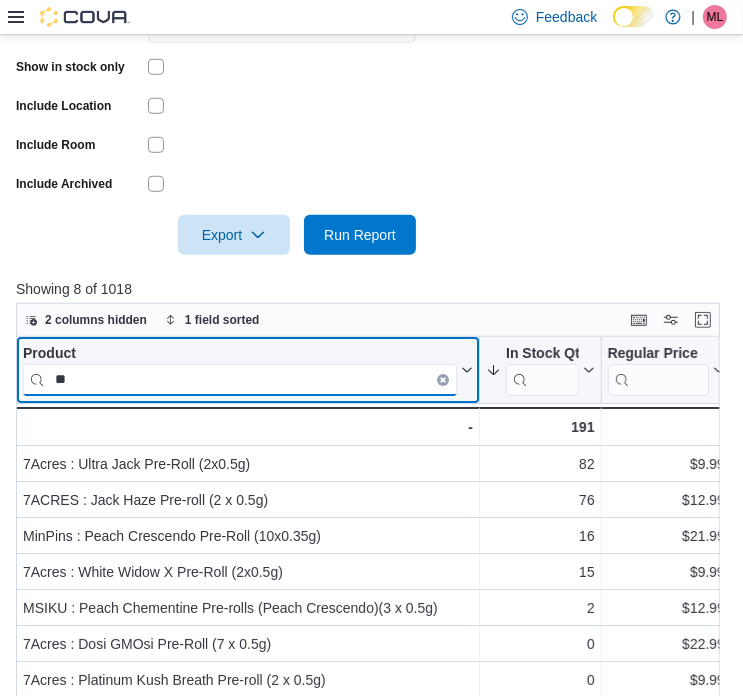 type on "*" 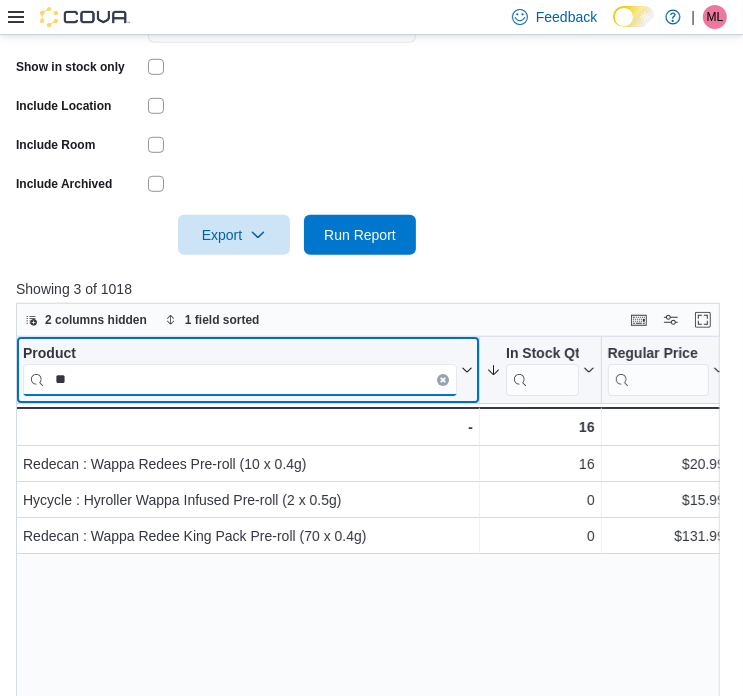 type on "*" 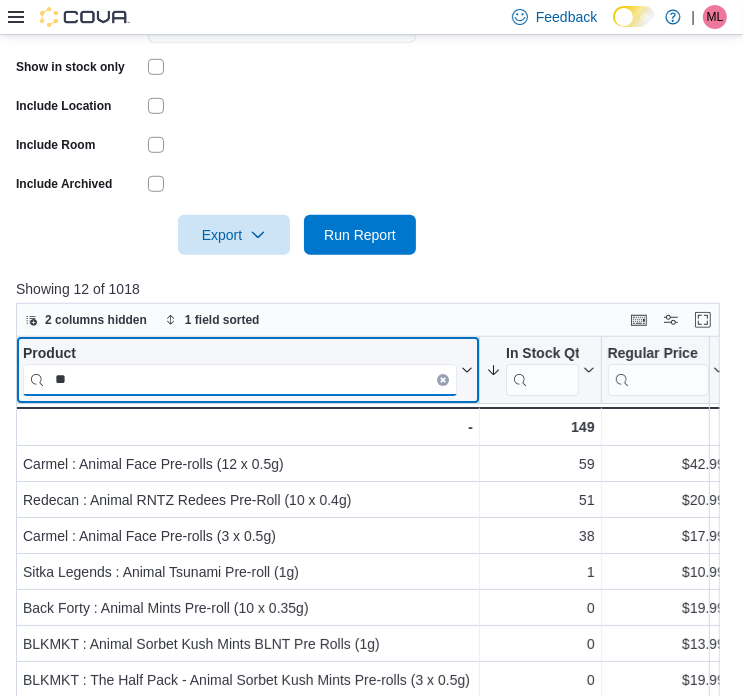 type on "*" 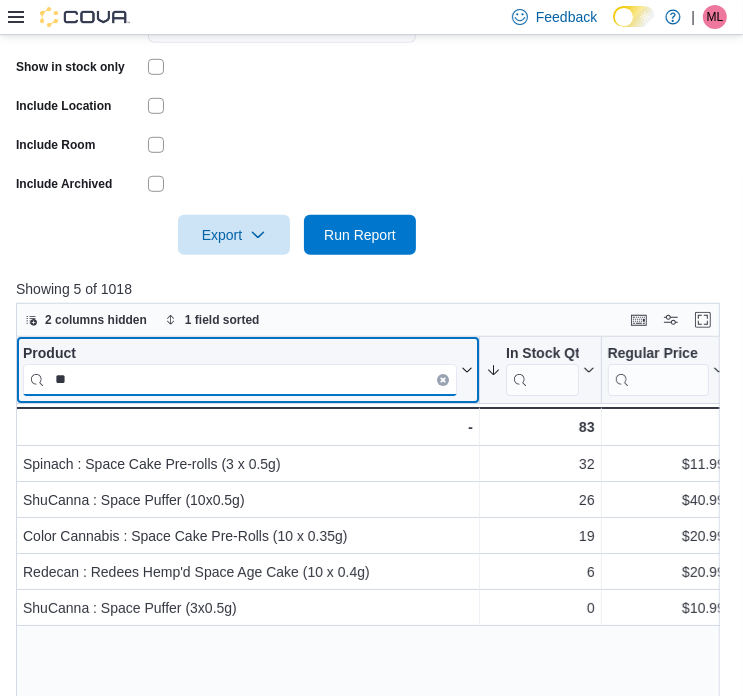 type on "*" 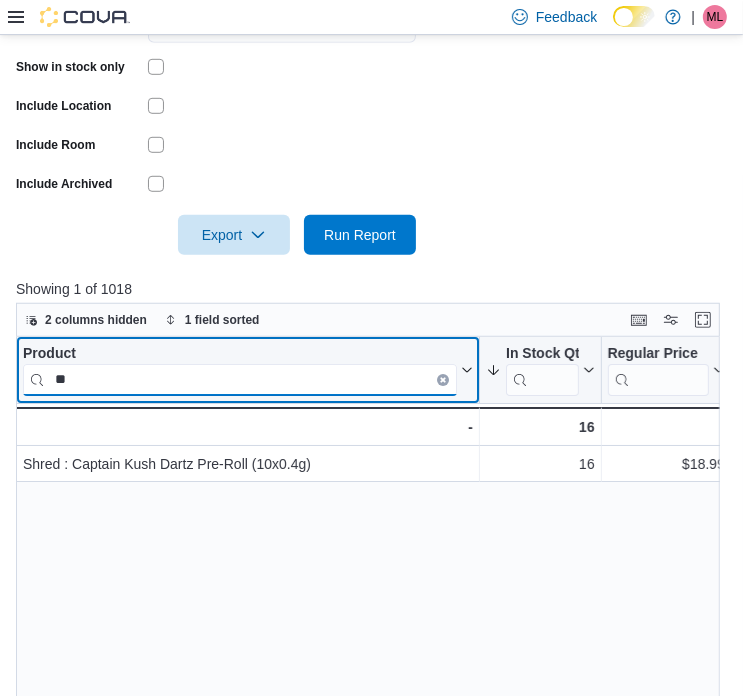 type on "*" 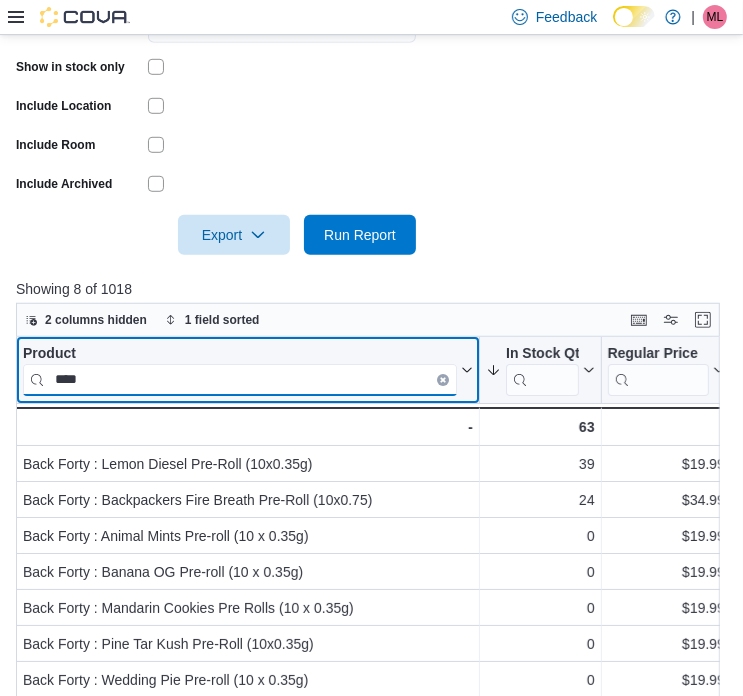 type on "****" 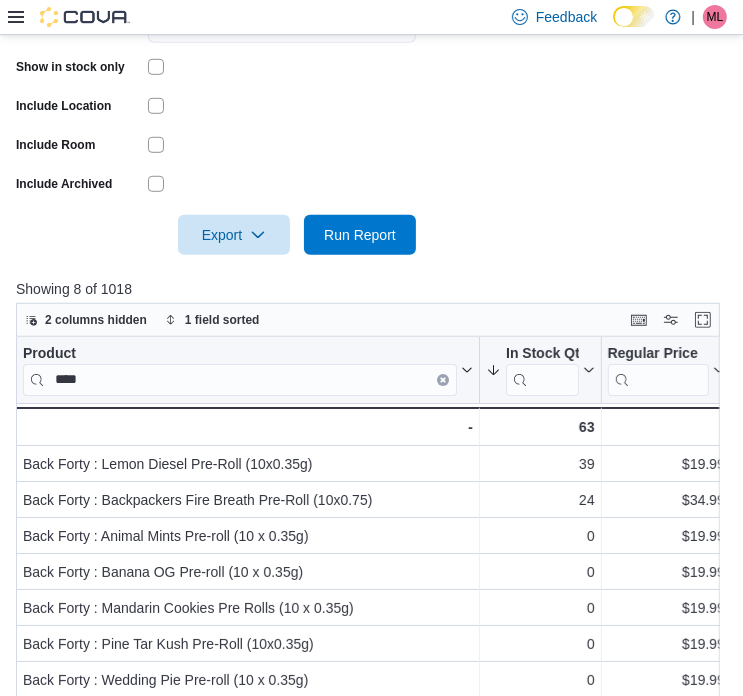 click on "Locations [NUMBER] [STREET] Classifications Pre-roll Sativa Pre-roll Hybrid Pre-roll Indica Products All Products Brands All Brands Show in stock only Include Location Include Room Include Archived Export  Run Report" at bounding box center [371, 15] 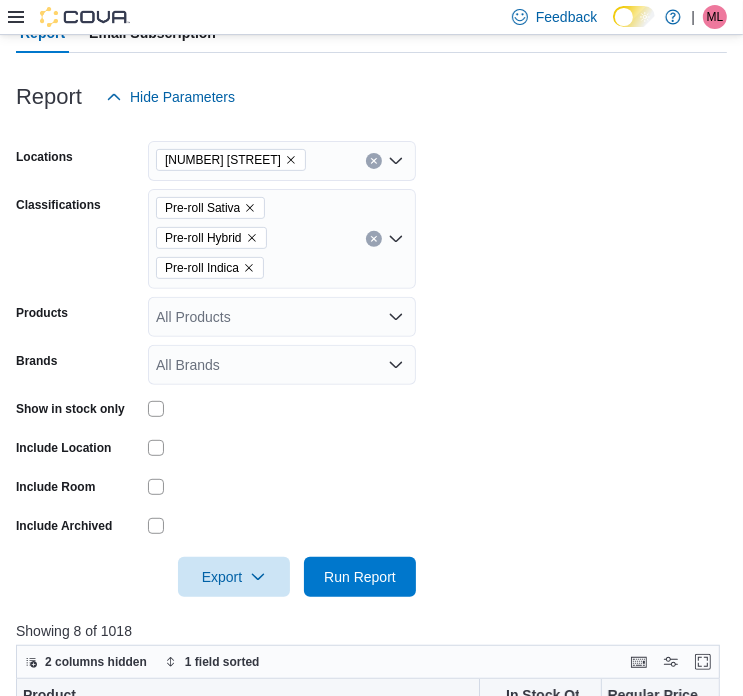 scroll, scrollTop: 185, scrollLeft: 0, axis: vertical 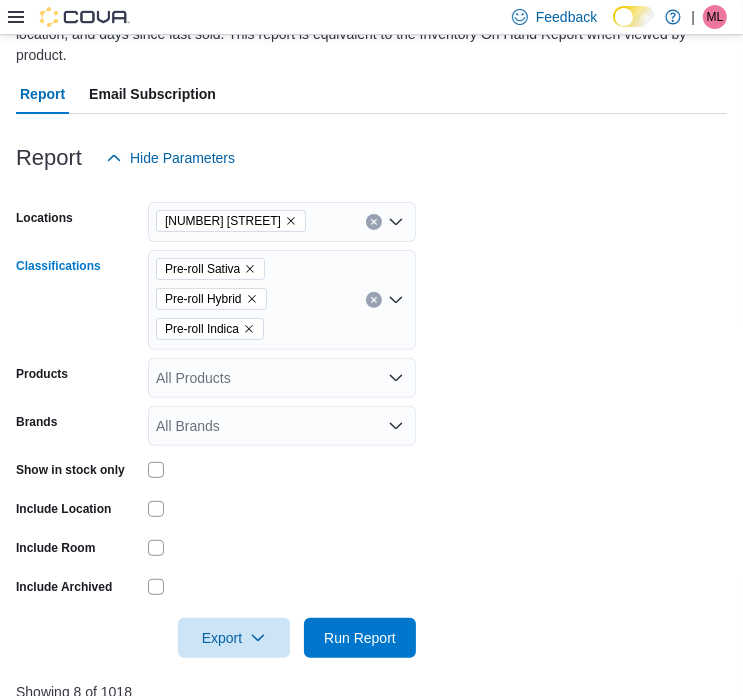 click 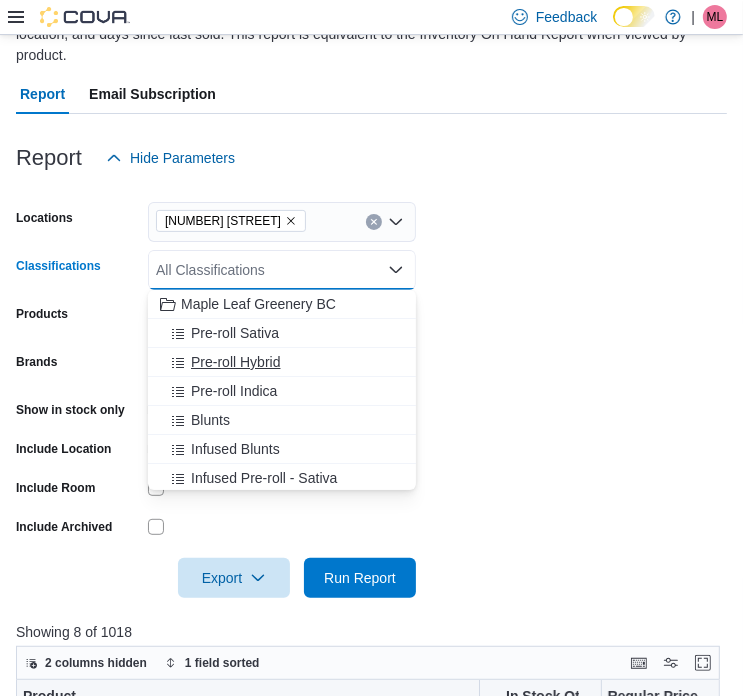 click on "Pre-roll Hybrid" at bounding box center (235, 362) 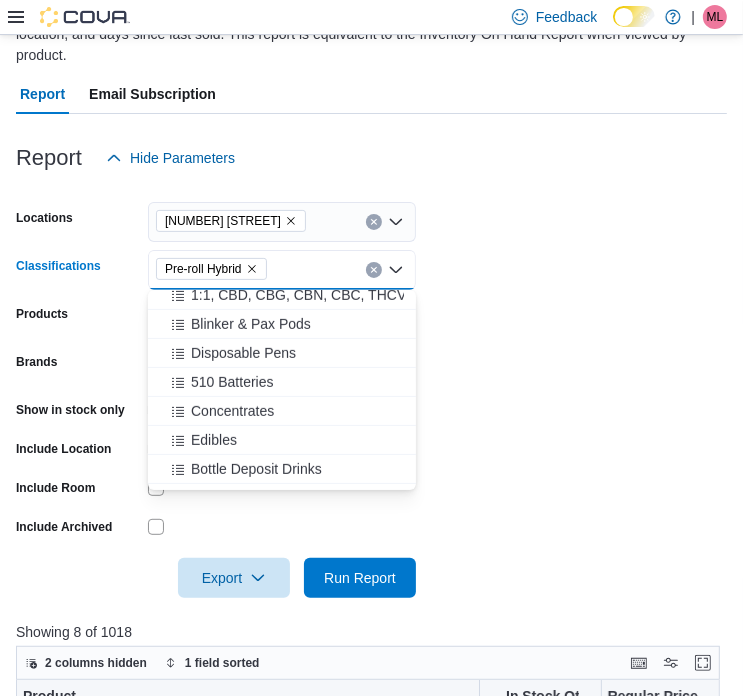 scroll, scrollTop: 553, scrollLeft: 0, axis: vertical 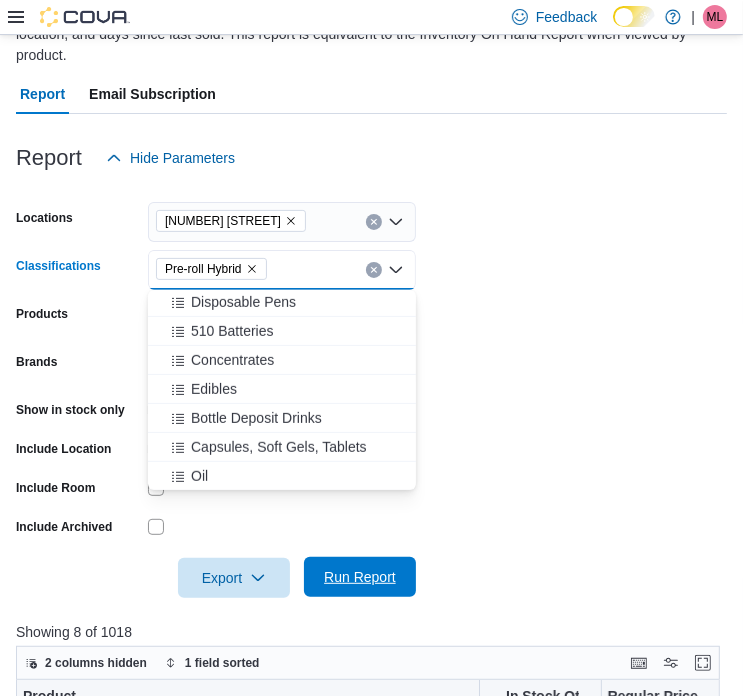 click on "Run Report" at bounding box center [360, 577] 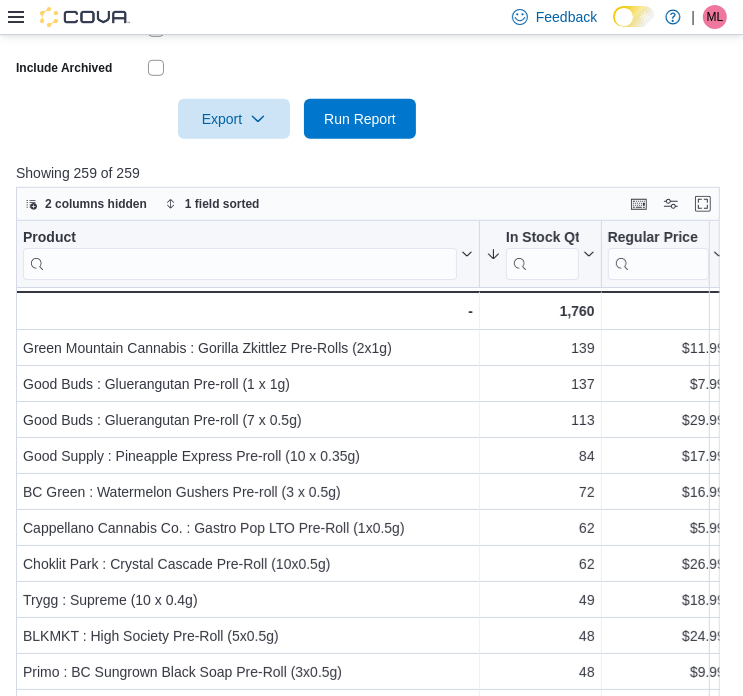 scroll, scrollTop: 657, scrollLeft: 0, axis: vertical 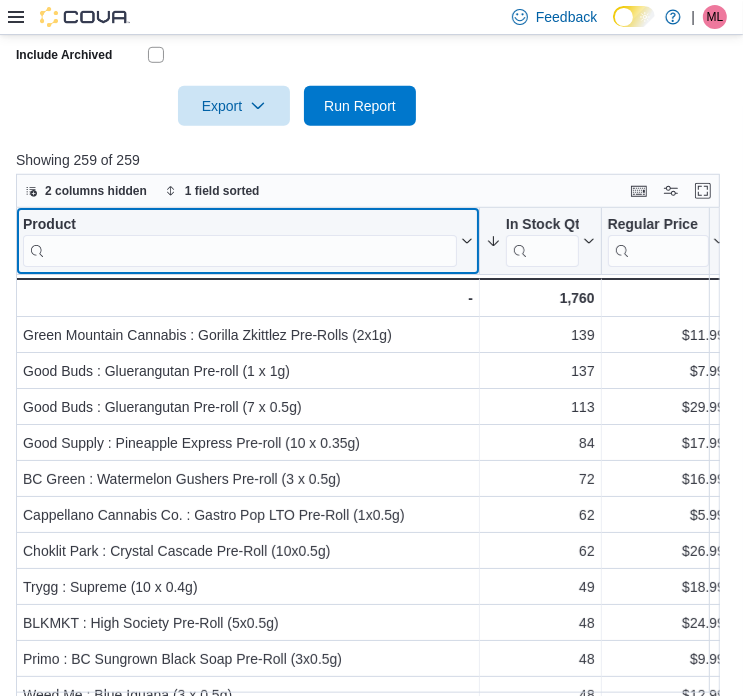 click at bounding box center (240, 250) 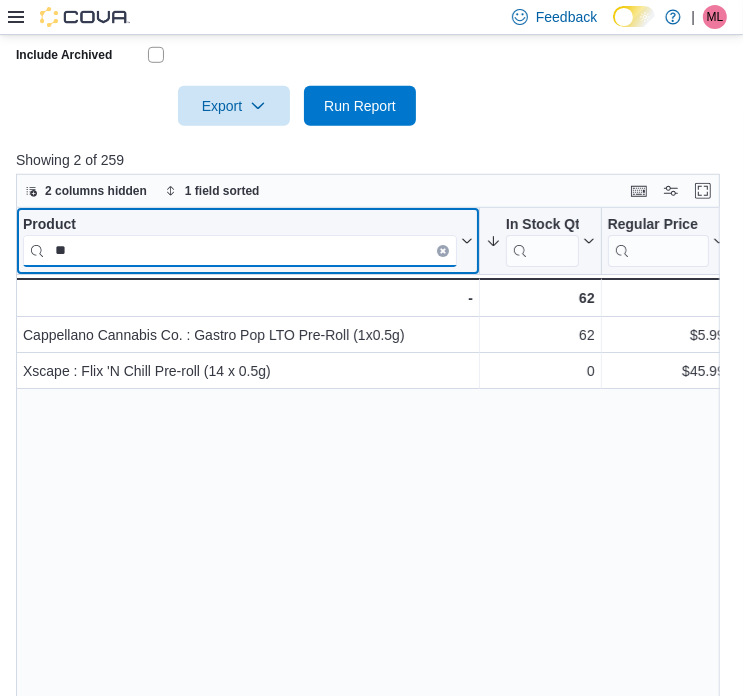 type on "*" 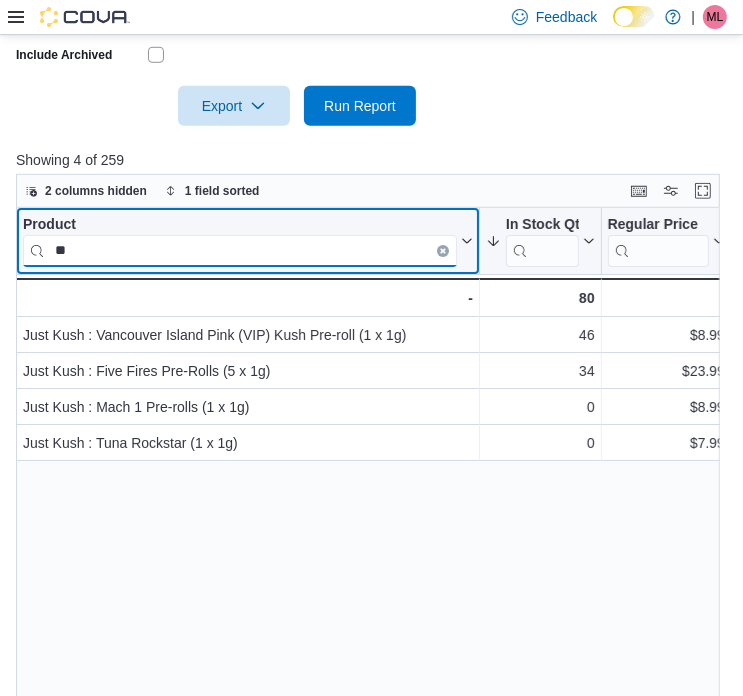 type on "*" 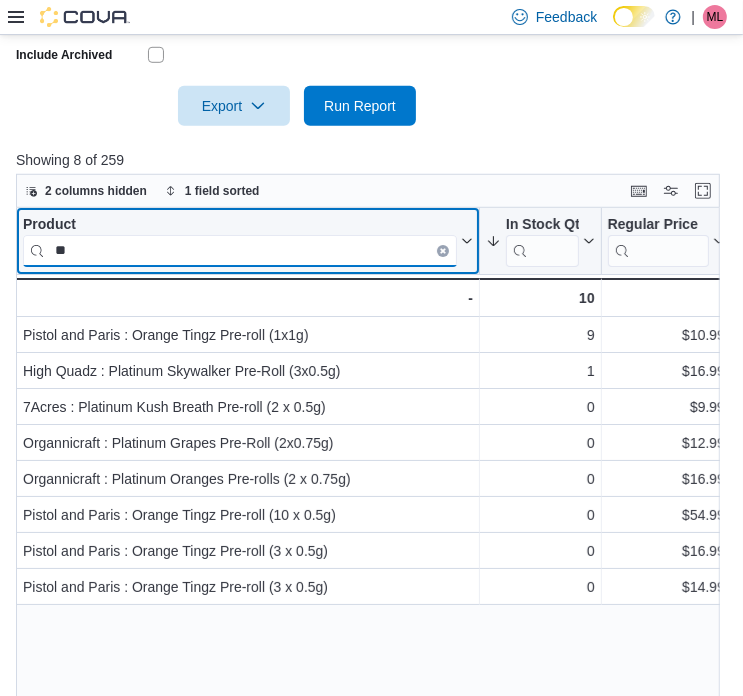 type on "*" 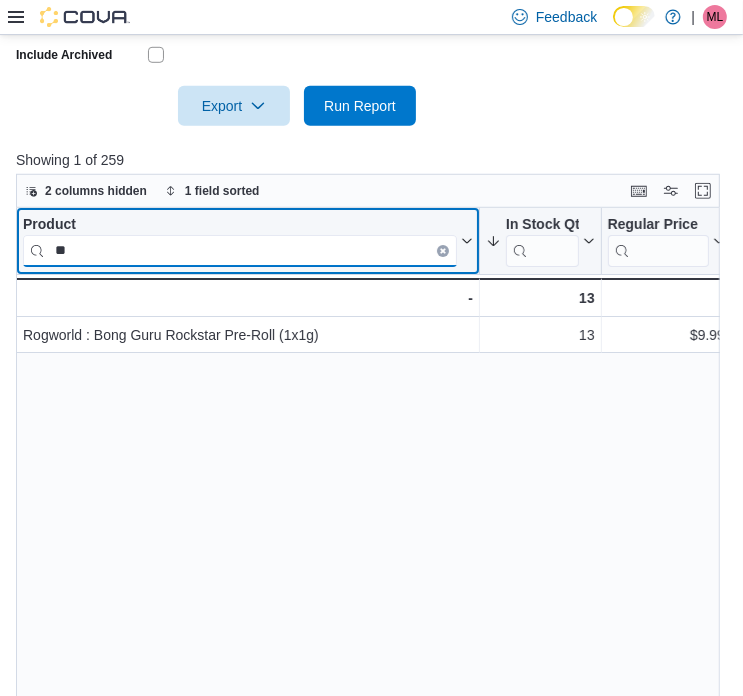 type on "*" 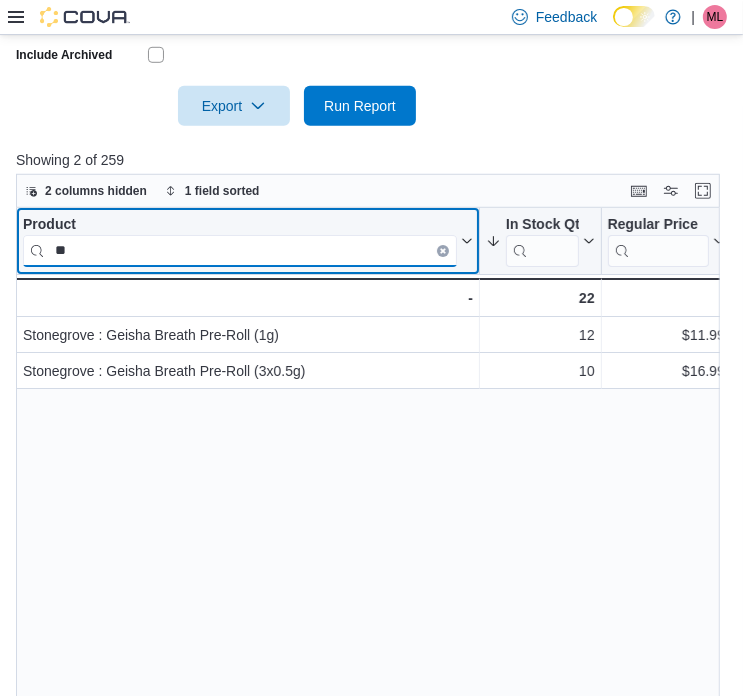 type on "*" 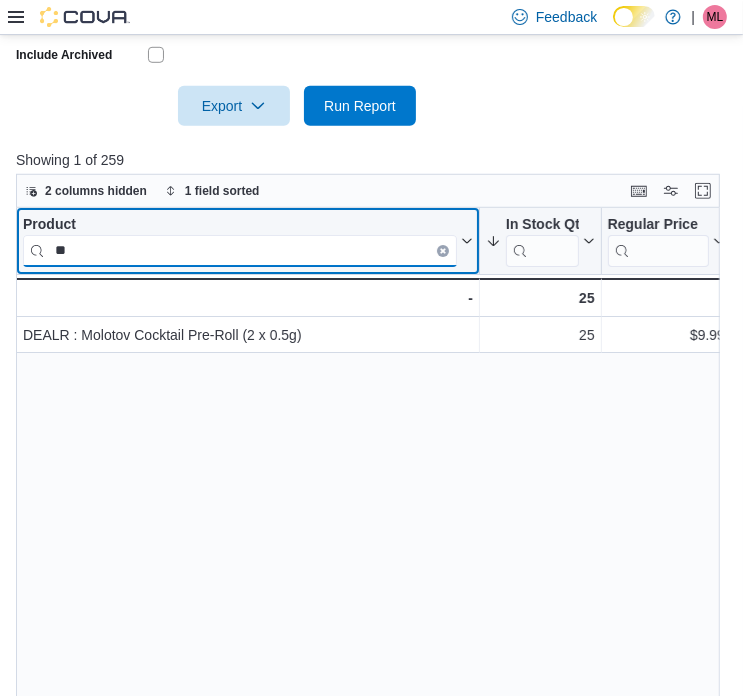 type on "*" 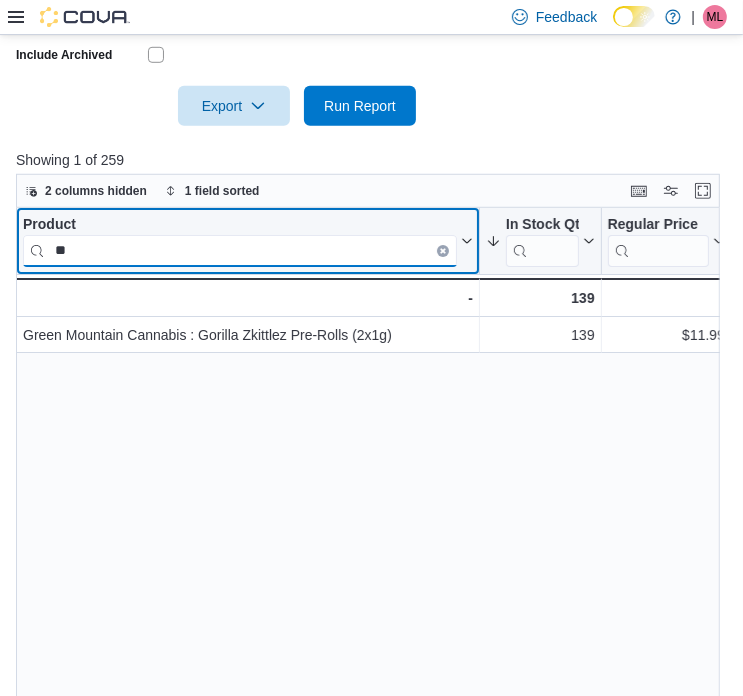 type on "*" 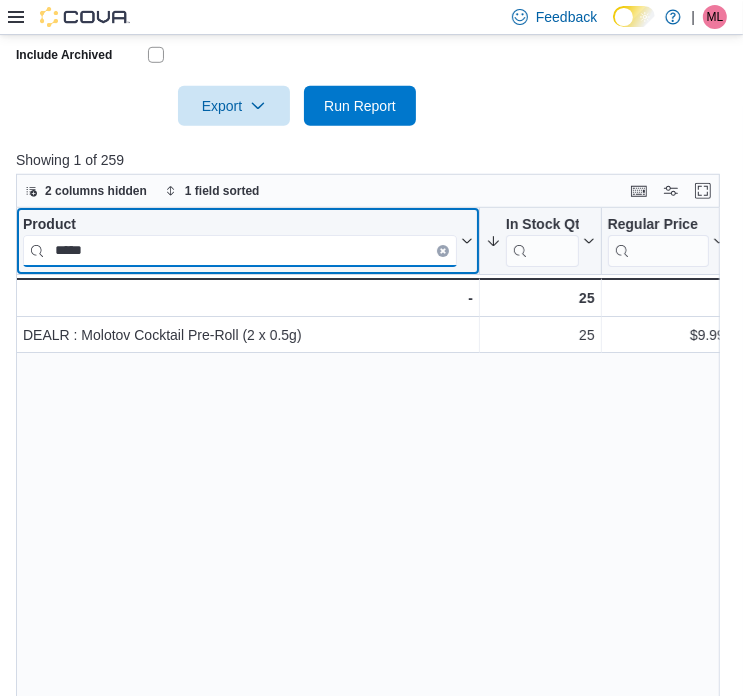 drag, startPoint x: 97, startPoint y: 243, endPoint x: 36, endPoint y: 247, distance: 61.13101 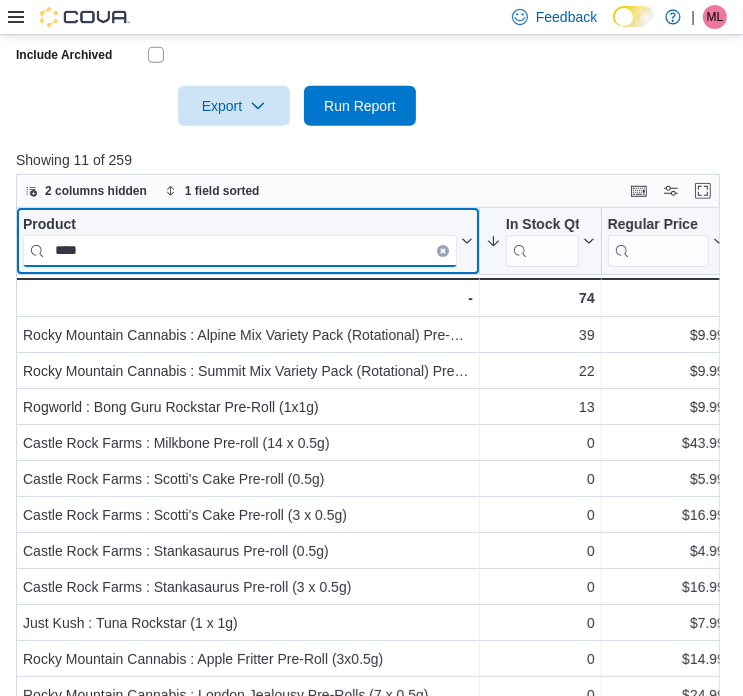 drag, startPoint x: 120, startPoint y: 257, endPoint x: 48, endPoint y: 253, distance: 72.11102 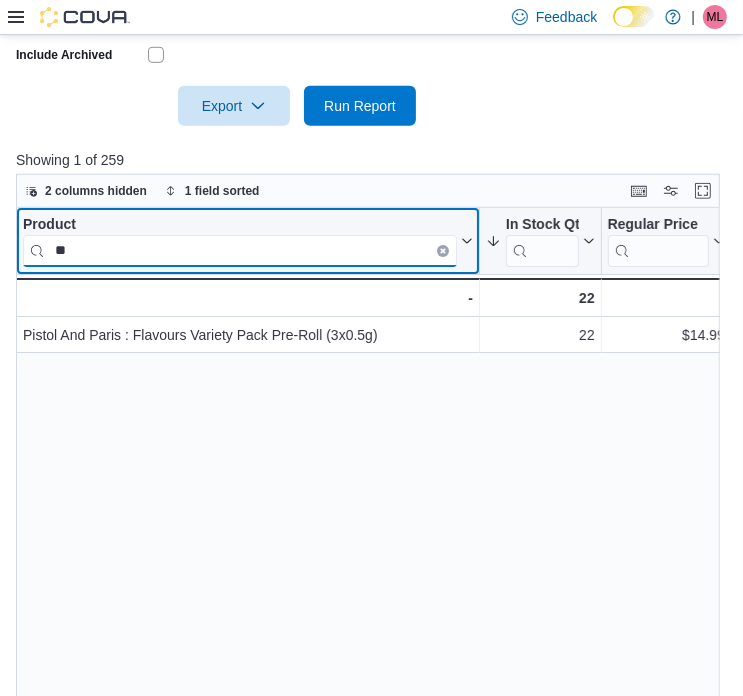 type on "*" 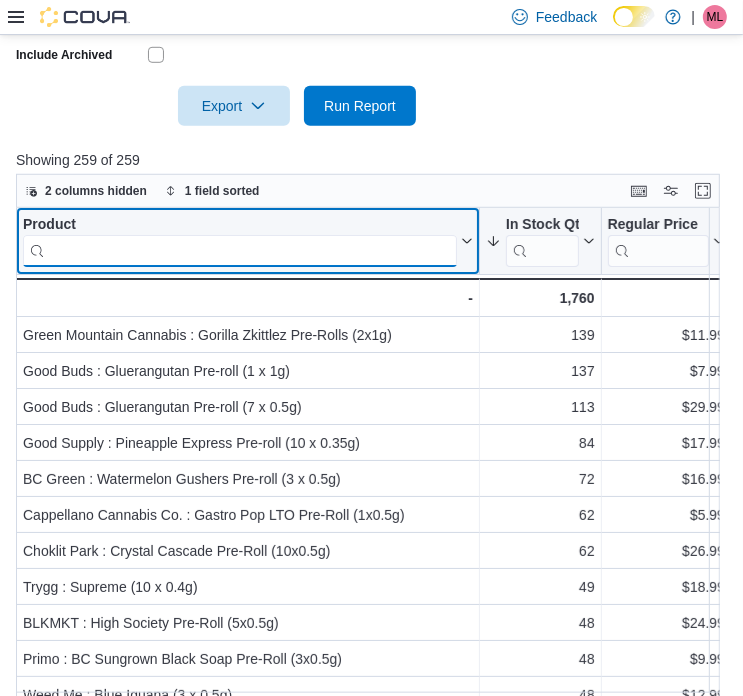 click at bounding box center [240, 250] 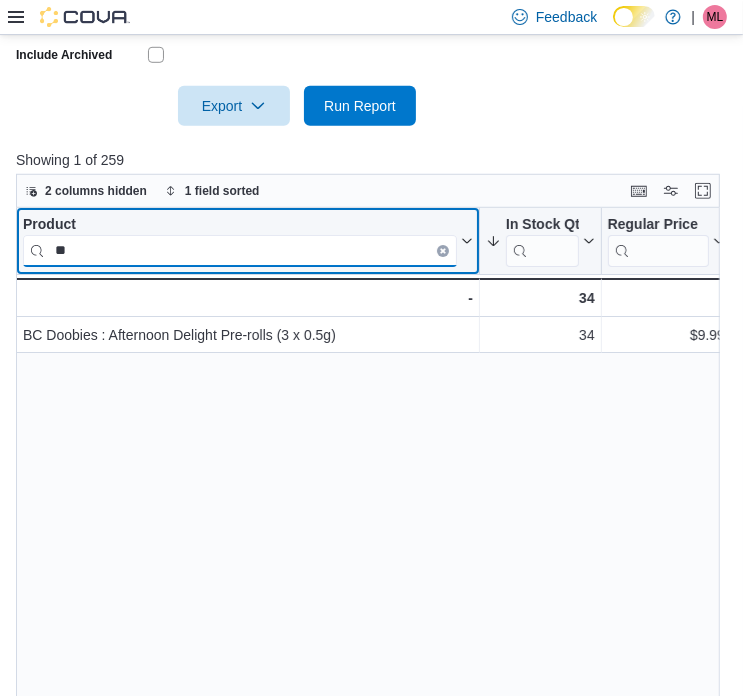 type on "*" 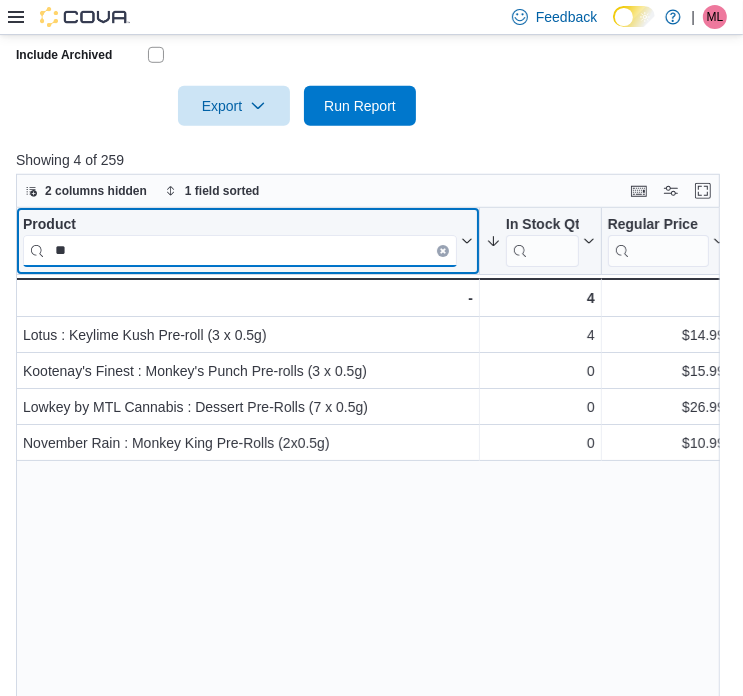 type on "*" 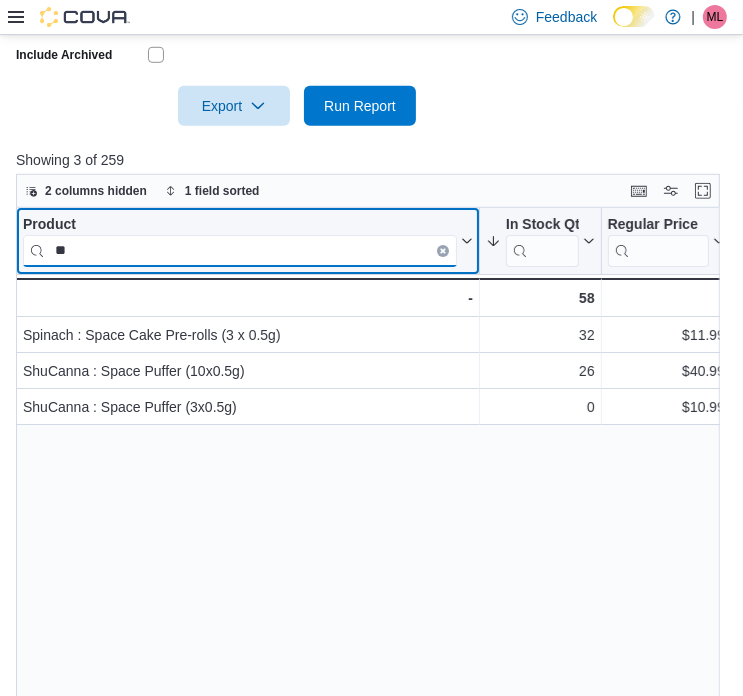 type on "*" 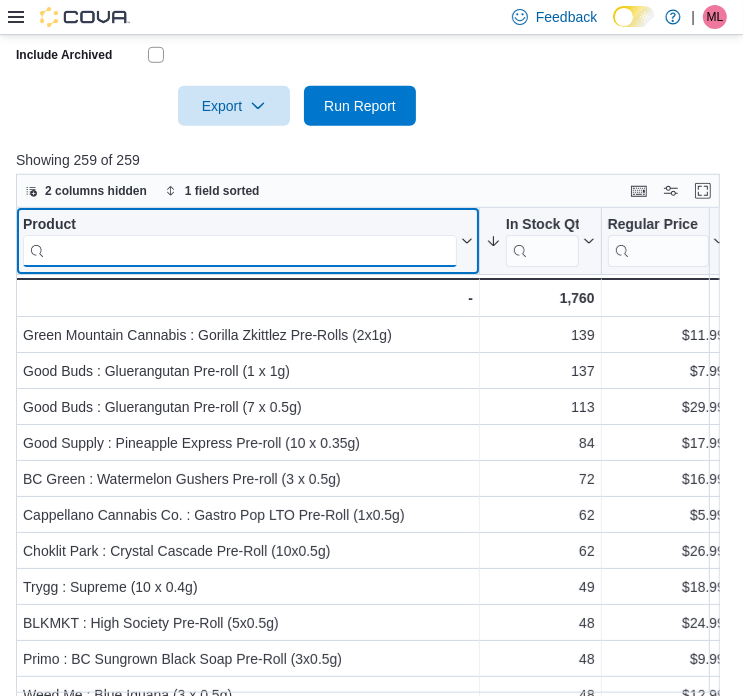 type 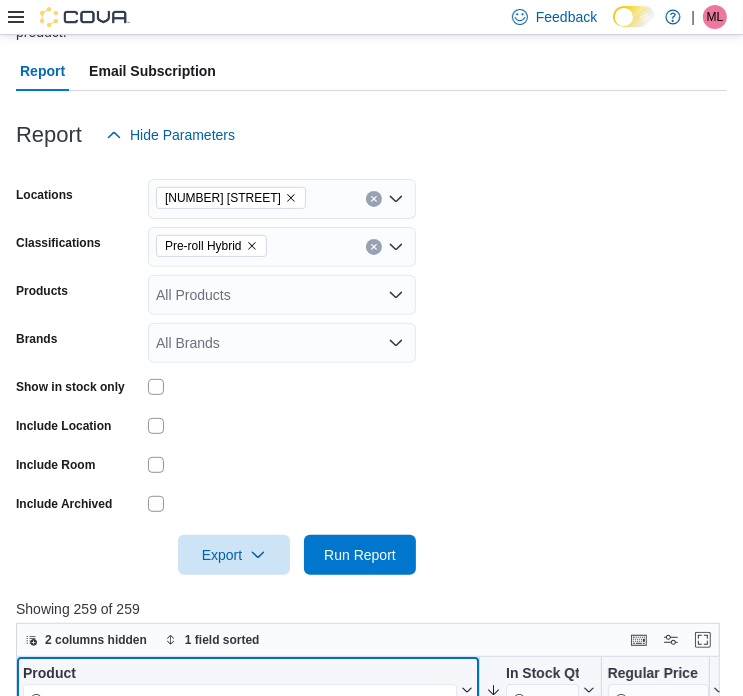 scroll, scrollTop: 192, scrollLeft: 0, axis: vertical 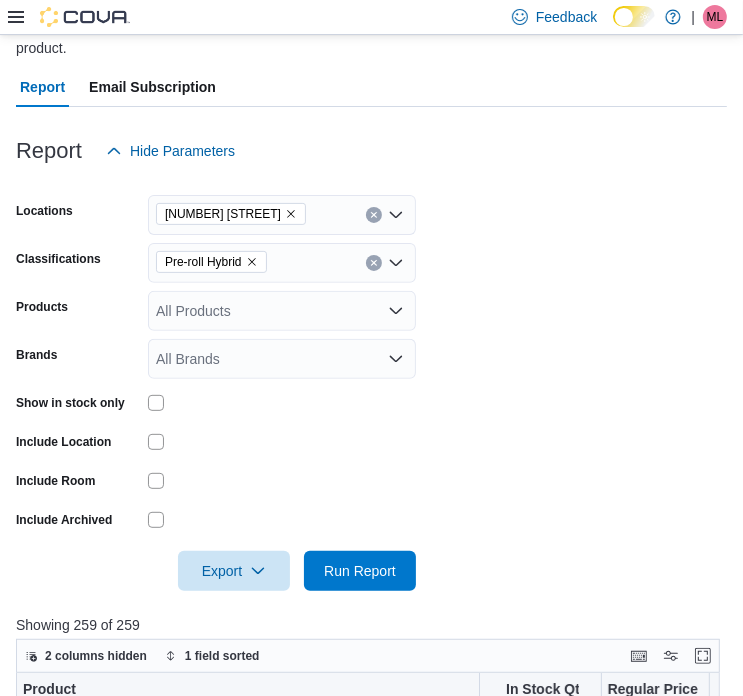 click on "Pre-roll Hybrid" at bounding box center (282, 263) 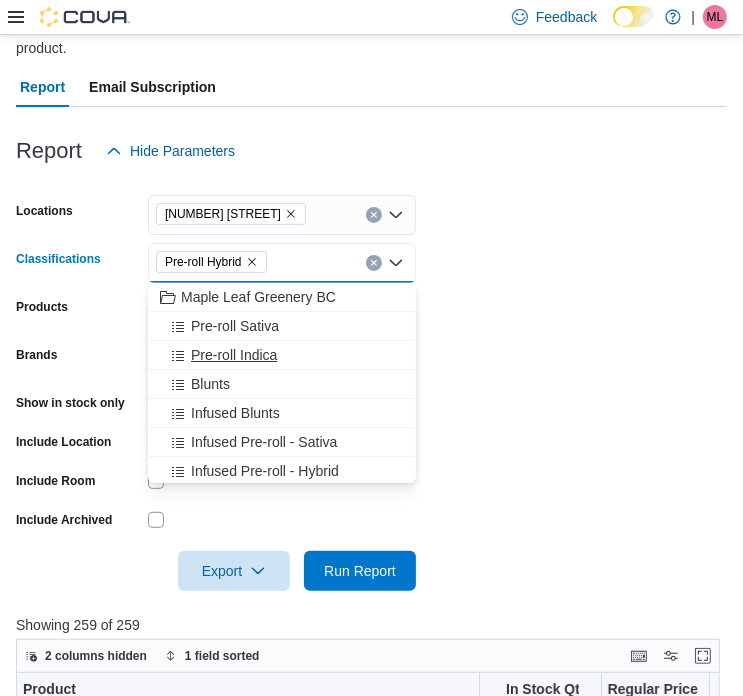 click on "Pre-roll Indica" at bounding box center [234, 355] 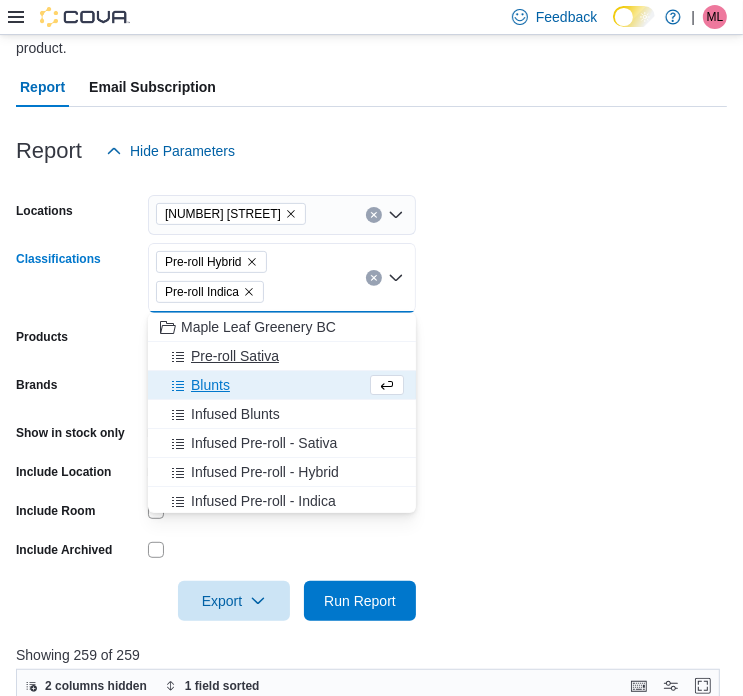 click on "Pre-roll Sativa" at bounding box center [235, 356] 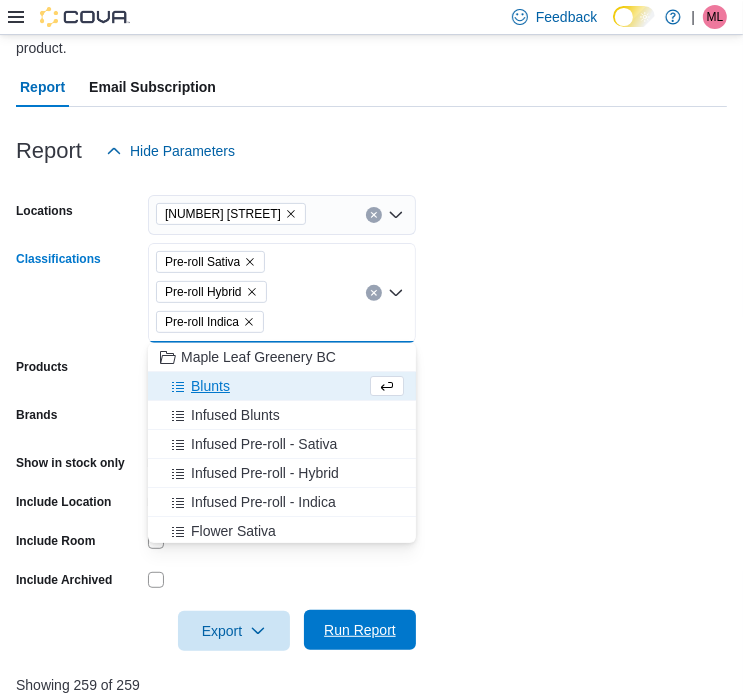 click on "Run Report" at bounding box center (360, 630) 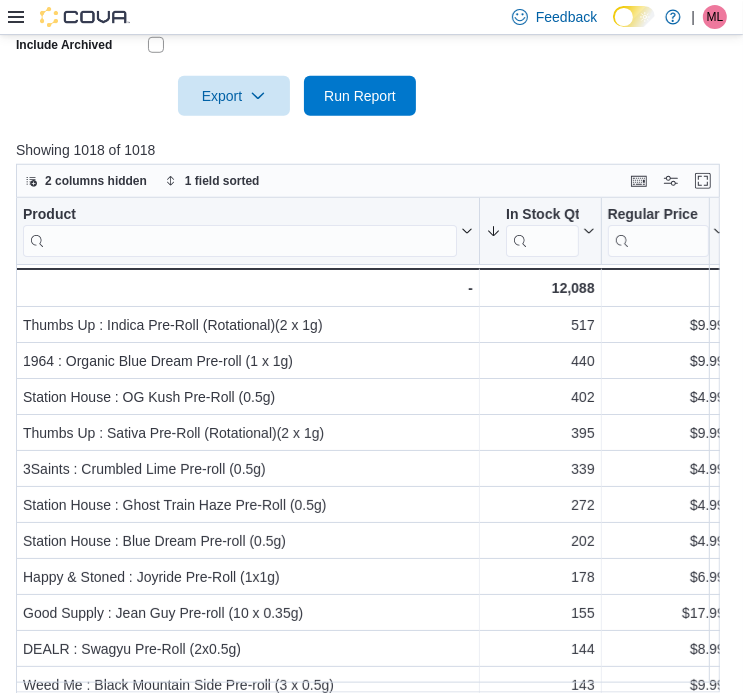 scroll, scrollTop: 723, scrollLeft: 0, axis: vertical 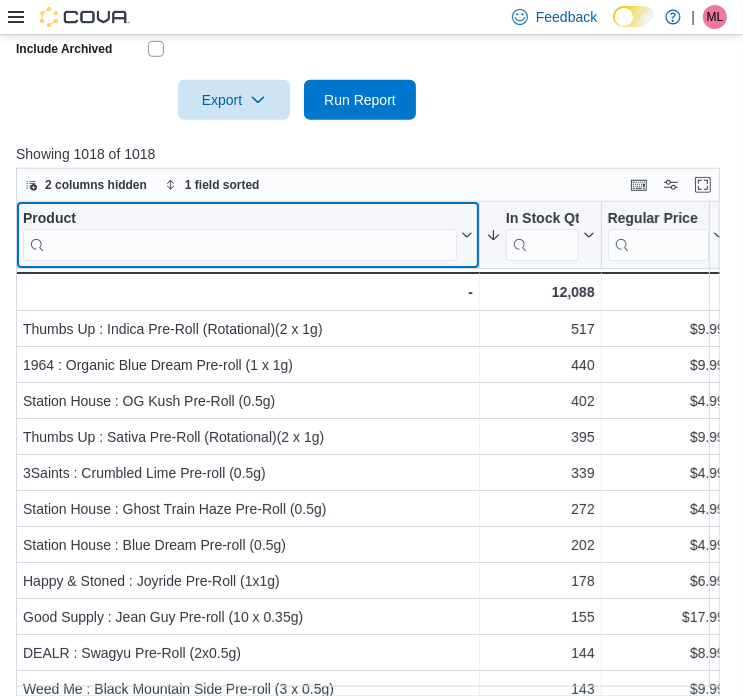 click at bounding box center (240, 244) 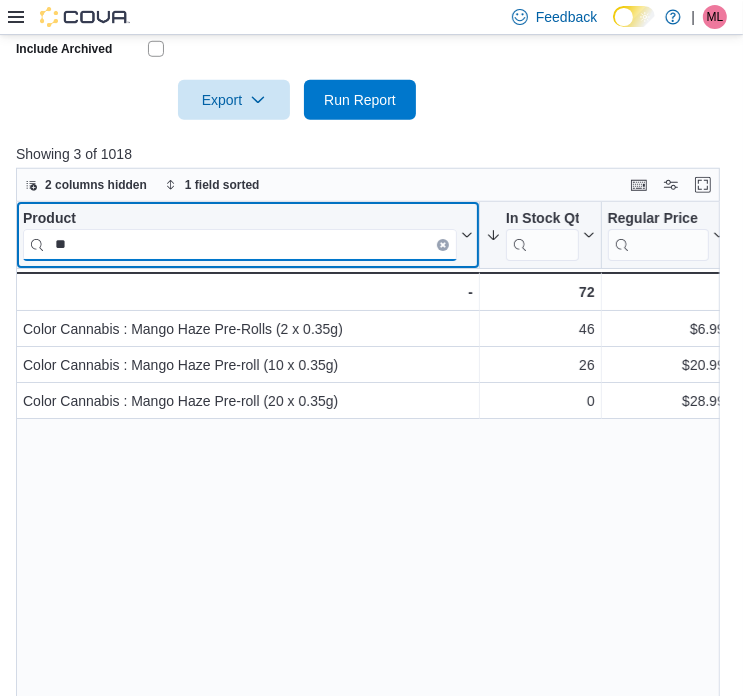 type on "*" 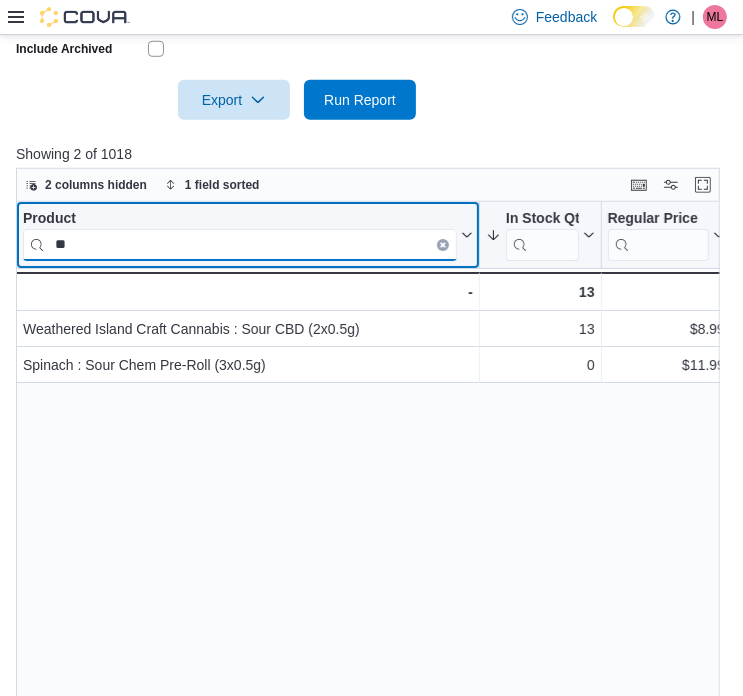 type on "*" 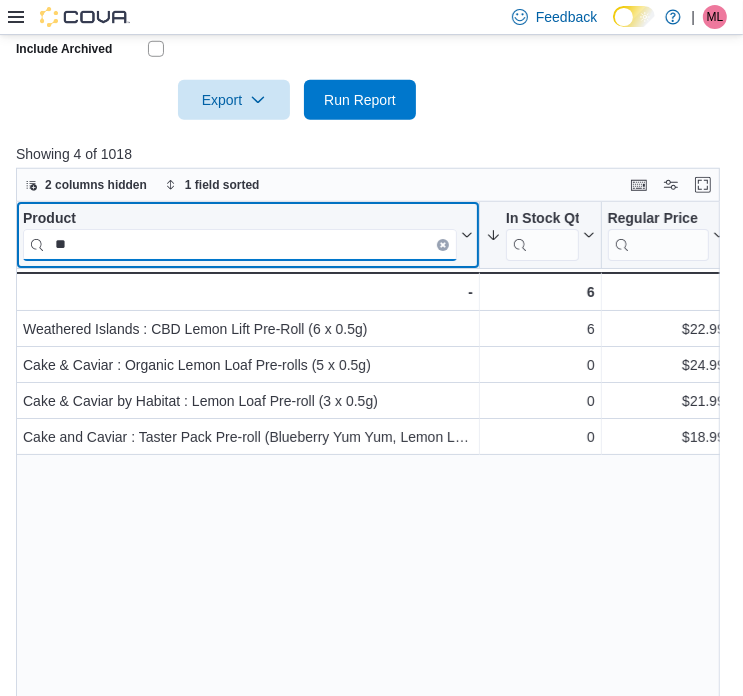 type on "*" 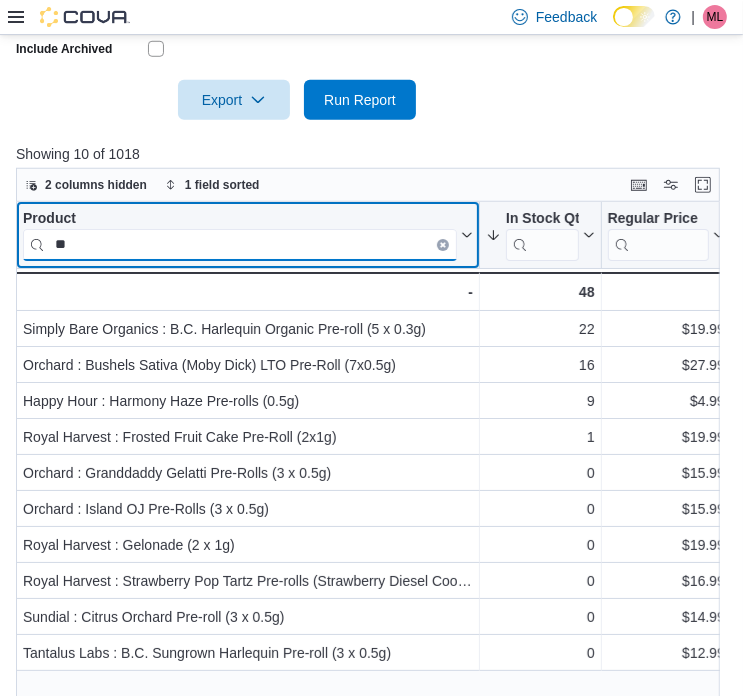 type on "*" 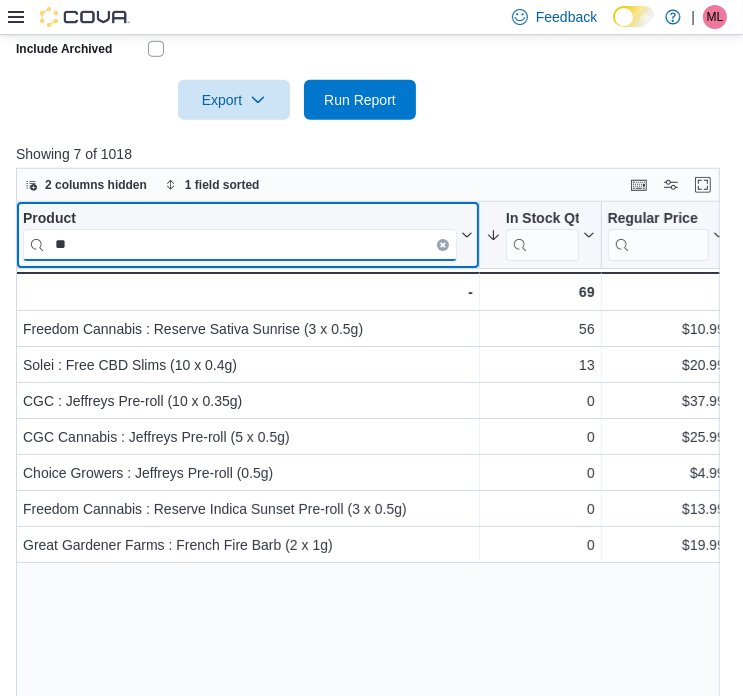 type on "*" 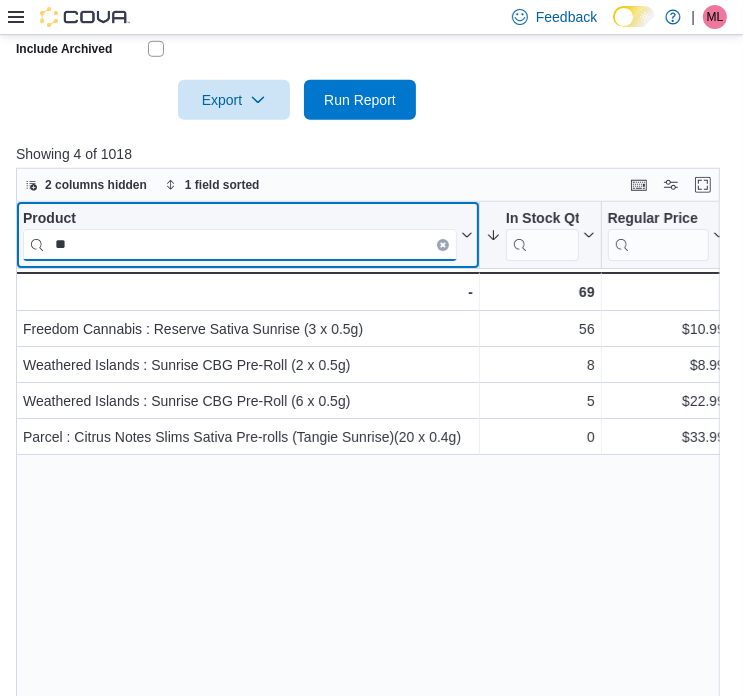 type on "*" 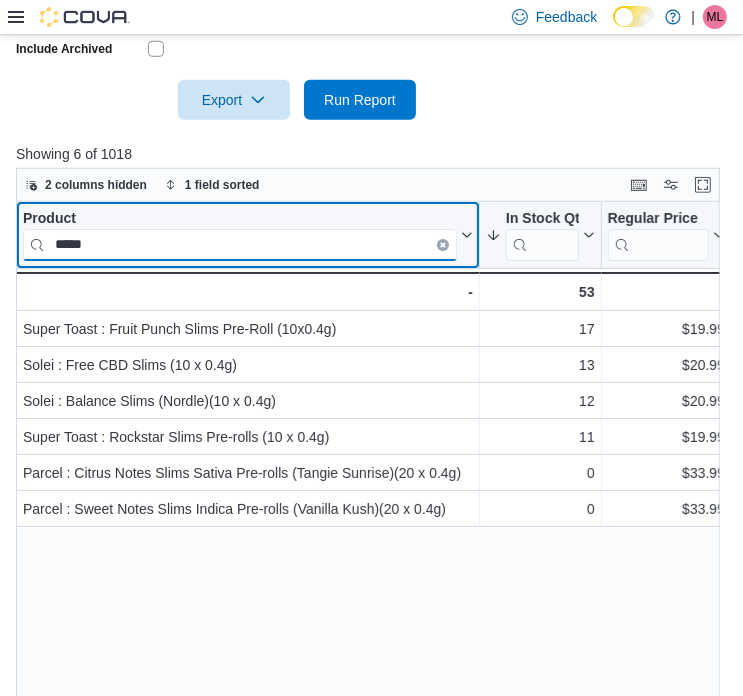 drag, startPoint x: 105, startPoint y: 247, endPoint x: 43, endPoint y: 236, distance: 62.968246 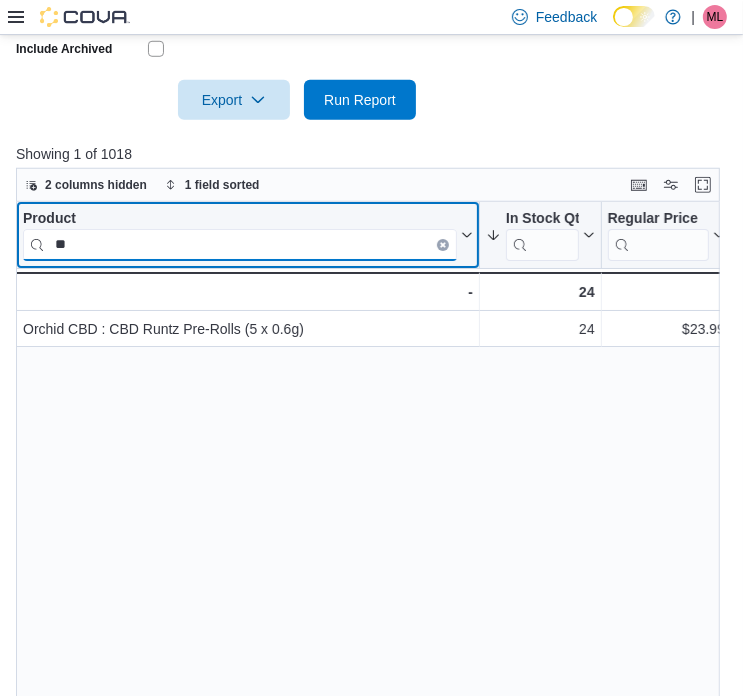 type on "*" 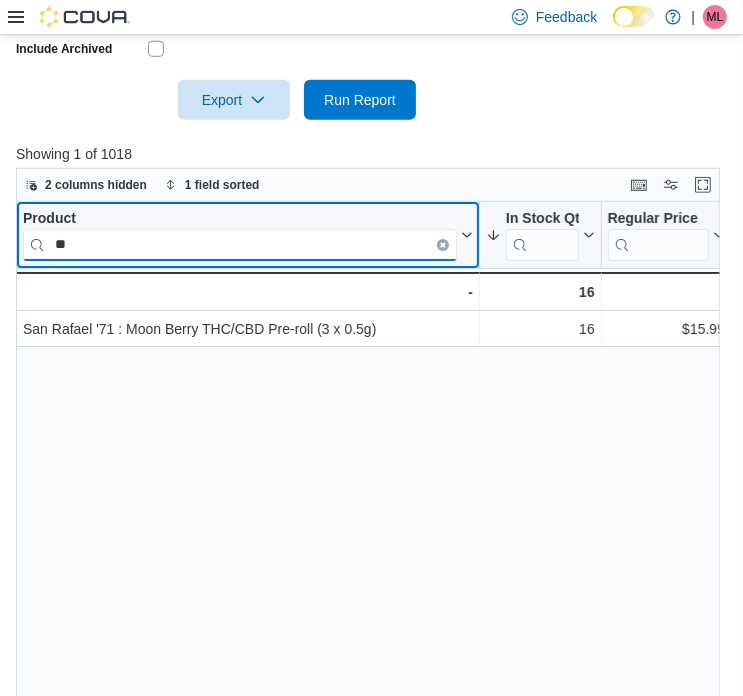 type on "*" 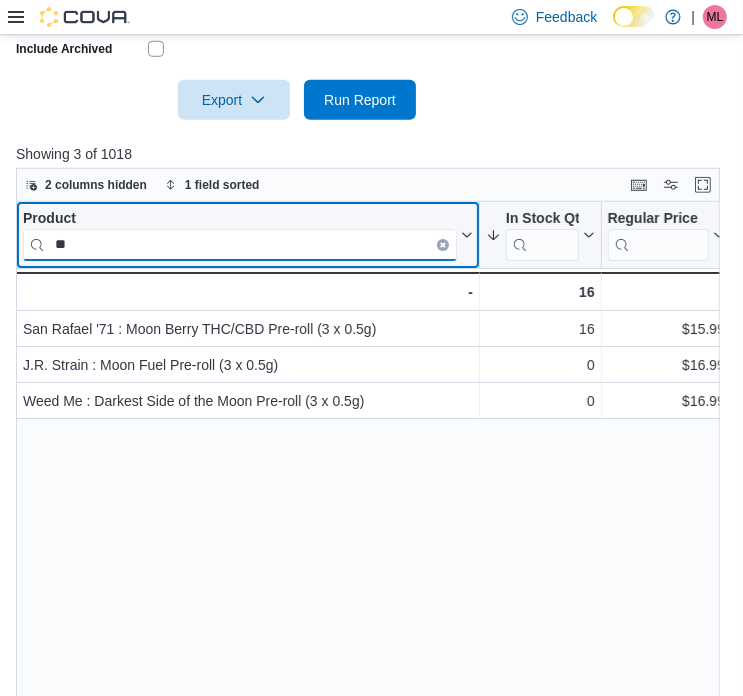 type on "*" 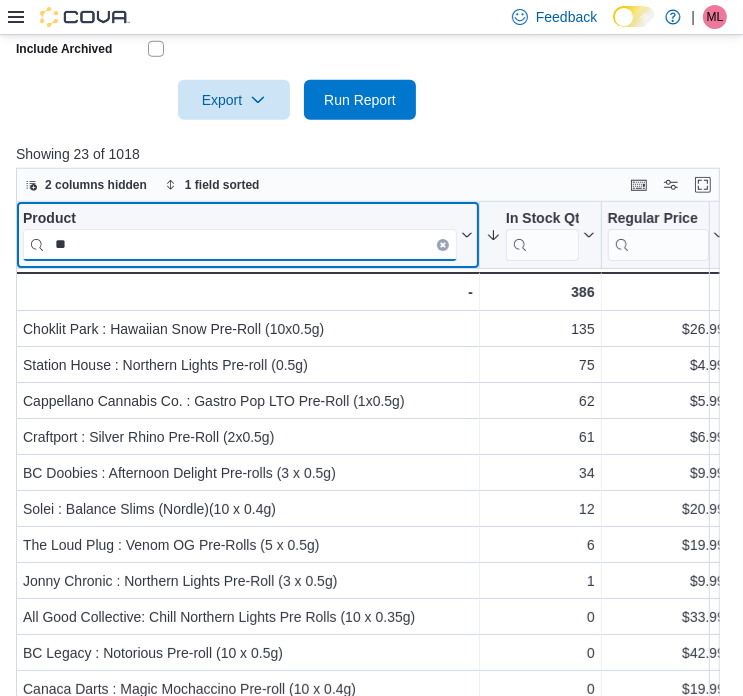 type on "*" 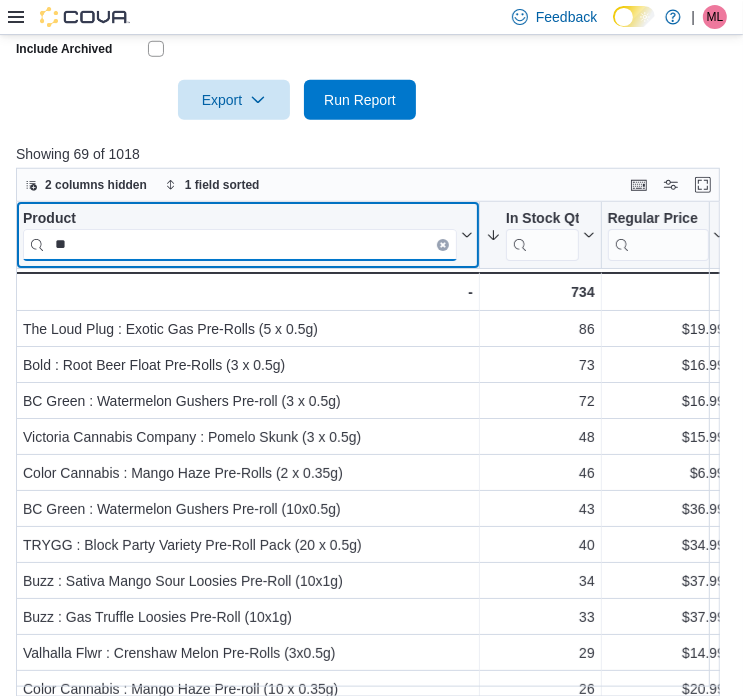 type on "*" 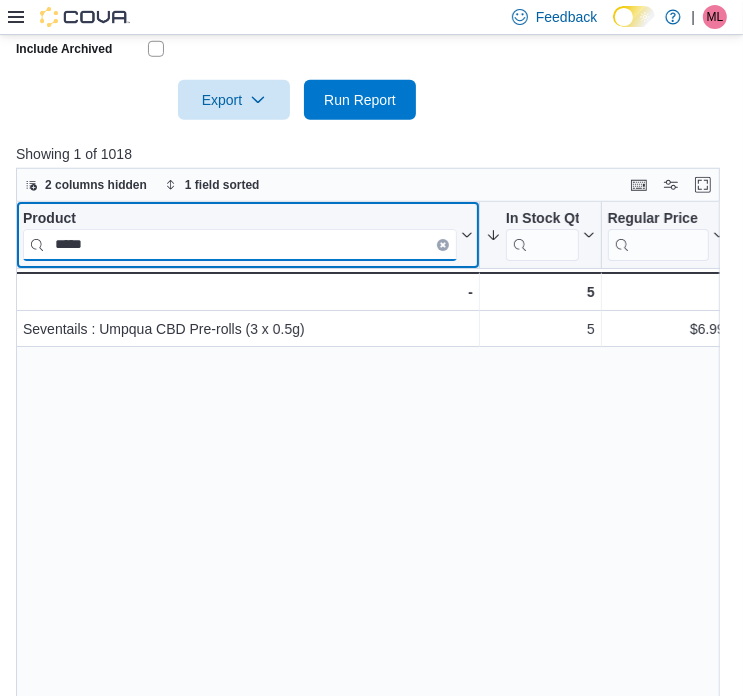 type on "*****" 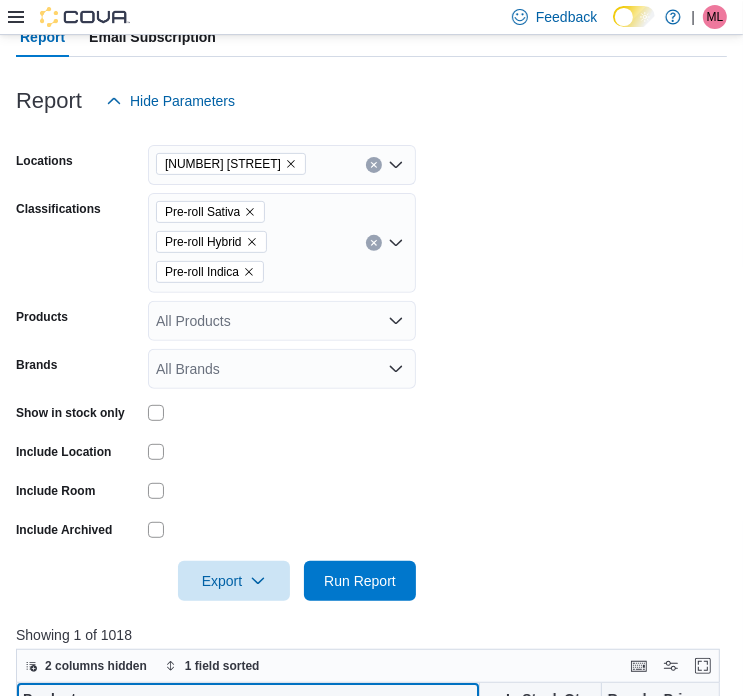 scroll, scrollTop: 233, scrollLeft: 0, axis: vertical 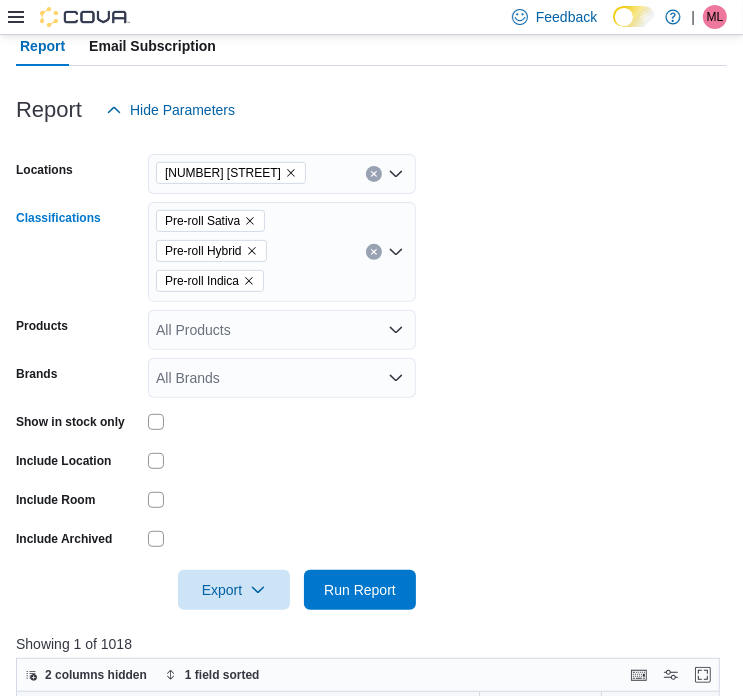 click 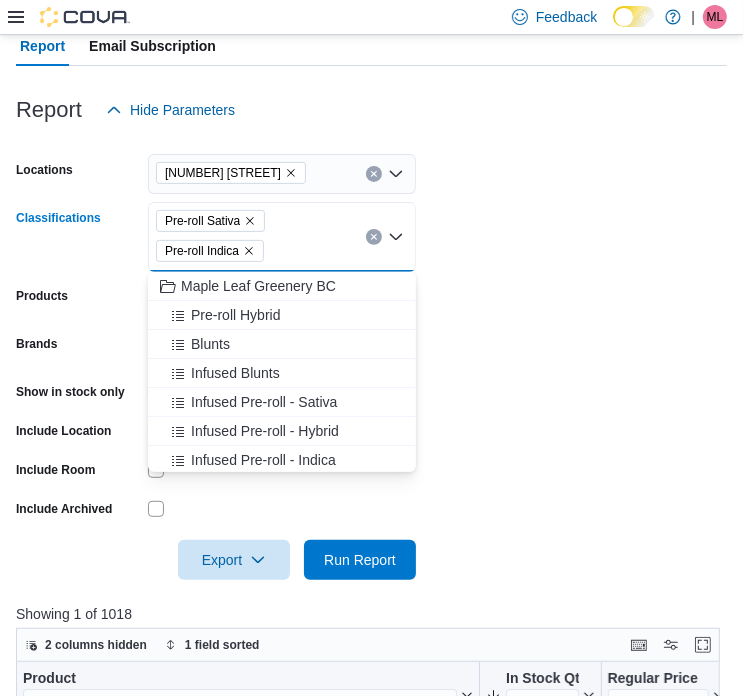 click 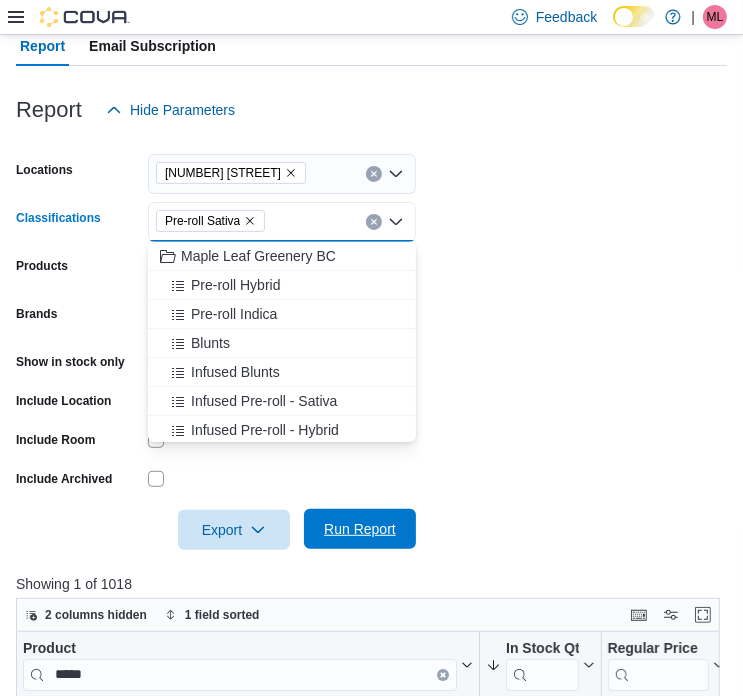 click on "Run Report" at bounding box center (360, 529) 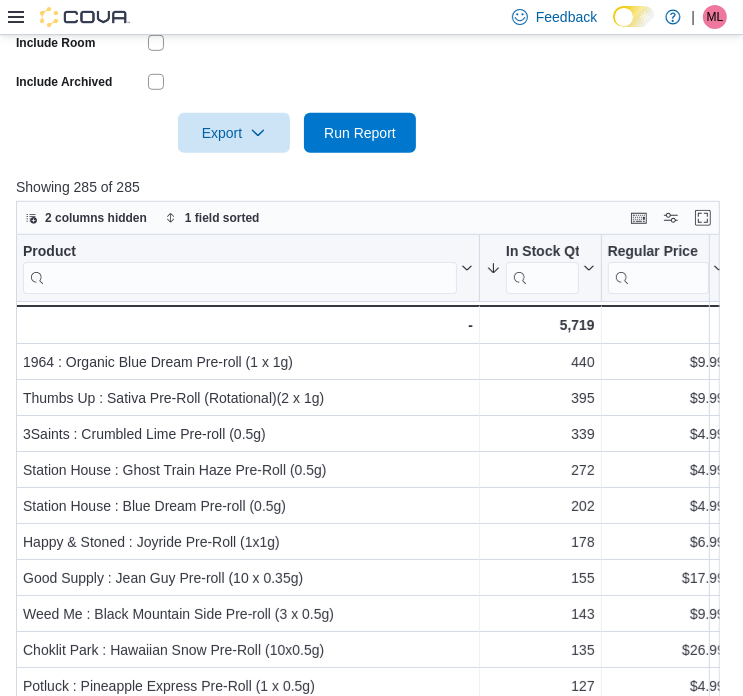 scroll, scrollTop: 638, scrollLeft: 0, axis: vertical 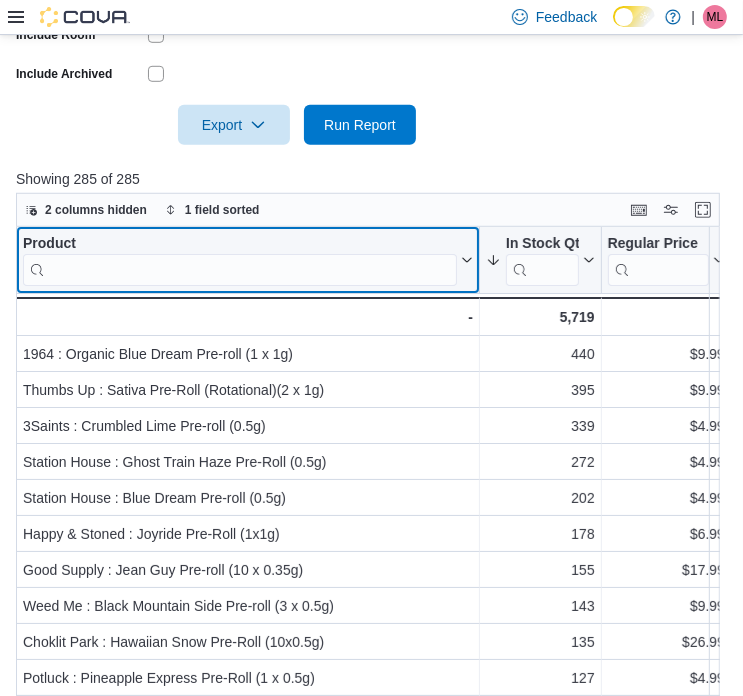 click at bounding box center [240, 269] 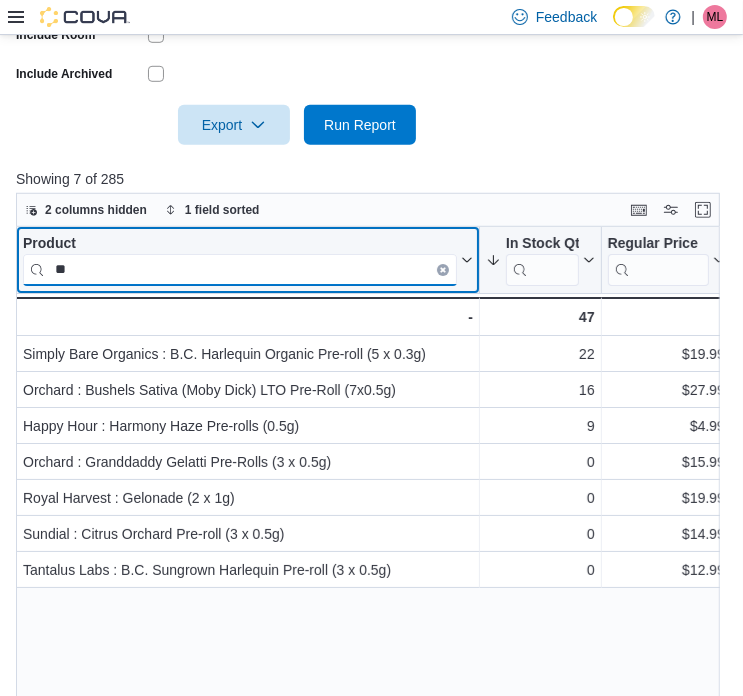 type on "*" 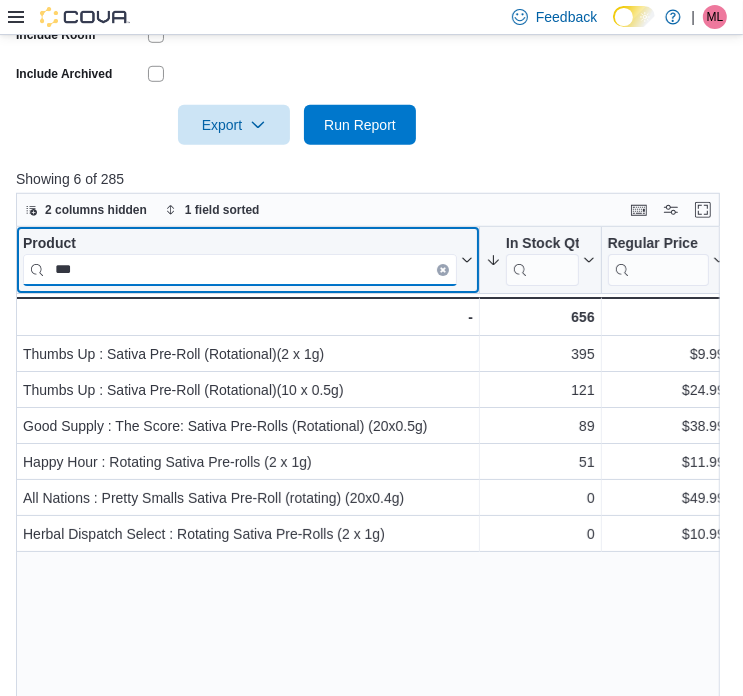 drag, startPoint x: 110, startPoint y: 271, endPoint x: 41, endPoint y: 267, distance: 69.115845 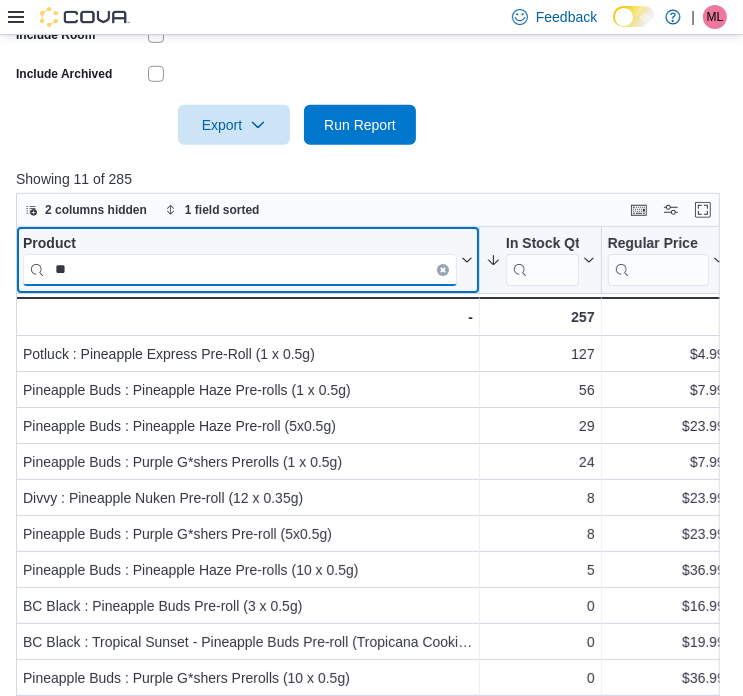 type on "*" 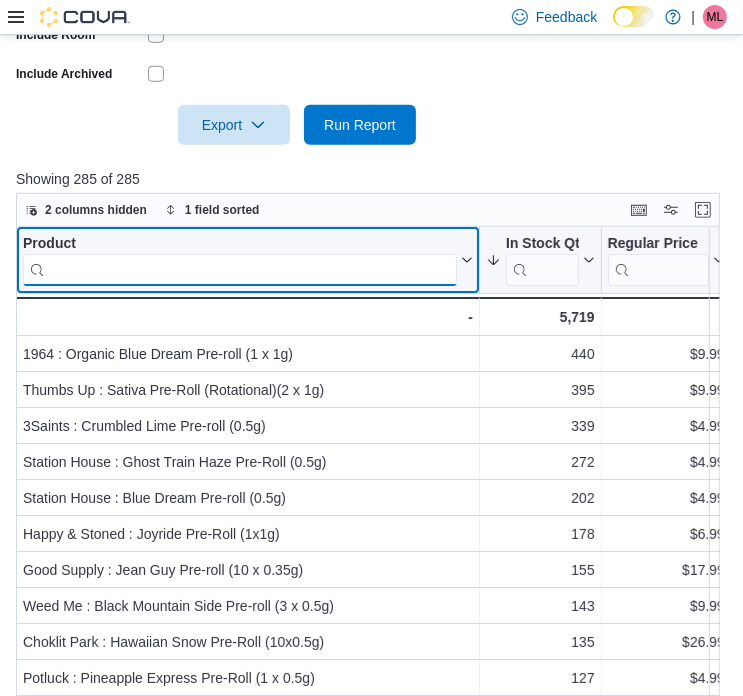 type on "*" 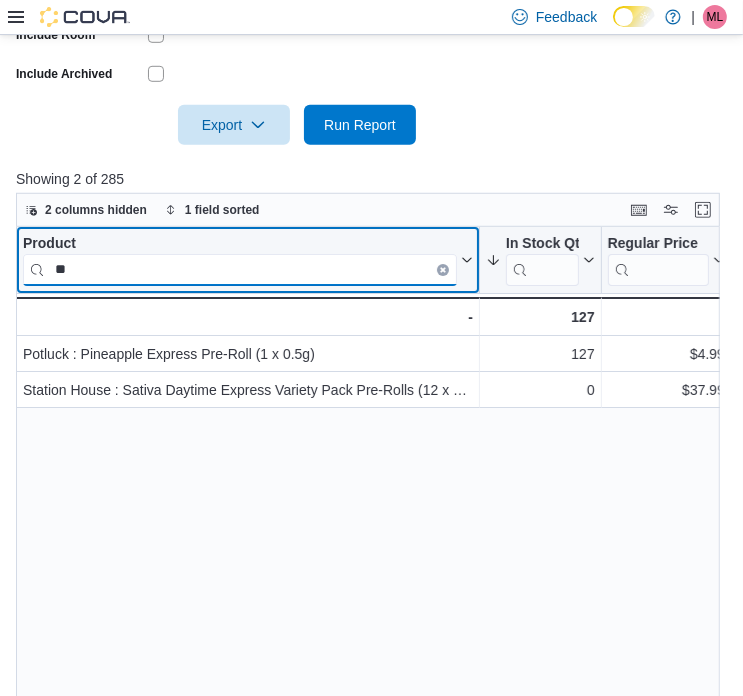 type on "*" 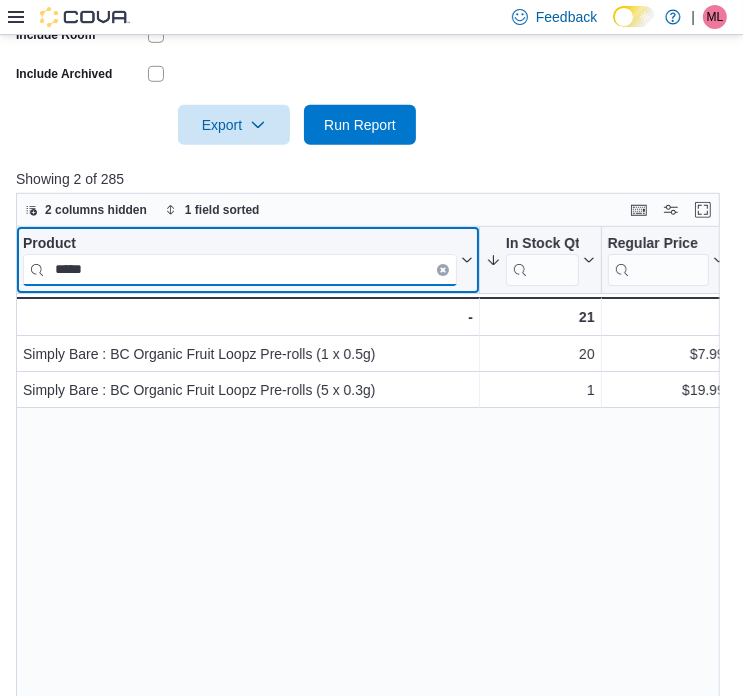 type on "*****" 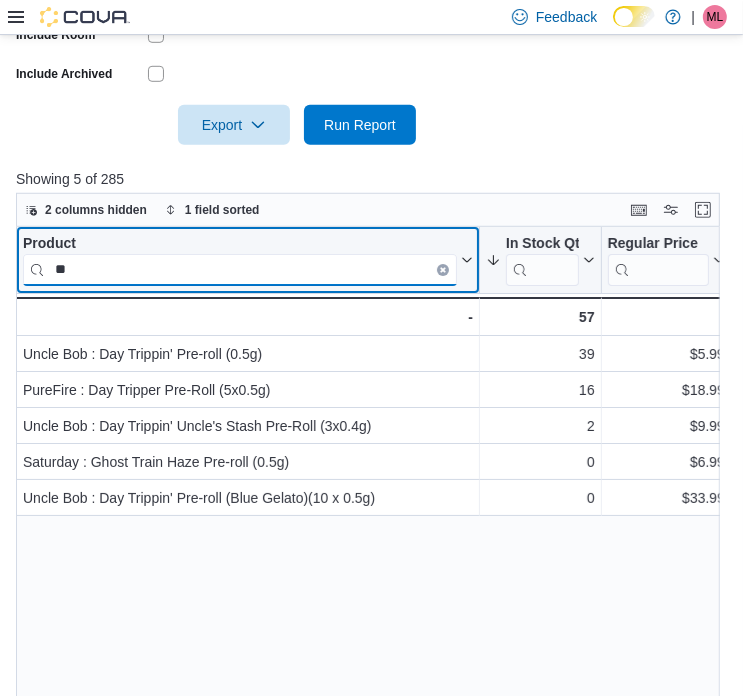 type on "*" 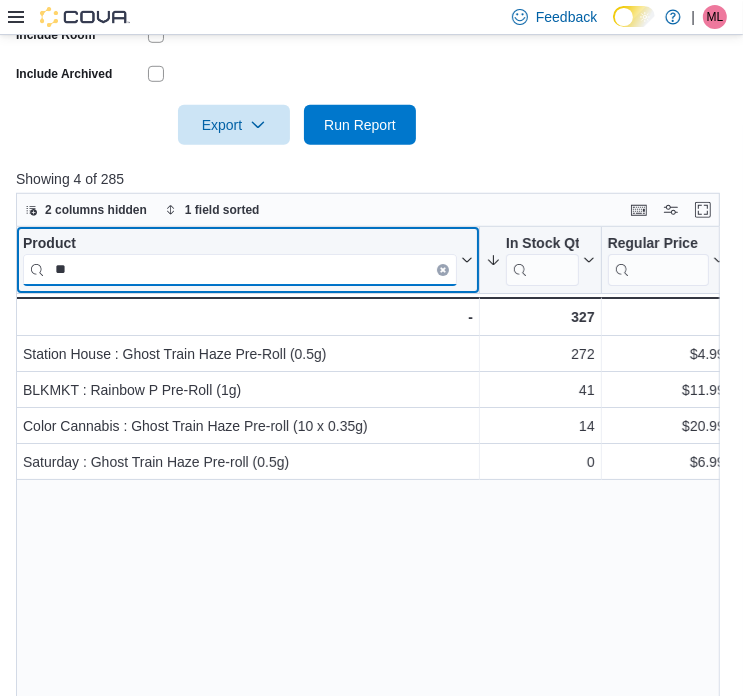 type on "*" 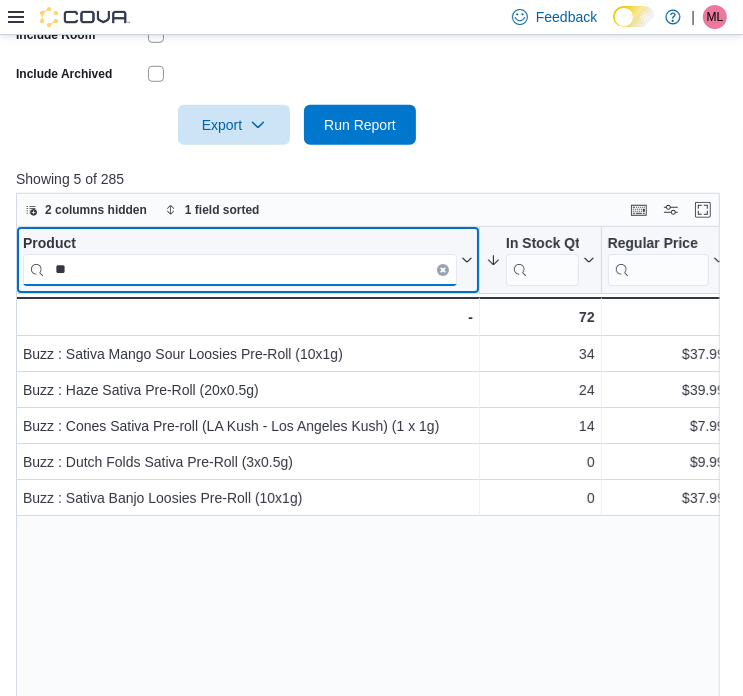 type on "*" 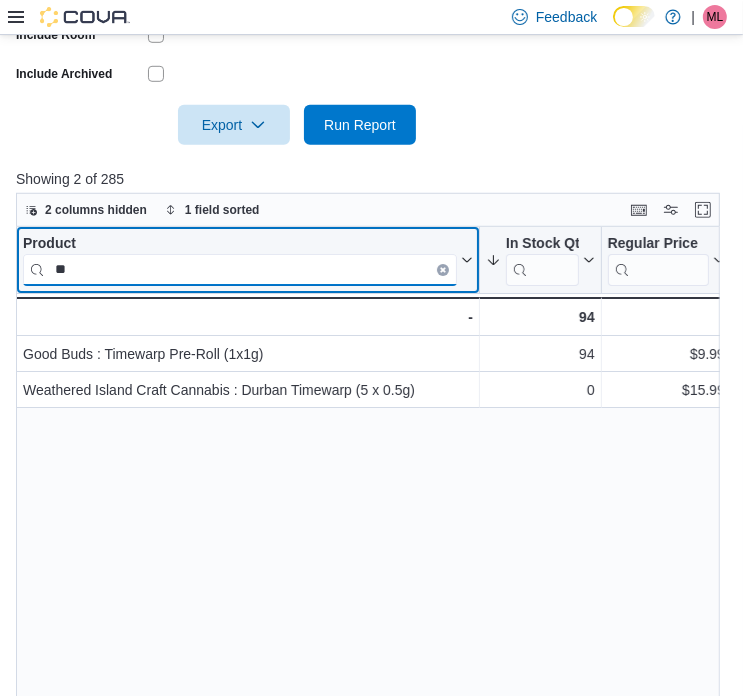 type on "*" 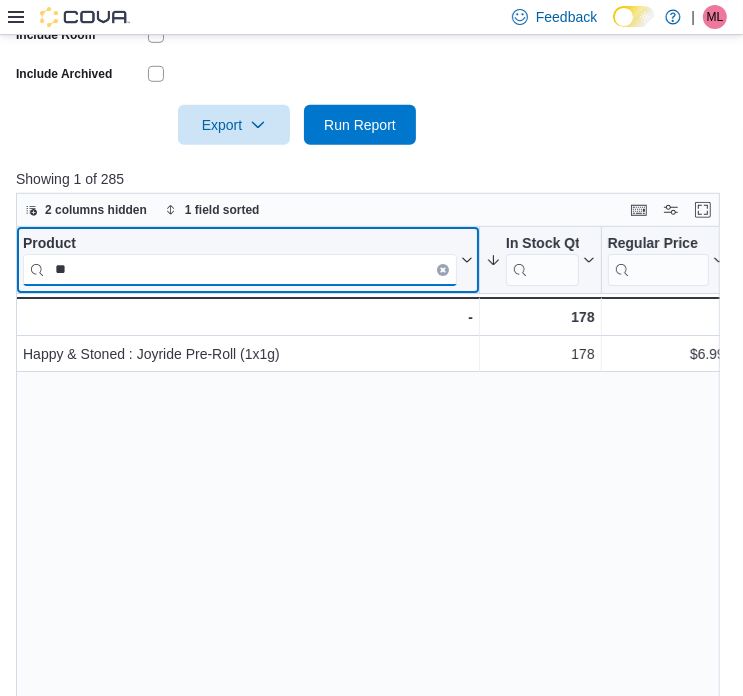 type on "*" 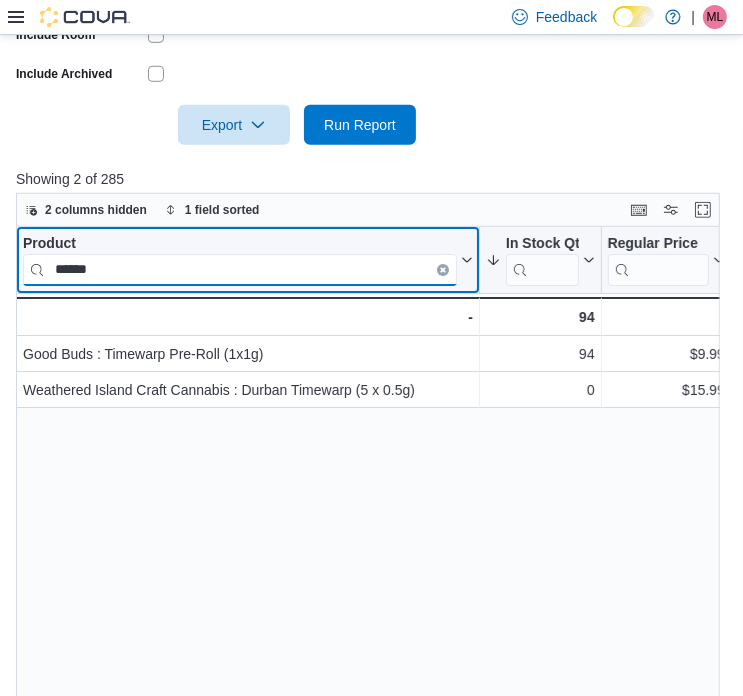 drag, startPoint x: 187, startPoint y: 267, endPoint x: 16, endPoint y: 259, distance: 171.18703 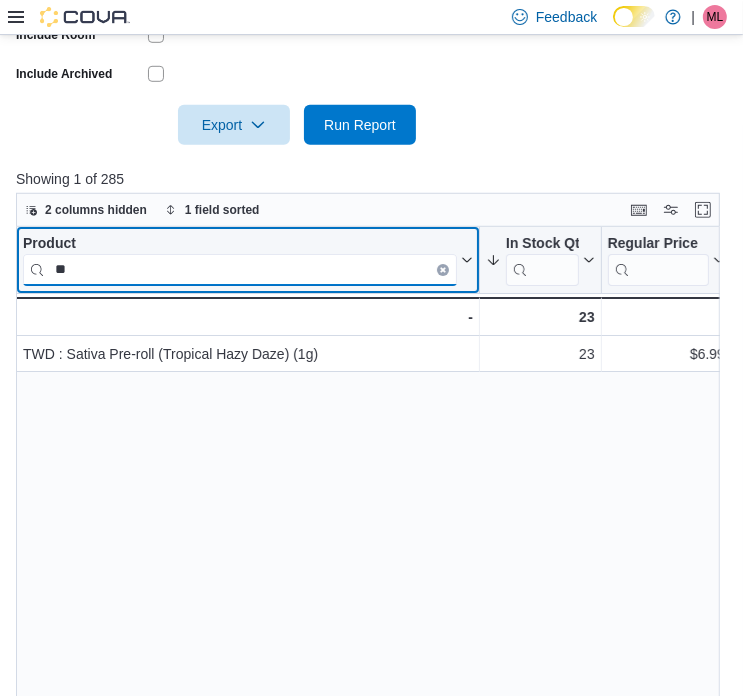 type on "*" 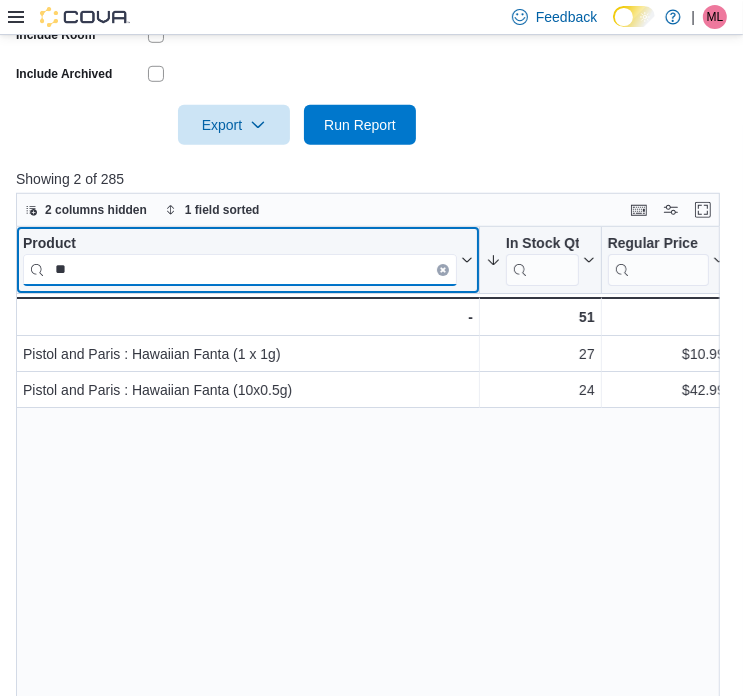 type on "*" 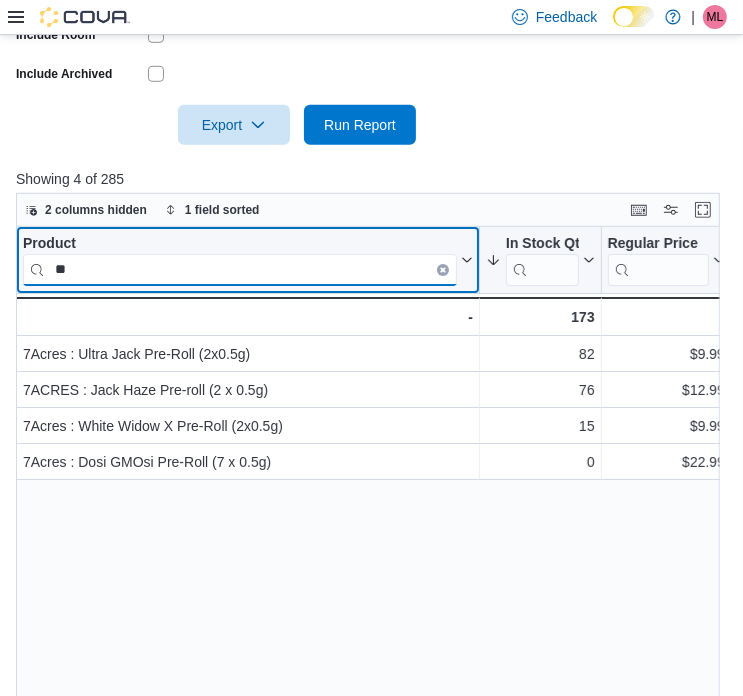 type on "*" 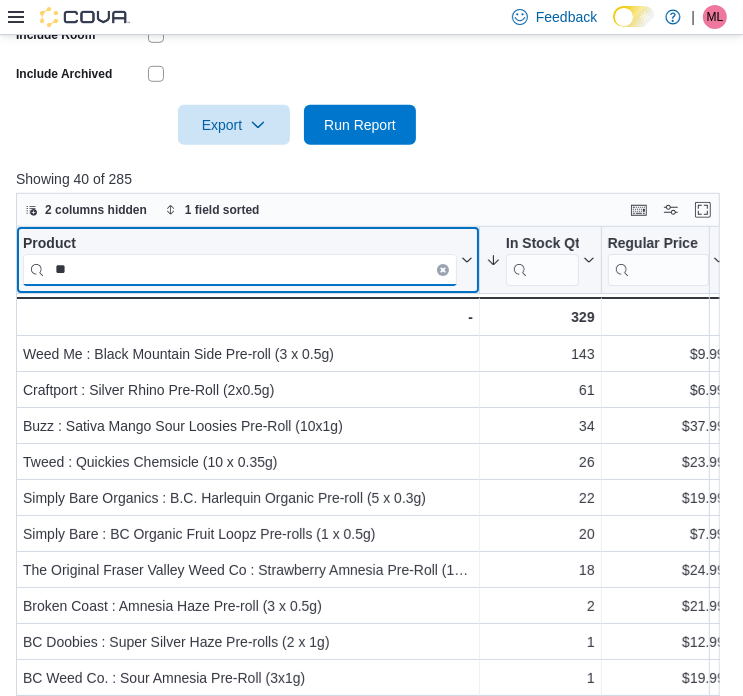 type on "*" 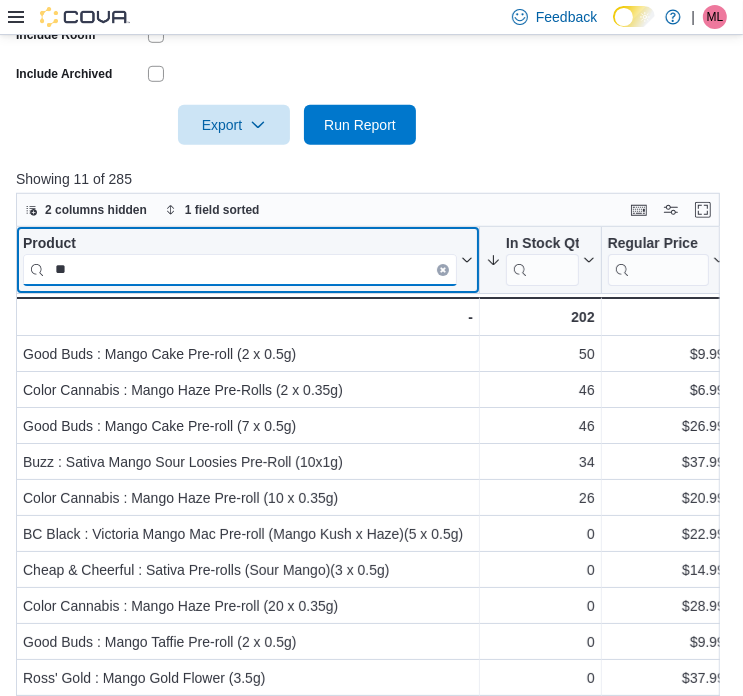 type on "*" 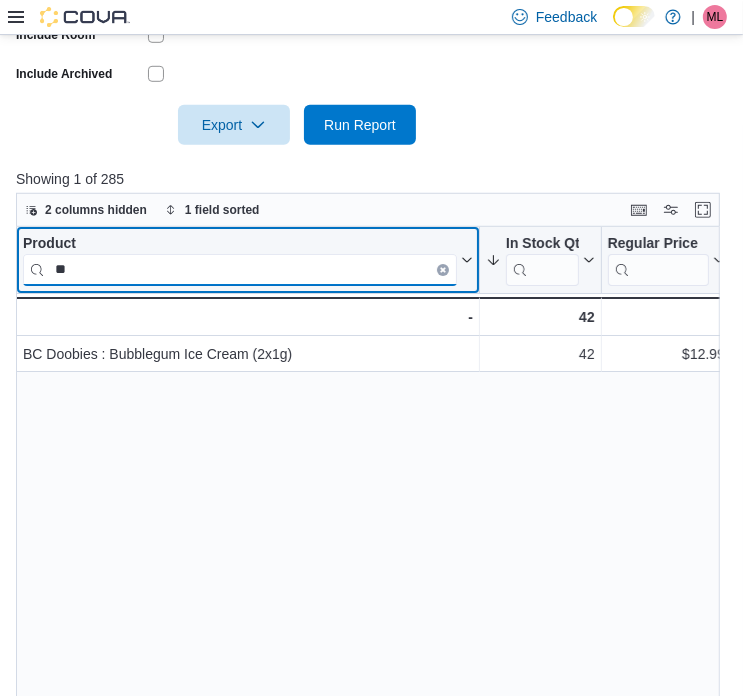 type on "*" 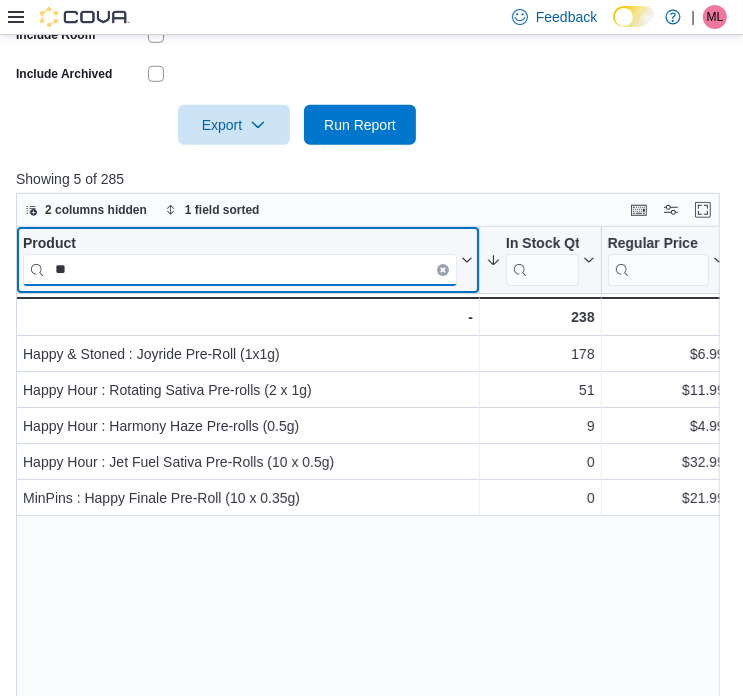 type on "*" 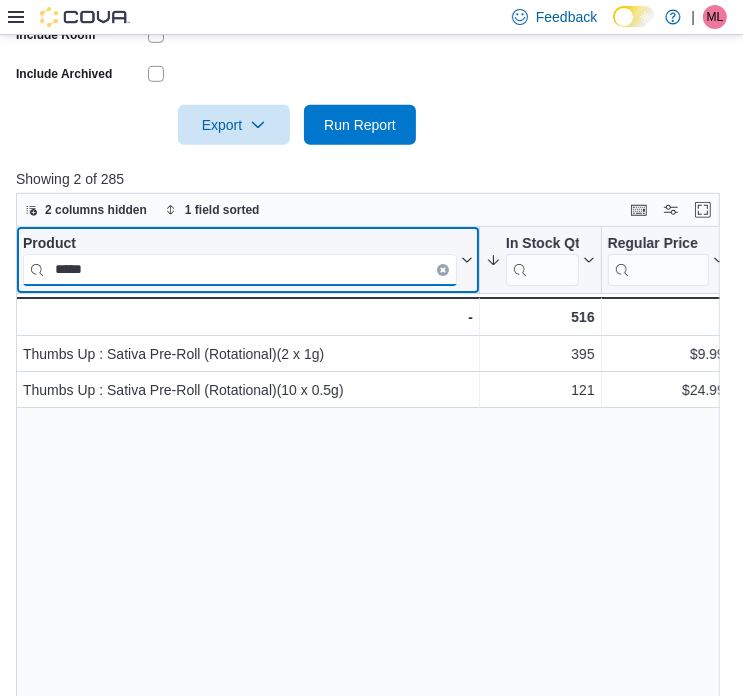 type on "*****" 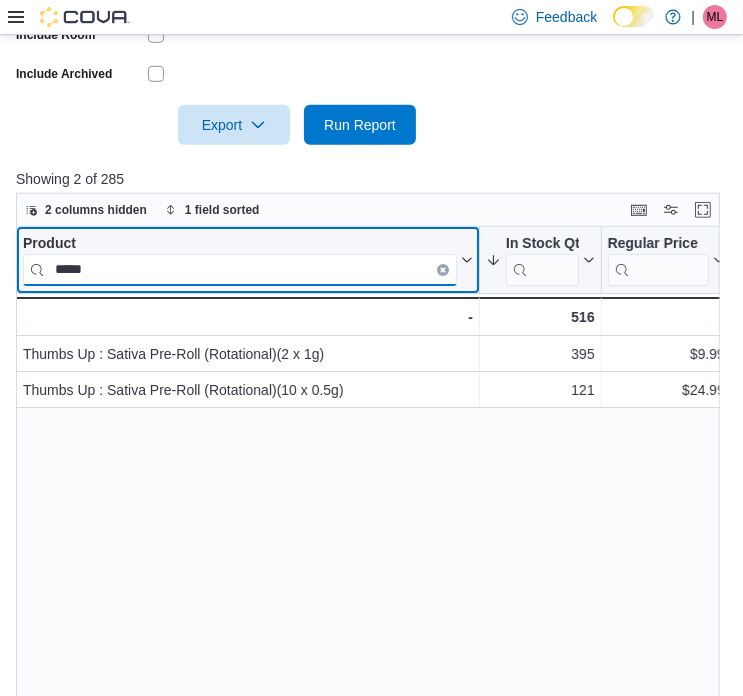 drag, startPoint x: 75, startPoint y: 262, endPoint x: 0, endPoint y: 267, distance: 75.16648 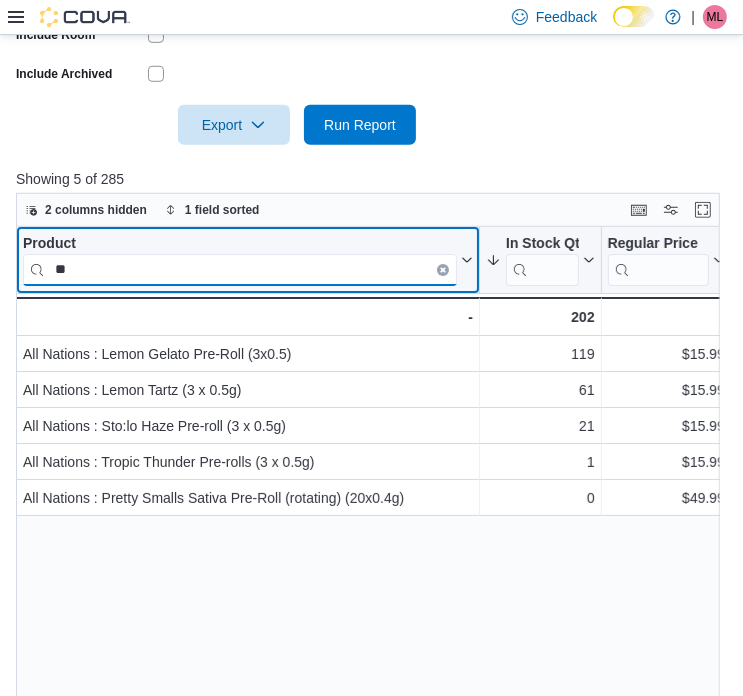 type on "*" 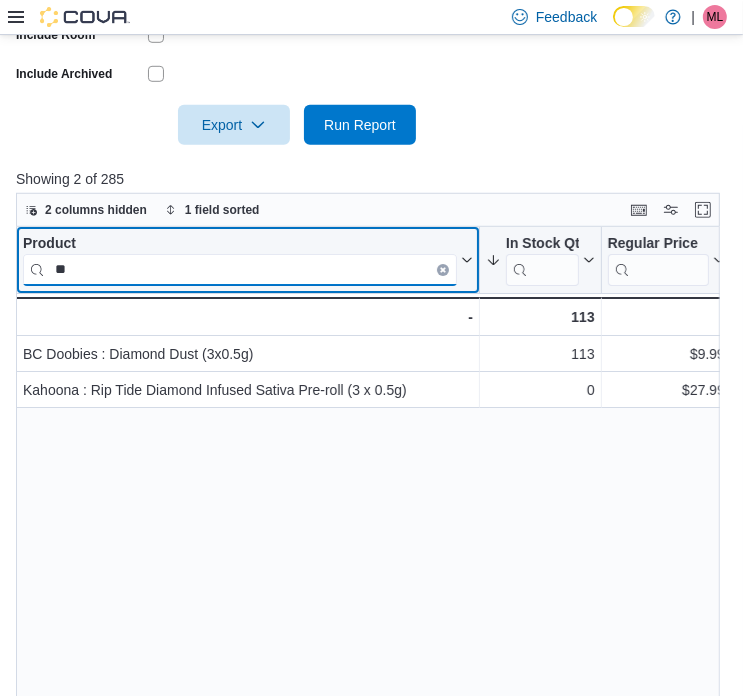 type on "*" 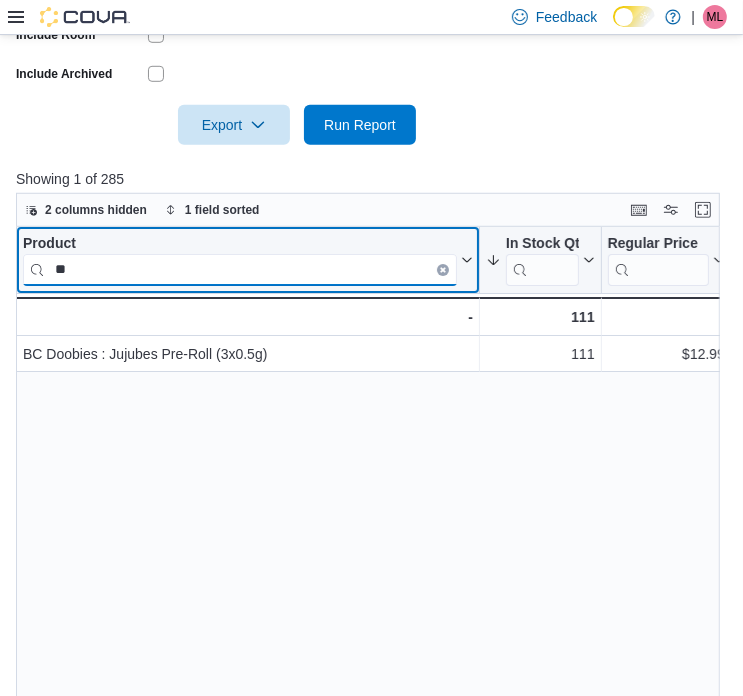 type on "*" 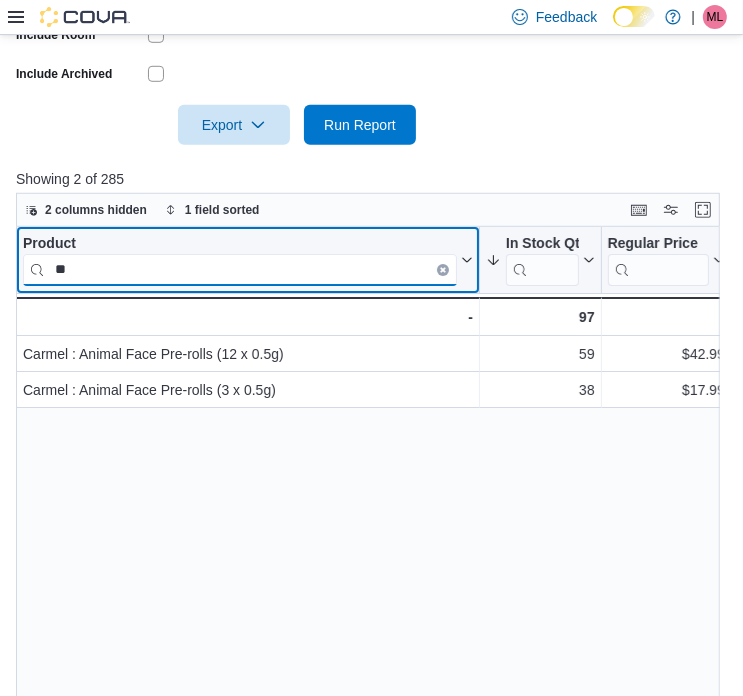 type on "*" 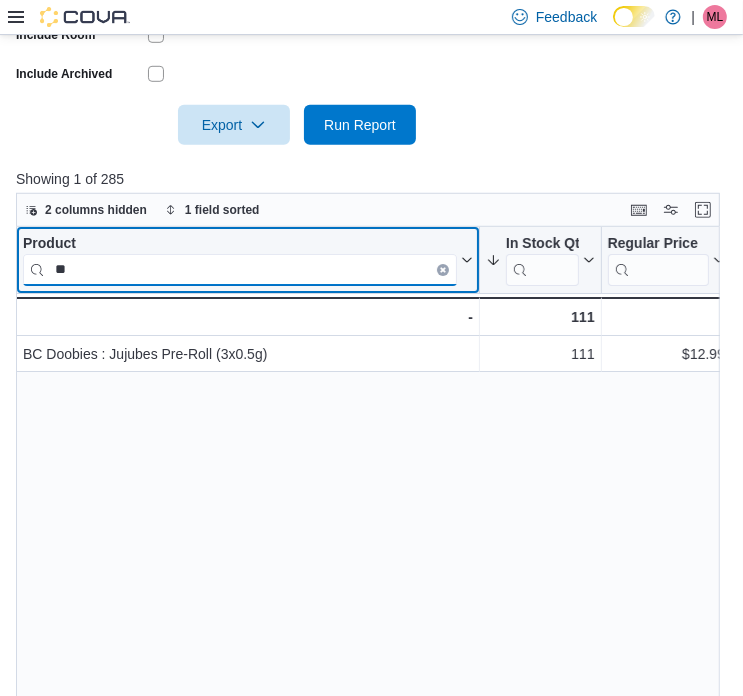 type on "*" 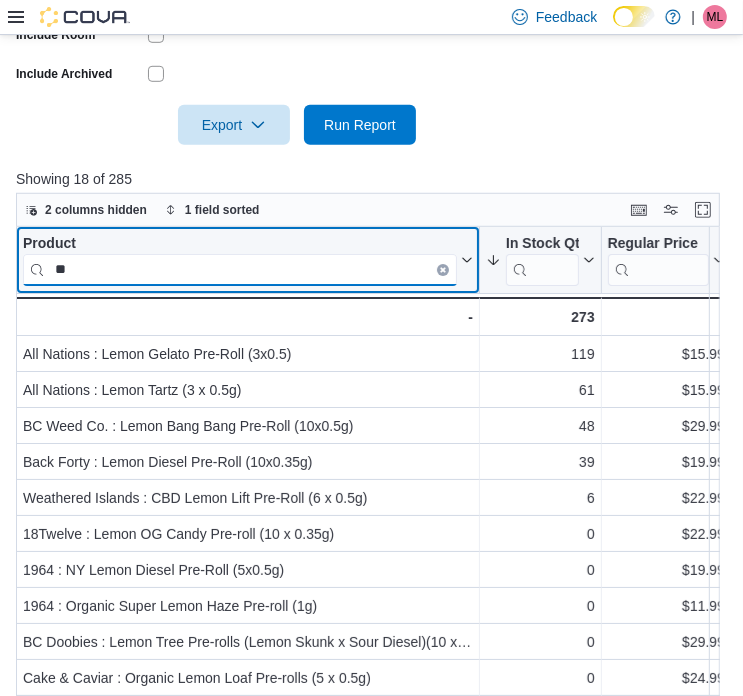 type on "*" 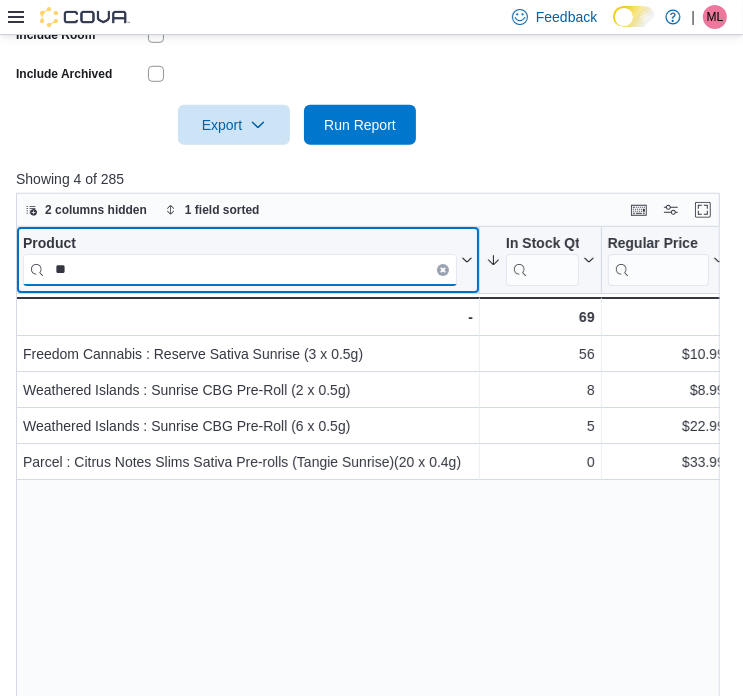 type on "*" 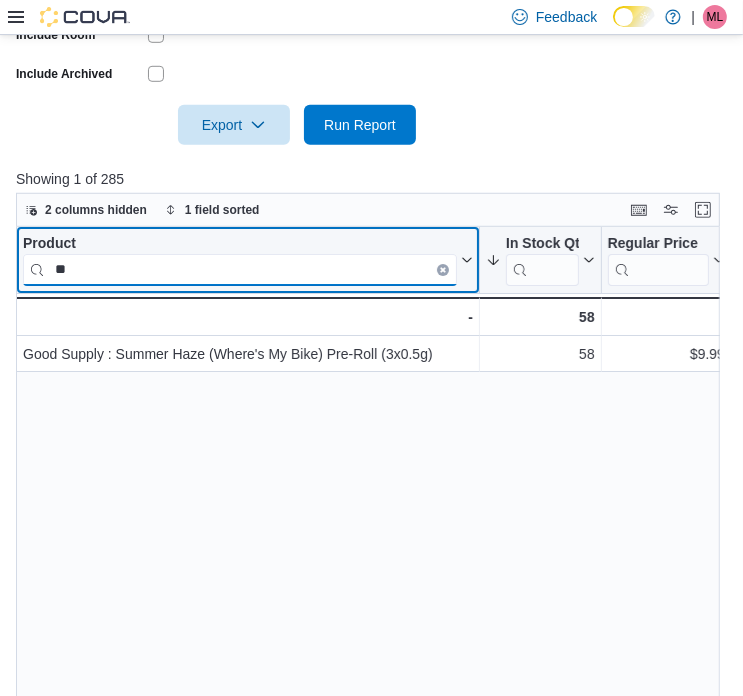 type on "*" 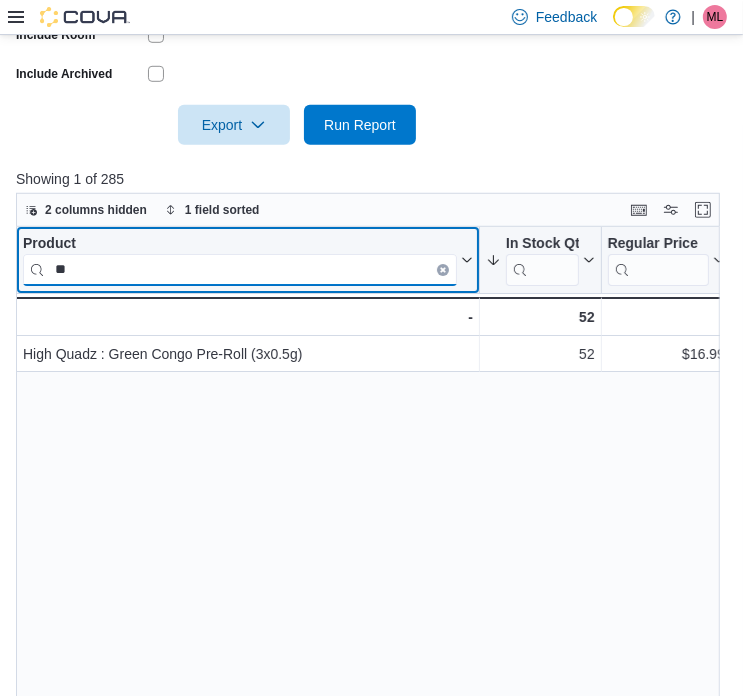 type on "*" 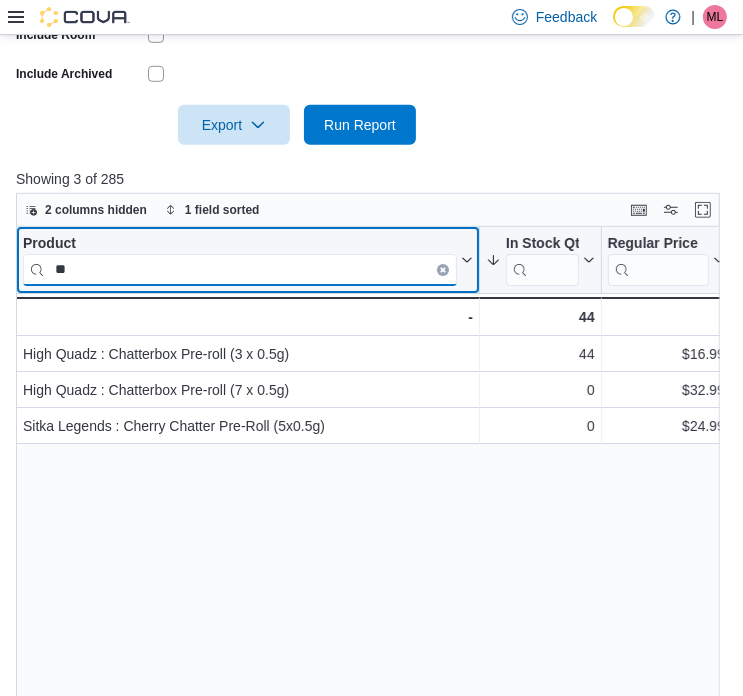 type on "*" 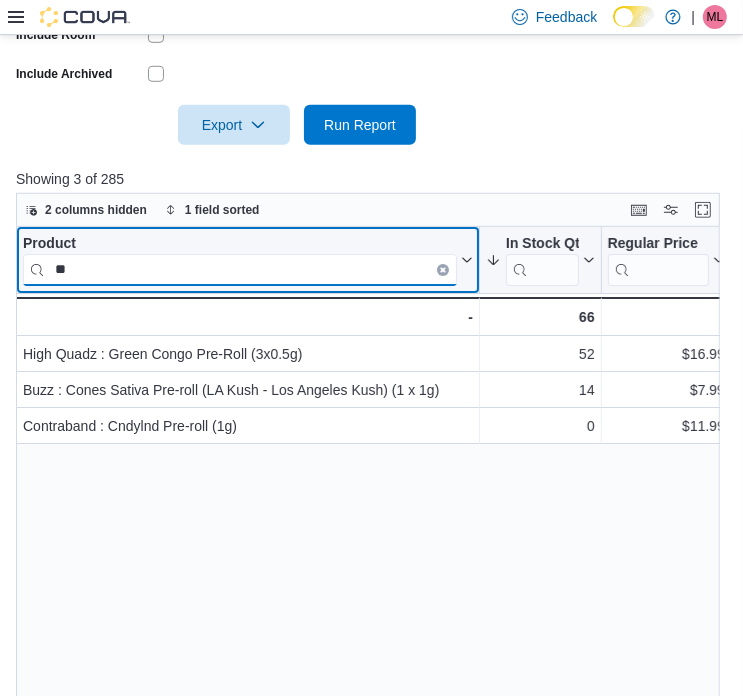 type on "*" 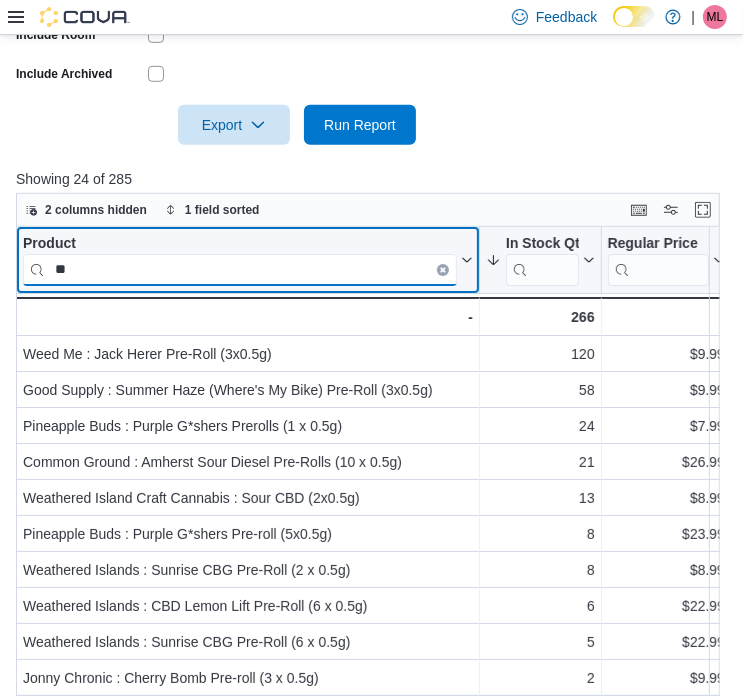type on "*" 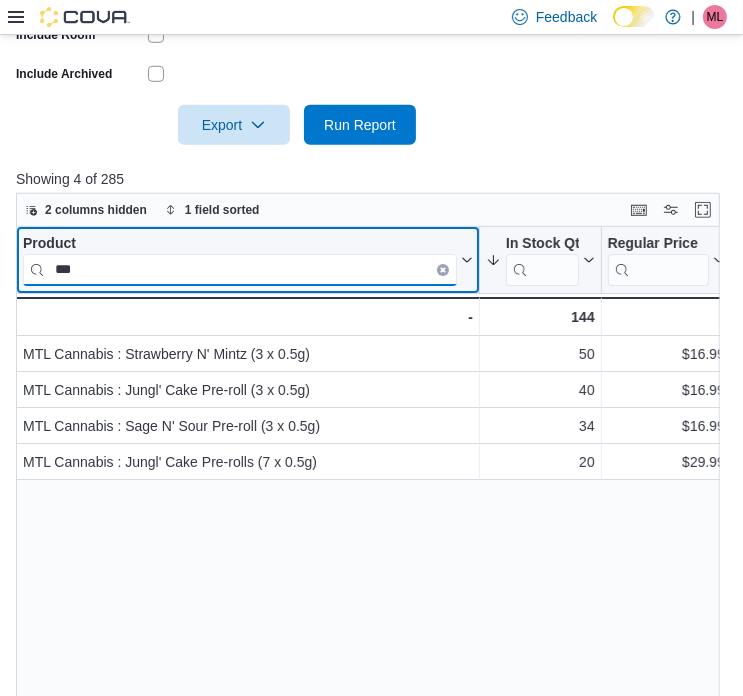 click on "***" at bounding box center [240, 269] 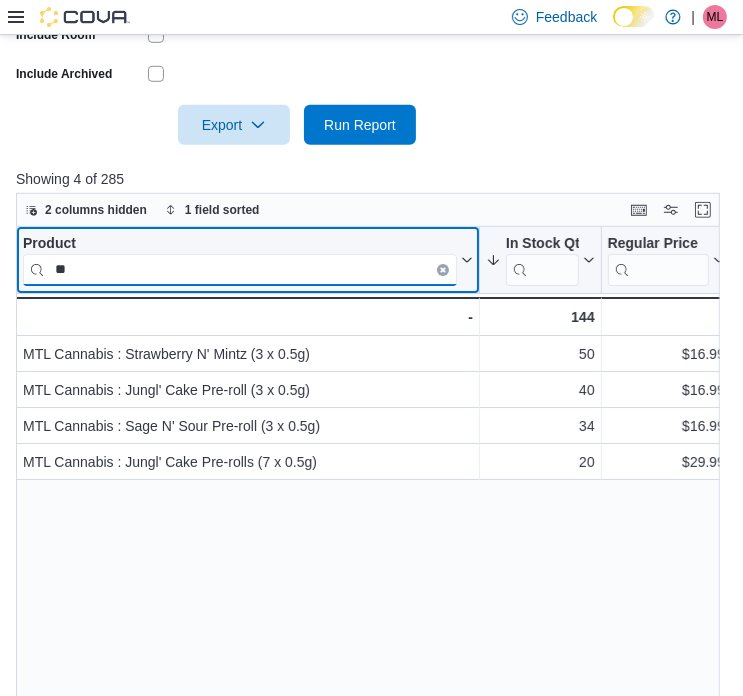 type on "*" 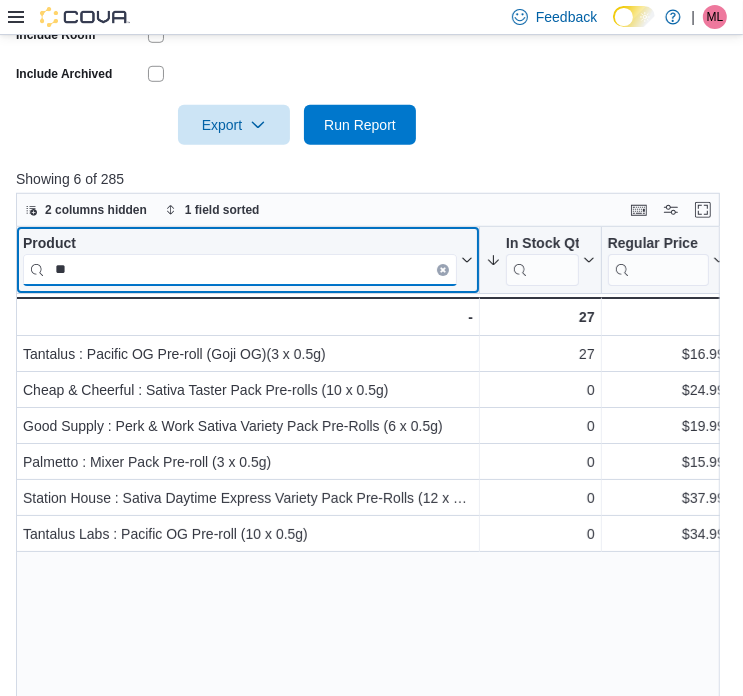 type on "*" 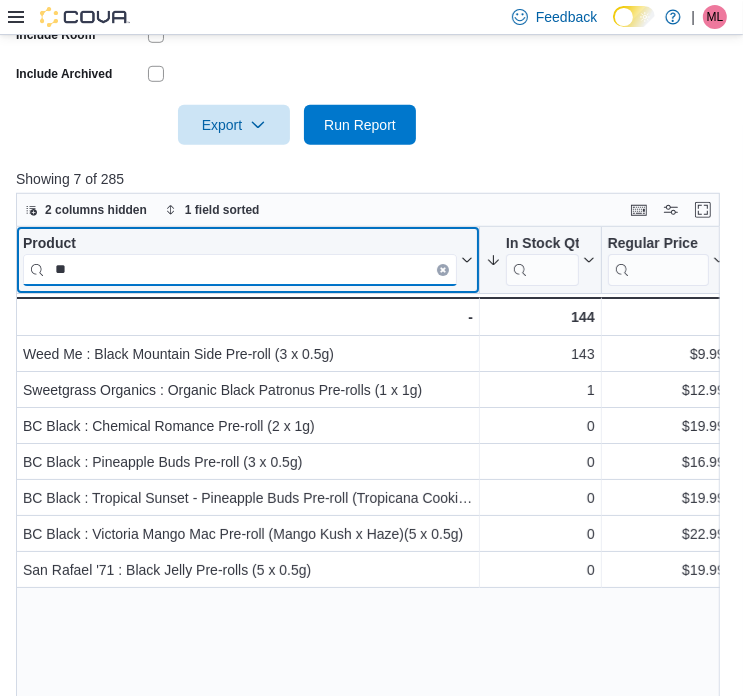 type on "*" 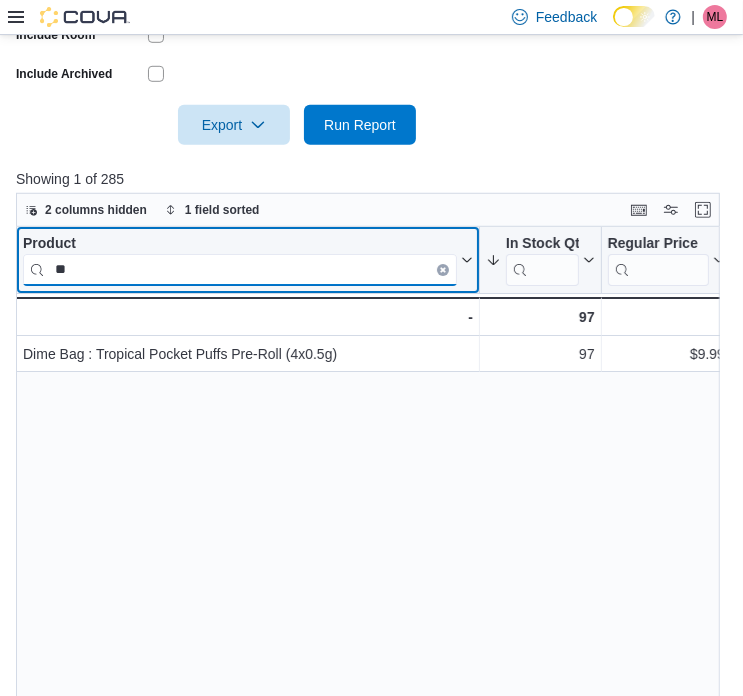 type on "*" 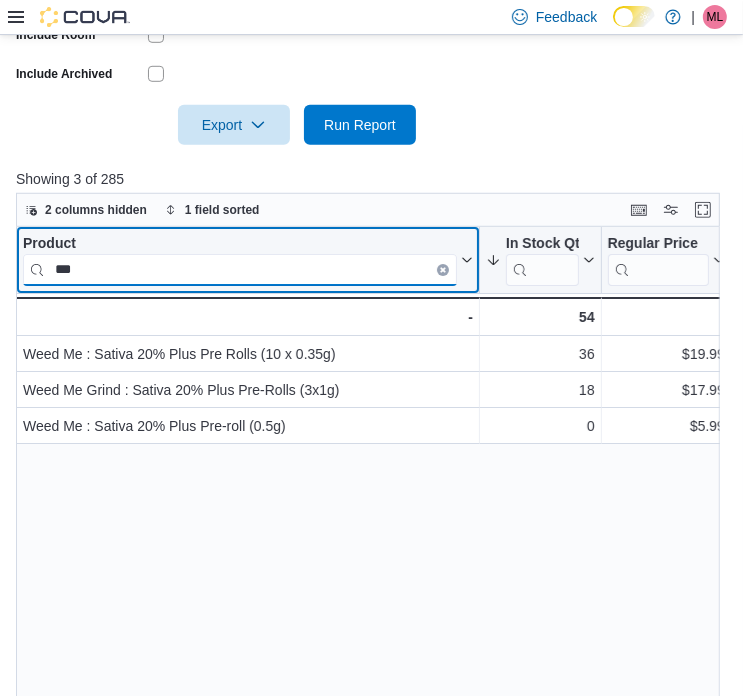 drag, startPoint x: 92, startPoint y: 271, endPoint x: 54, endPoint y: 270, distance: 38.013157 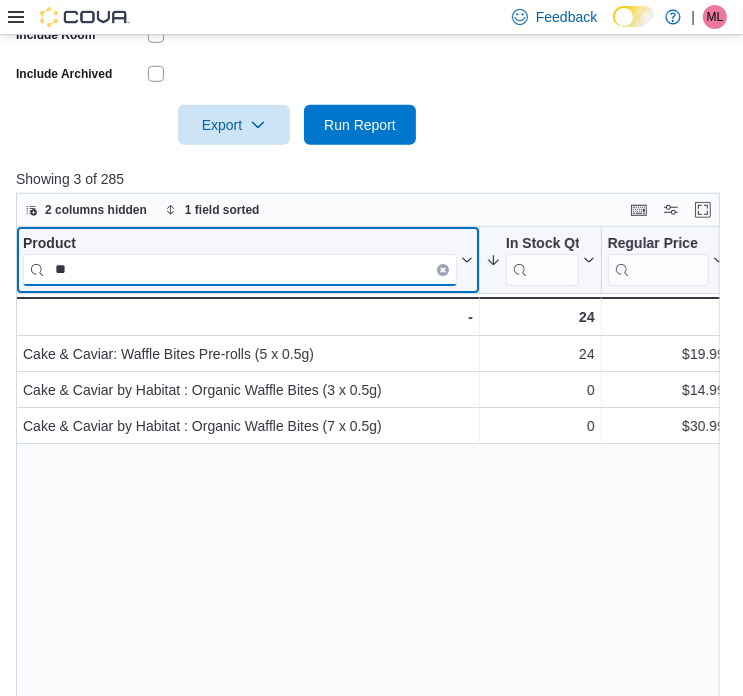 type on "*" 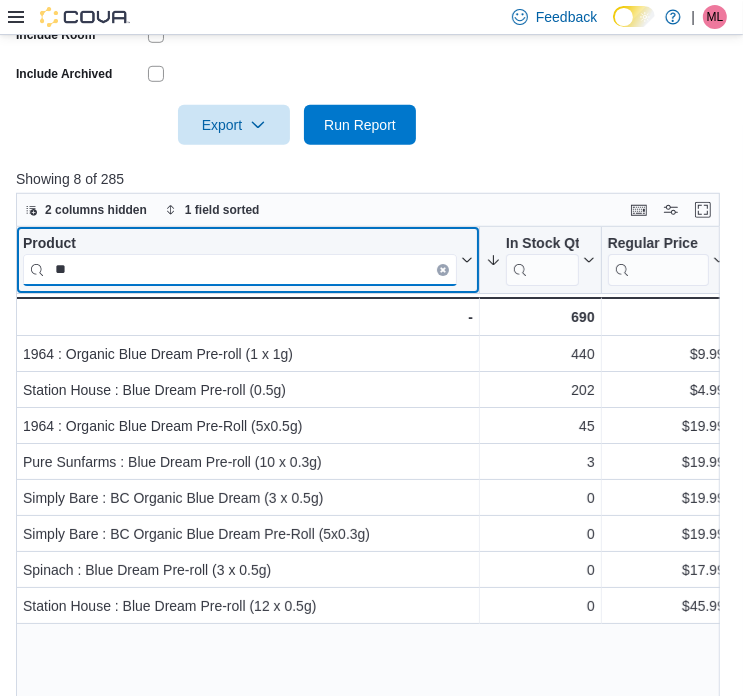 type on "*" 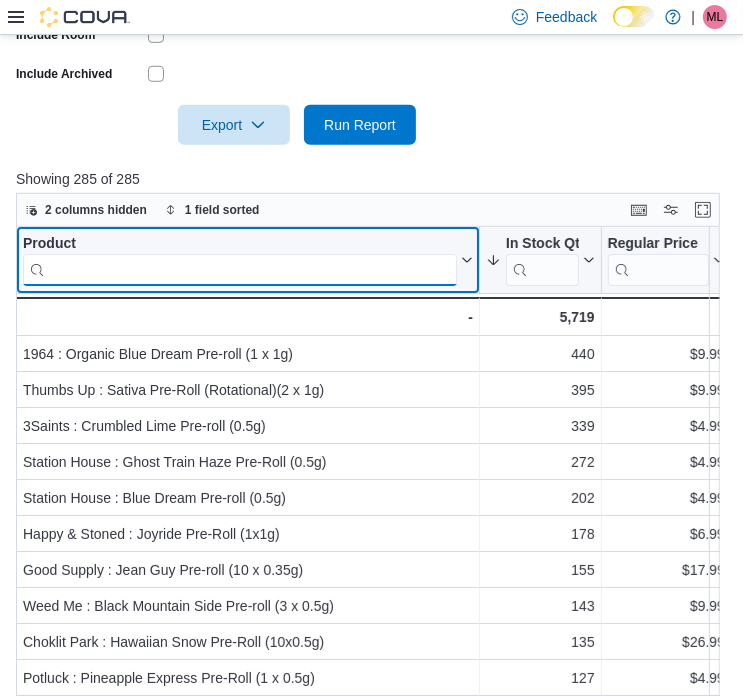 type on "*" 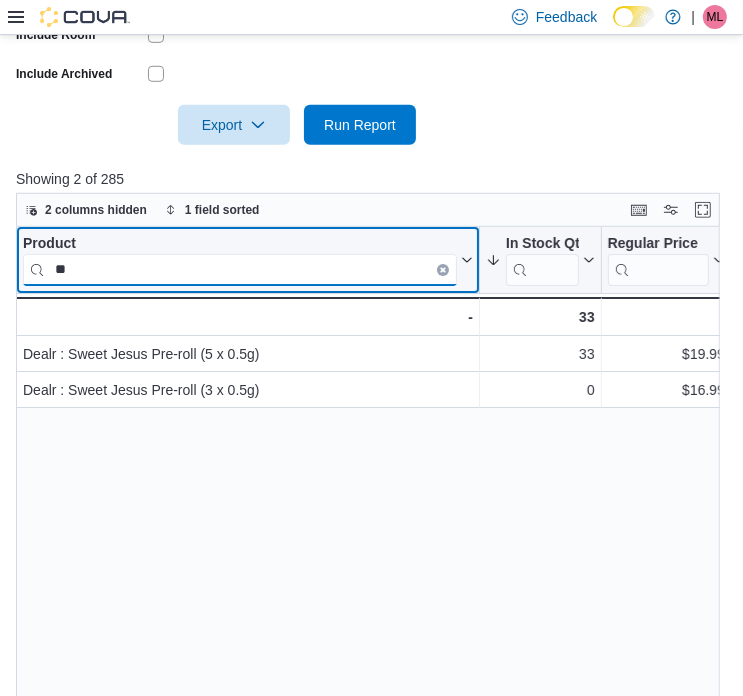 type on "*" 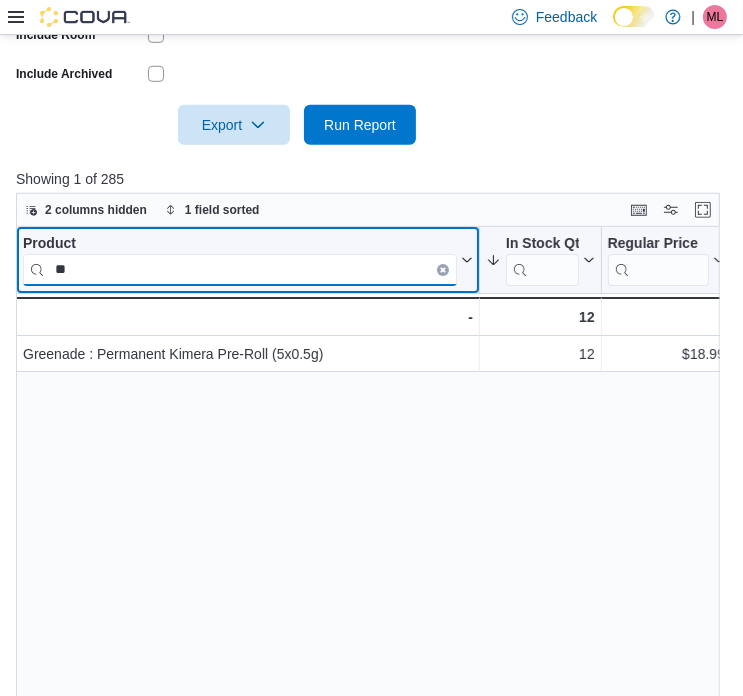 type on "*" 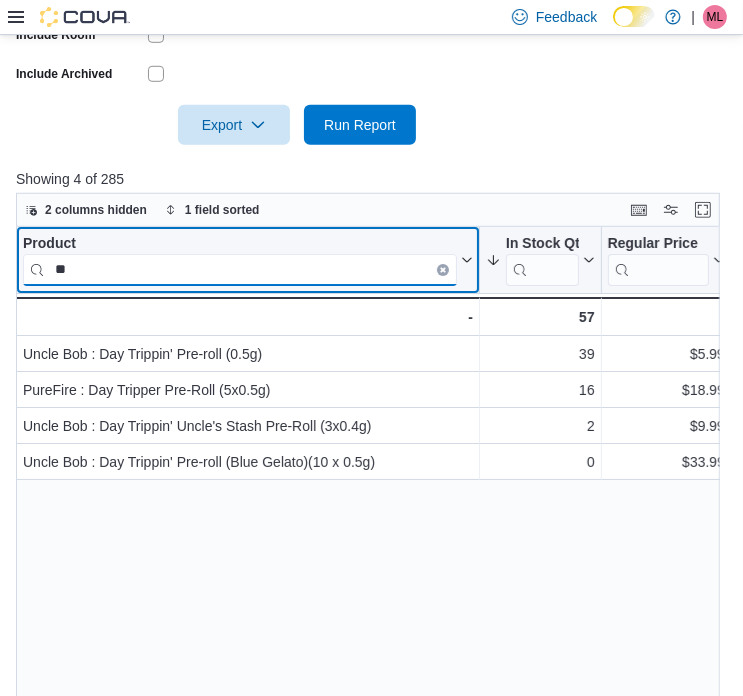 type on "*" 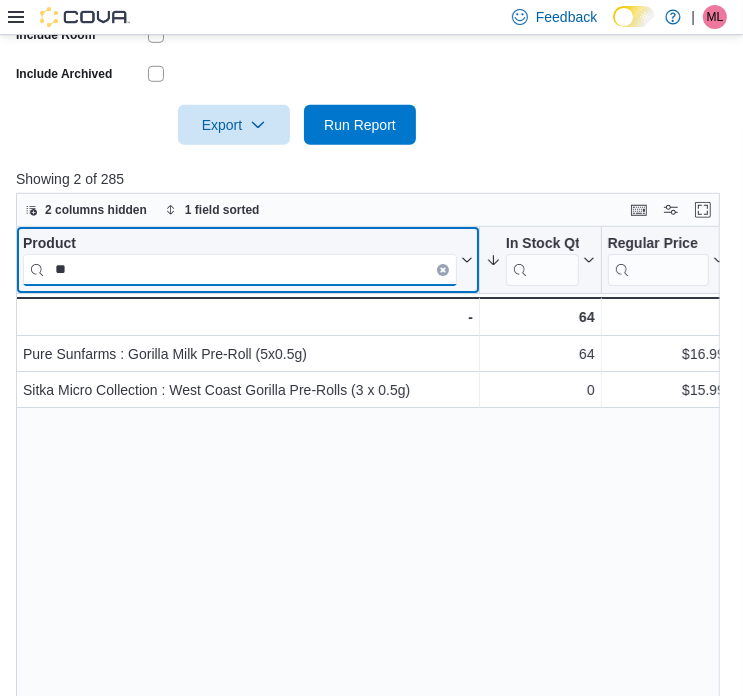 type on "*" 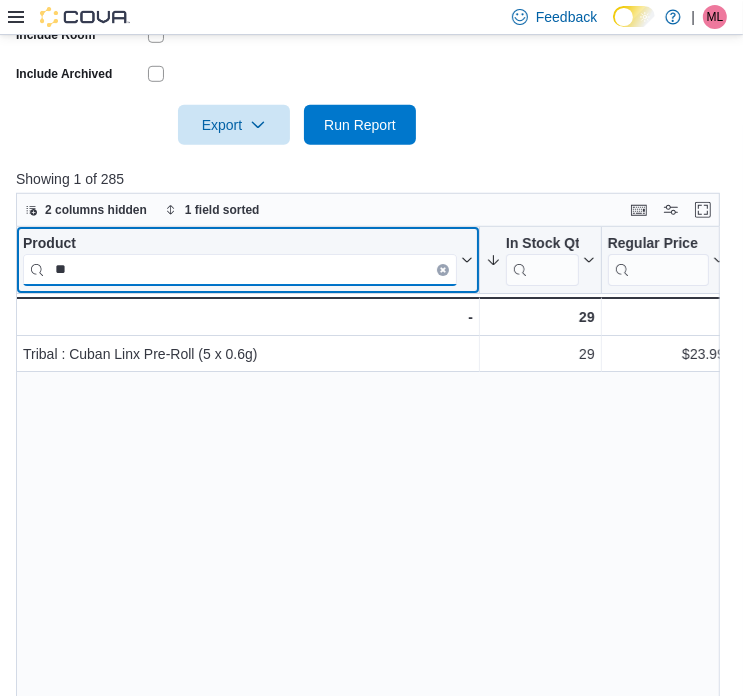 type on "*" 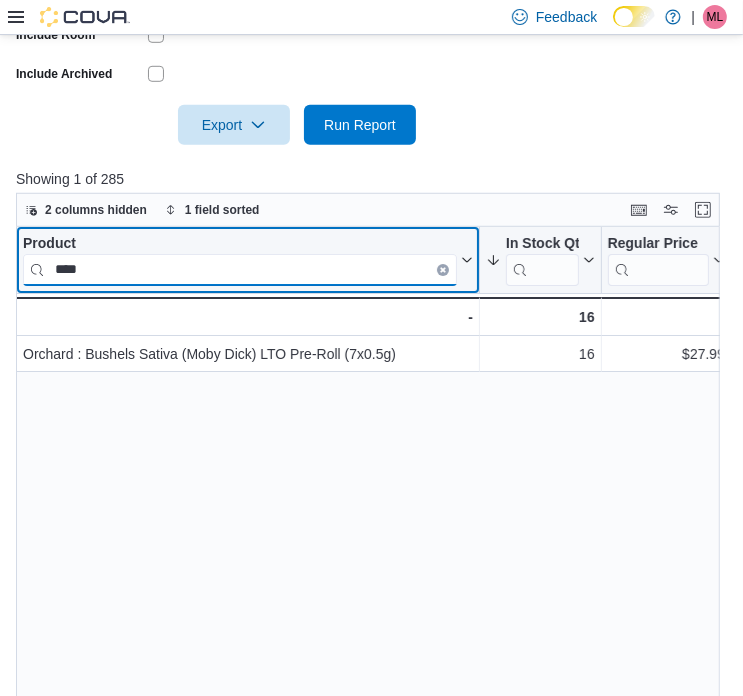 drag, startPoint x: 100, startPoint y: 264, endPoint x: 46, endPoint y: 264, distance: 54 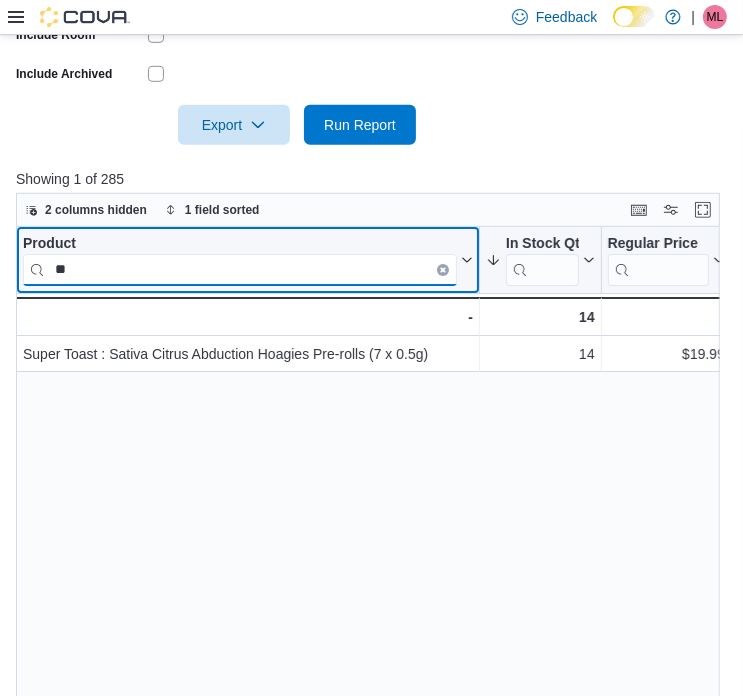 type on "*" 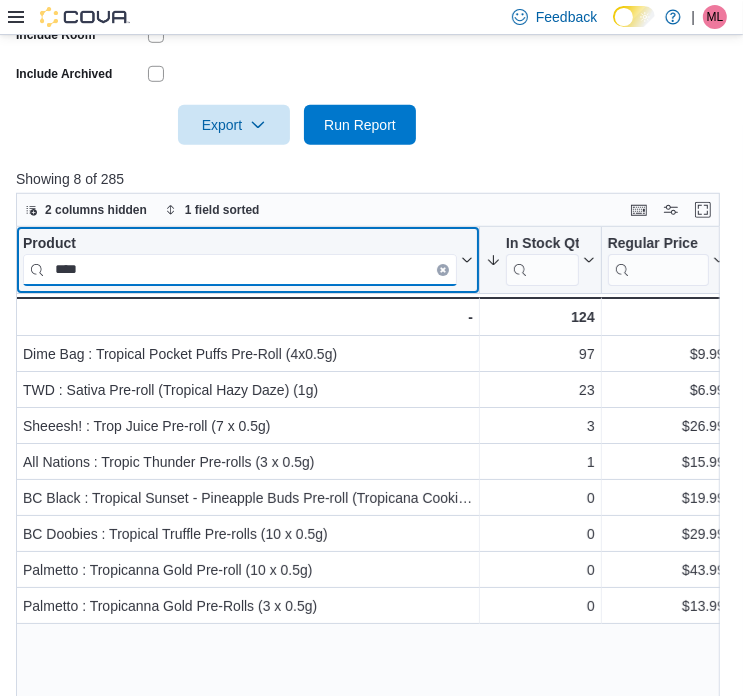 drag, startPoint x: 96, startPoint y: 267, endPoint x: 39, endPoint y: 264, distance: 57.07889 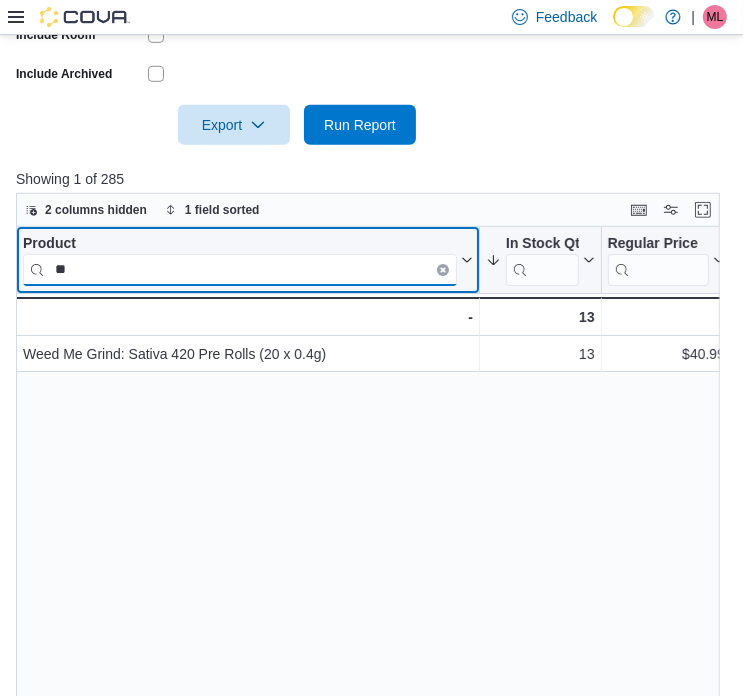 type on "*" 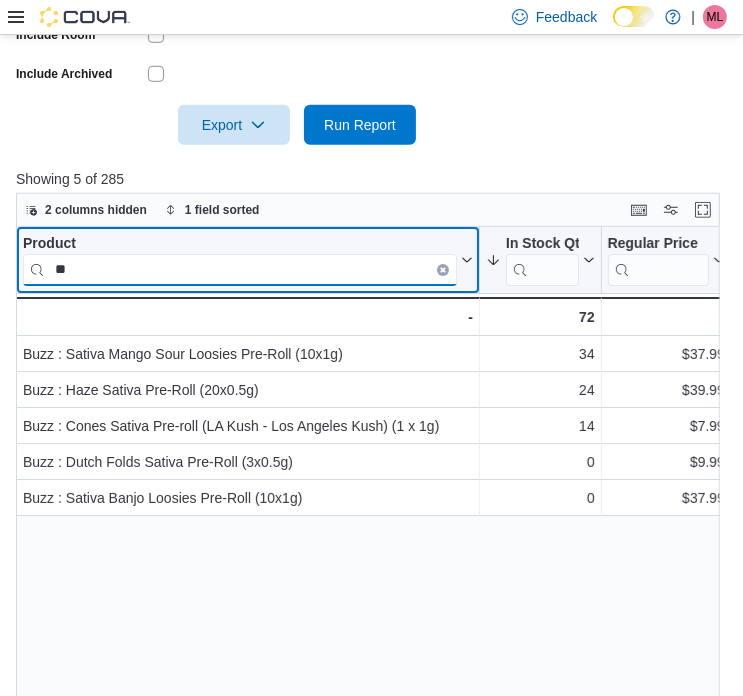 type on "*" 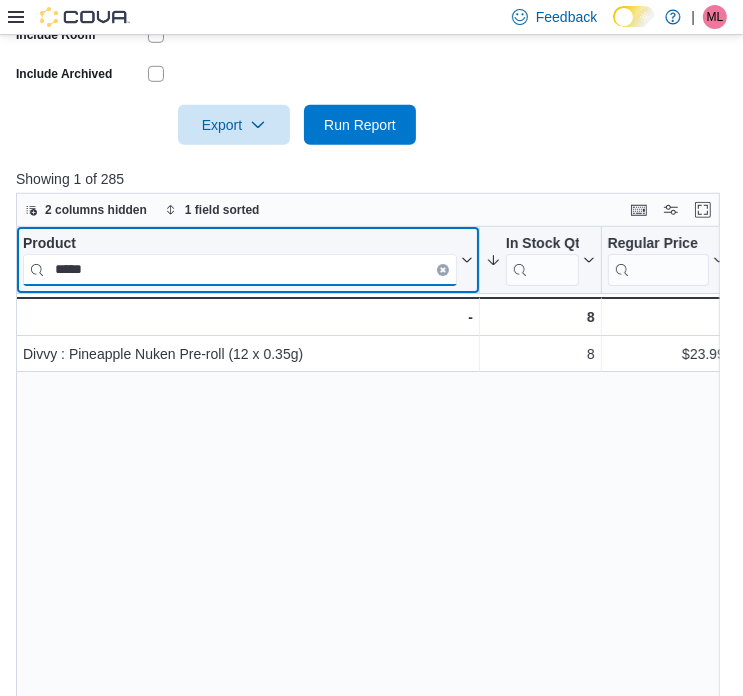 drag, startPoint x: 111, startPoint y: 262, endPoint x: 32, endPoint y: 260, distance: 79.025314 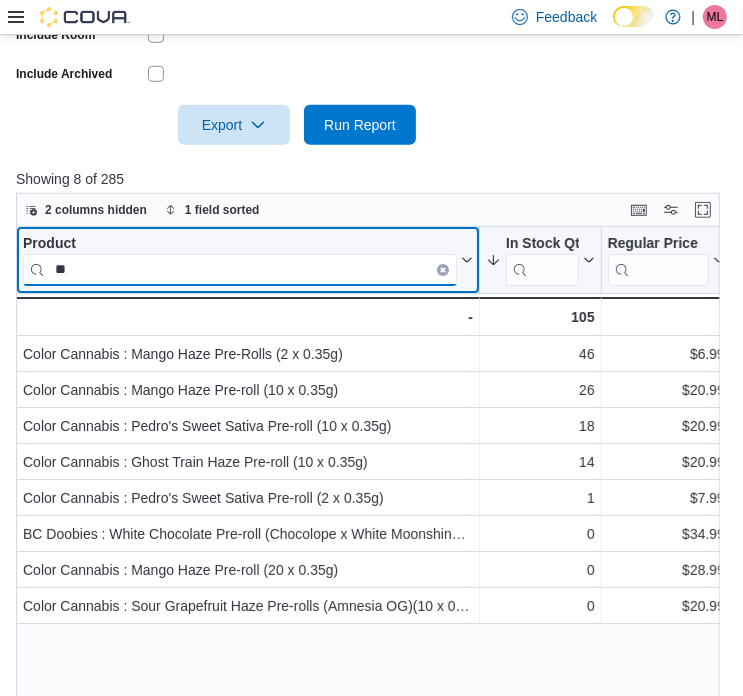 type on "*" 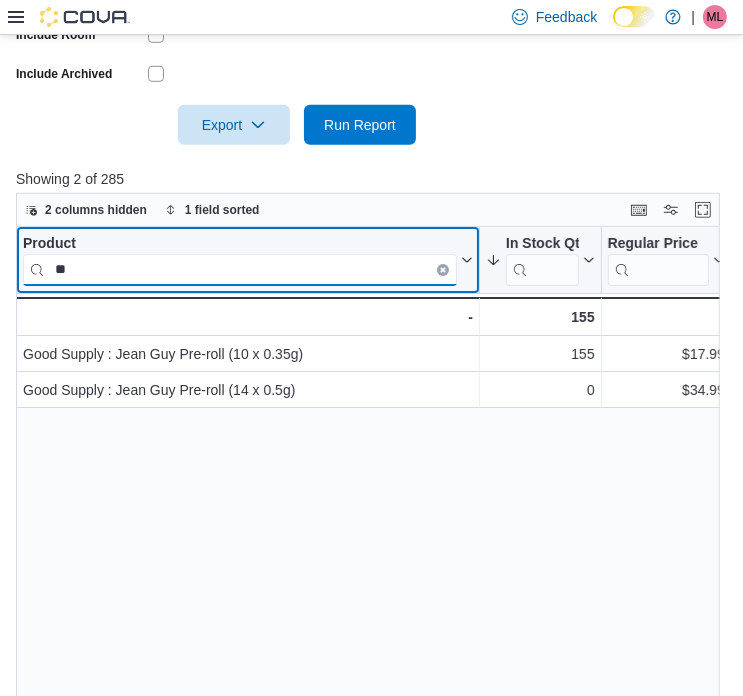 type on "*" 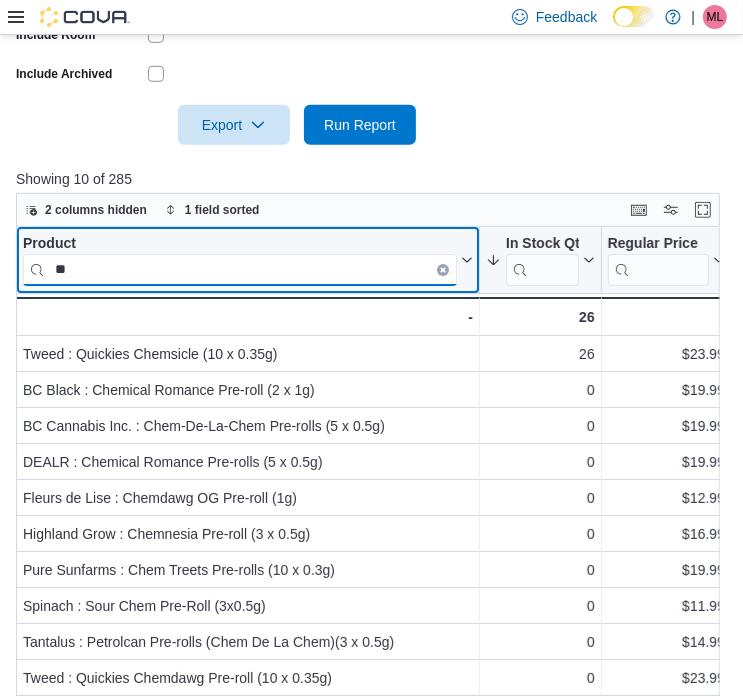 type on "*" 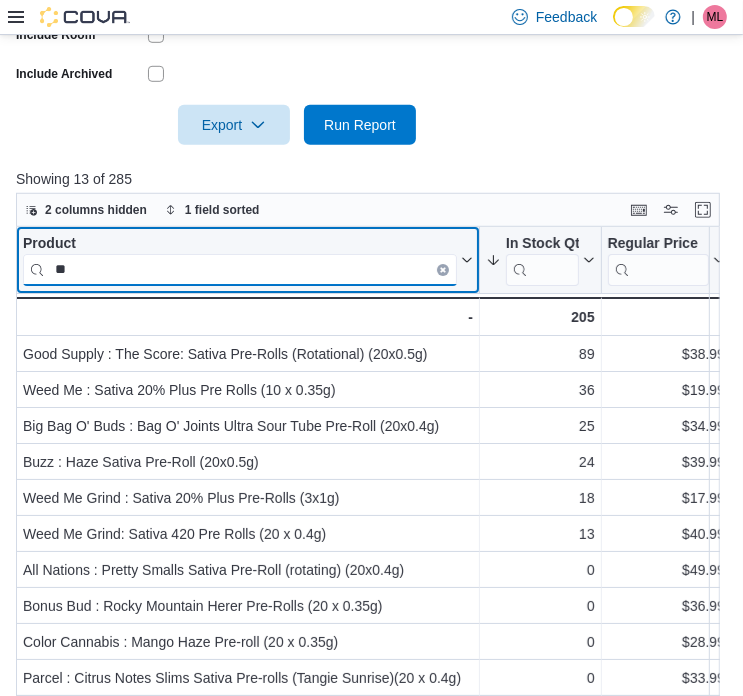 type on "*" 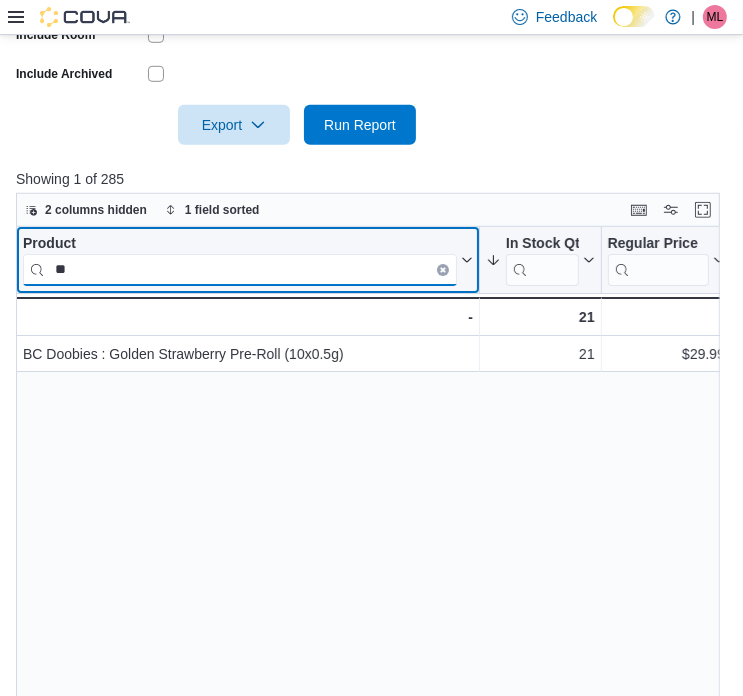 type on "*" 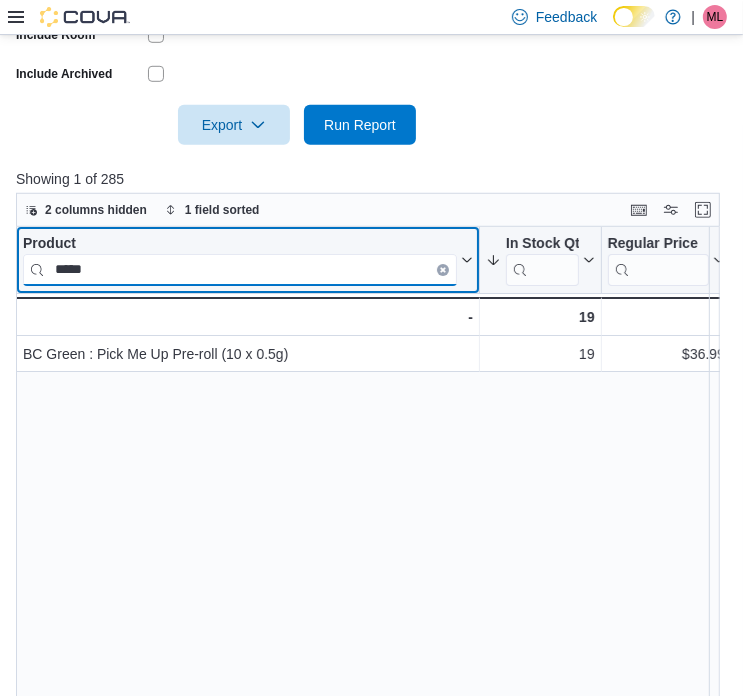 type on "******" 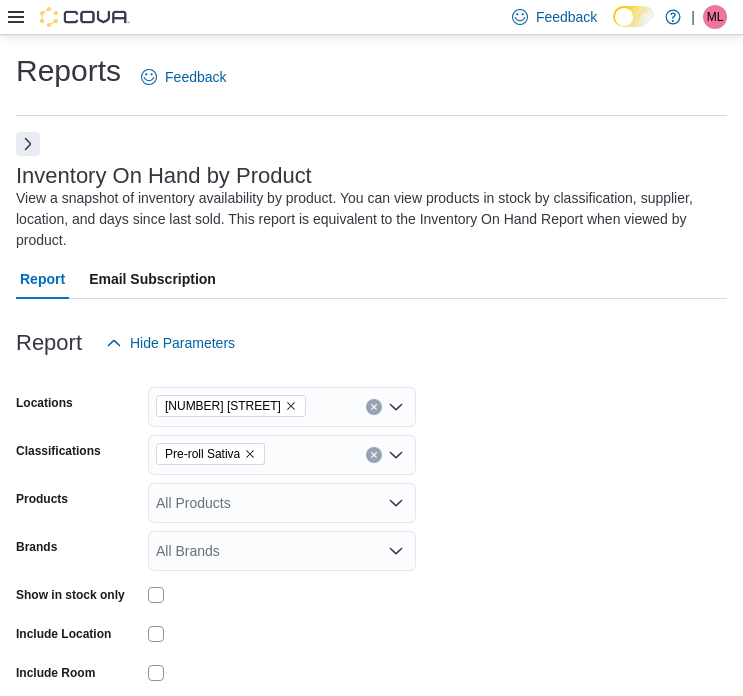 scroll, scrollTop: 638, scrollLeft: 0, axis: vertical 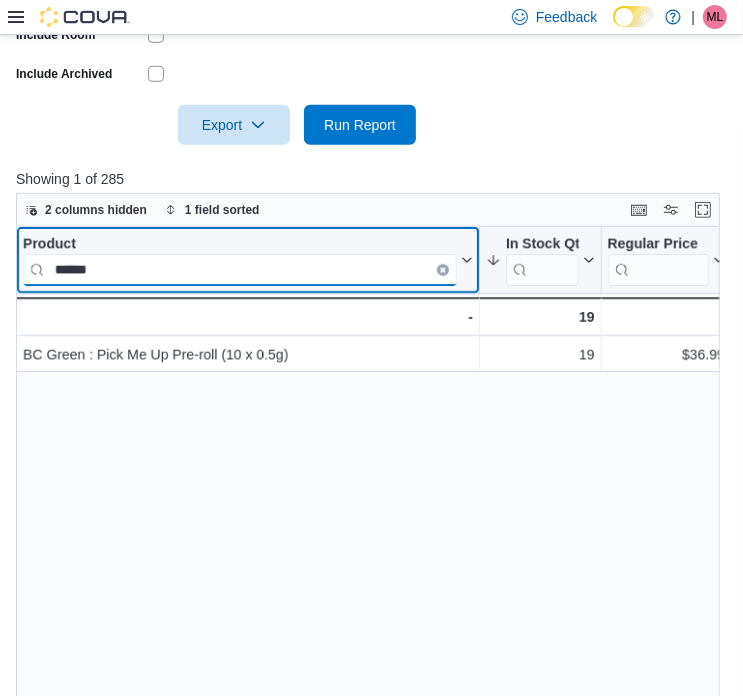 drag, startPoint x: 104, startPoint y: 276, endPoint x: 19, endPoint y: 274, distance: 85.02353 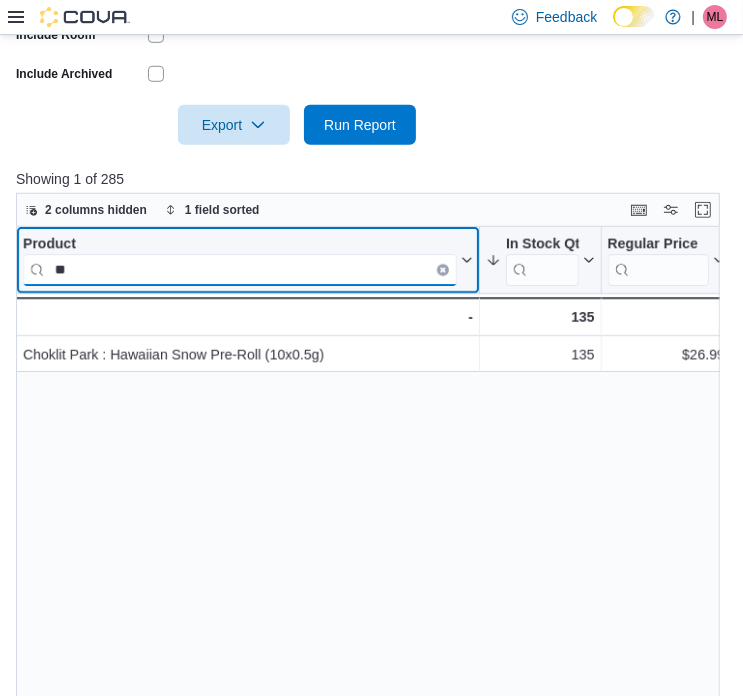 type on "*" 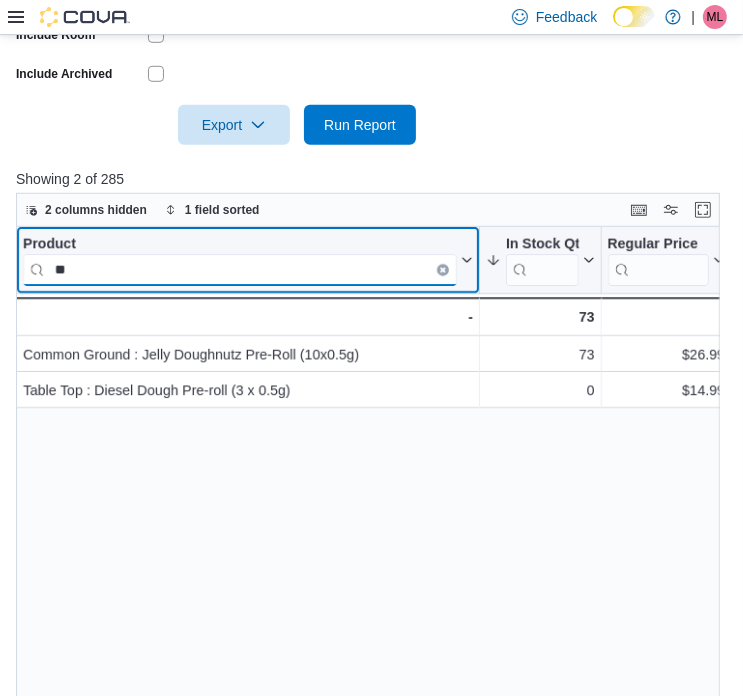 type on "*" 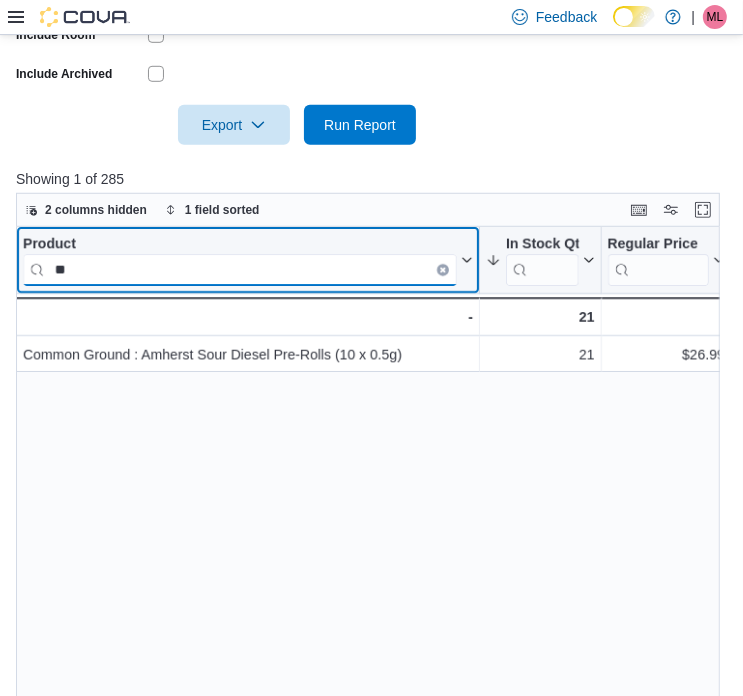 type on "*" 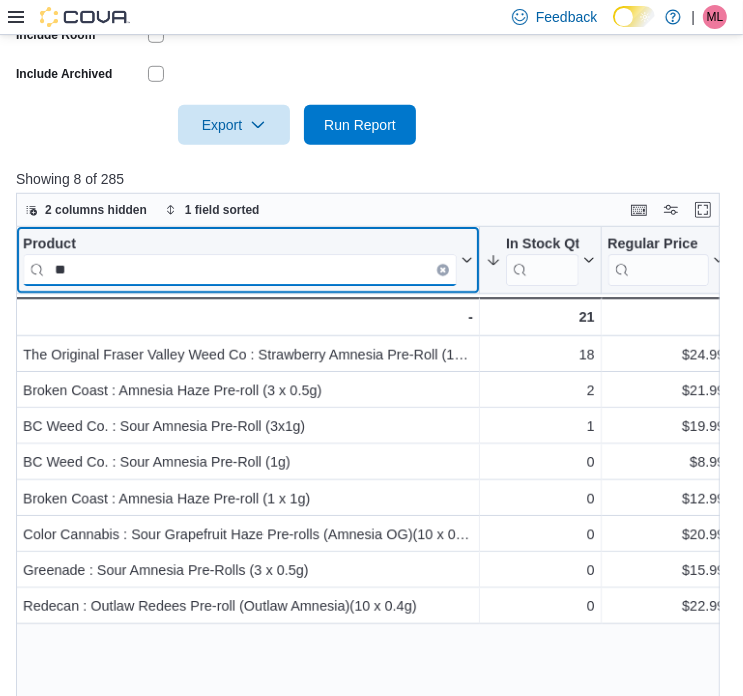 type on "*" 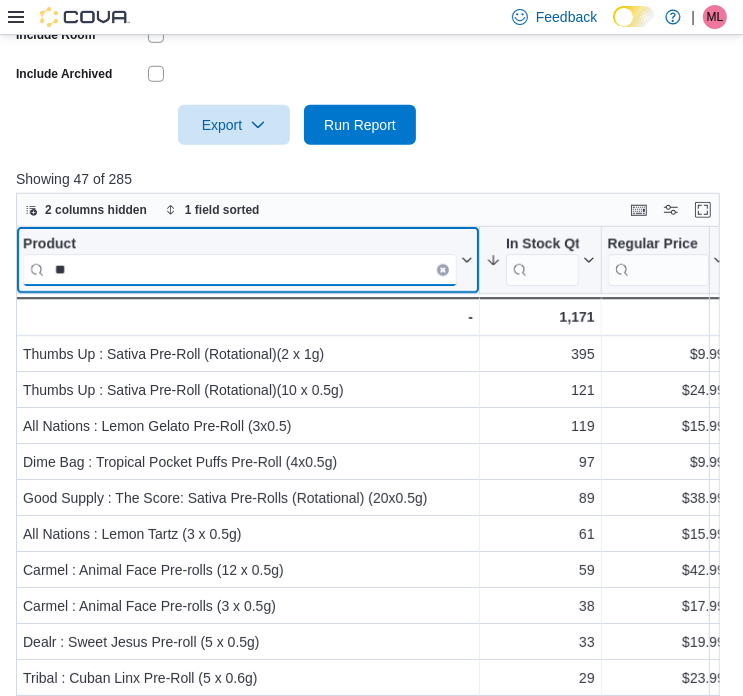 type on "*" 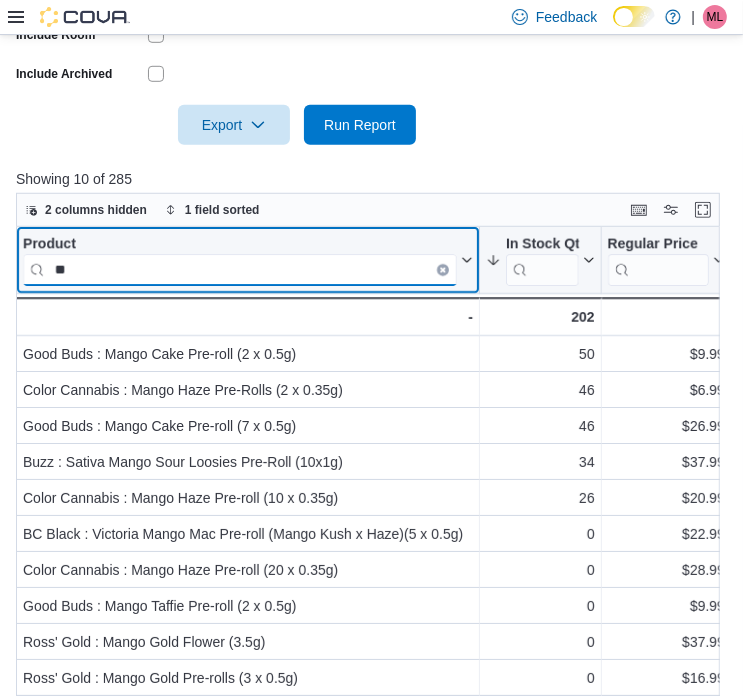 type on "*" 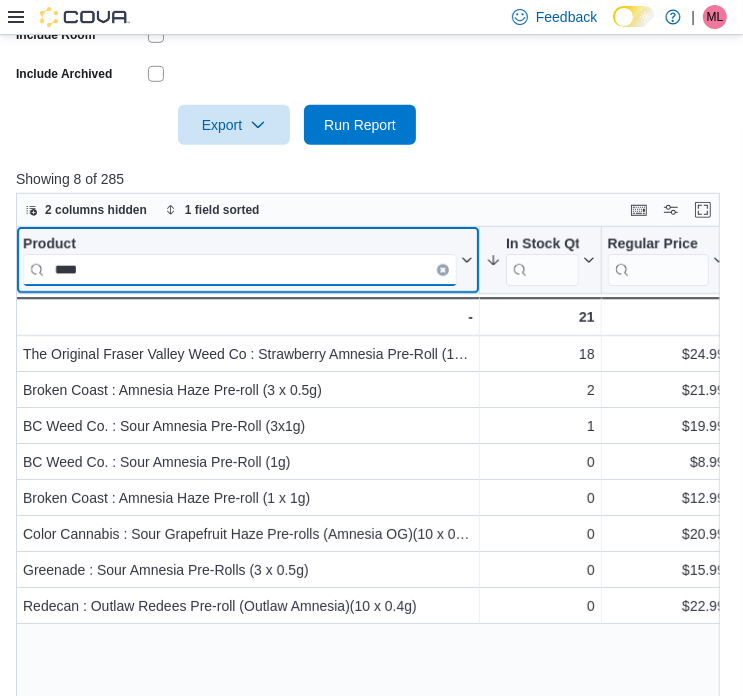 drag, startPoint x: 48, startPoint y: 265, endPoint x: 17, endPoint y: 263, distance: 31.06445 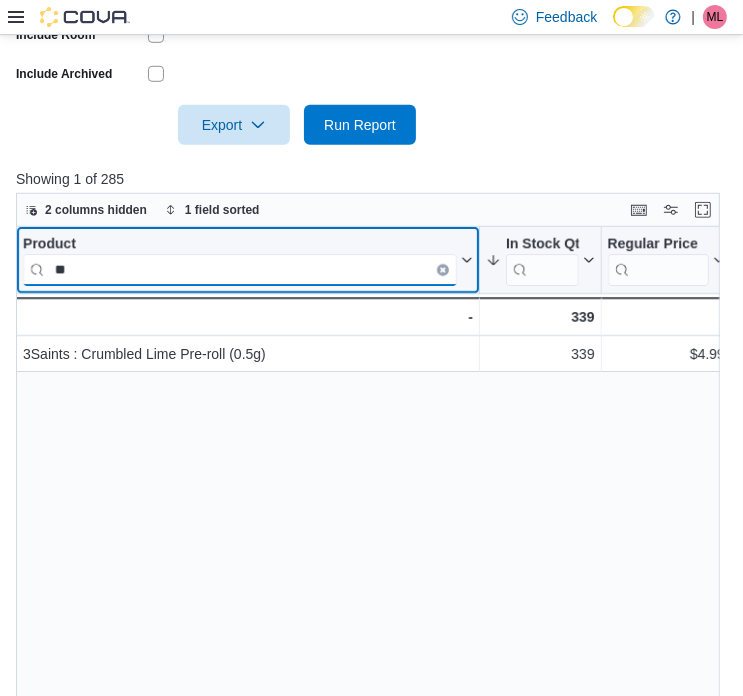 type on "*" 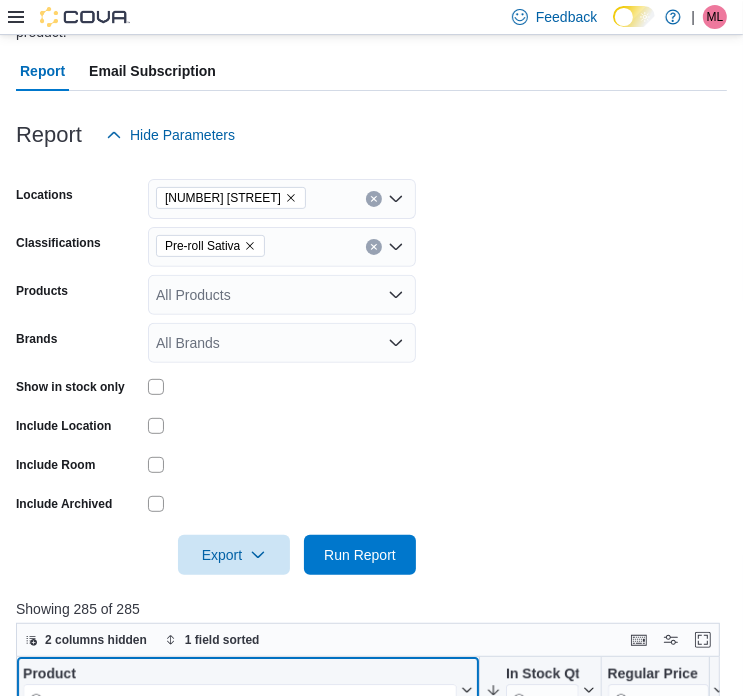 scroll, scrollTop: 201, scrollLeft: 0, axis: vertical 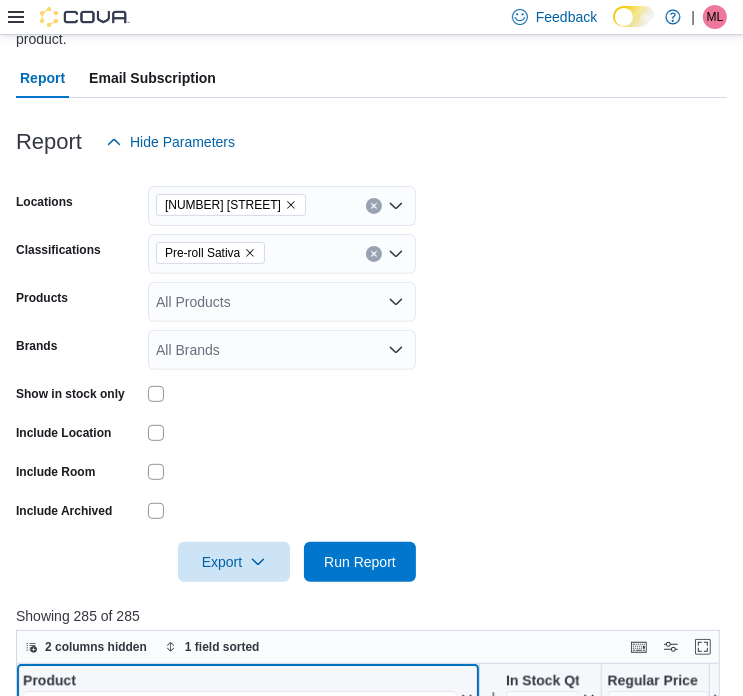 type 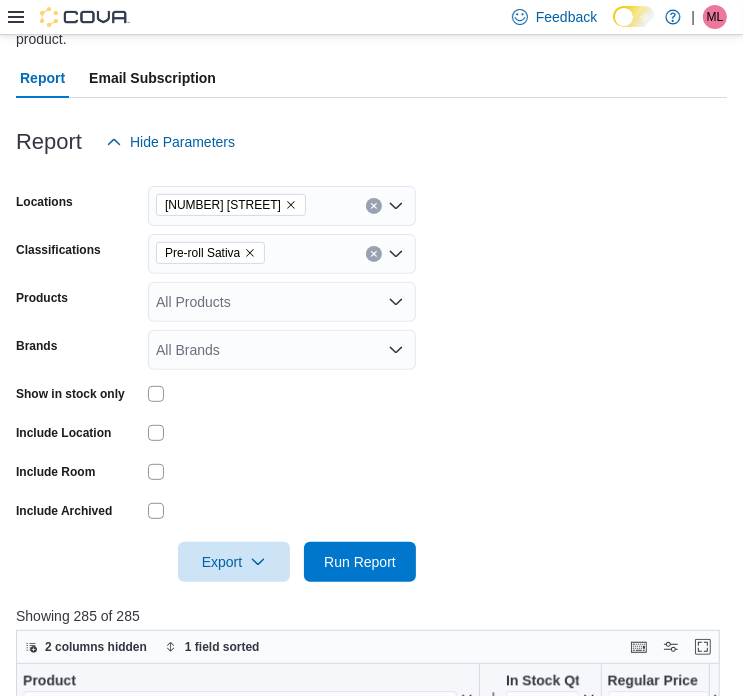 click at bounding box center [374, 254] 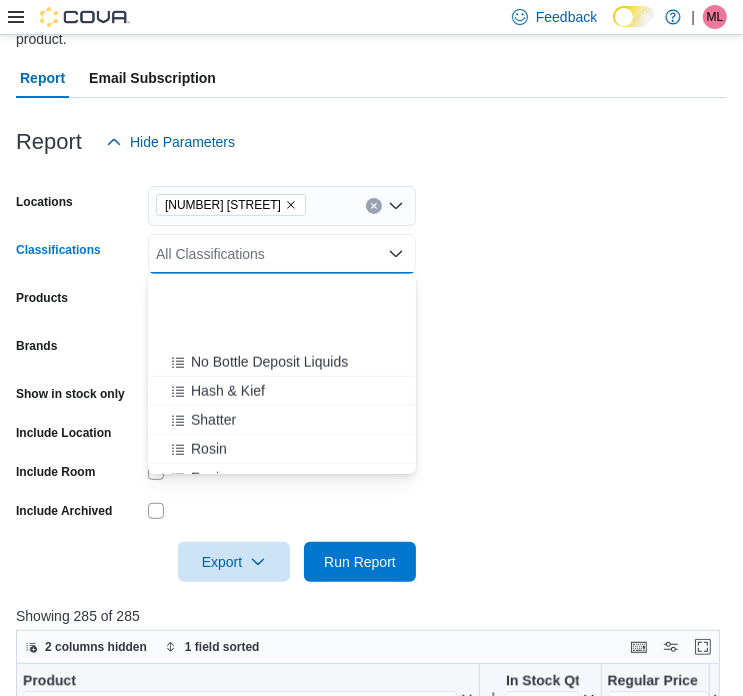 scroll, scrollTop: 1220, scrollLeft: 0, axis: vertical 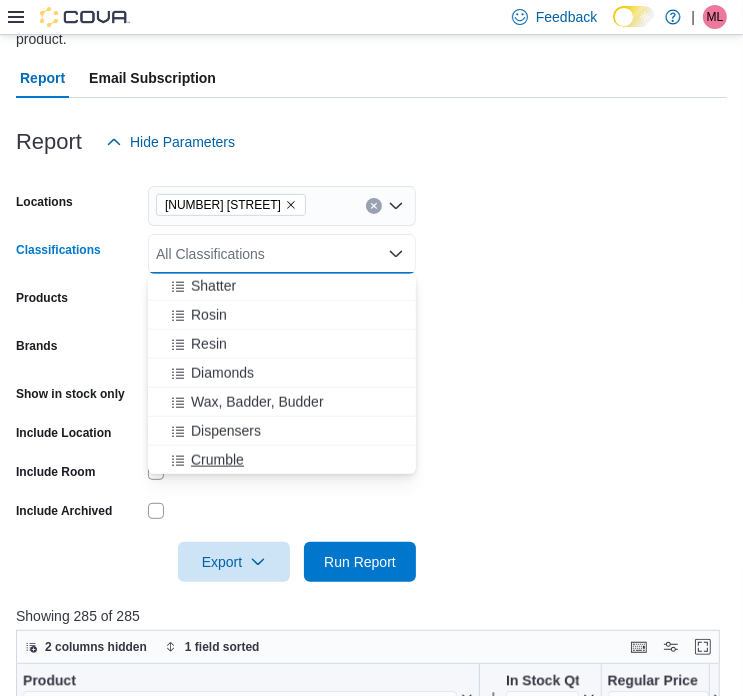 click on "Crumble" at bounding box center [217, 460] 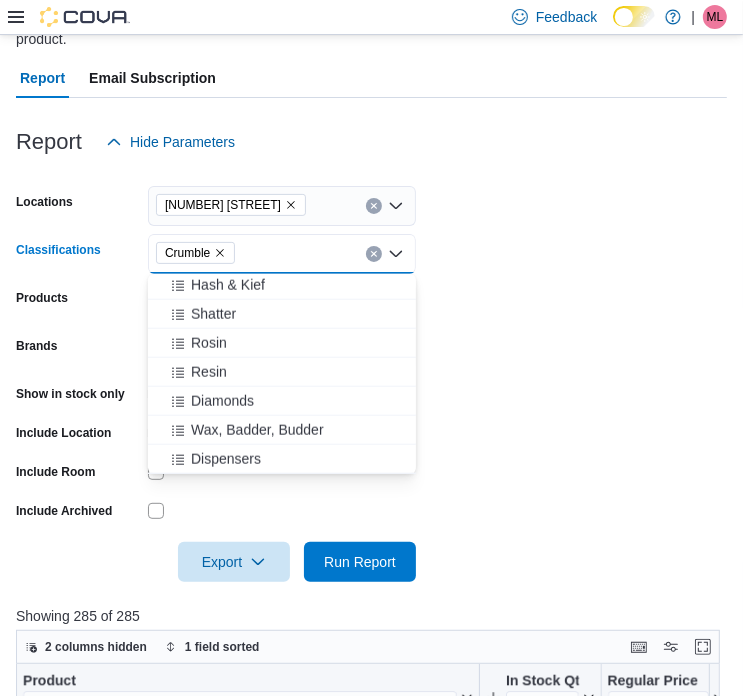 scroll, scrollTop: 1192, scrollLeft: 0, axis: vertical 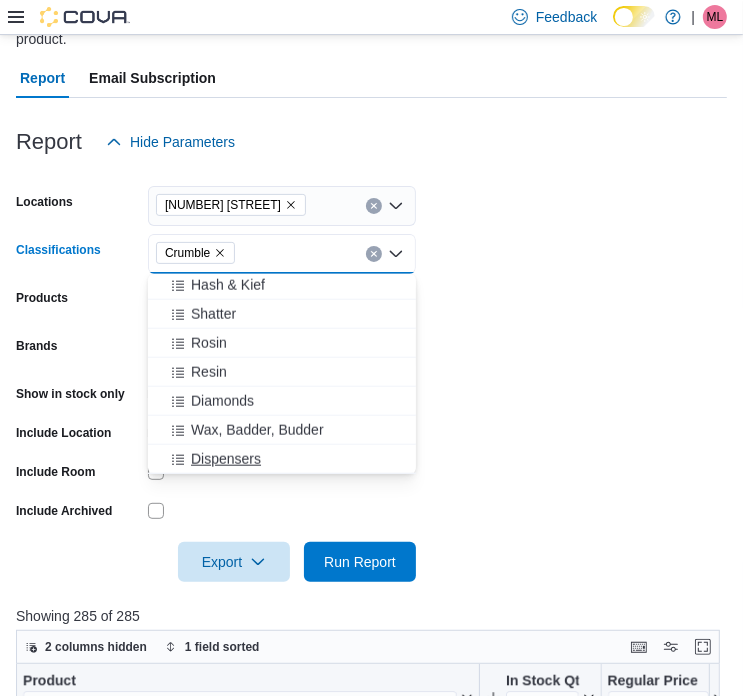 click on "Dispensers" at bounding box center (226, 459) 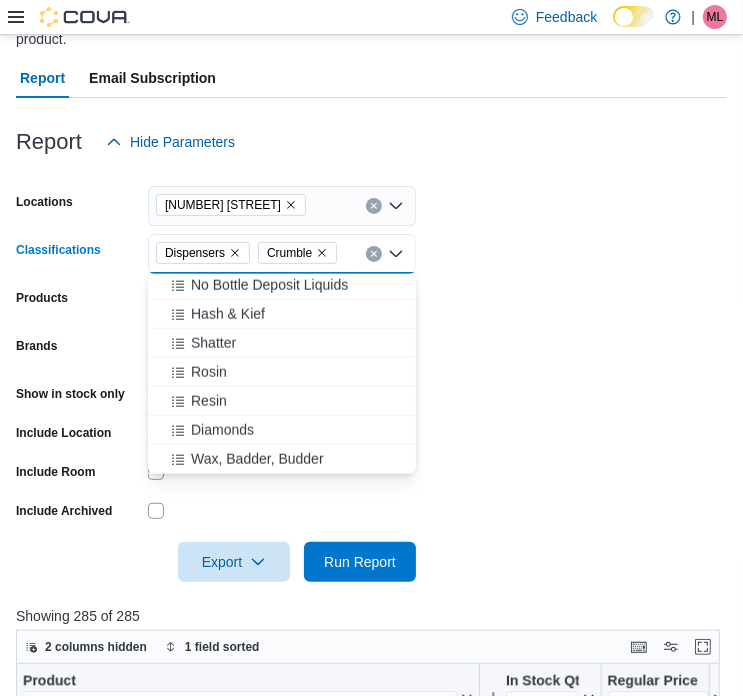 scroll, scrollTop: 1163, scrollLeft: 0, axis: vertical 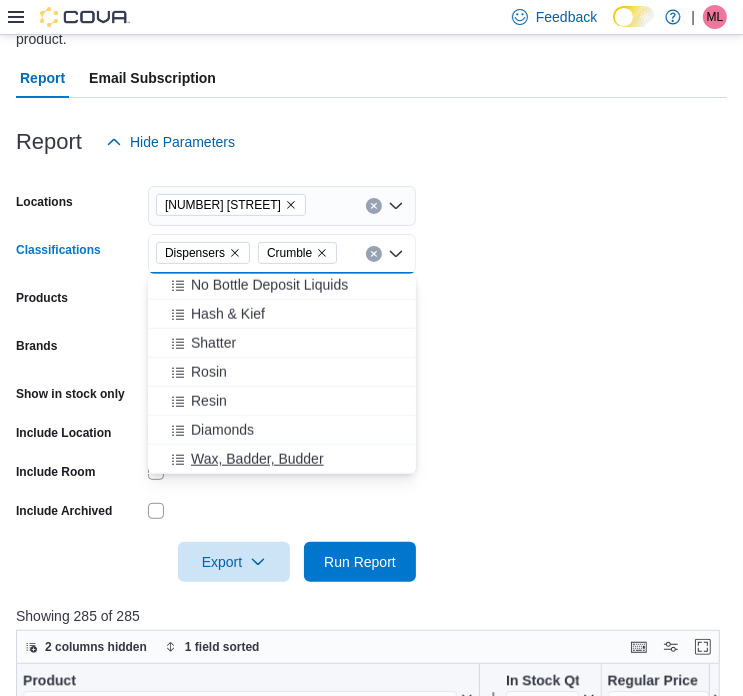 click on "Wax, Badder, Budder" at bounding box center (257, 459) 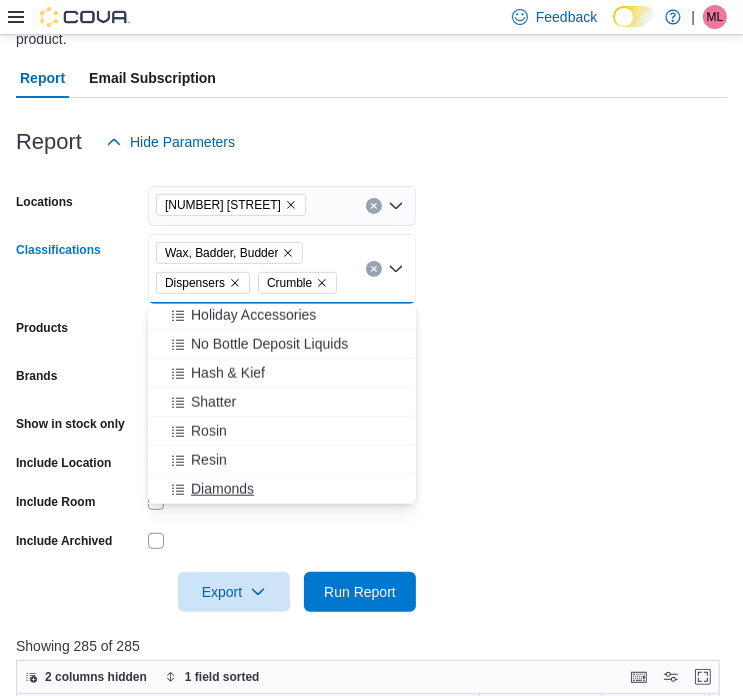 click on "Diamonds" at bounding box center (222, 489) 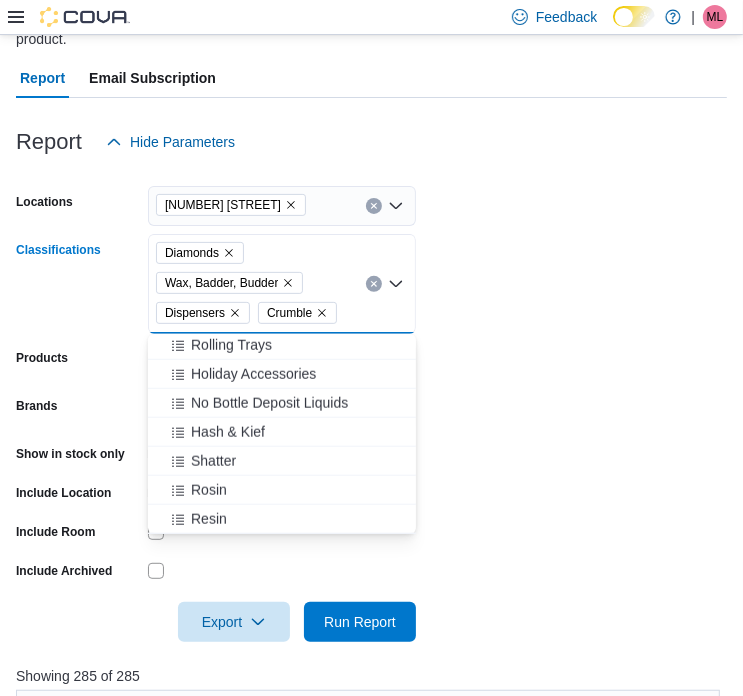 scroll, scrollTop: 1104, scrollLeft: 0, axis: vertical 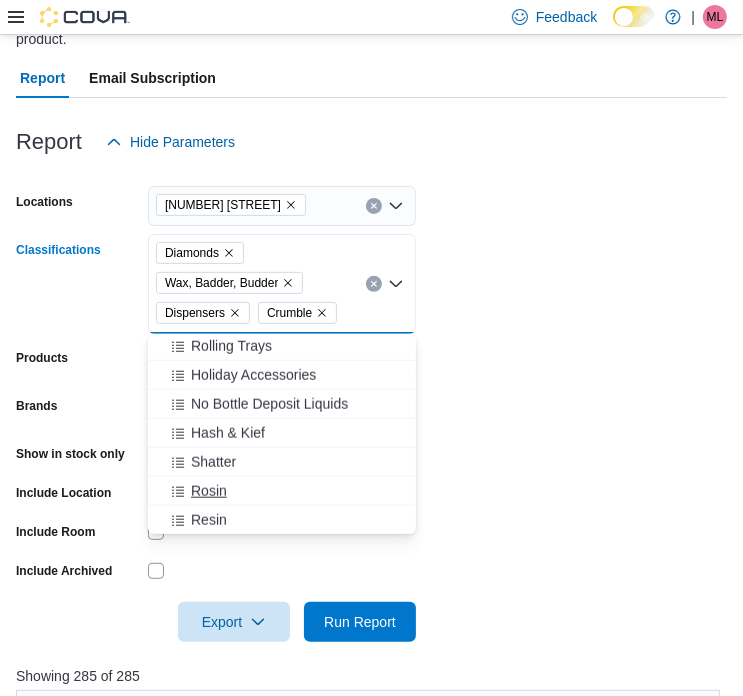 click on "Rosin" at bounding box center [209, 491] 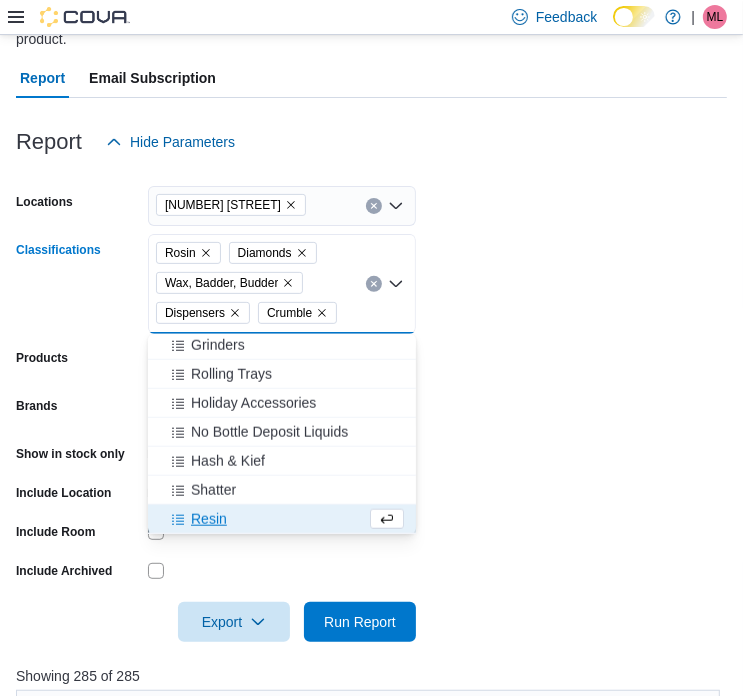 scroll, scrollTop: 1076, scrollLeft: 0, axis: vertical 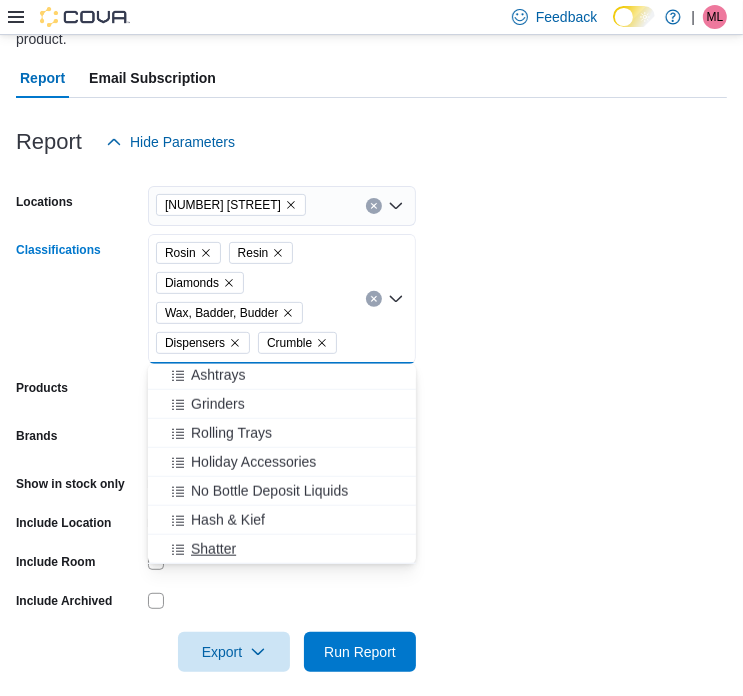 click on "Shatter" at bounding box center (213, 549) 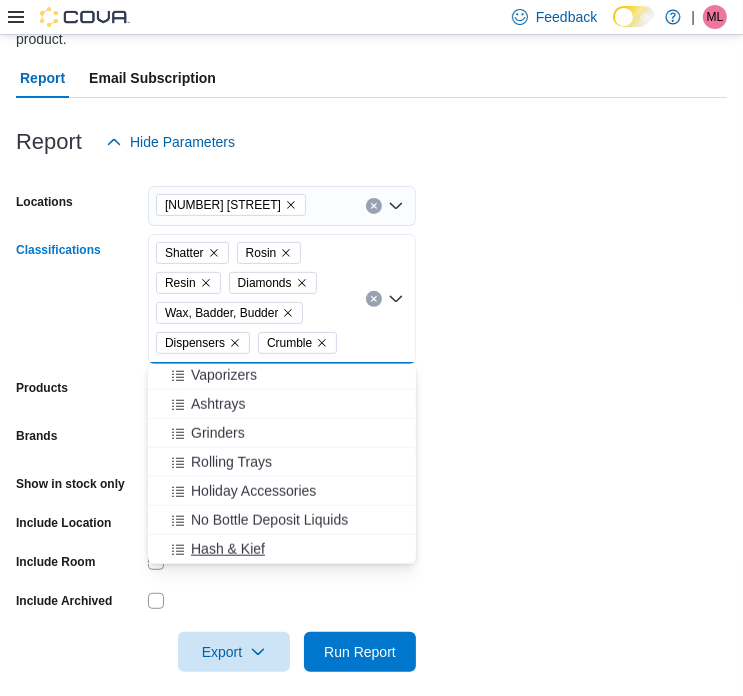 click on "Hash & Kief" at bounding box center [228, 549] 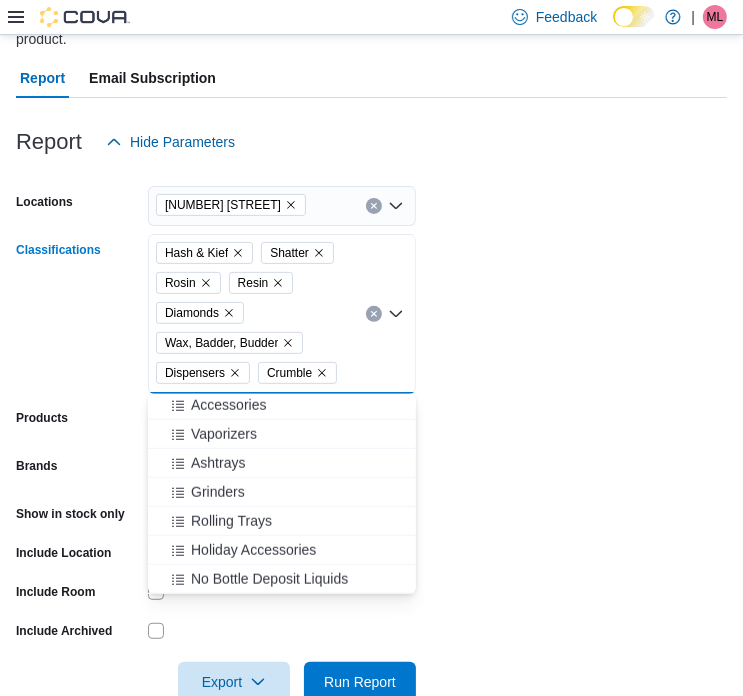 scroll, scrollTop: 988, scrollLeft: 0, axis: vertical 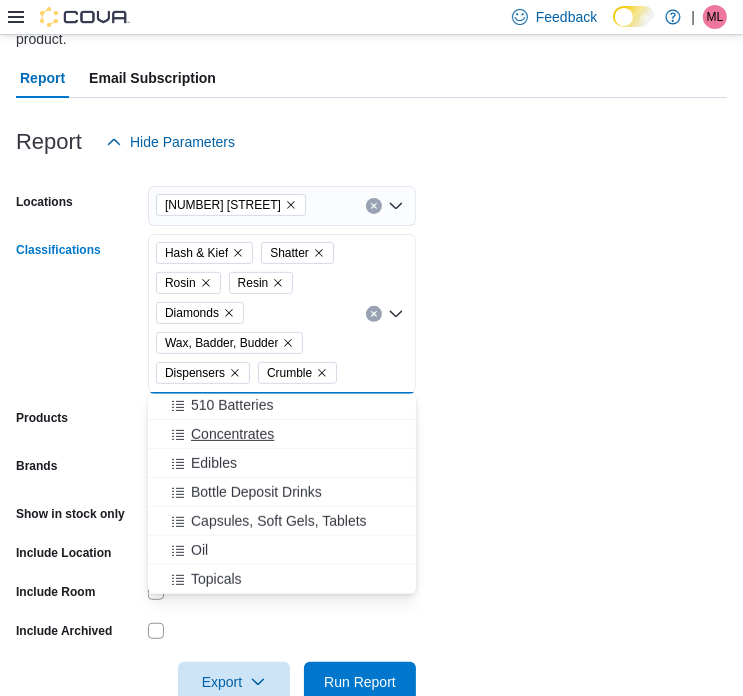 click on "Concentrates" at bounding box center [232, 434] 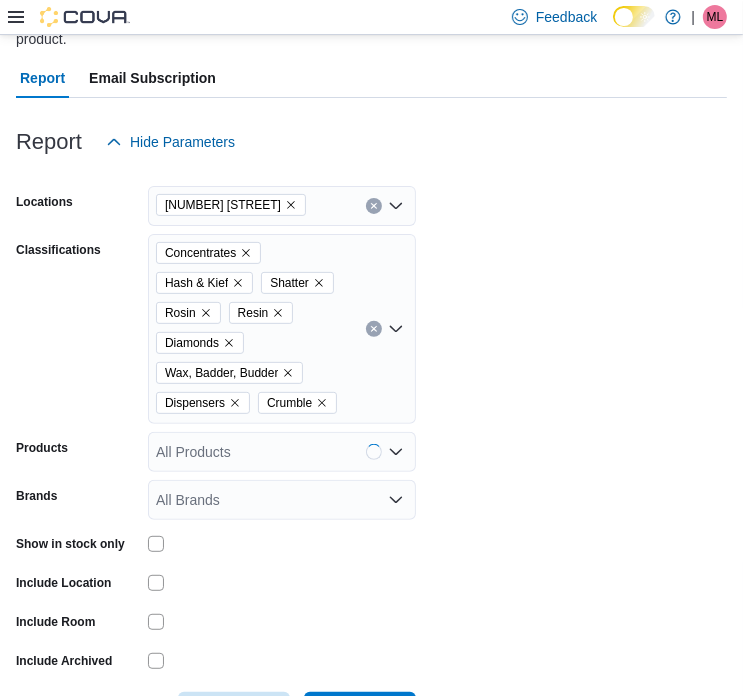 click on "Locations 71 Sixth Street Classifications Concentrates Hash & Kief Shatter Rosin Resin Diamonds Wax, Badder, Budder Dispensers Crumble Products All Products Brands All Brands Show in stock only Include Location Include Room Include Archived Export  Run Report" at bounding box center (371, 447) 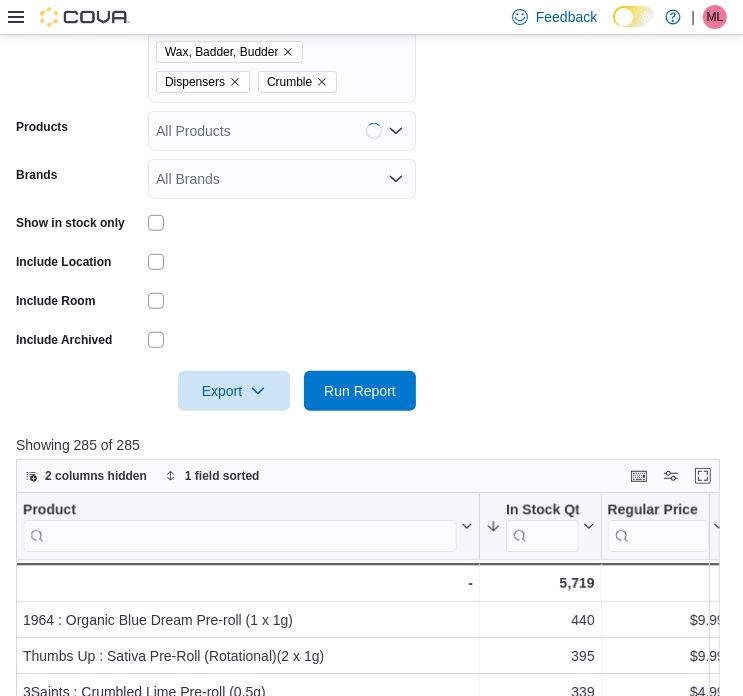 scroll, scrollTop: 528, scrollLeft: 0, axis: vertical 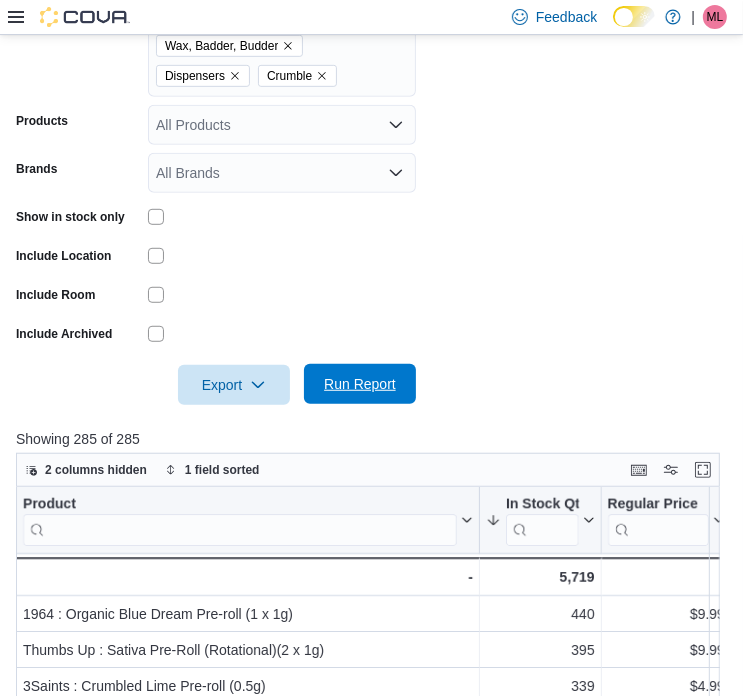 click on "Run Report" at bounding box center [360, 384] 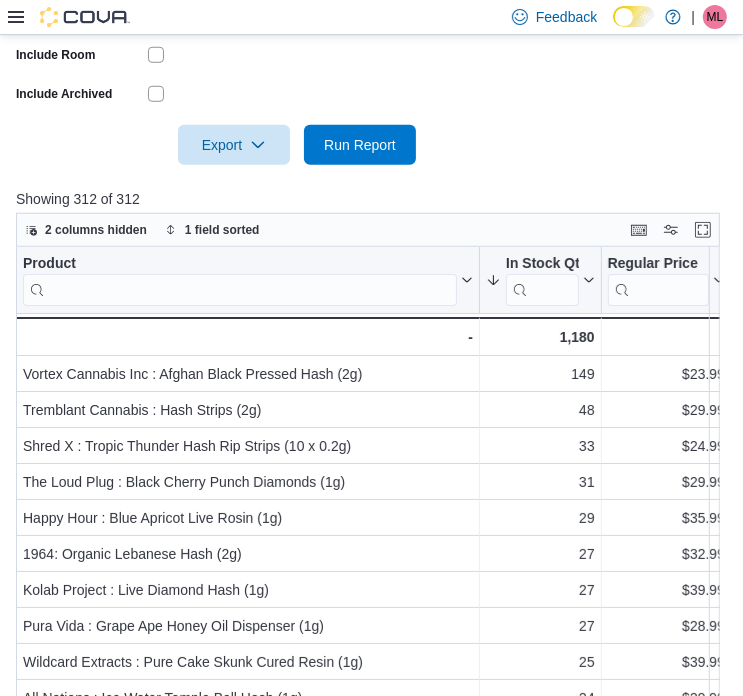 scroll, scrollTop: 772, scrollLeft: 0, axis: vertical 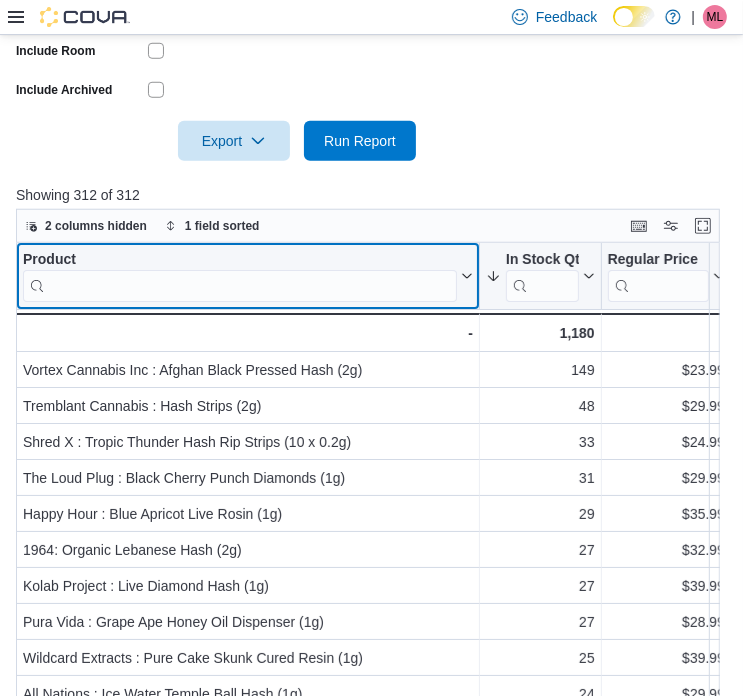 click at bounding box center (240, 285) 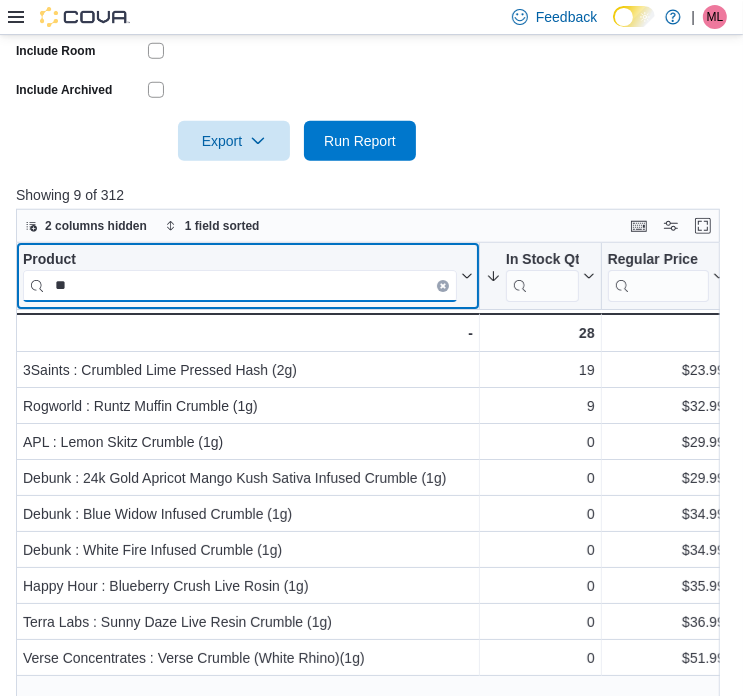 type on "*" 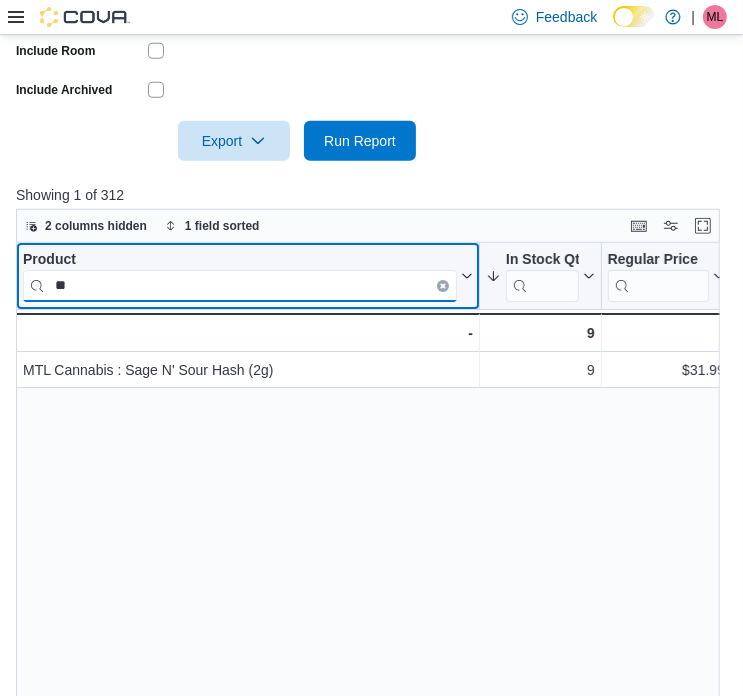 type on "*" 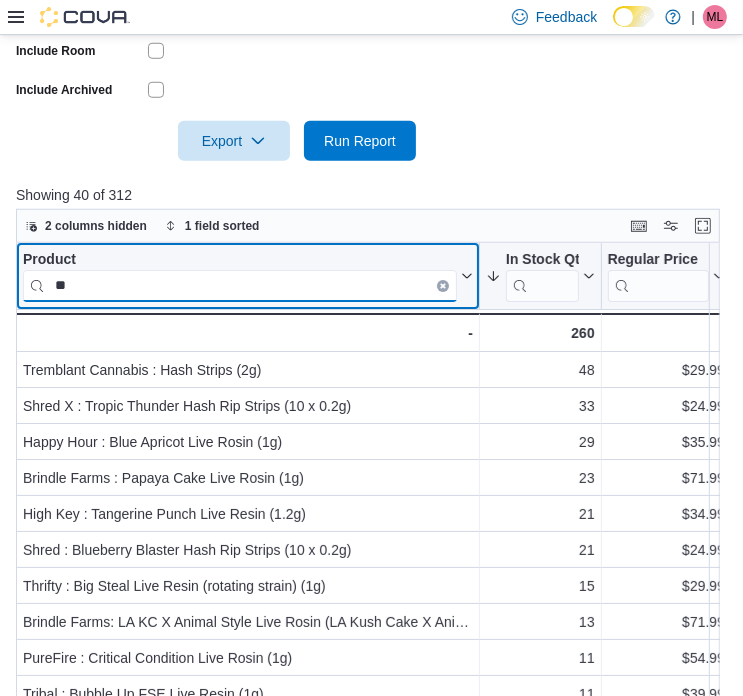 type on "*" 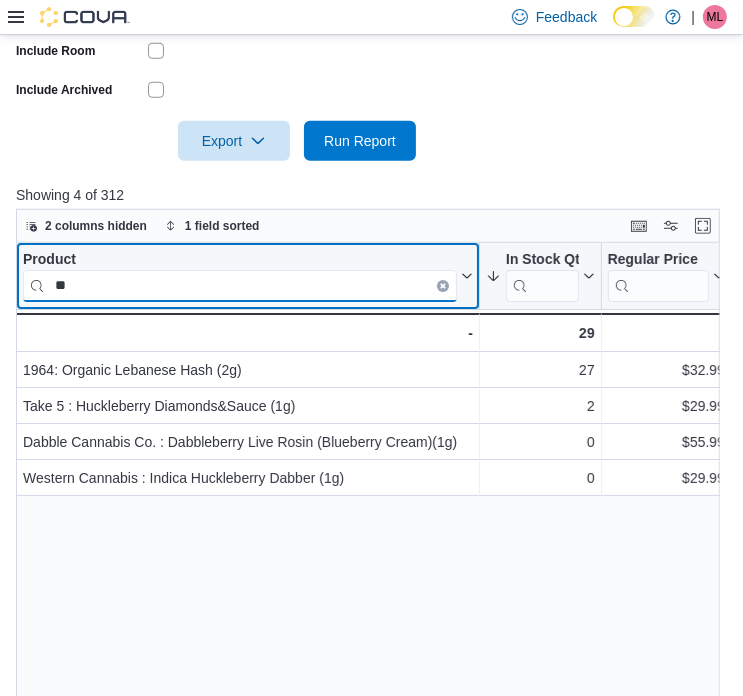 type on "*" 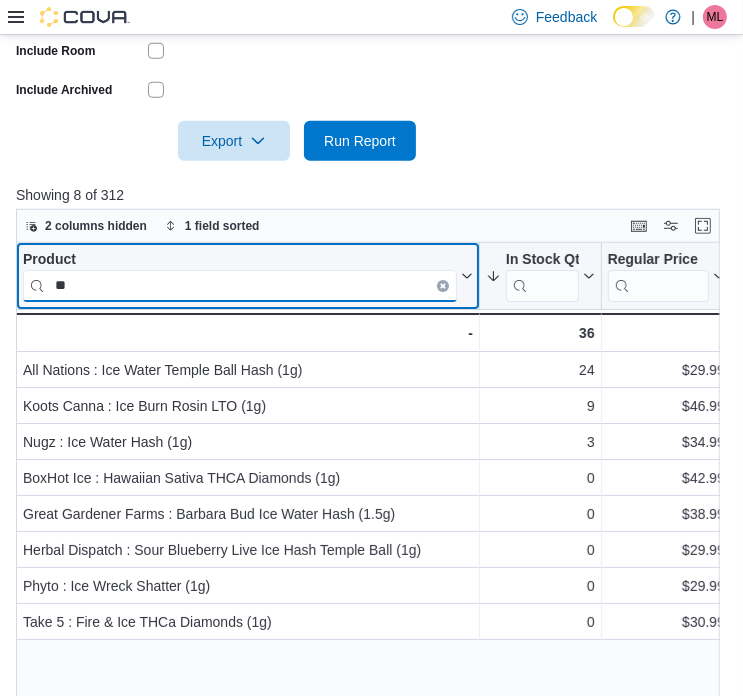 type on "*" 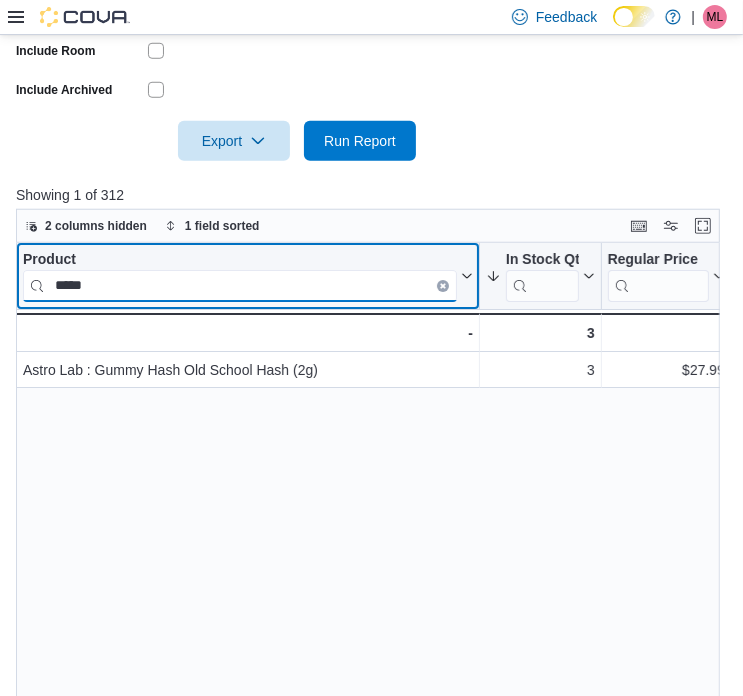 drag, startPoint x: 117, startPoint y: 283, endPoint x: -4, endPoint y: 268, distance: 121.92621 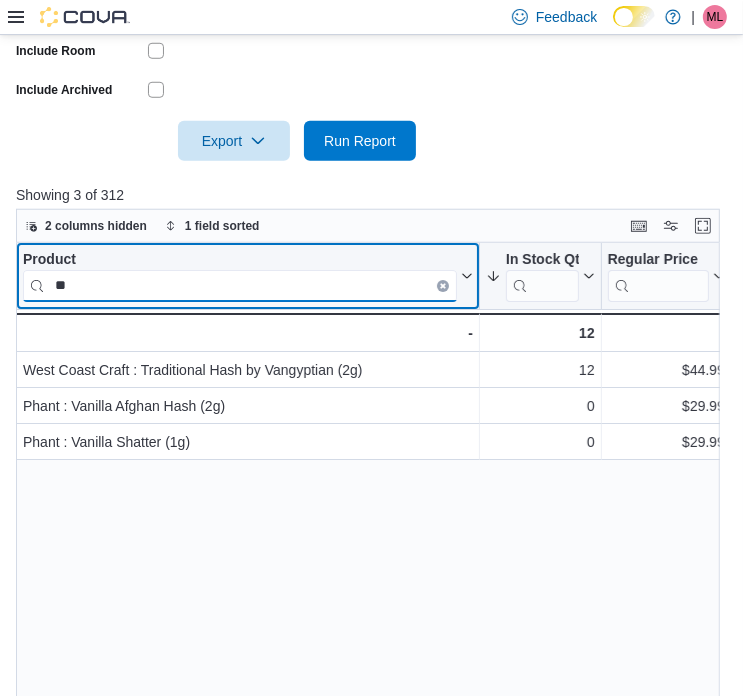 type on "*" 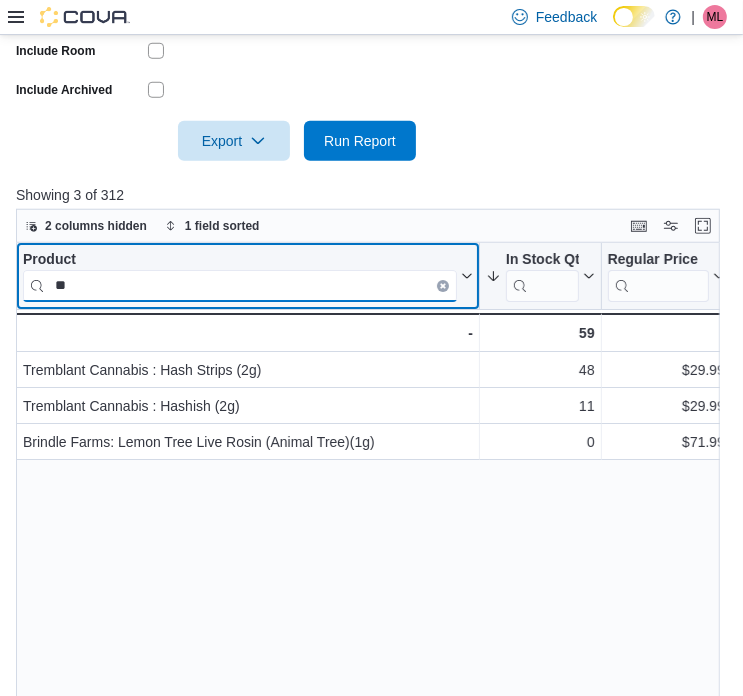 type on "*" 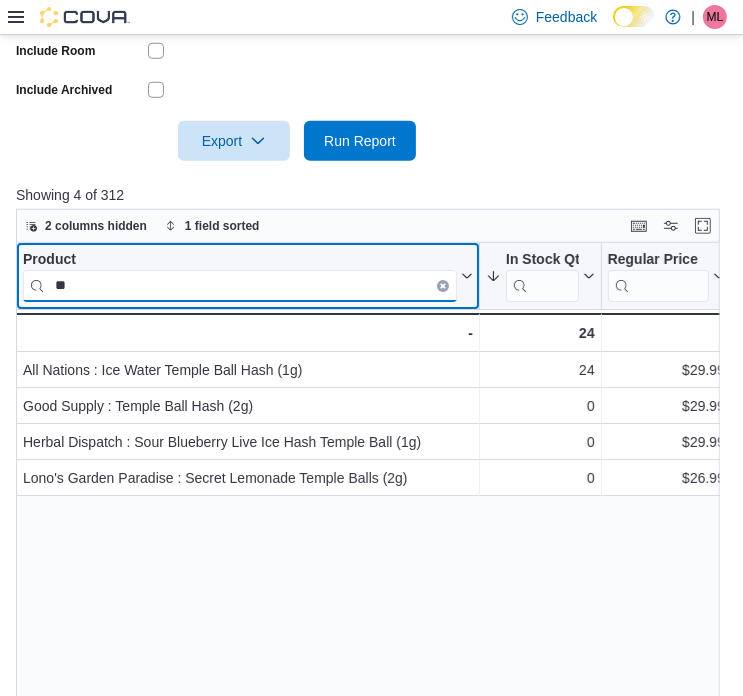 type on "*" 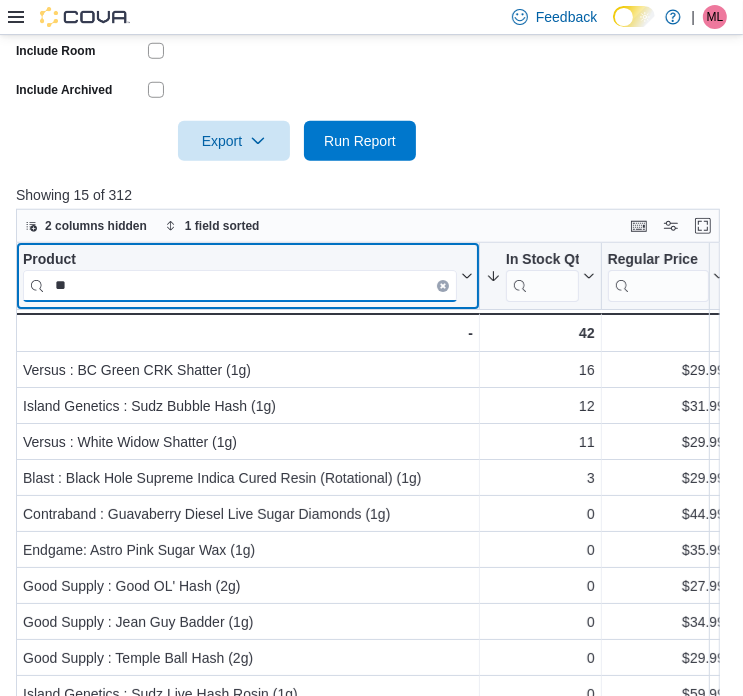 type on "*" 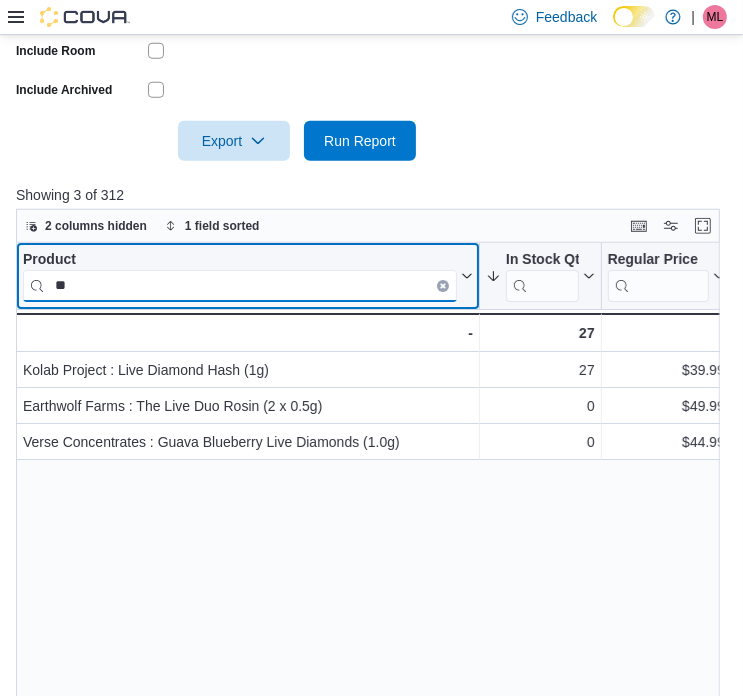 type on "*" 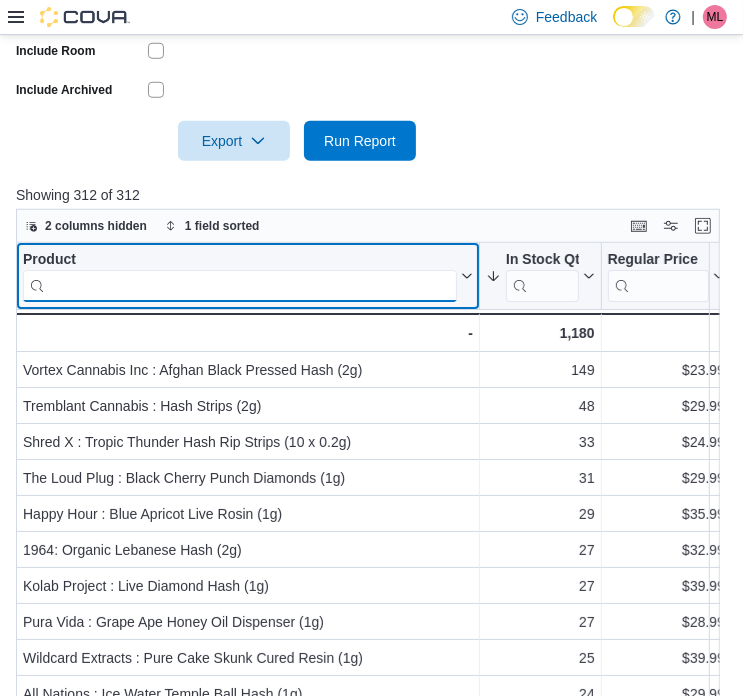 click at bounding box center (240, 285) 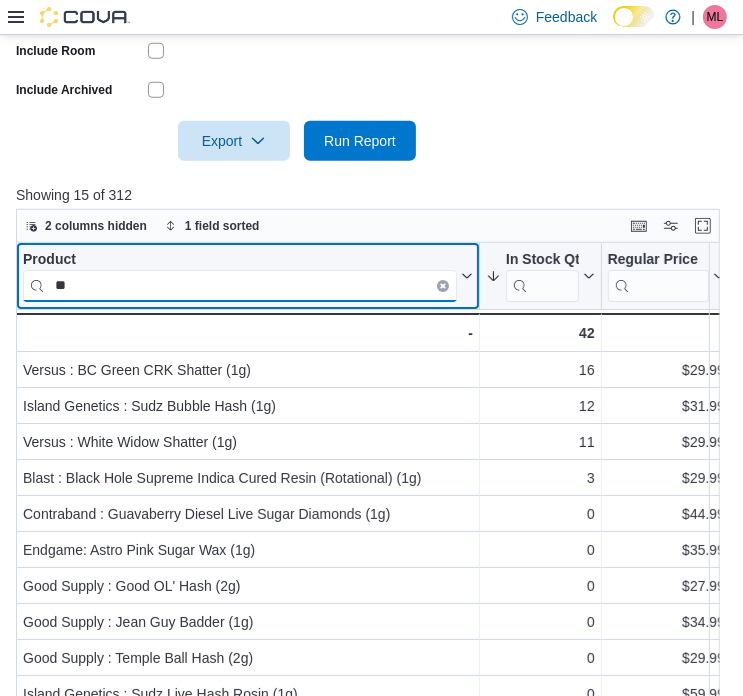 type on "*" 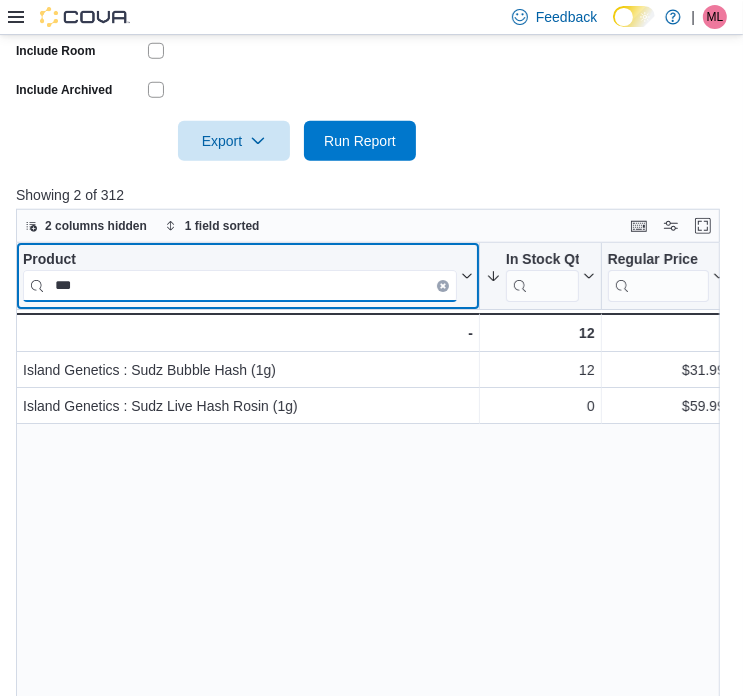 drag, startPoint x: 191, startPoint y: 283, endPoint x: 28, endPoint y: 275, distance: 163.1962 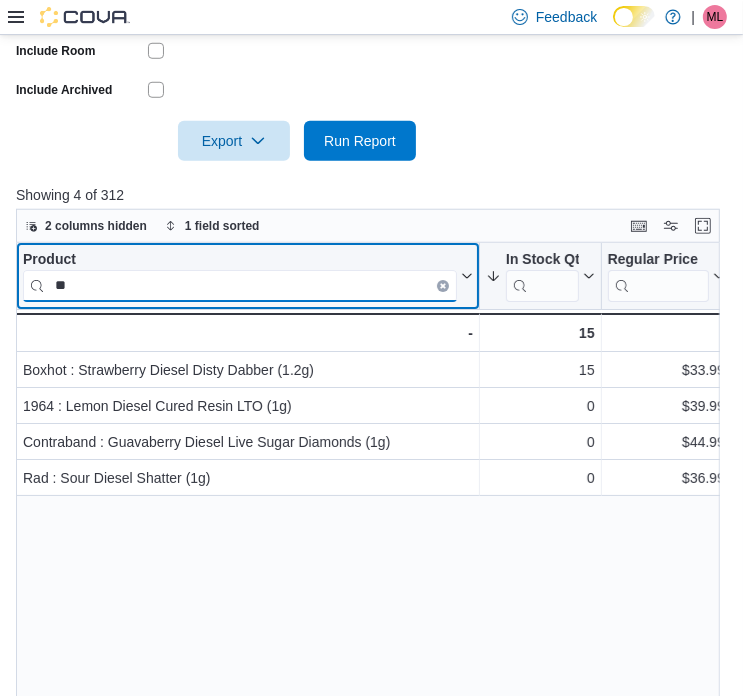 type on "*" 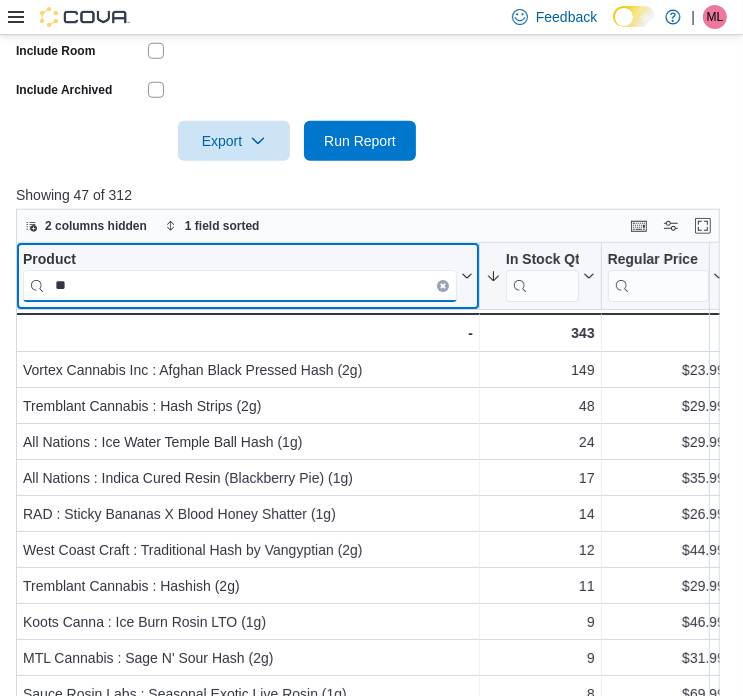 type on "*" 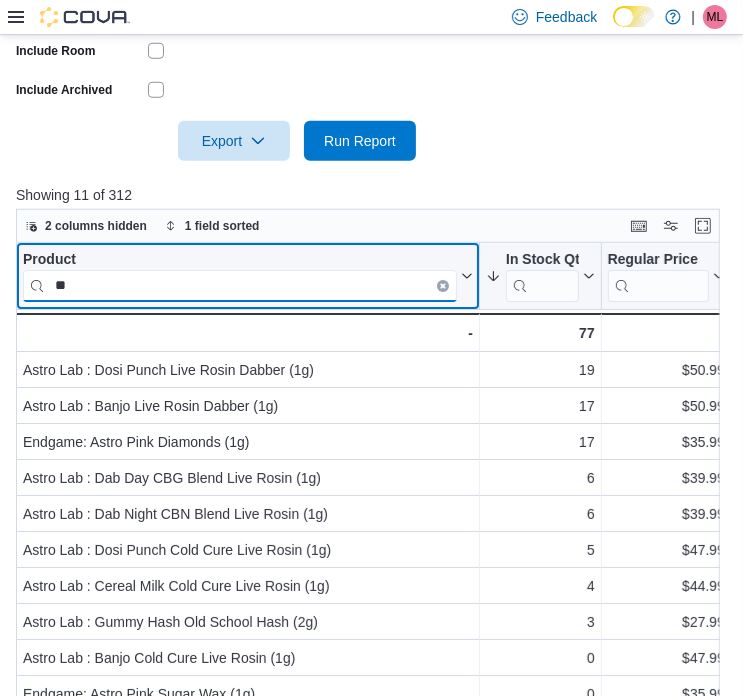type on "*" 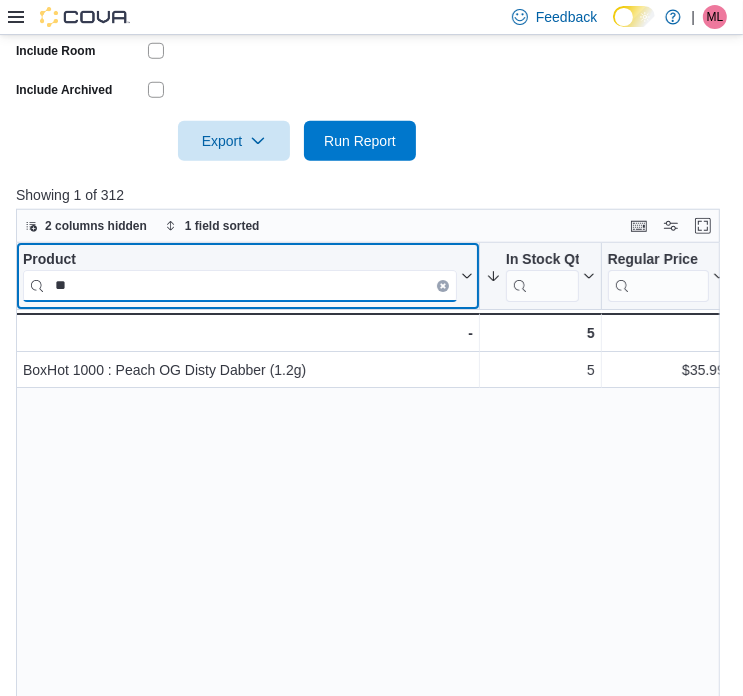 type on "*" 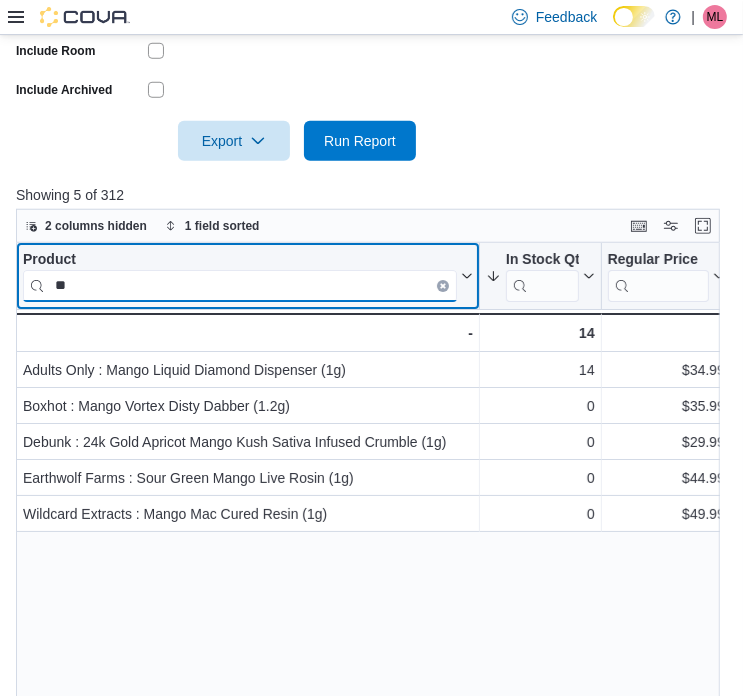 type on "*" 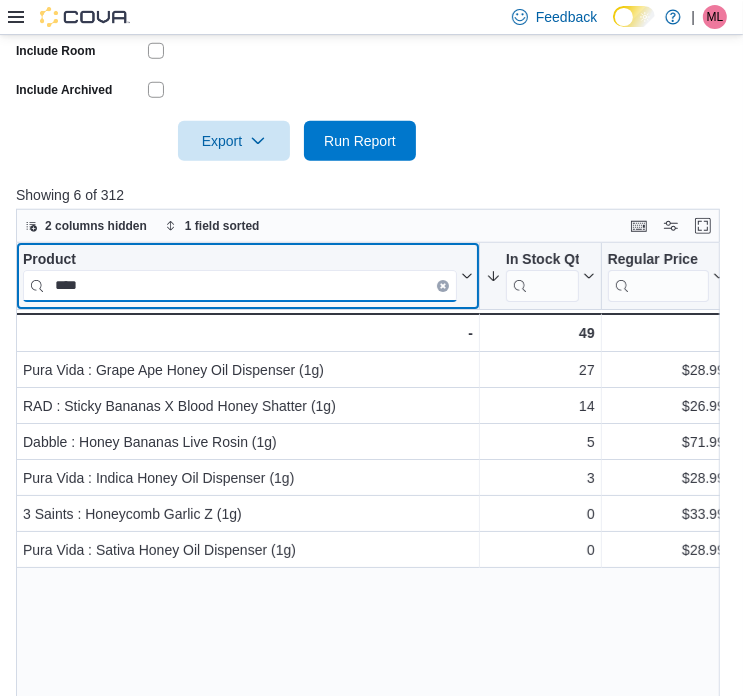drag, startPoint x: 150, startPoint y: 291, endPoint x: 16, endPoint y: 279, distance: 134.53624 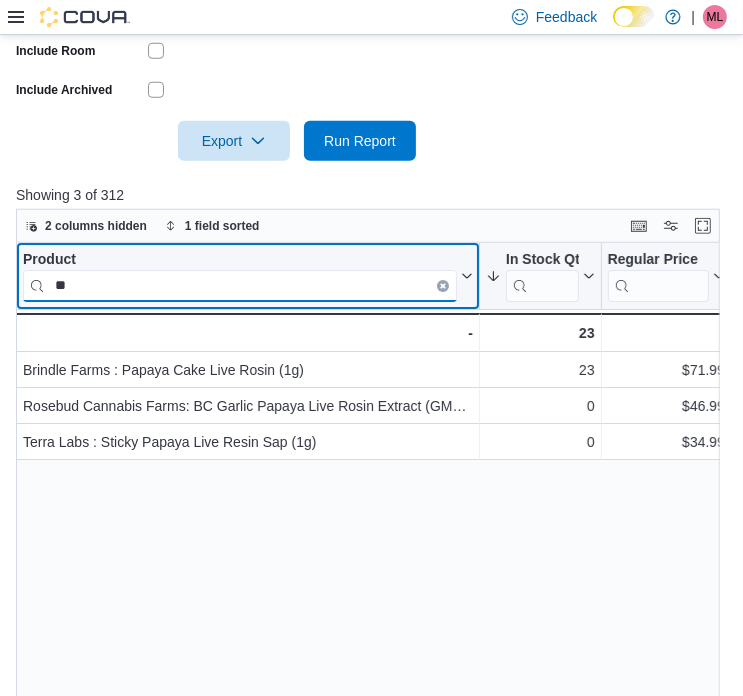 type on "*" 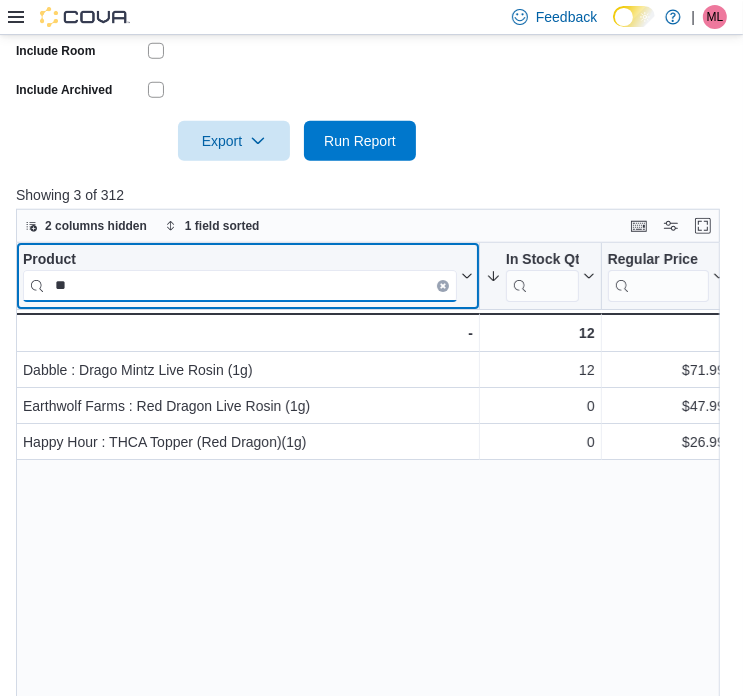 type on "*" 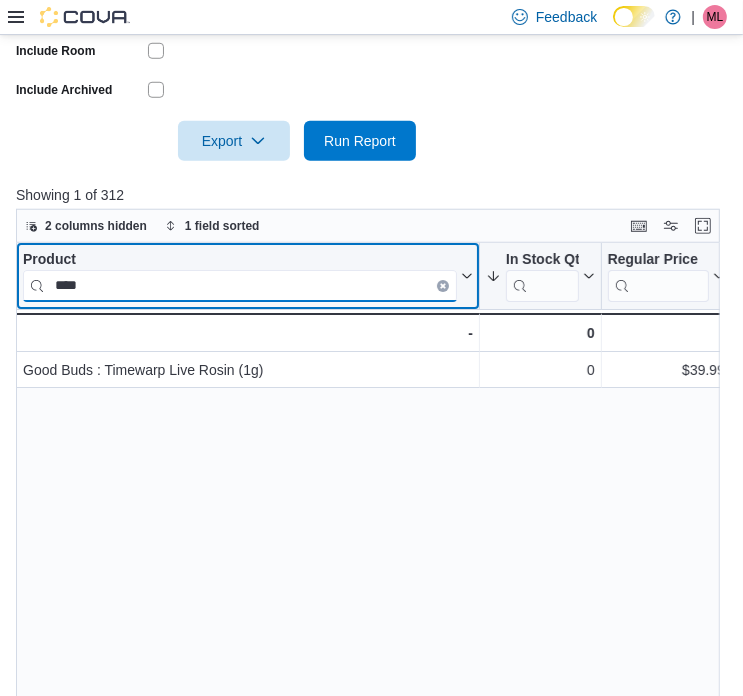 drag, startPoint x: 83, startPoint y: 284, endPoint x: 44, endPoint y: 279, distance: 39.319206 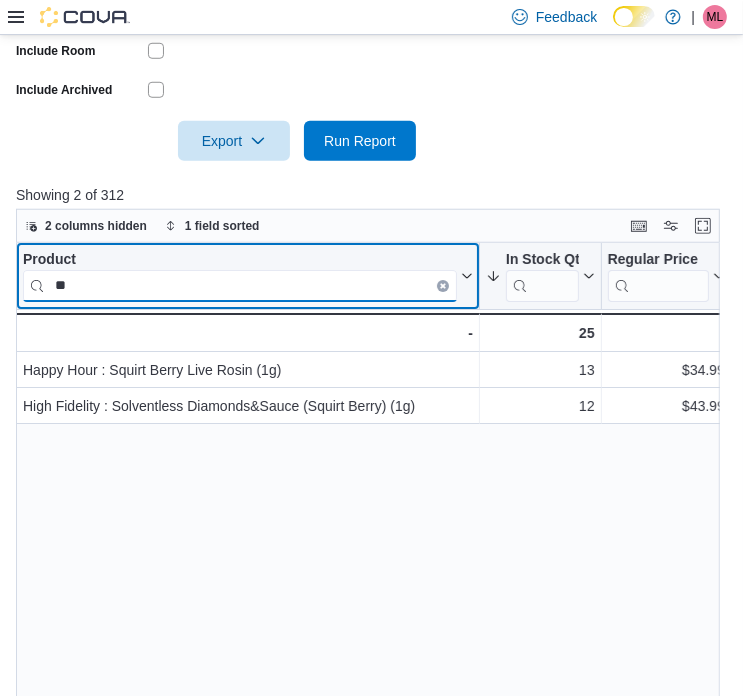 type on "*" 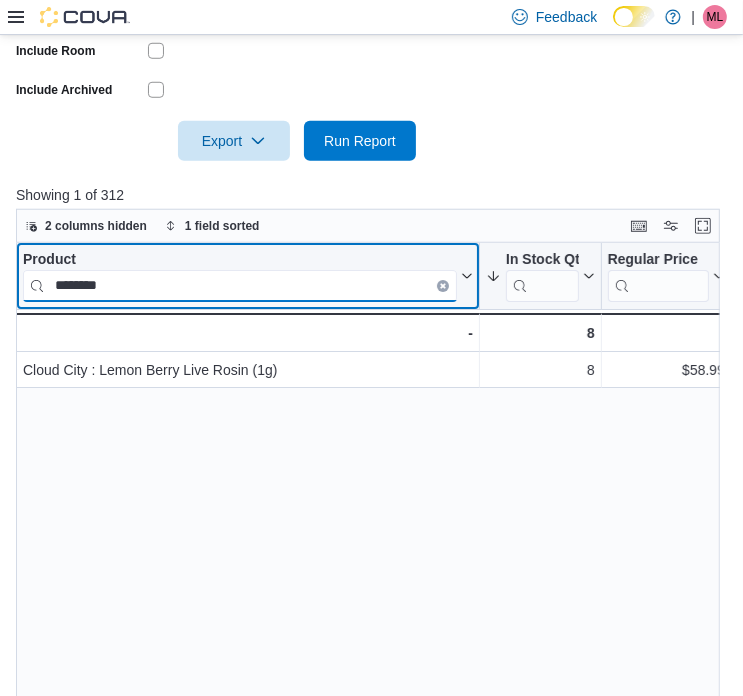 drag, startPoint x: 124, startPoint y: 291, endPoint x: 16, endPoint y: 287, distance: 108.07405 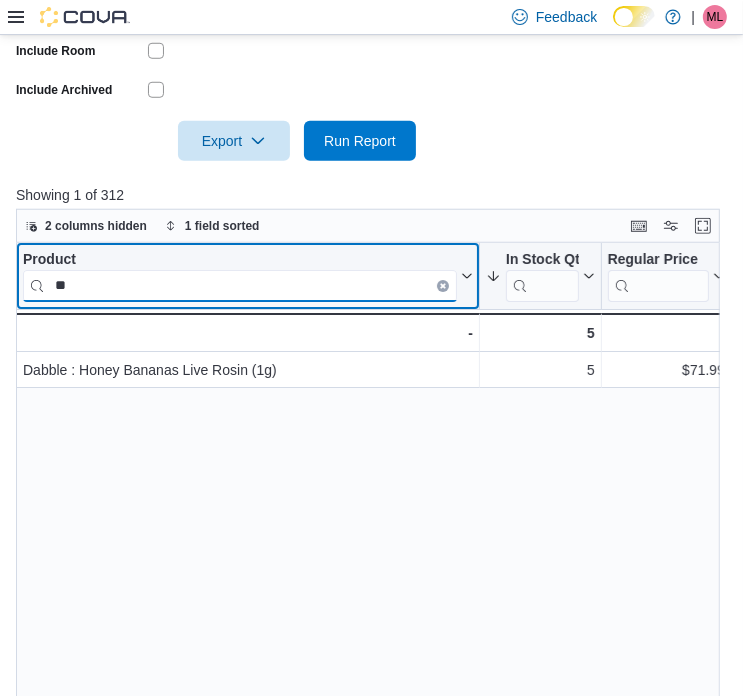 type on "*" 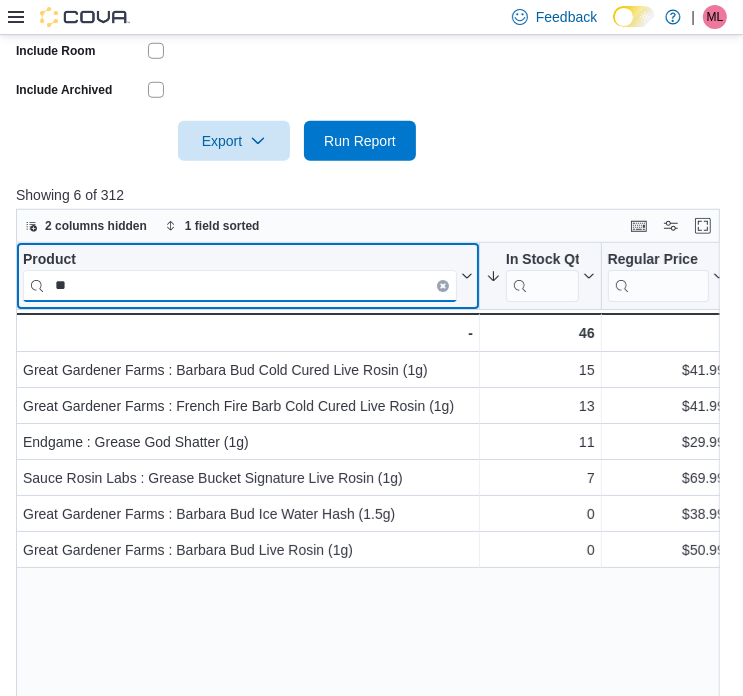 type on "*" 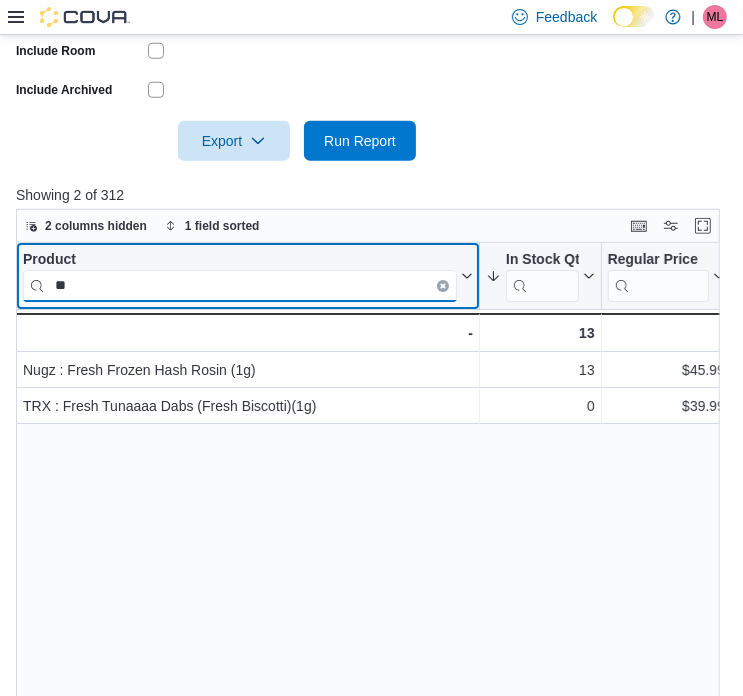 type on "*" 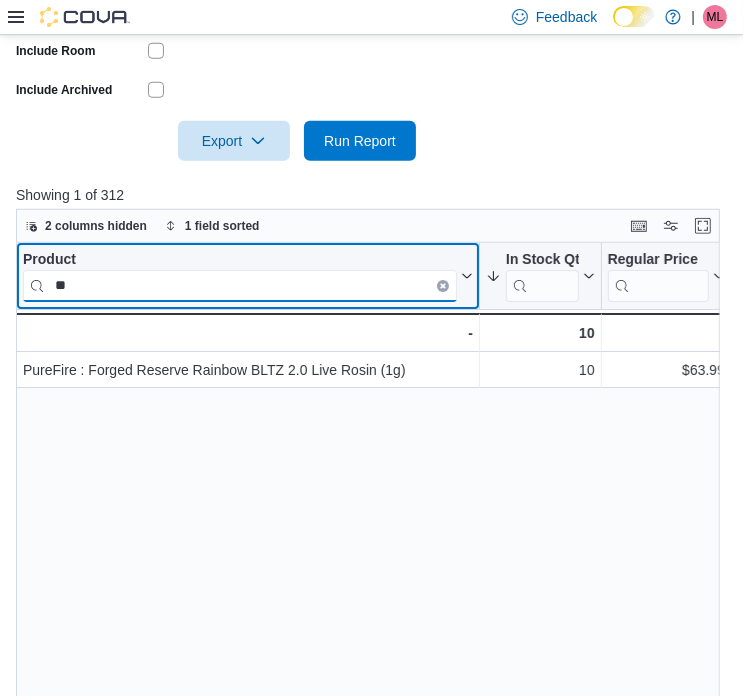 type on "*" 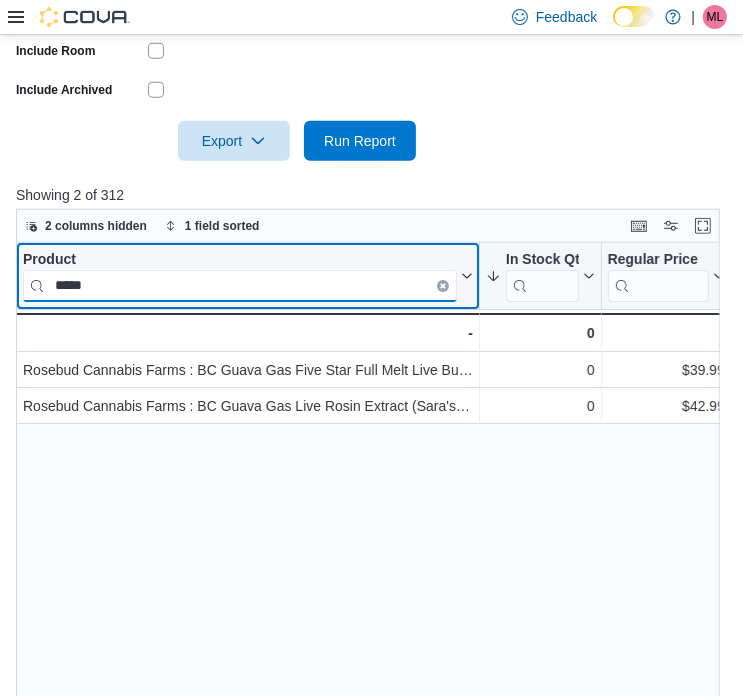 drag, startPoint x: 110, startPoint y: 283, endPoint x: 38, endPoint y: 279, distance: 72.11102 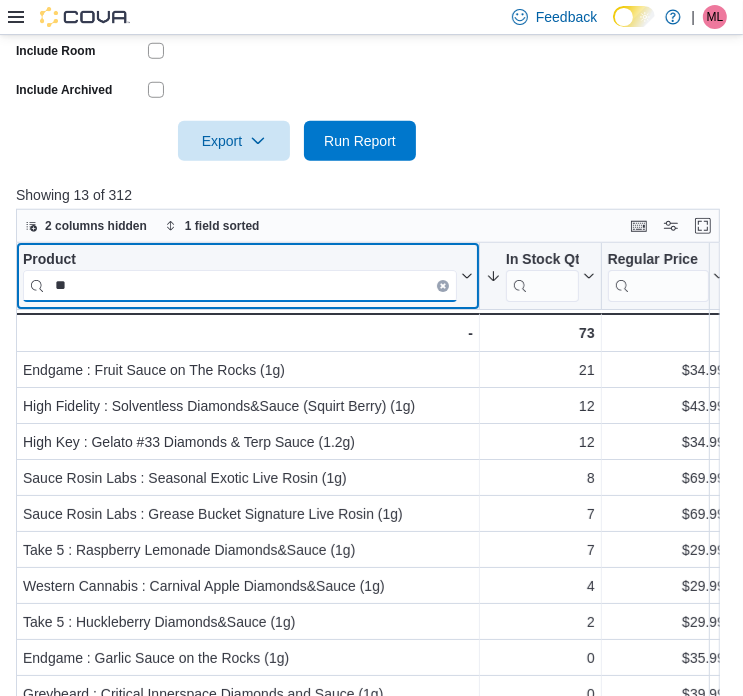 type on "*" 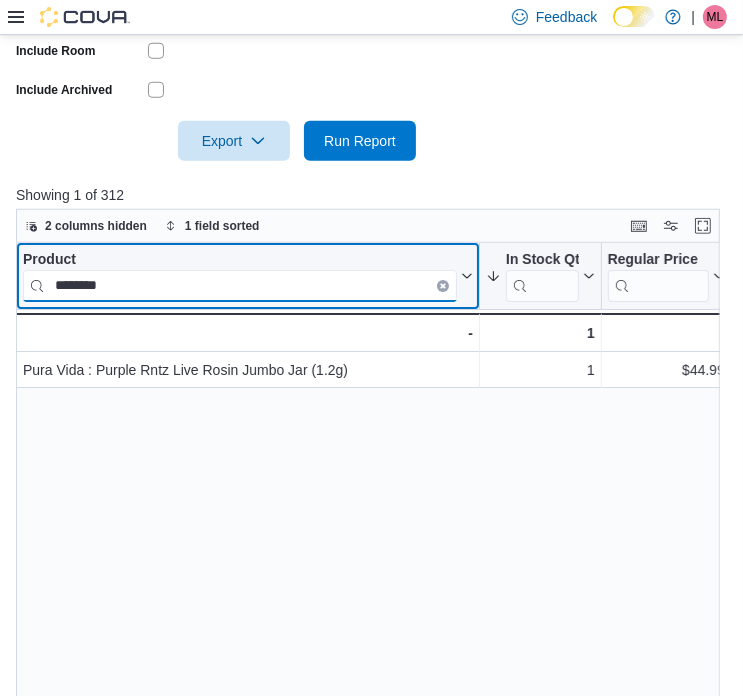 drag, startPoint x: 132, startPoint y: 279, endPoint x: 29, endPoint y: 276, distance: 103.04368 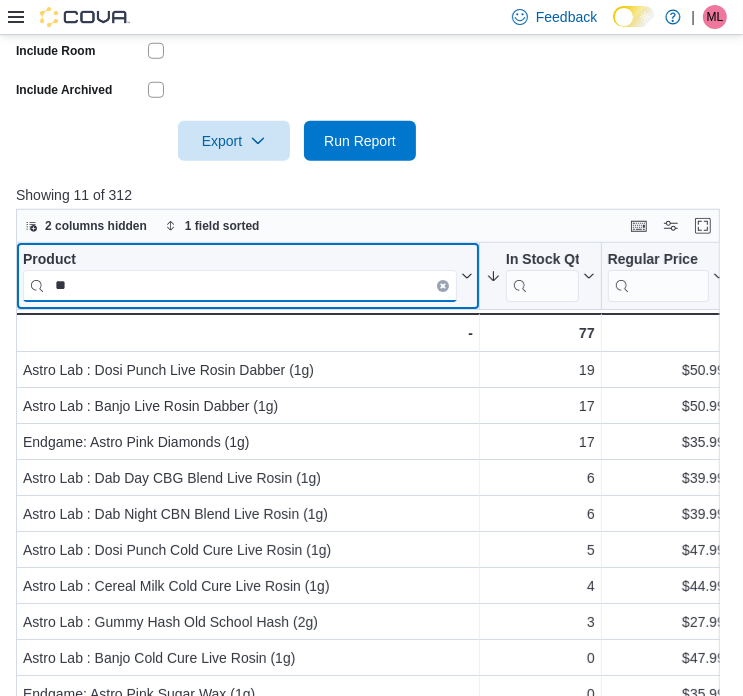 type on "*" 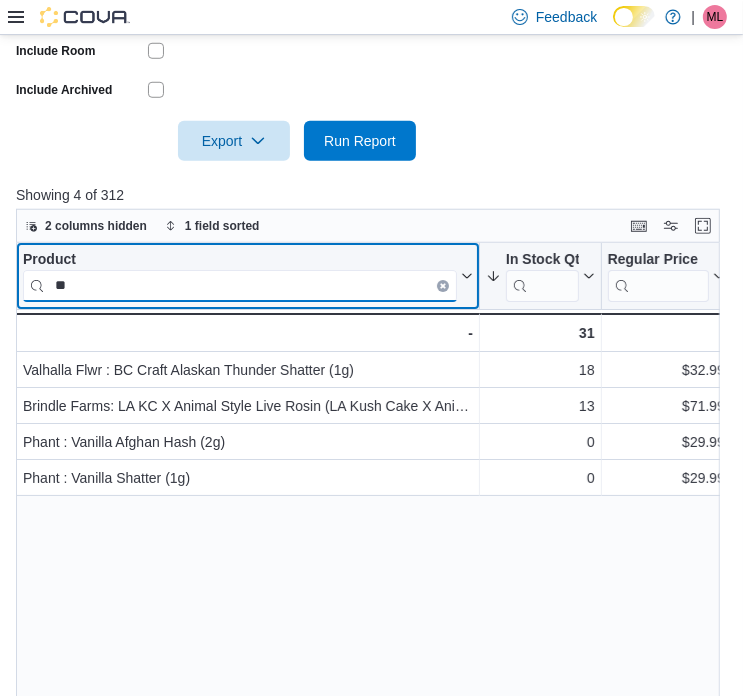 type on "*" 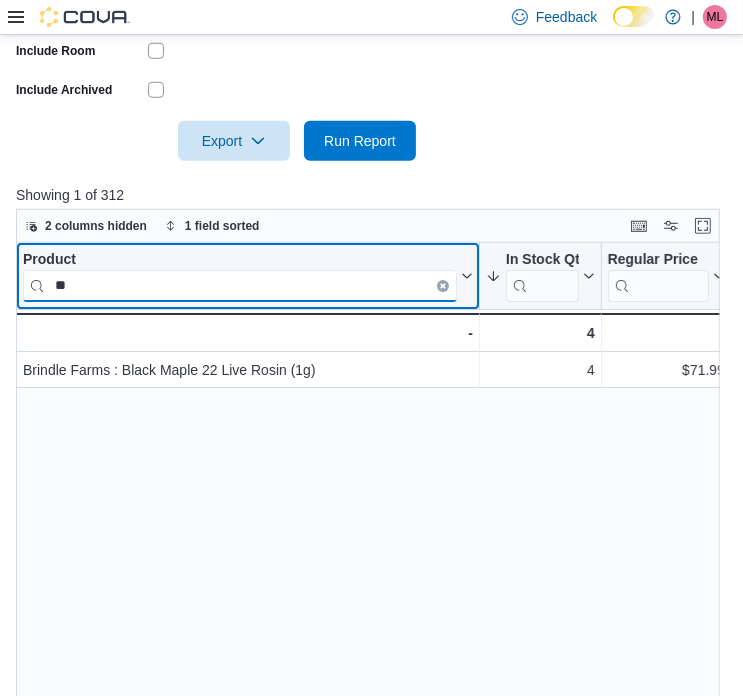 type on "*" 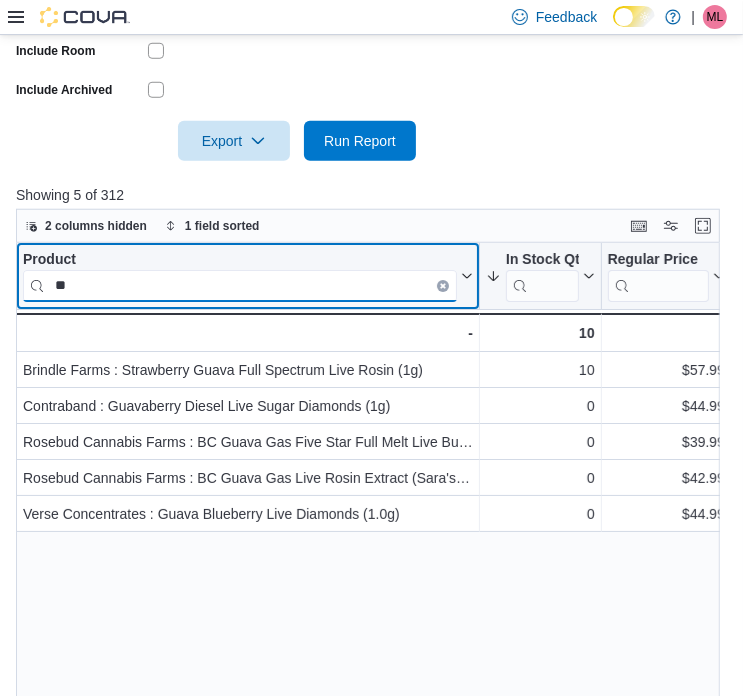 type on "*" 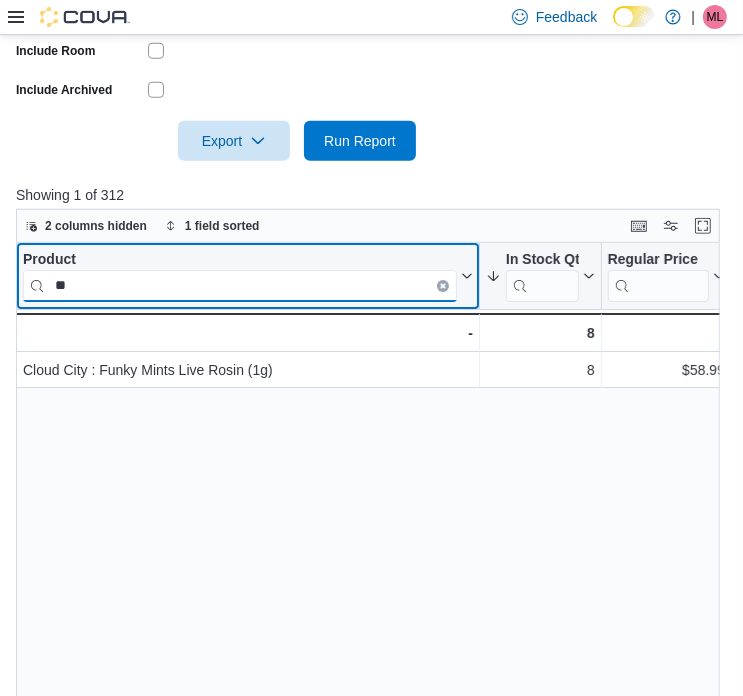 type on "*" 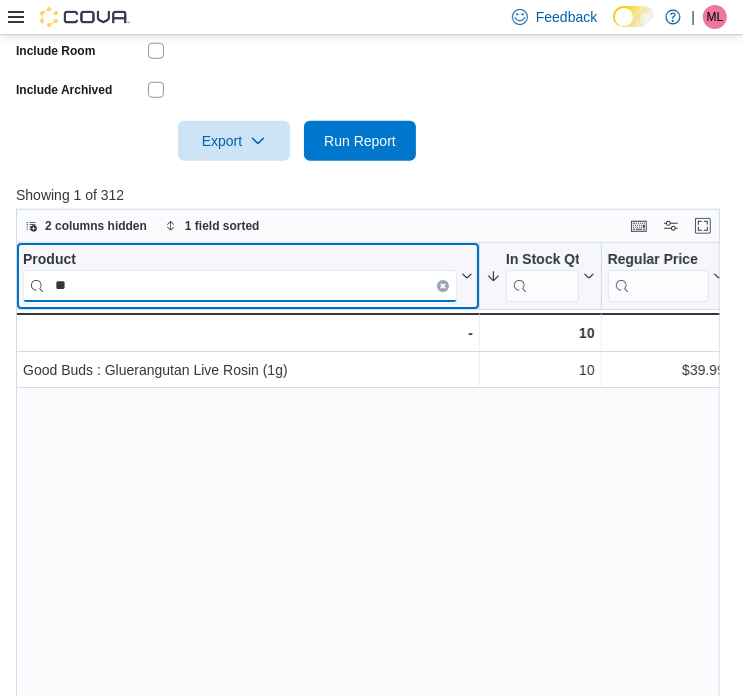 type on "*" 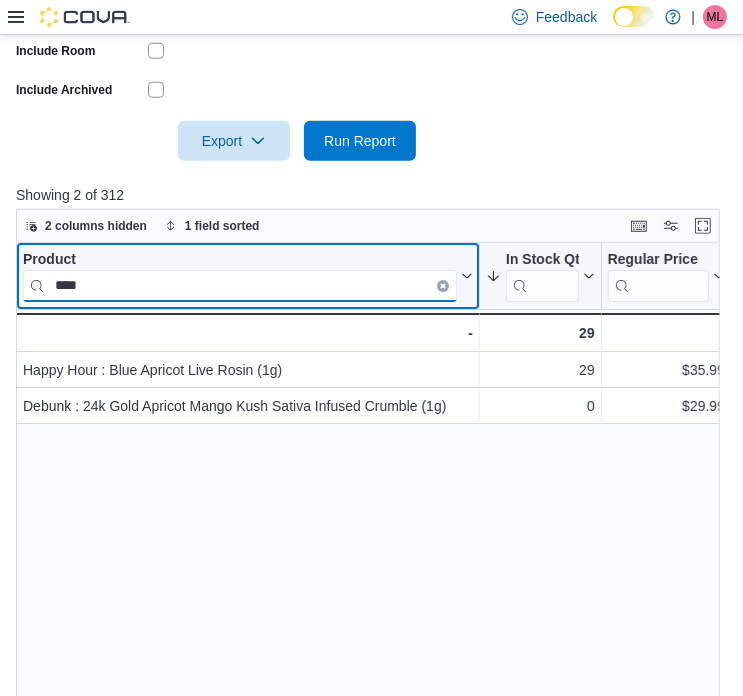 drag, startPoint x: 117, startPoint y: 283, endPoint x: 39, endPoint y: 284, distance: 78.00641 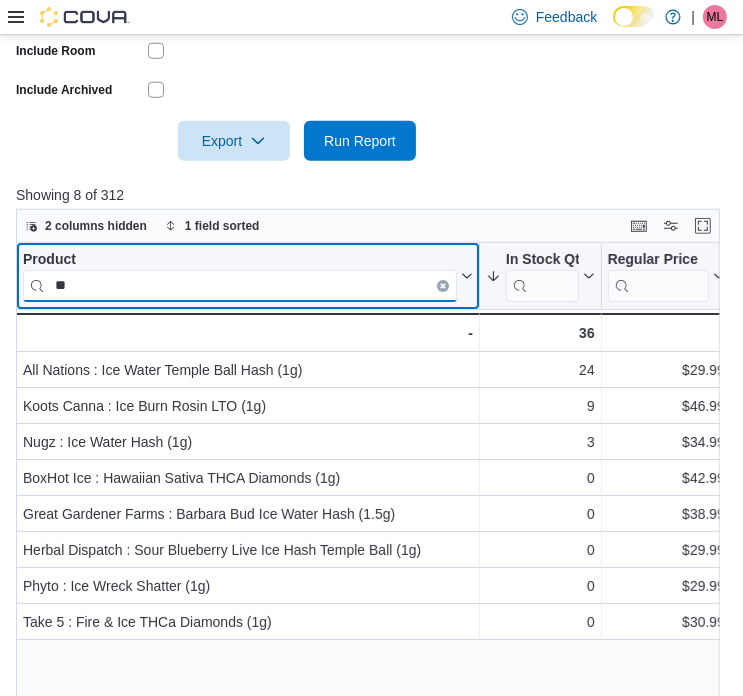 type on "*" 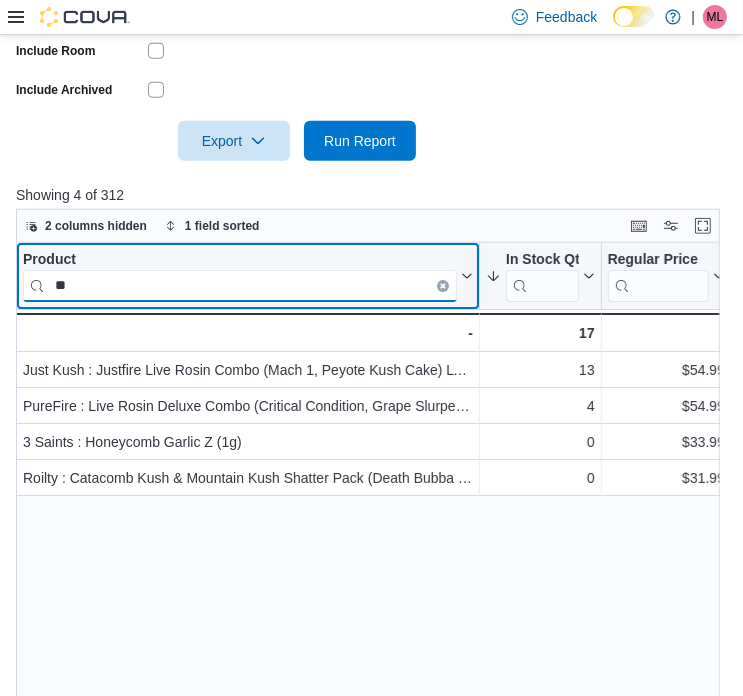 type on "*" 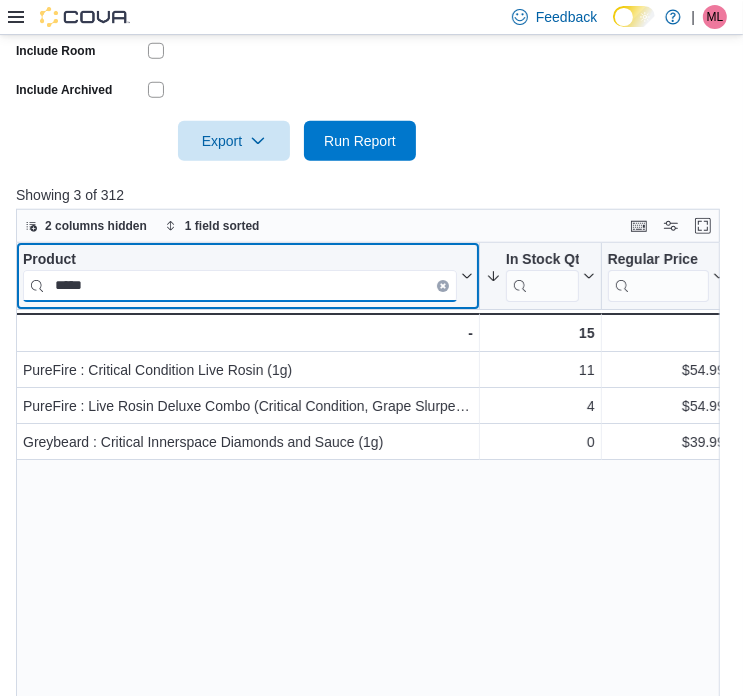 drag, startPoint x: 144, startPoint y: 287, endPoint x: 28, endPoint y: 285, distance: 116.01724 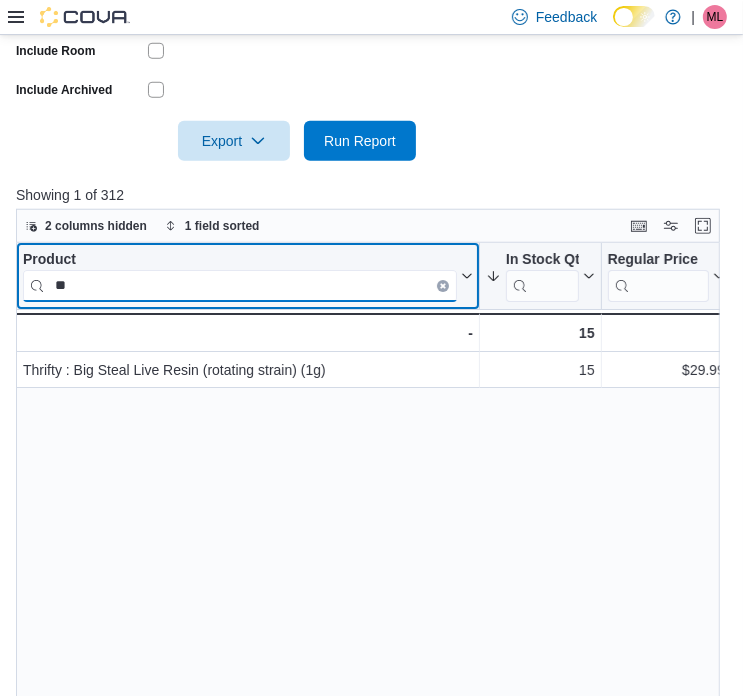 type on "*" 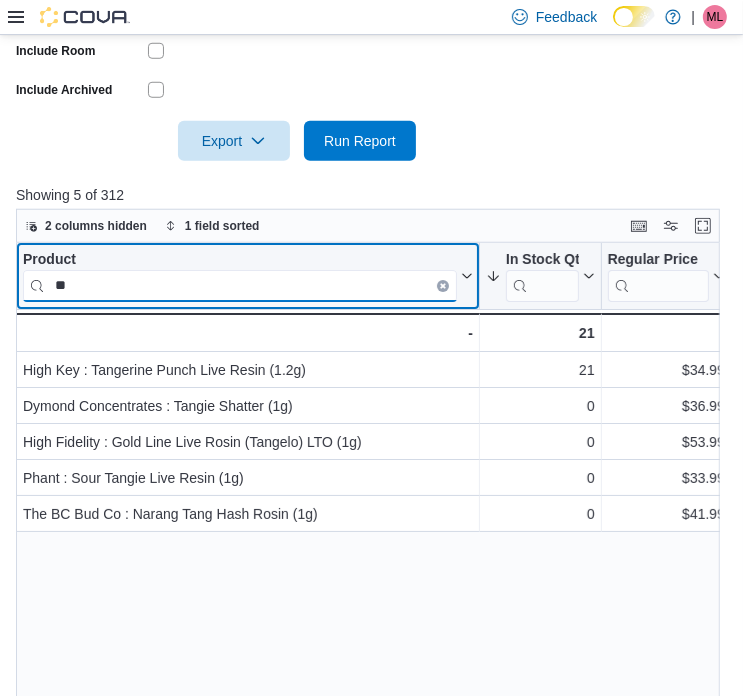type on "*" 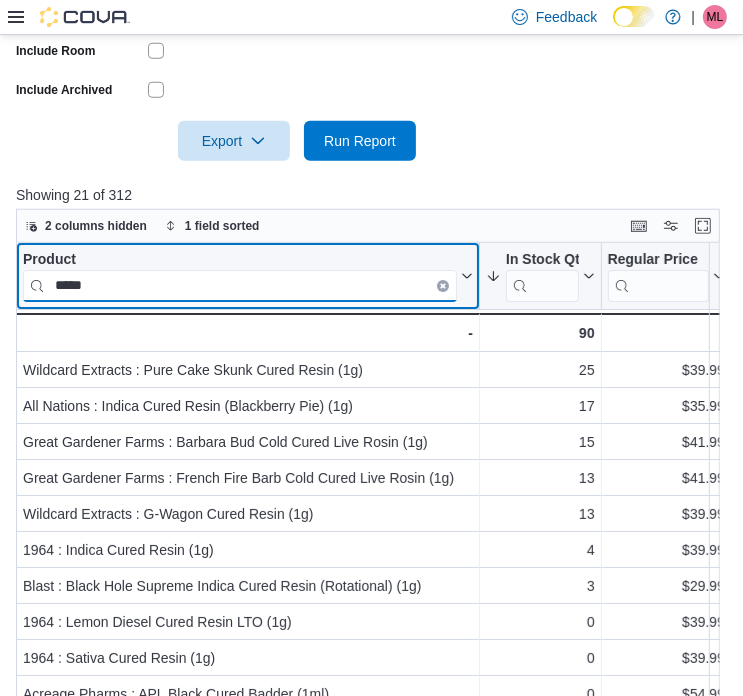 type on "*****" 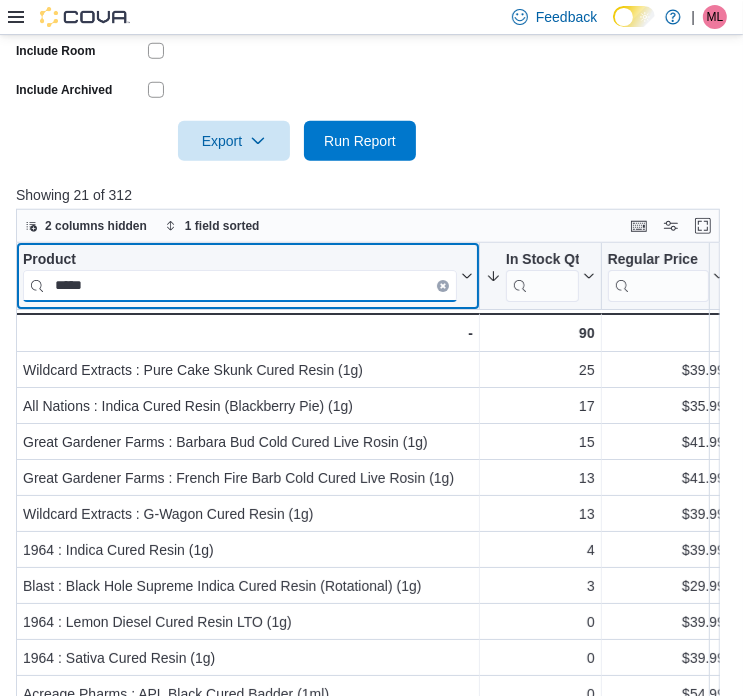drag, startPoint x: 111, startPoint y: 283, endPoint x: 32, endPoint y: 282, distance: 79.00633 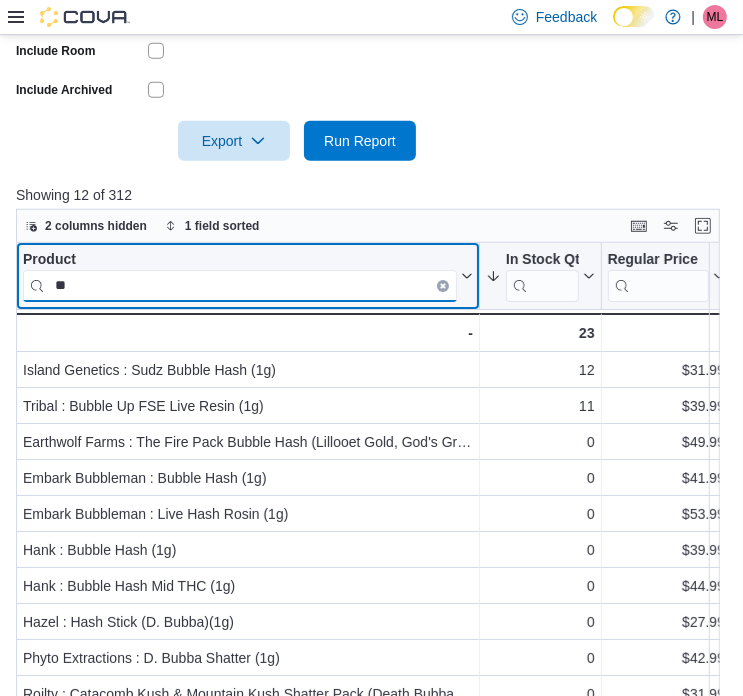 type on "*" 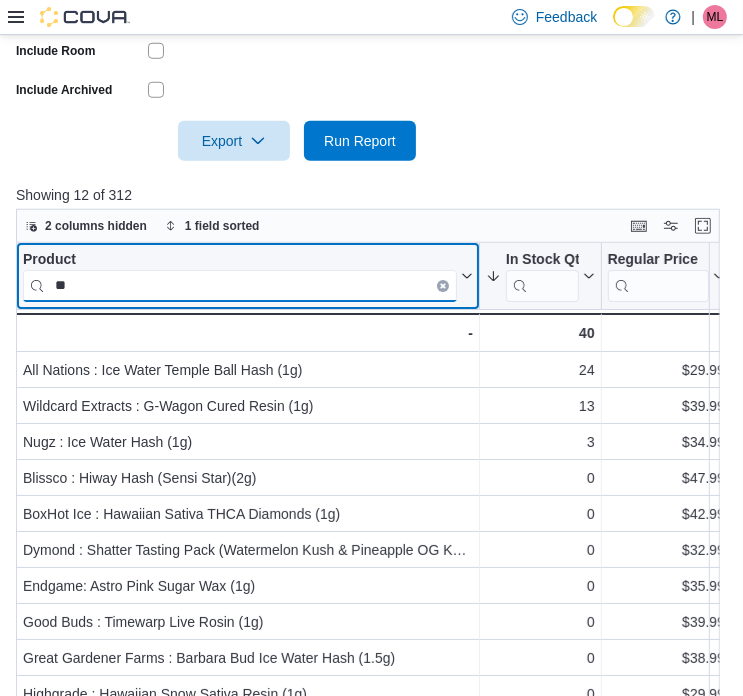 type on "*" 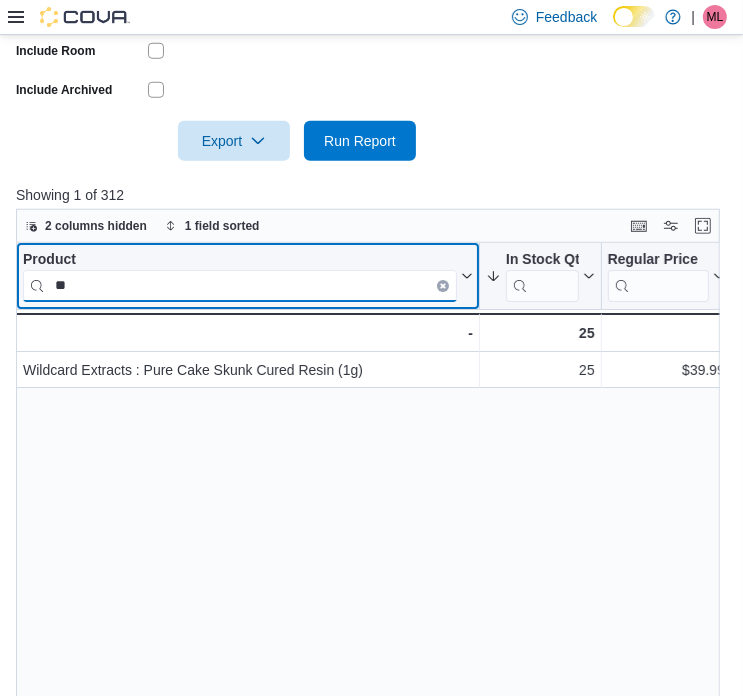 type on "*" 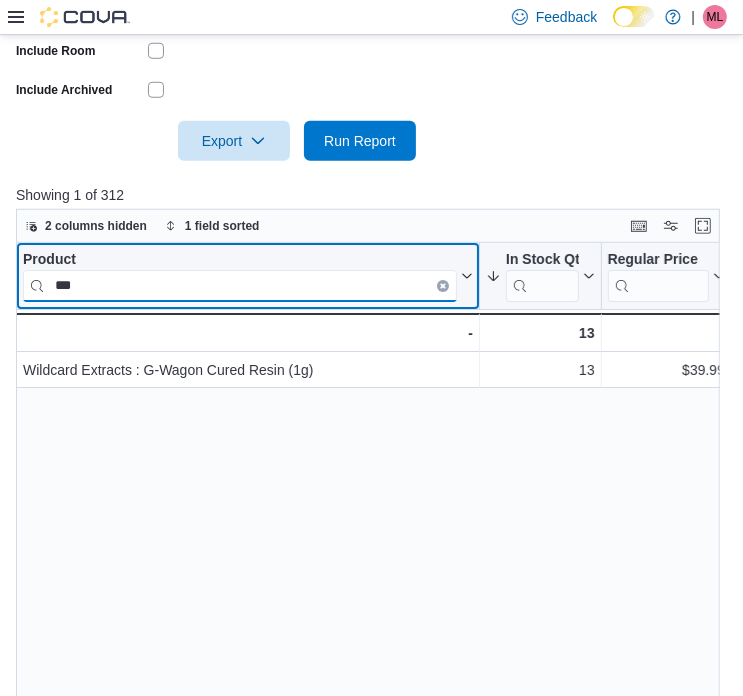 drag, startPoint x: 64, startPoint y: 291, endPoint x: 39, endPoint y: 289, distance: 25.079872 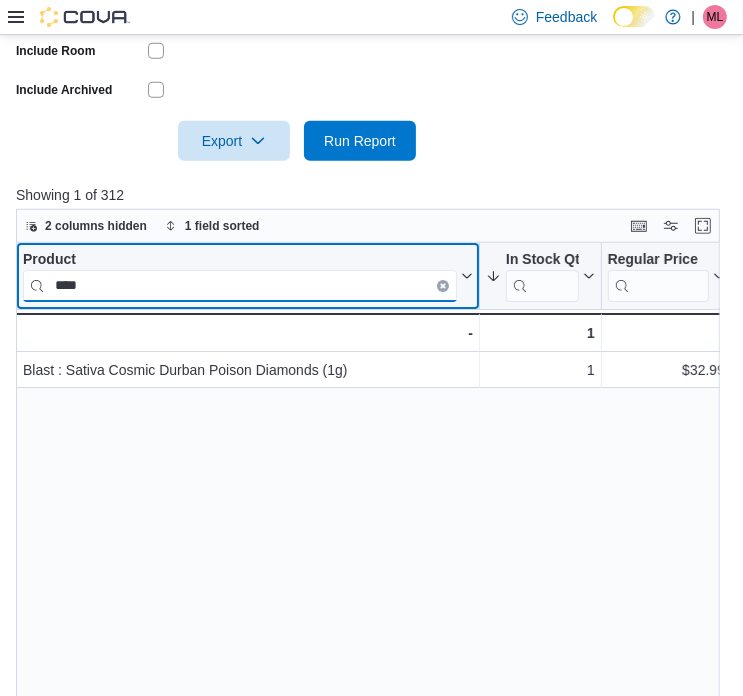 drag, startPoint x: 100, startPoint y: 280, endPoint x: 30, endPoint y: 282, distance: 70.028564 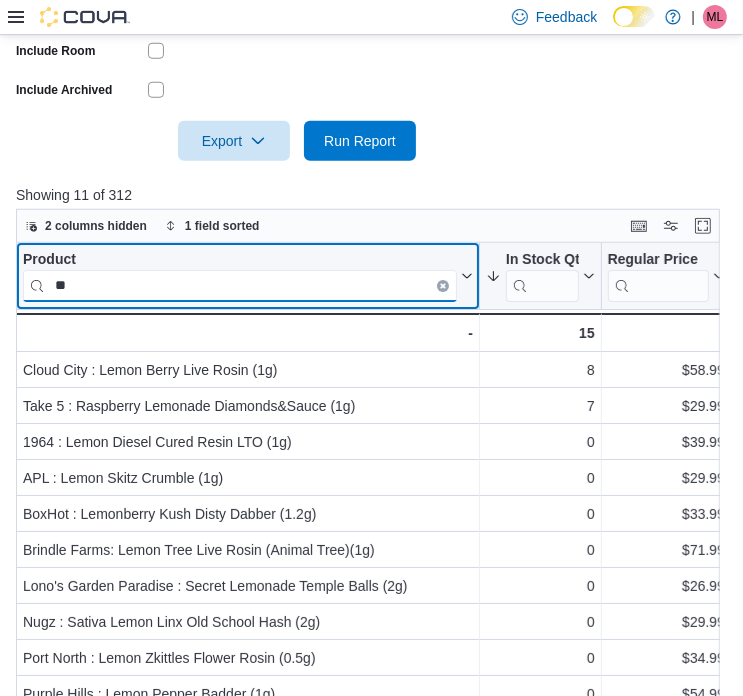 type on "*" 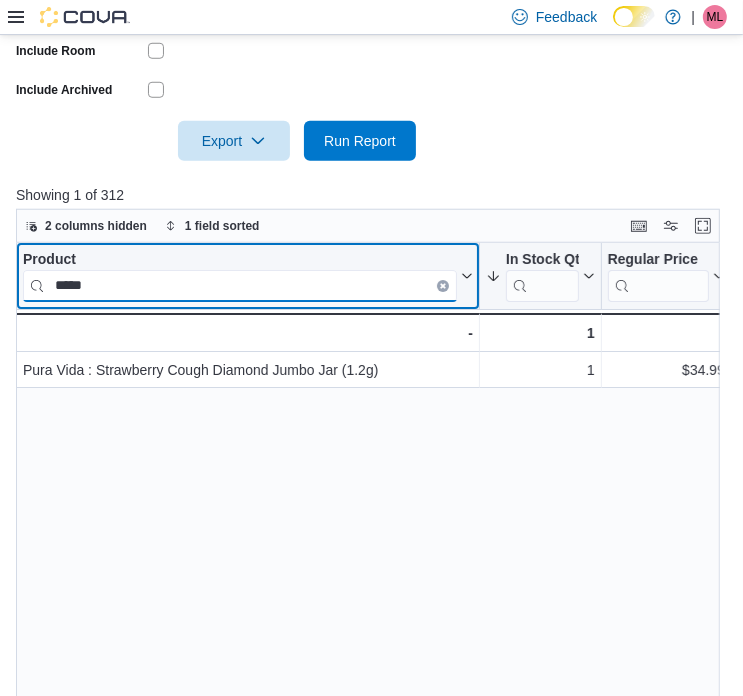 drag, startPoint x: 58, startPoint y: 290, endPoint x: 32, endPoint y: 288, distance: 26.076809 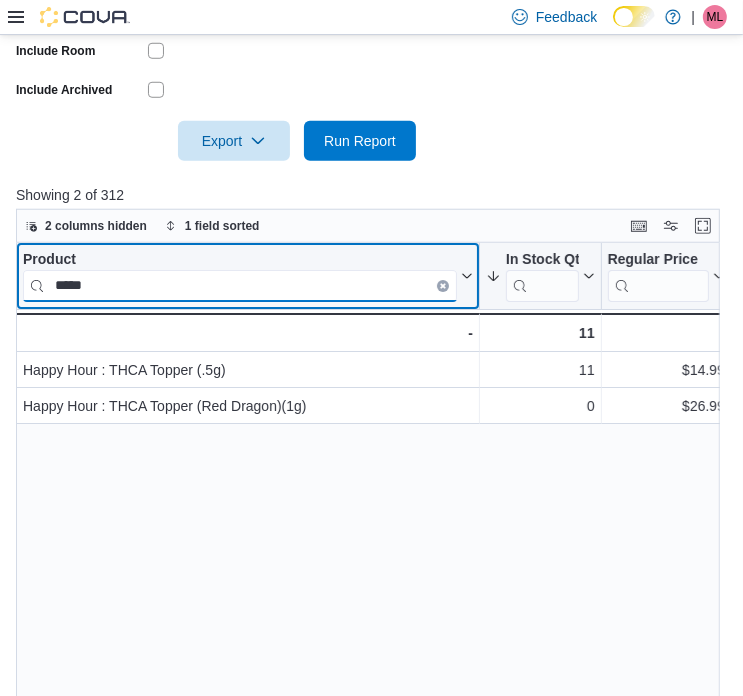 drag, startPoint x: 116, startPoint y: 290, endPoint x: 42, endPoint y: 286, distance: 74.10803 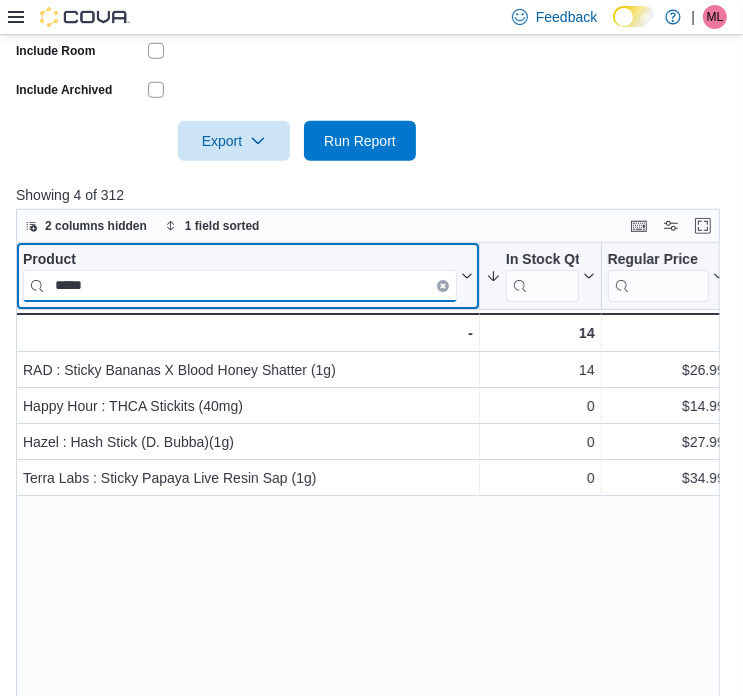 drag, startPoint x: 104, startPoint y: 279, endPoint x: 8, endPoint y: 278, distance: 96.00521 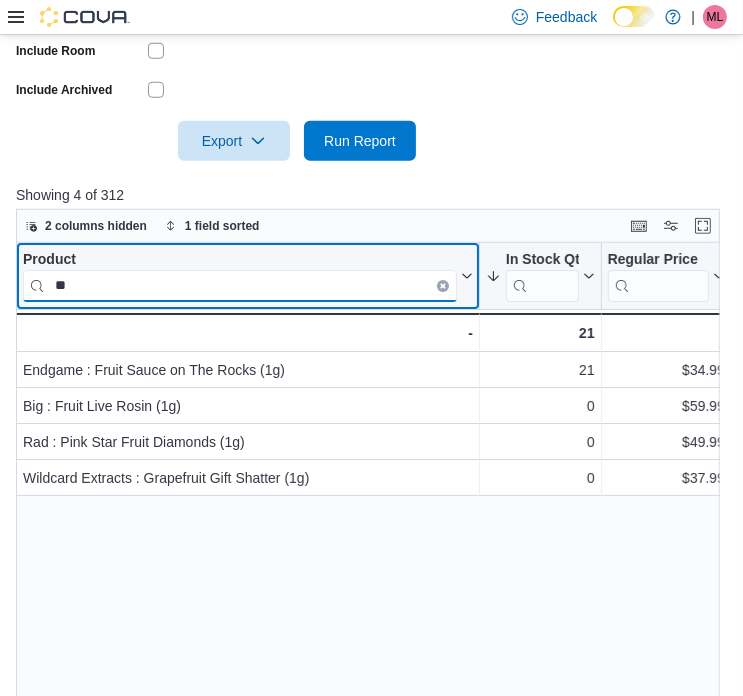 type on "*" 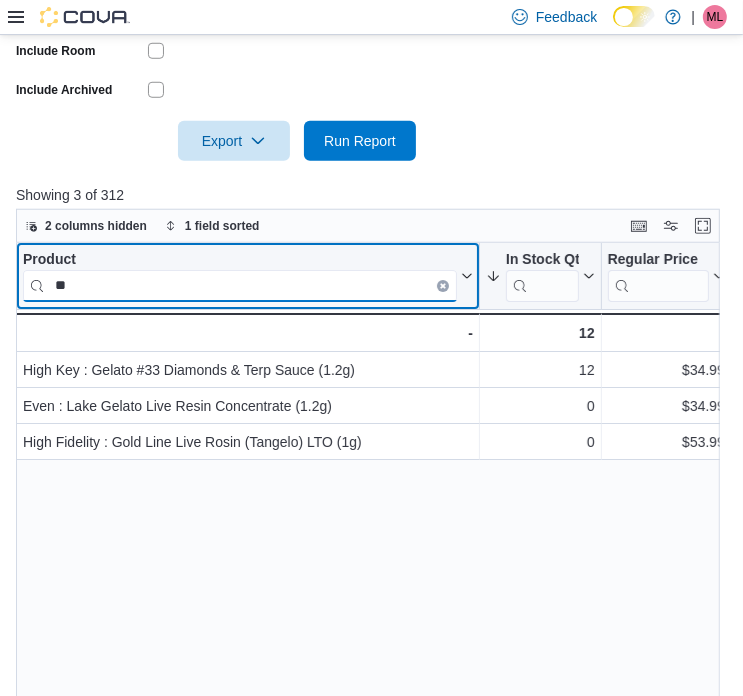 type on "*" 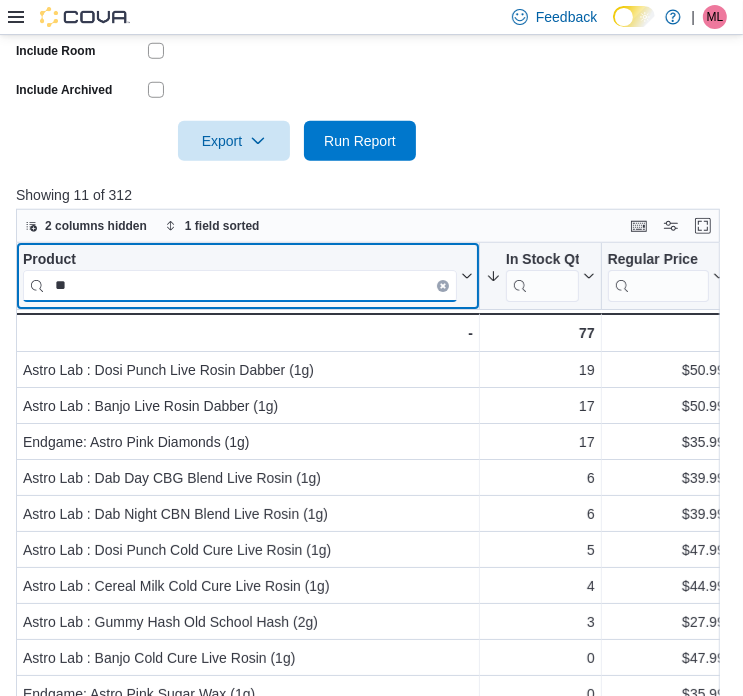 type on "*" 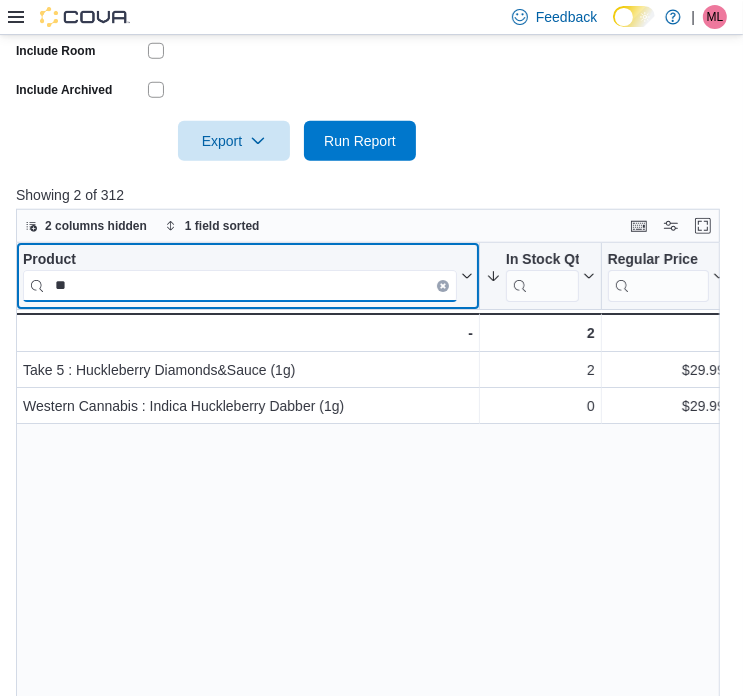 type on "*" 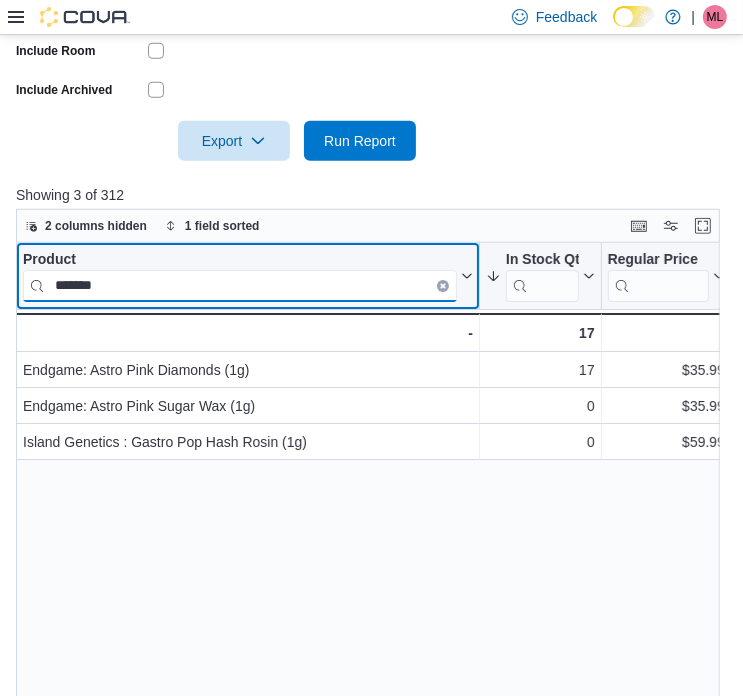 drag, startPoint x: 123, startPoint y: 279, endPoint x: 20, endPoint y: 280, distance: 103.00485 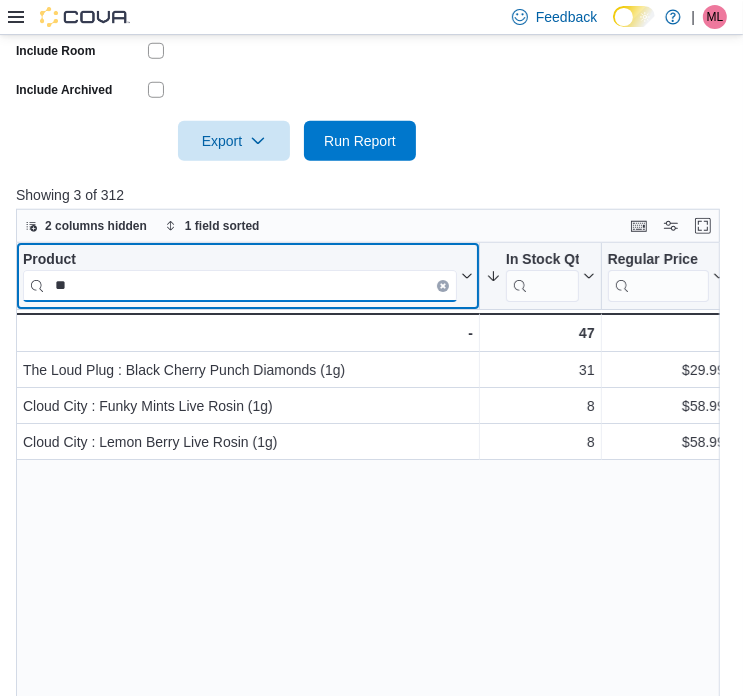 type on "*" 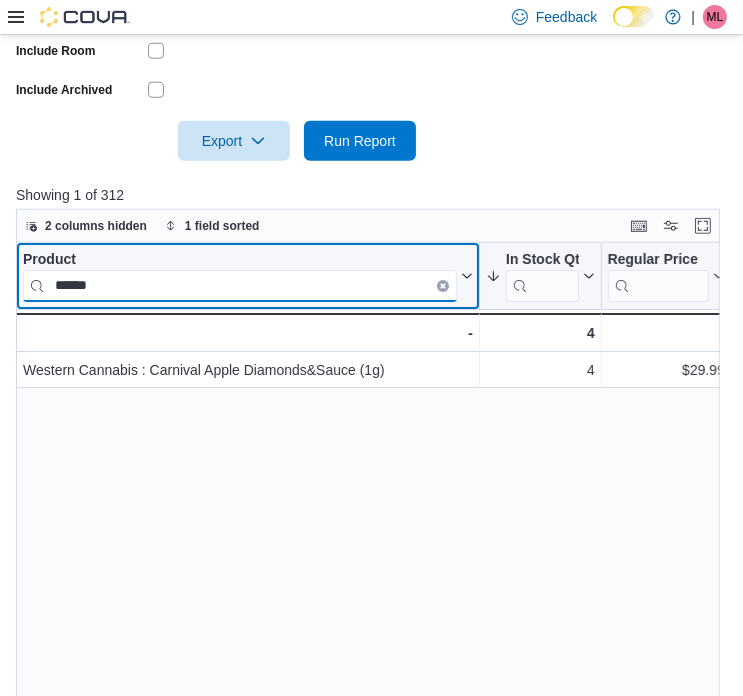 drag, startPoint x: 110, startPoint y: 279, endPoint x: 24, endPoint y: 286, distance: 86.28442 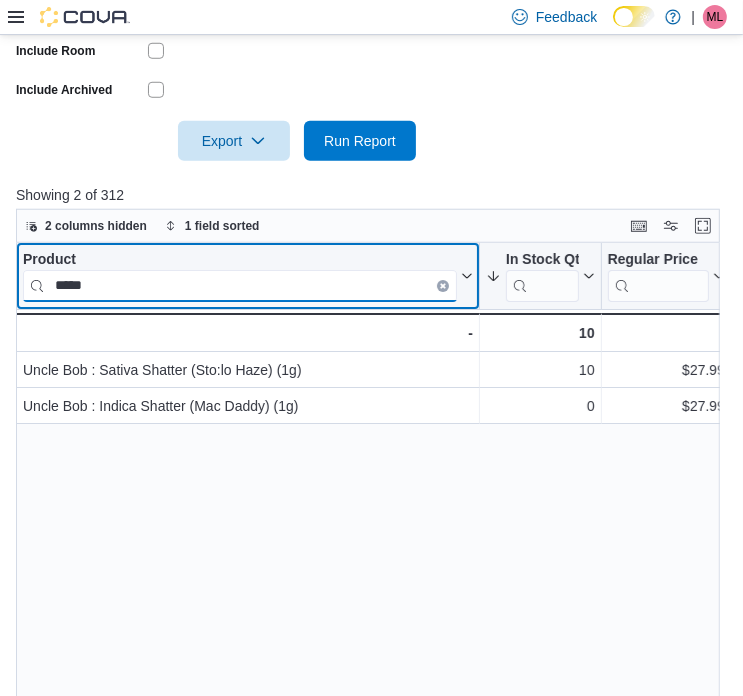 drag, startPoint x: 119, startPoint y: 281, endPoint x: 24, endPoint y: 284, distance: 95.047356 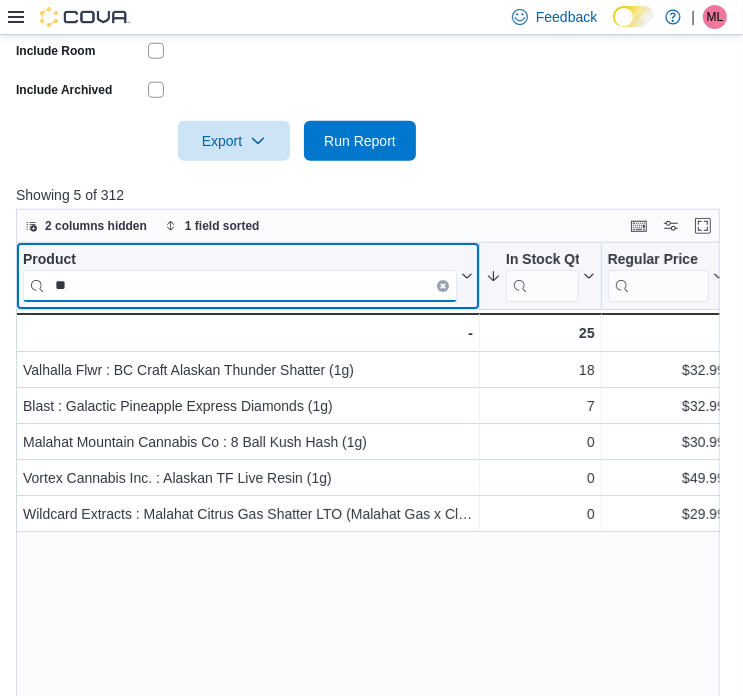 type on "*" 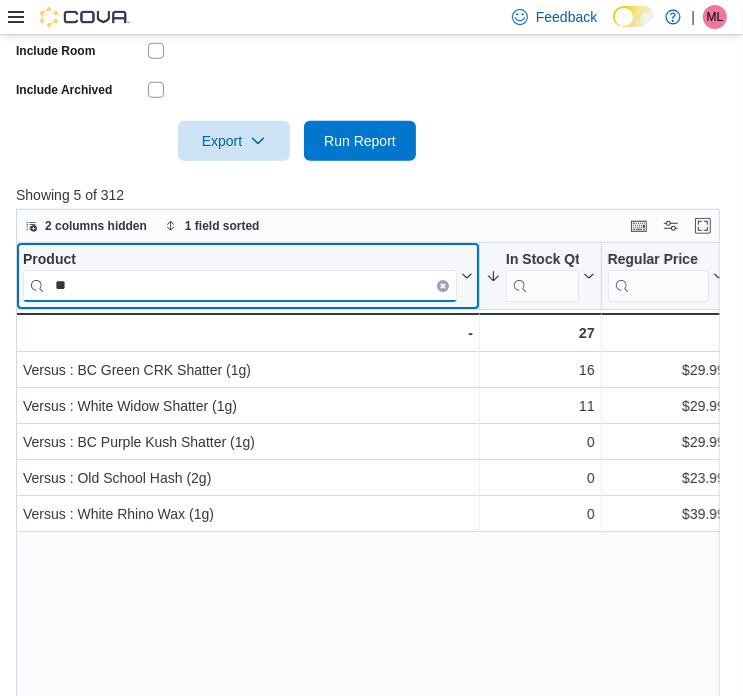 type on "*" 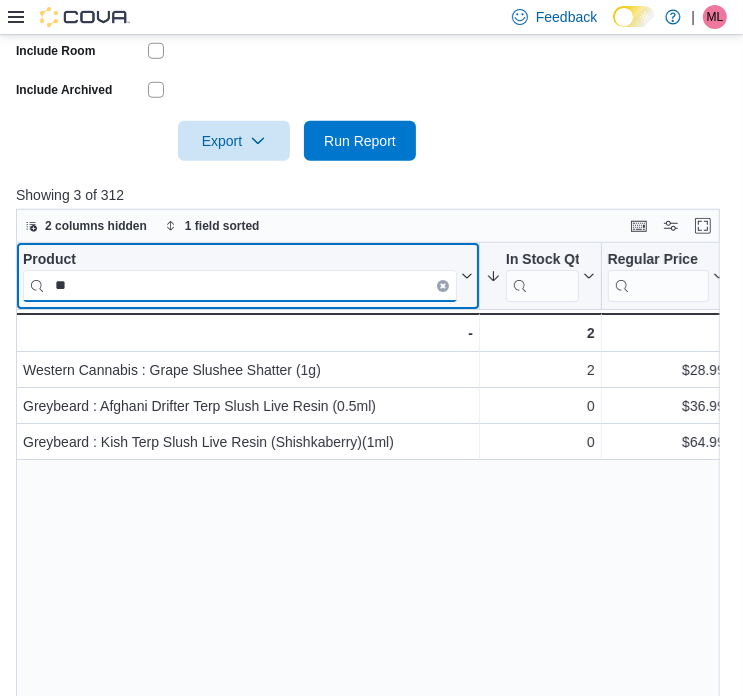type on "*" 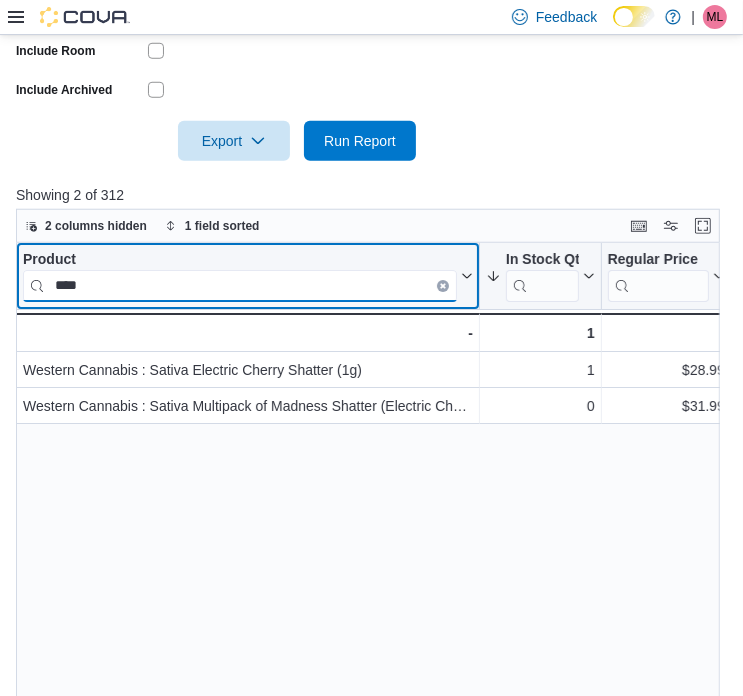 drag, startPoint x: 83, startPoint y: 290, endPoint x: 18, endPoint y: 283, distance: 65.37584 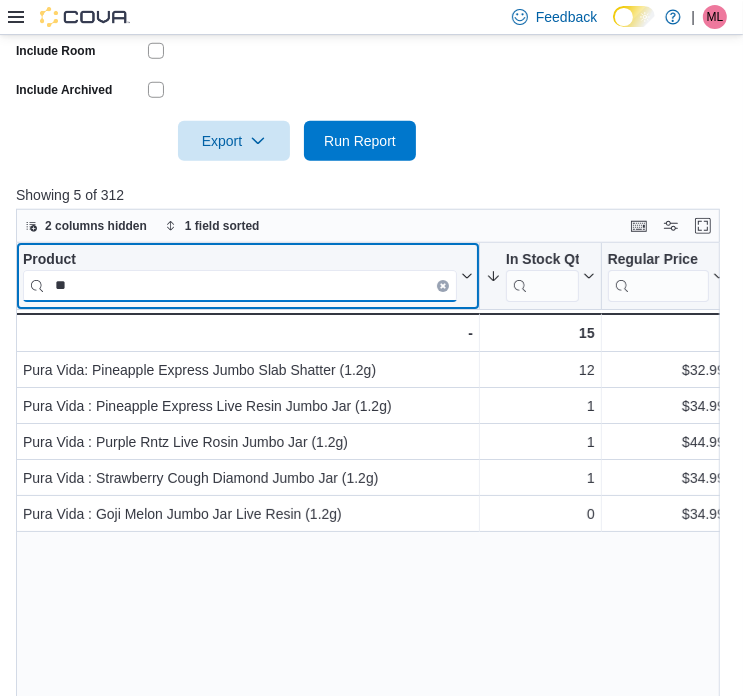 type on "*" 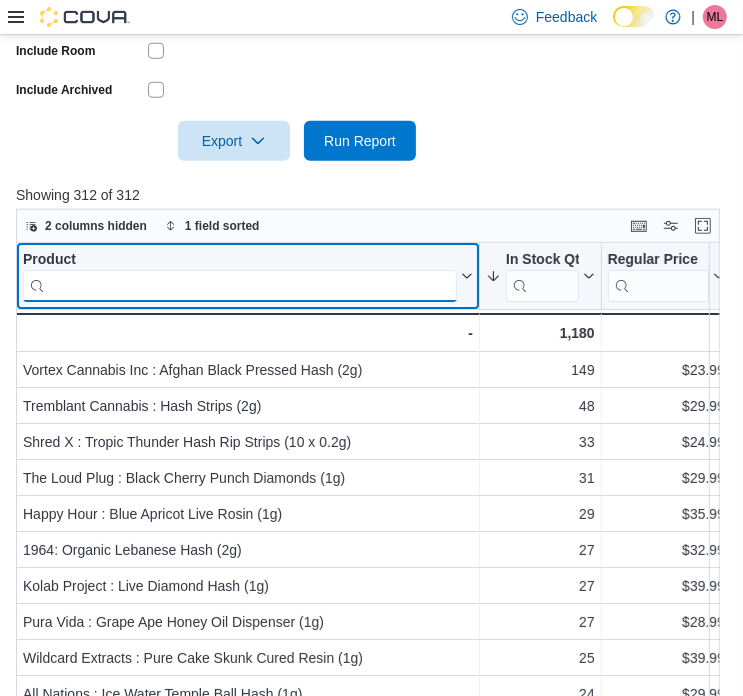click at bounding box center (240, 285) 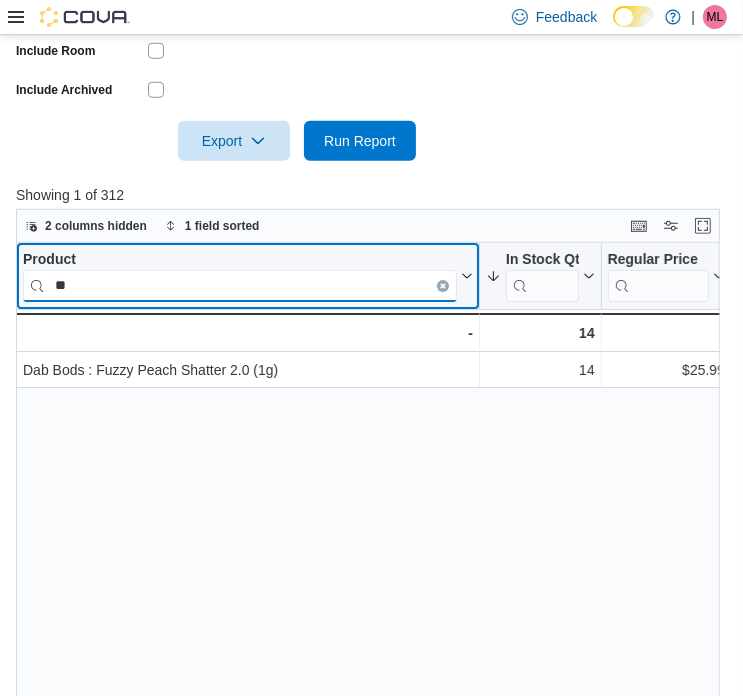 type on "*" 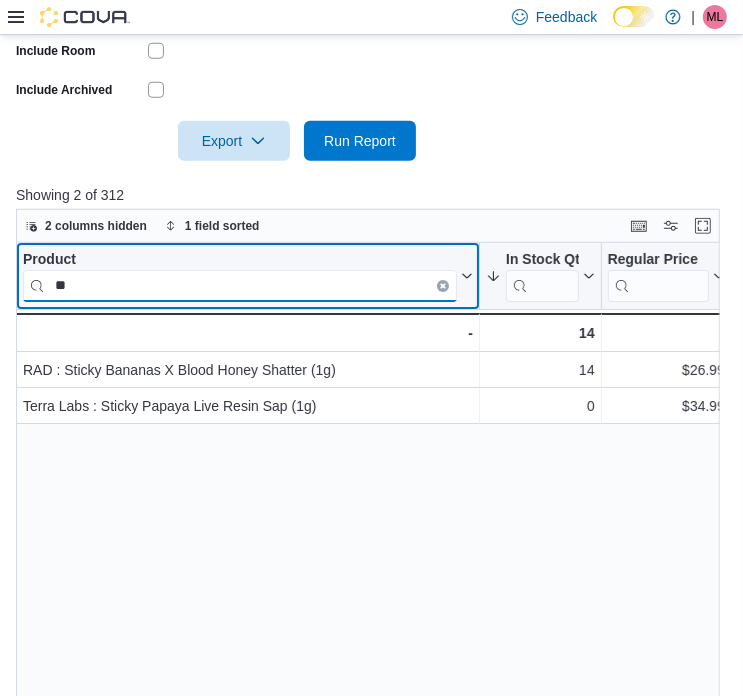 type on "*" 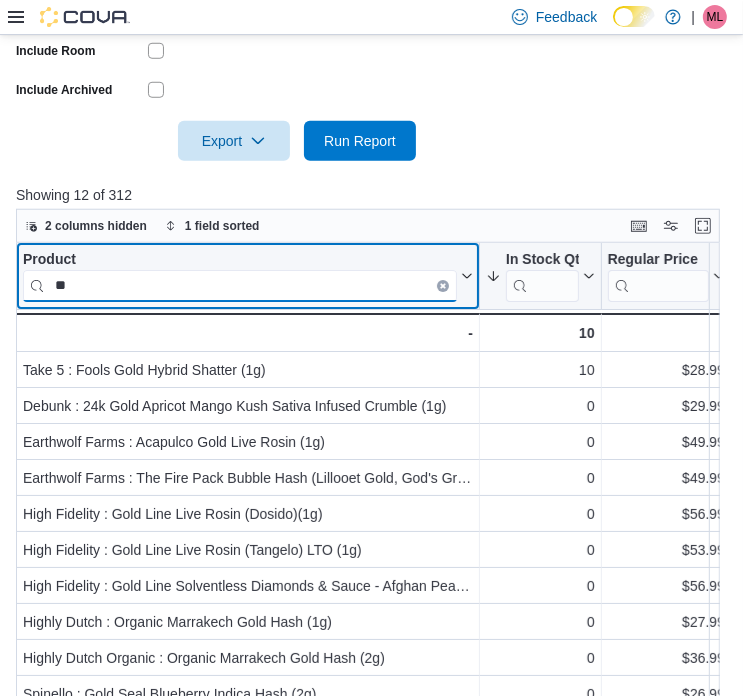 type on "*" 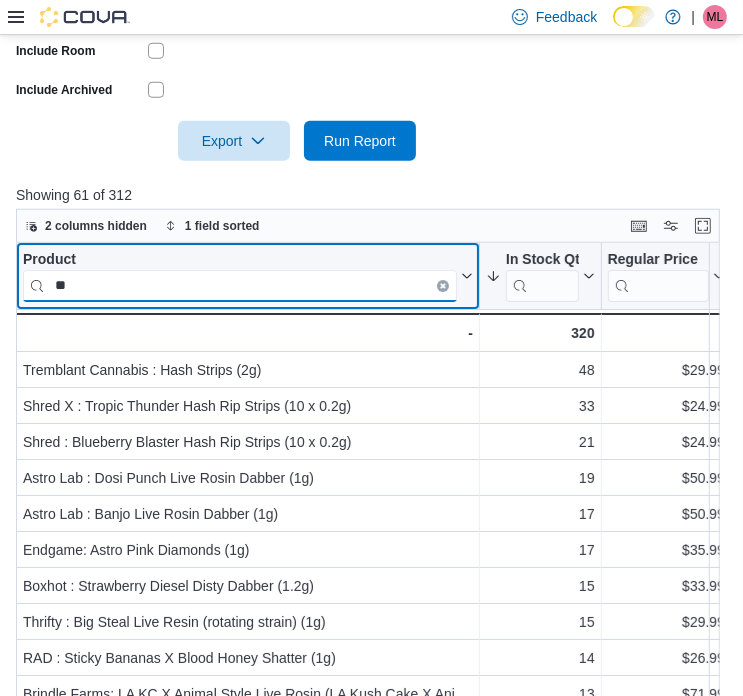 type on "*" 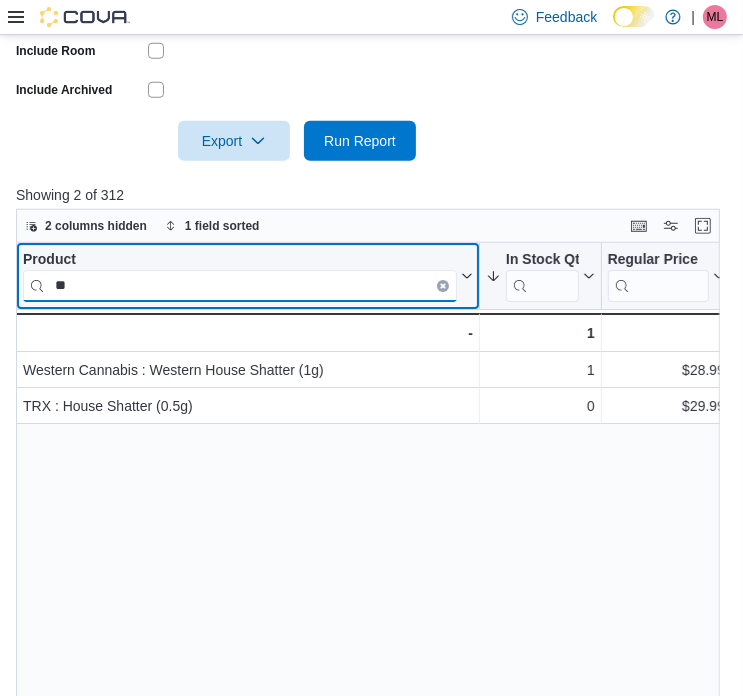type on "*" 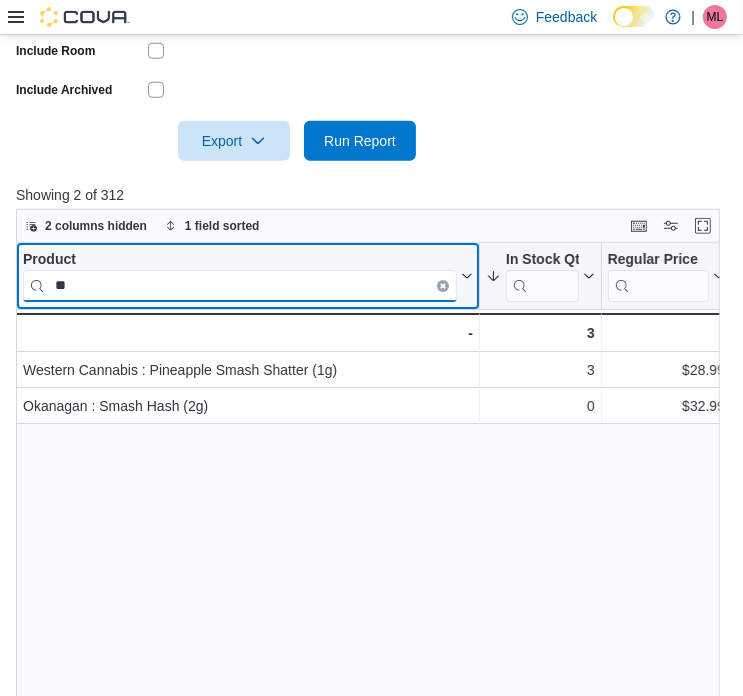 type on "*" 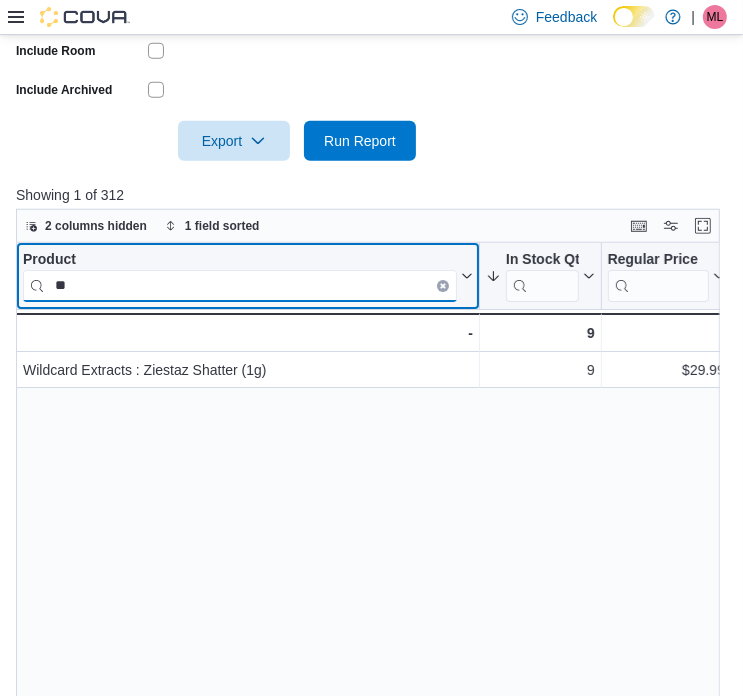 type on "*" 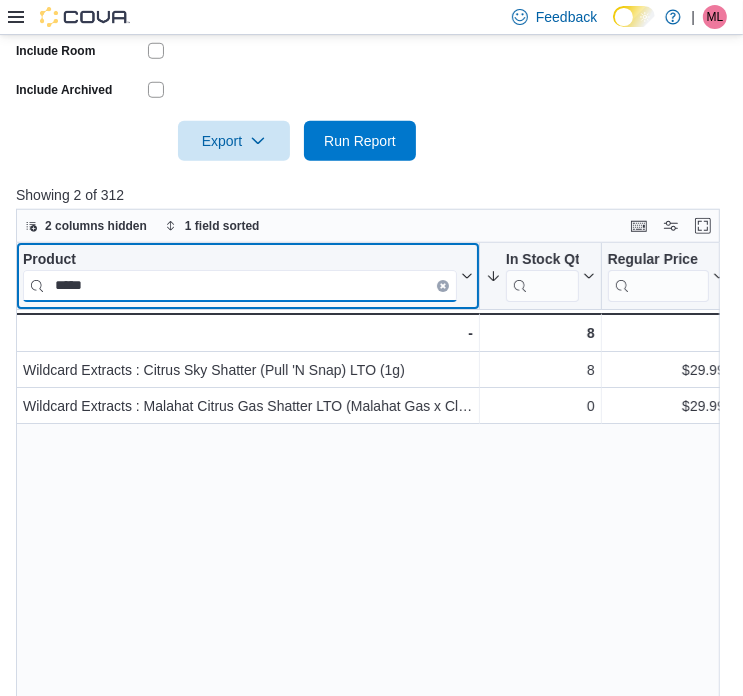 drag, startPoint x: 92, startPoint y: 279, endPoint x: 26, endPoint y: 281, distance: 66.0303 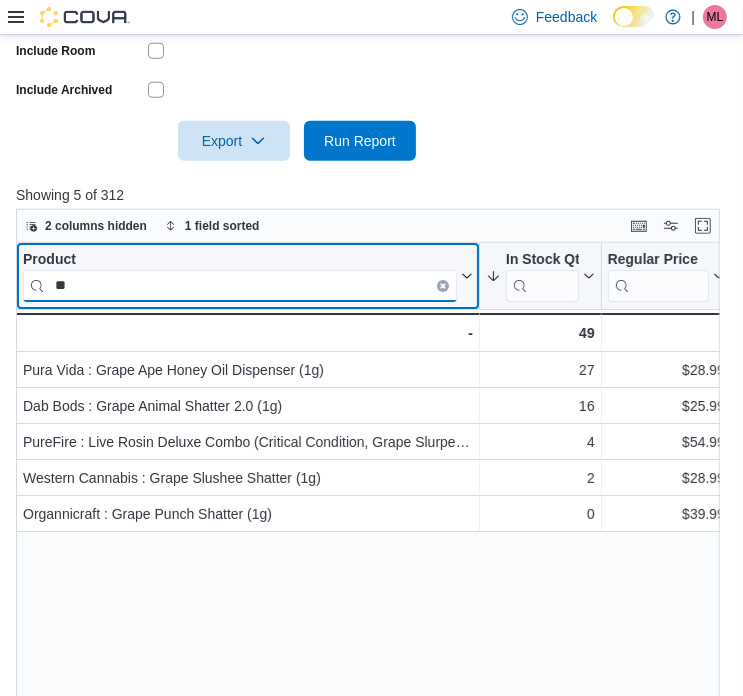 type on "*" 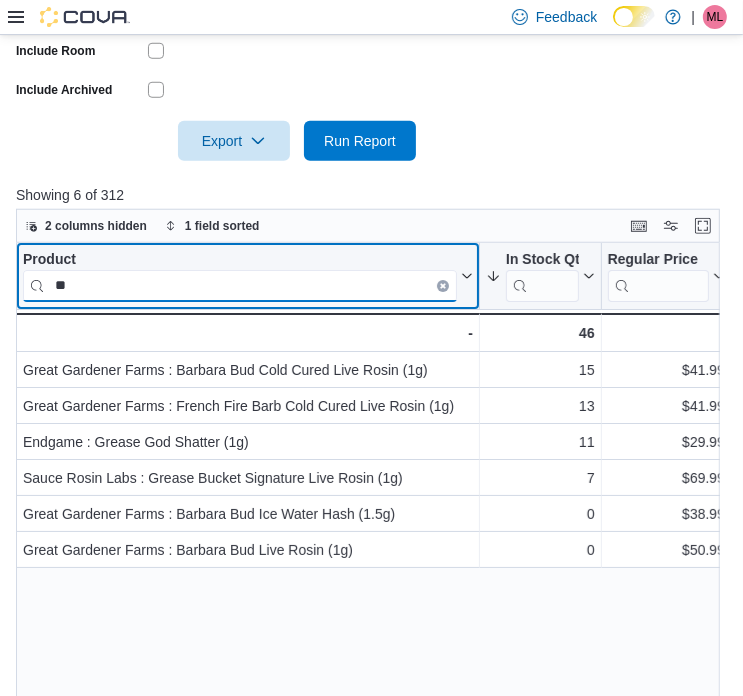 type on "*" 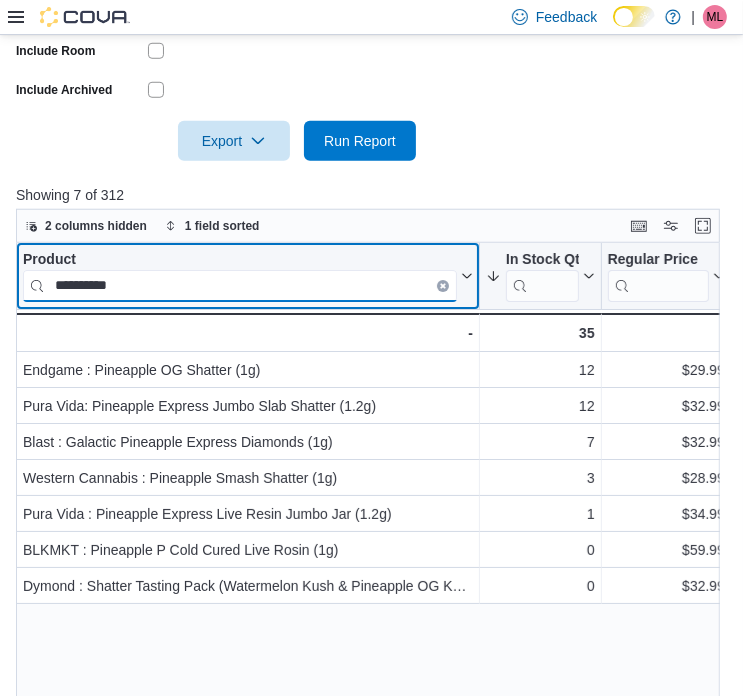 type on "*********" 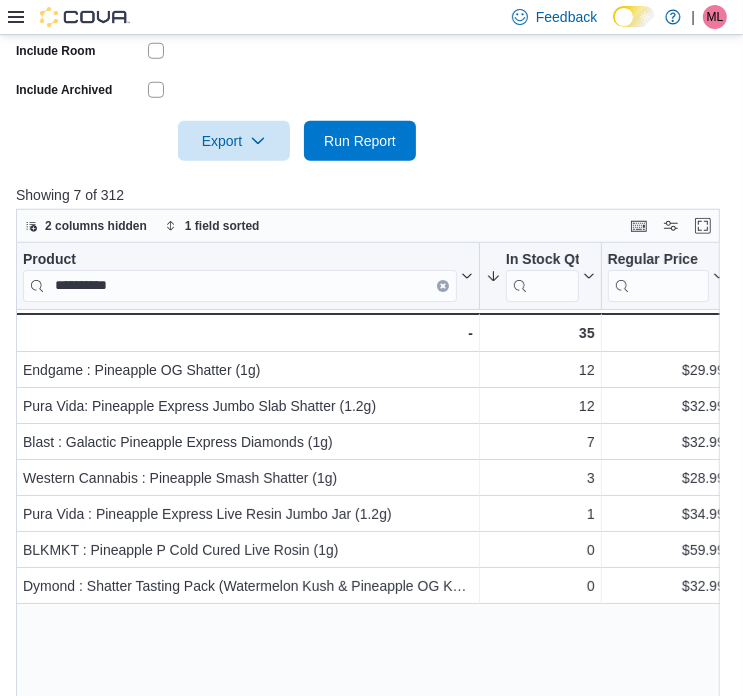 drag, startPoint x: 742, startPoint y: 411, endPoint x: 740, endPoint y: 396, distance: 15.132746 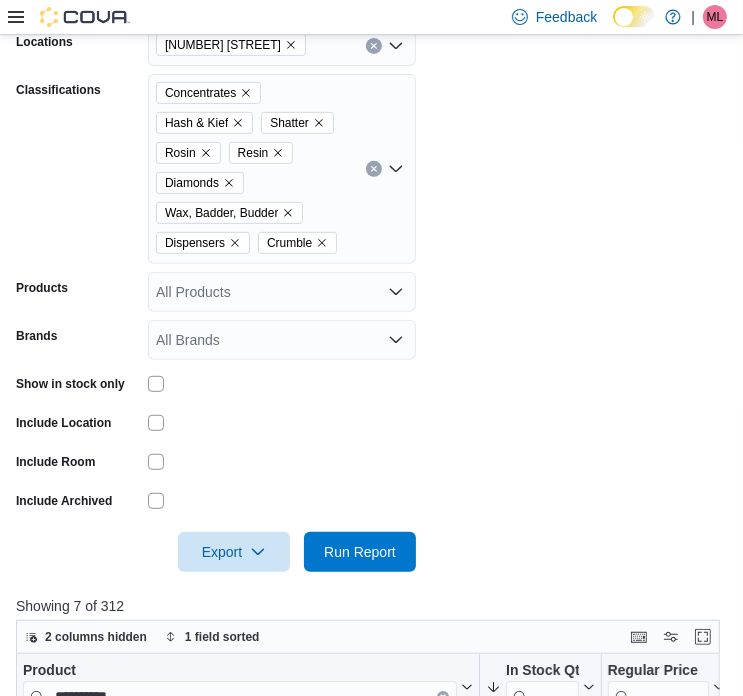 scroll, scrollTop: 286, scrollLeft: 0, axis: vertical 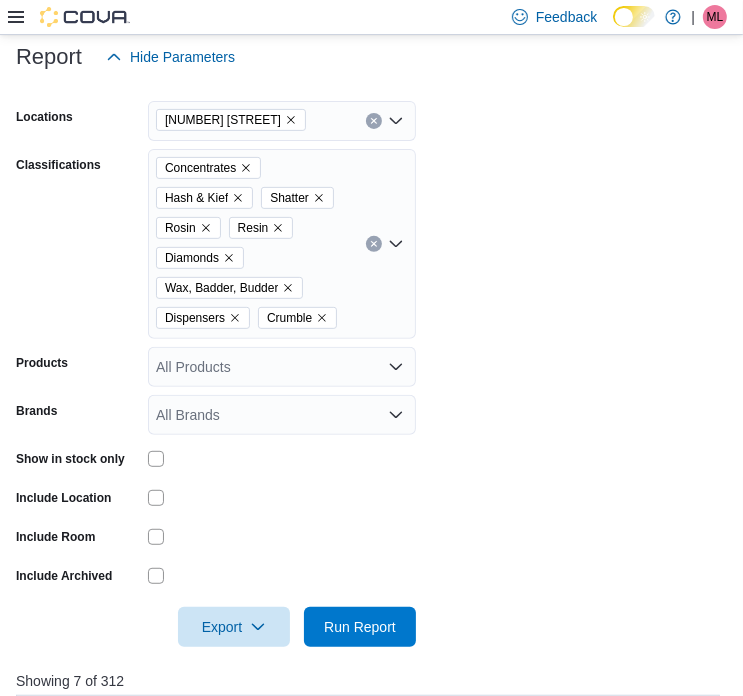 click 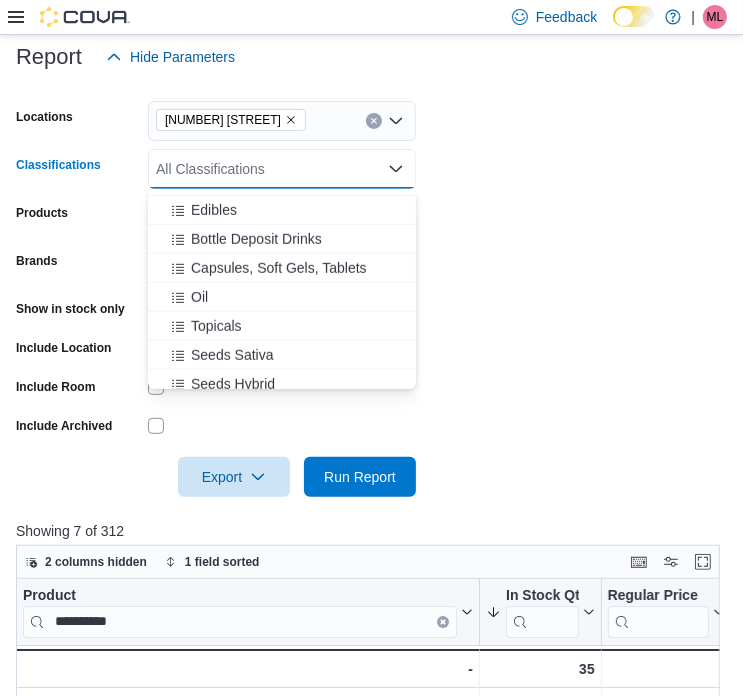 scroll, scrollTop: 680, scrollLeft: 0, axis: vertical 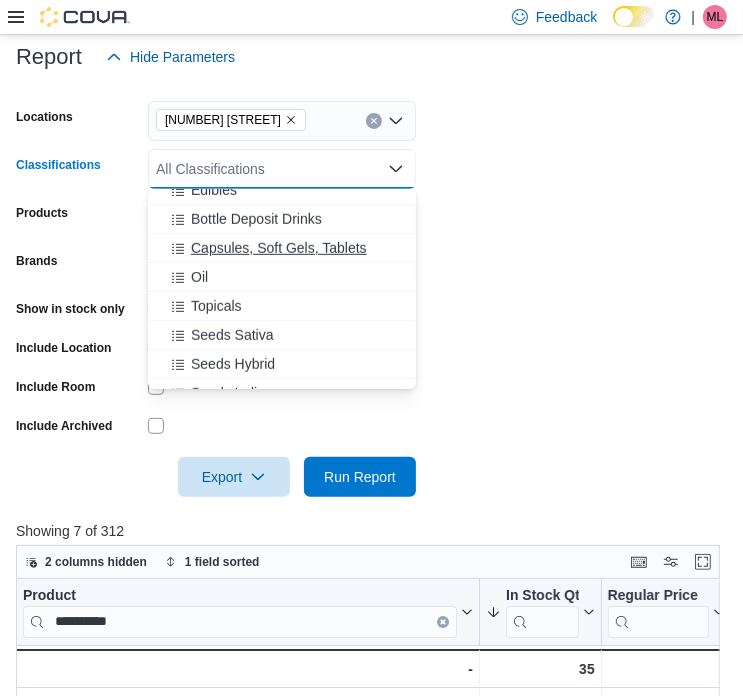 click on "Capsules, Soft Gels, Tablets" at bounding box center (279, 248) 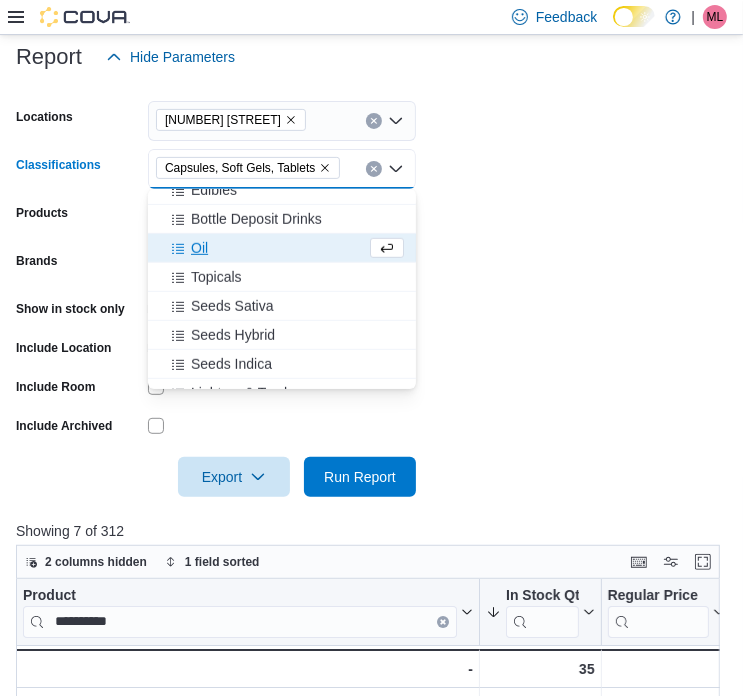 click on "Oil" at bounding box center (263, 248) 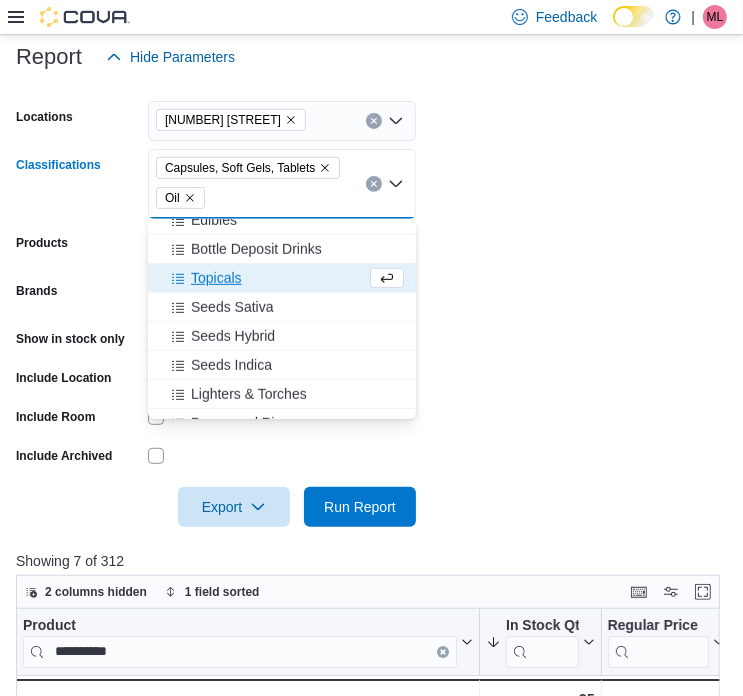 click on "Topicals" at bounding box center [216, 278] 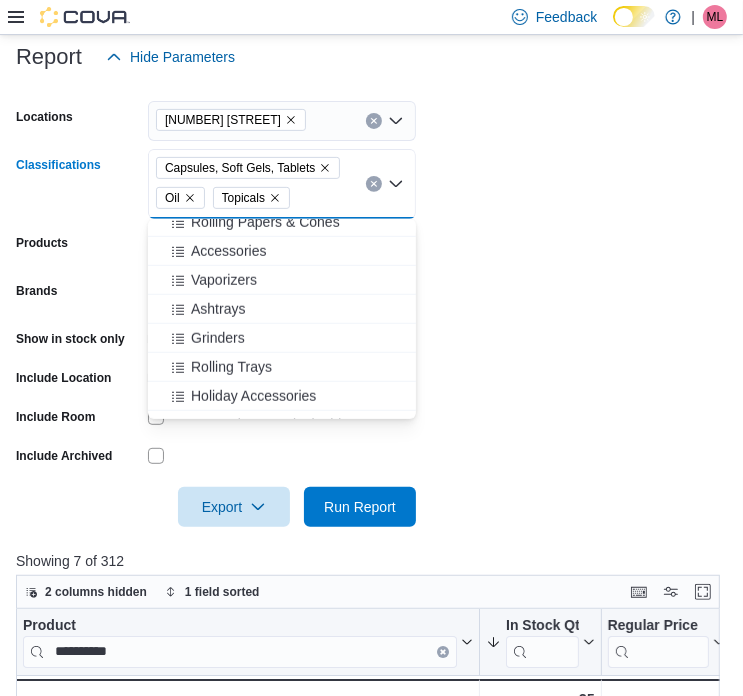 scroll, scrollTop: 893, scrollLeft: 0, axis: vertical 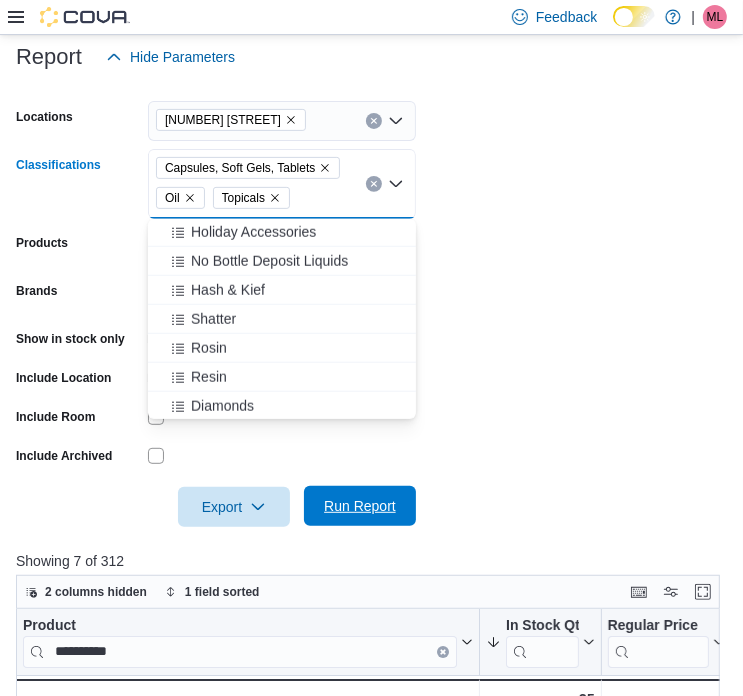 click on "Run Report" at bounding box center (360, 506) 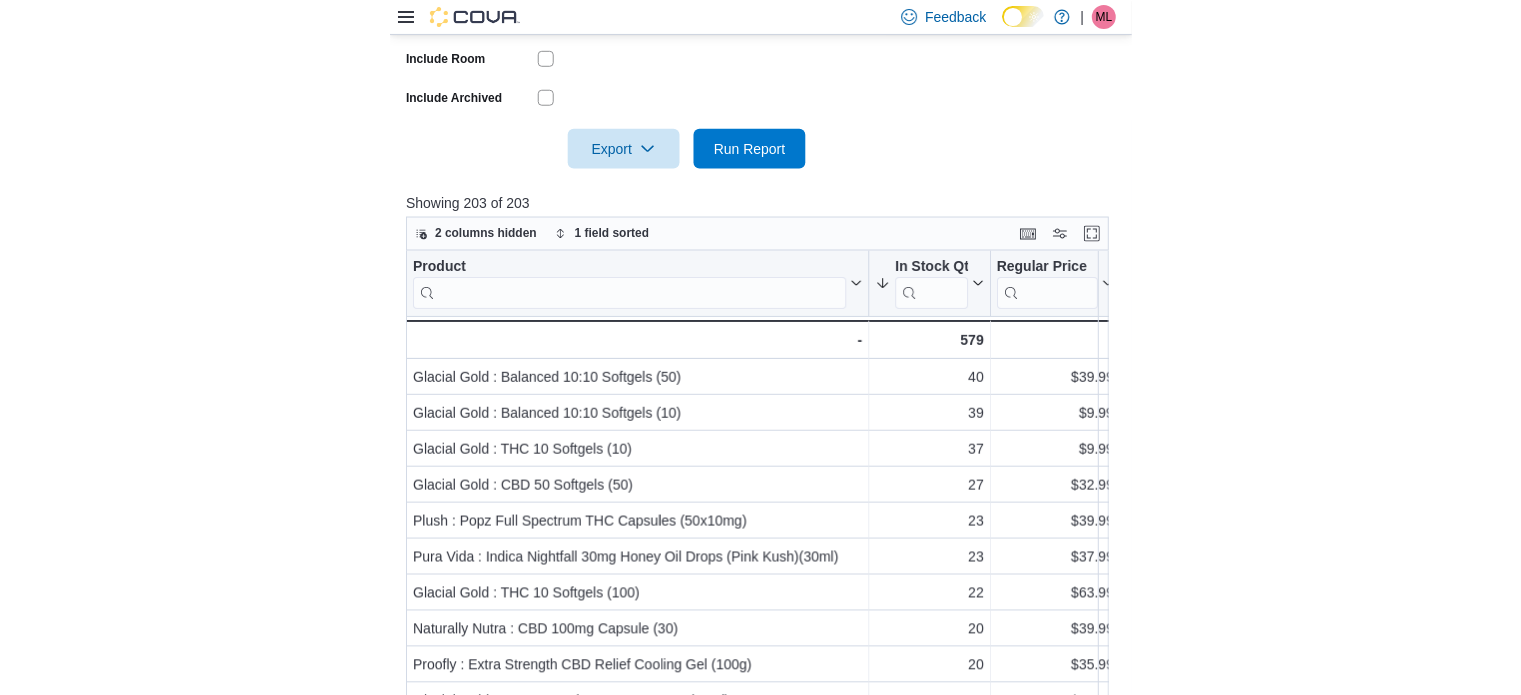scroll, scrollTop: 643, scrollLeft: 0, axis: vertical 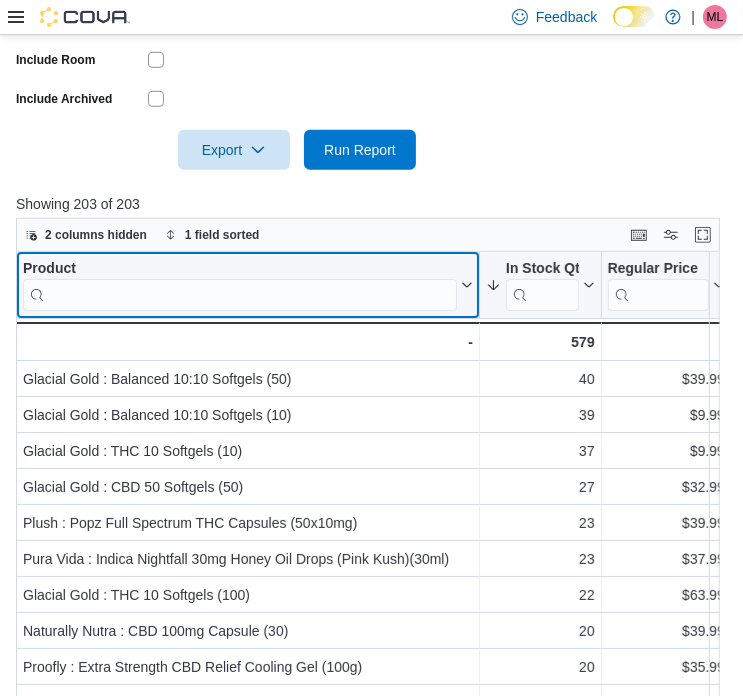 click at bounding box center (240, 294) 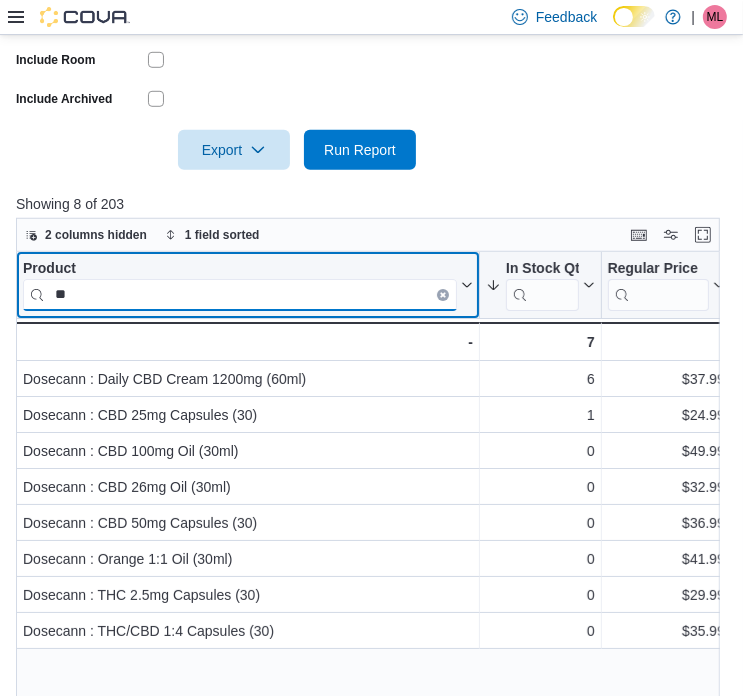 type on "*" 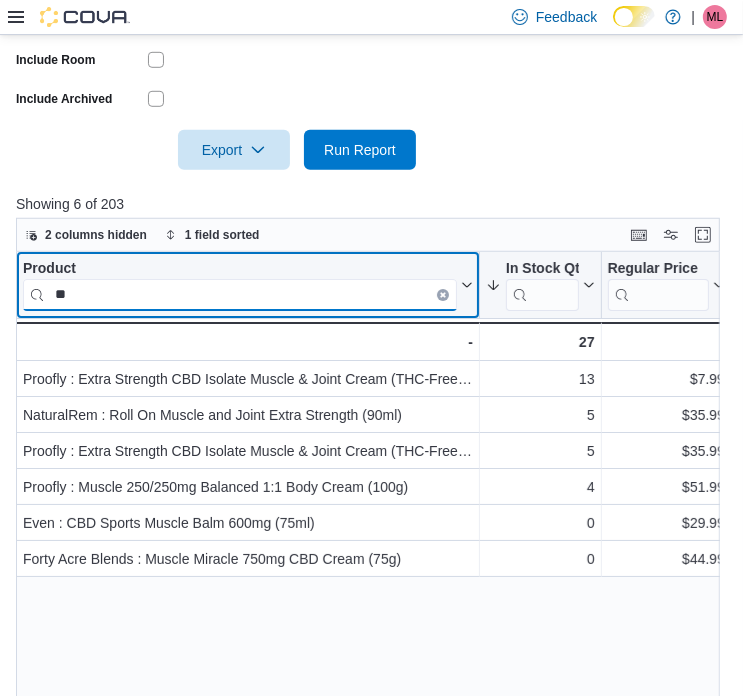 type on "*" 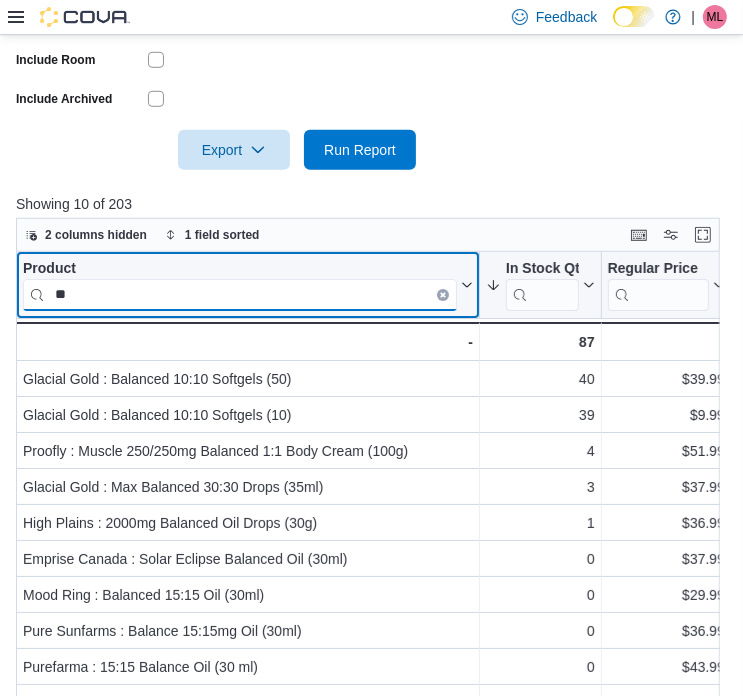type on "*" 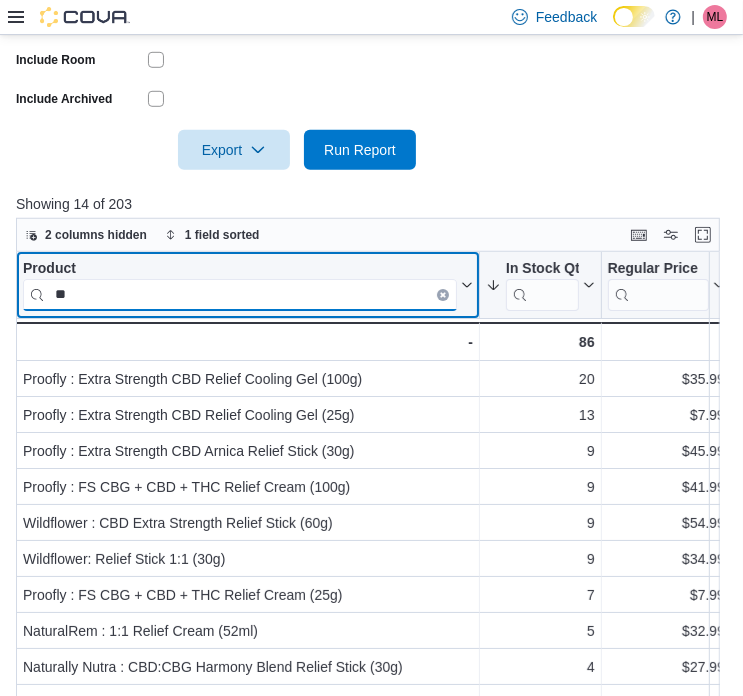 type on "*" 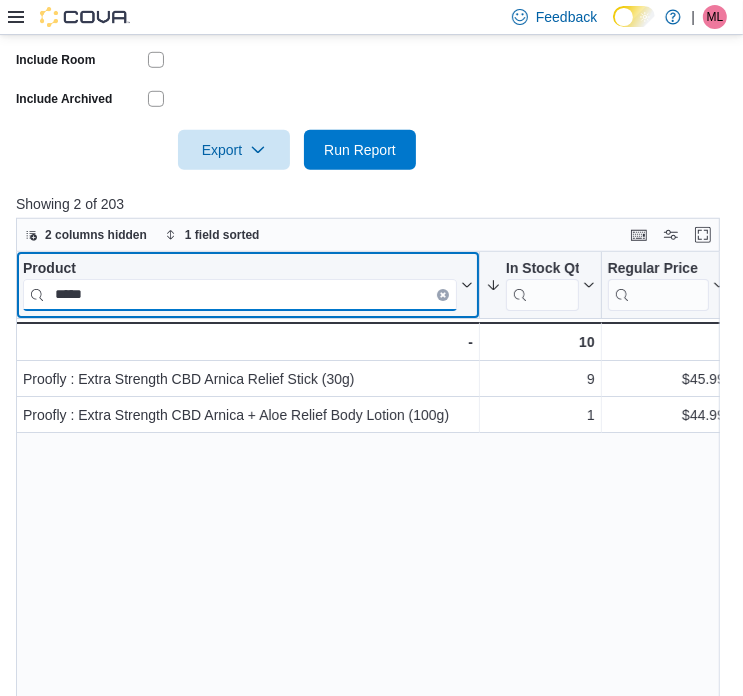 type on "*****" 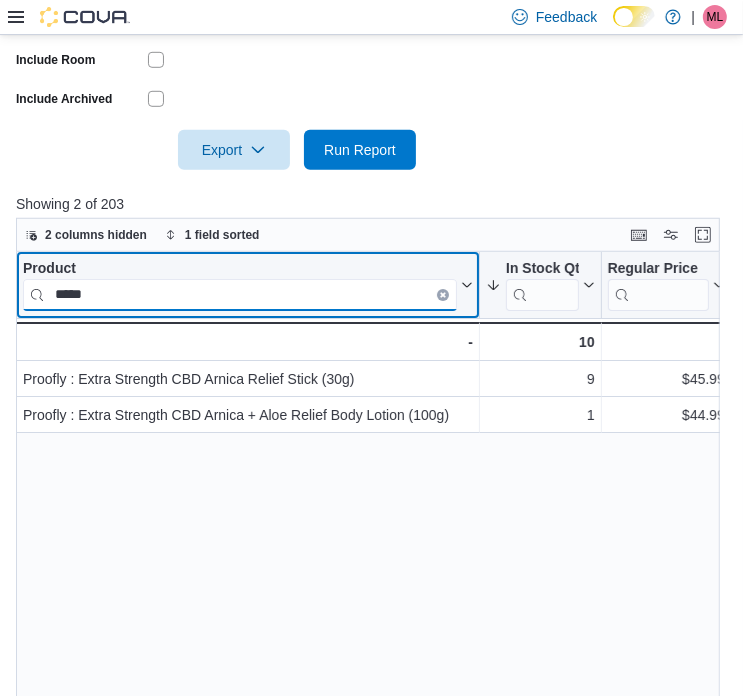 drag, startPoint x: 130, startPoint y: 283, endPoint x: 48, endPoint y: 284, distance: 82.006096 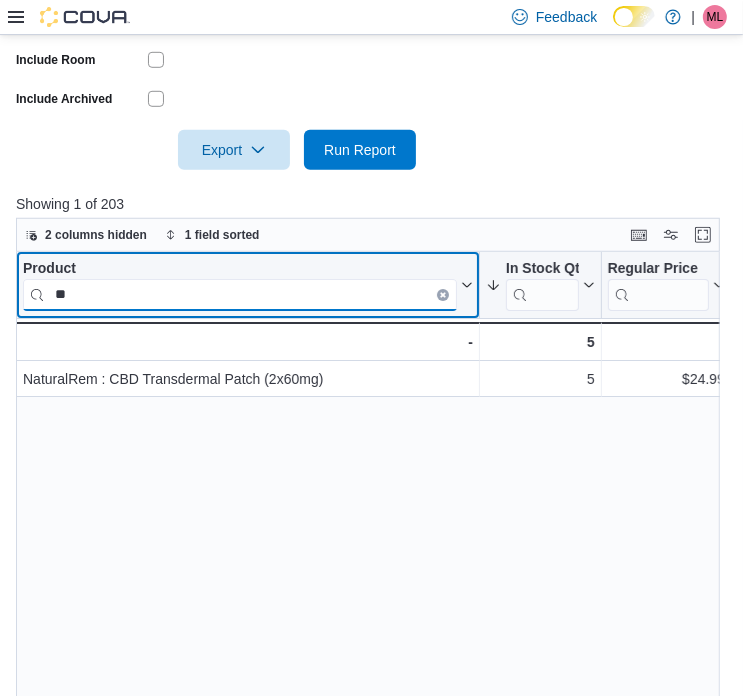 type on "*" 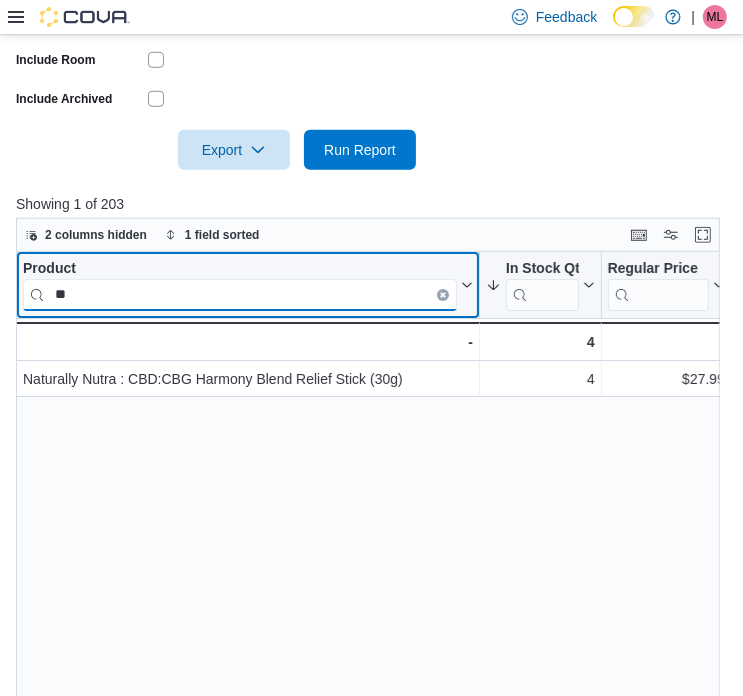 type on "*" 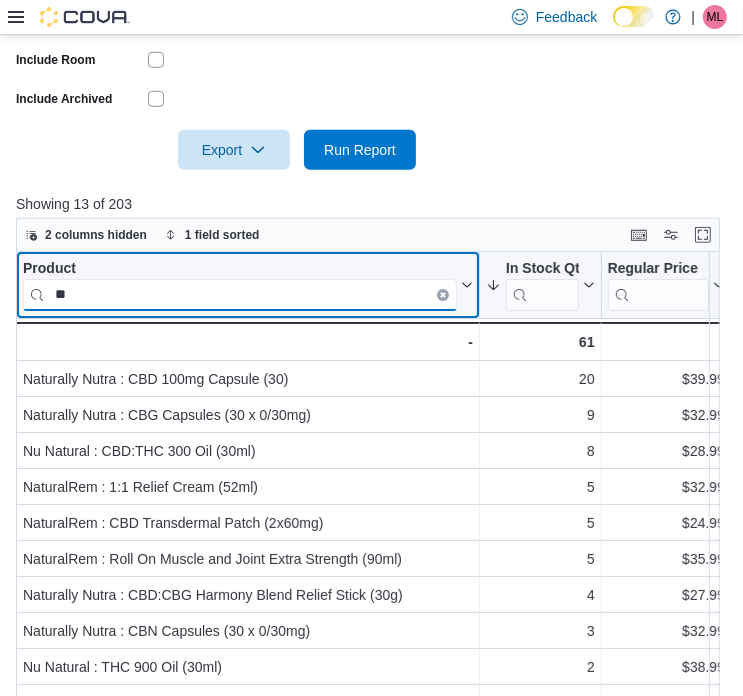 type on "*" 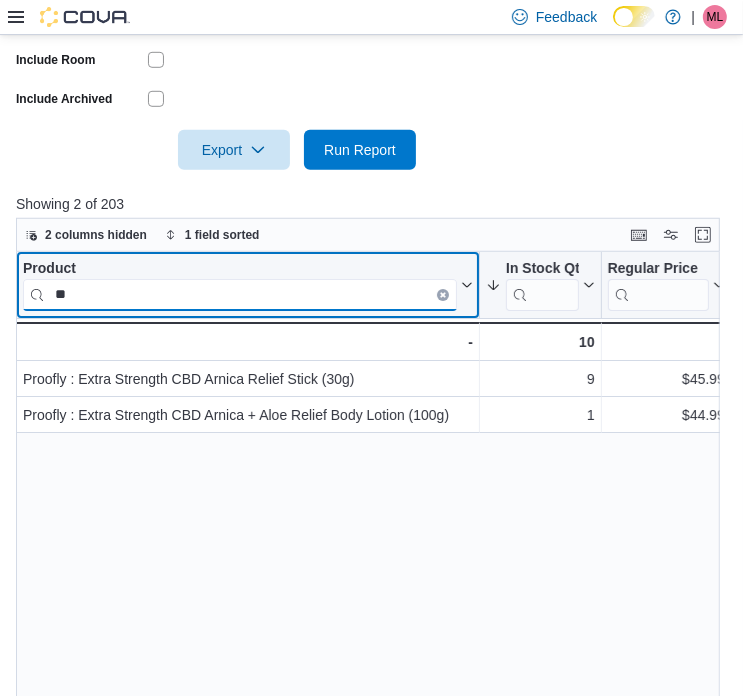 type on "*" 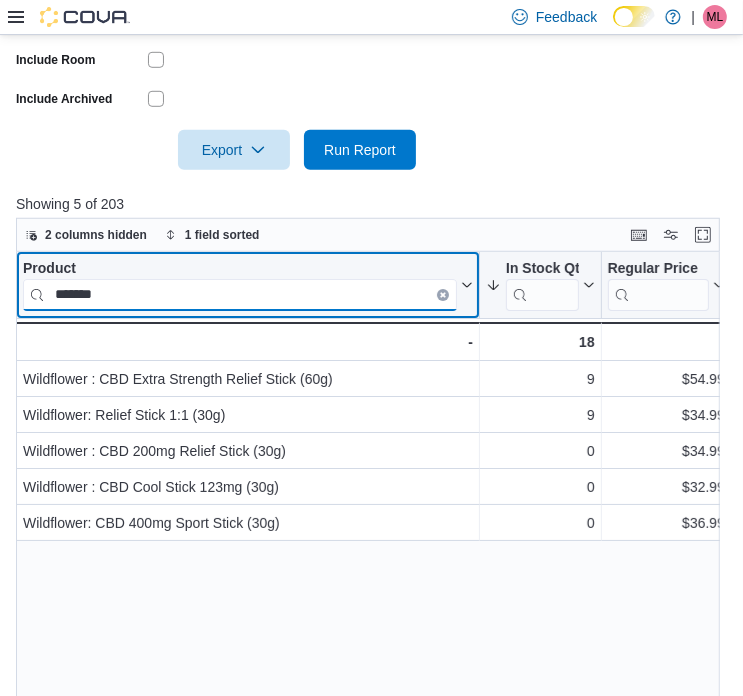 drag, startPoint x: 110, startPoint y: 295, endPoint x: 29, endPoint y: 289, distance: 81.22192 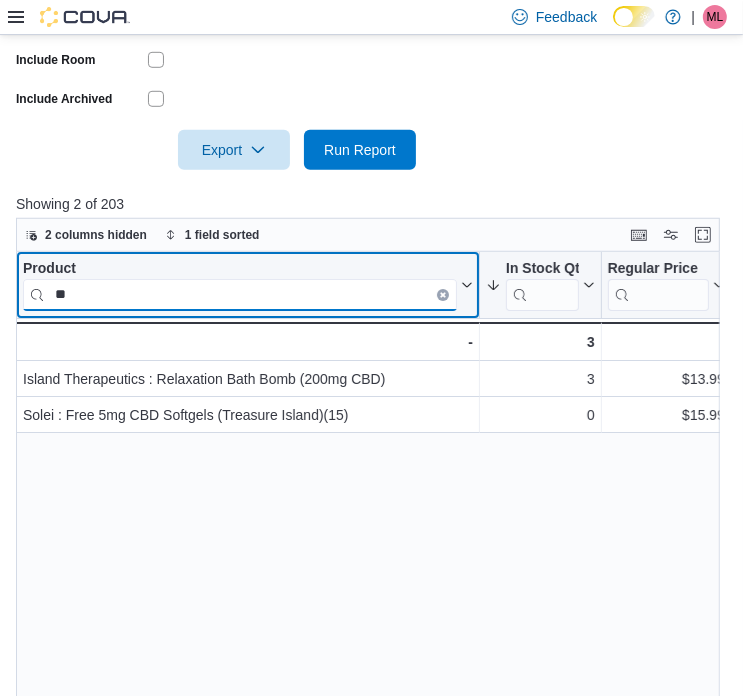 type on "*" 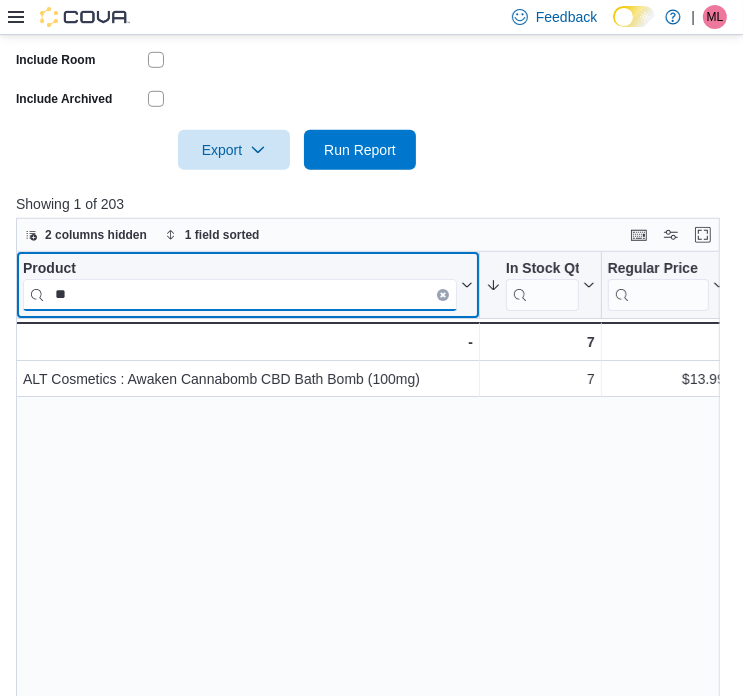 type on "*" 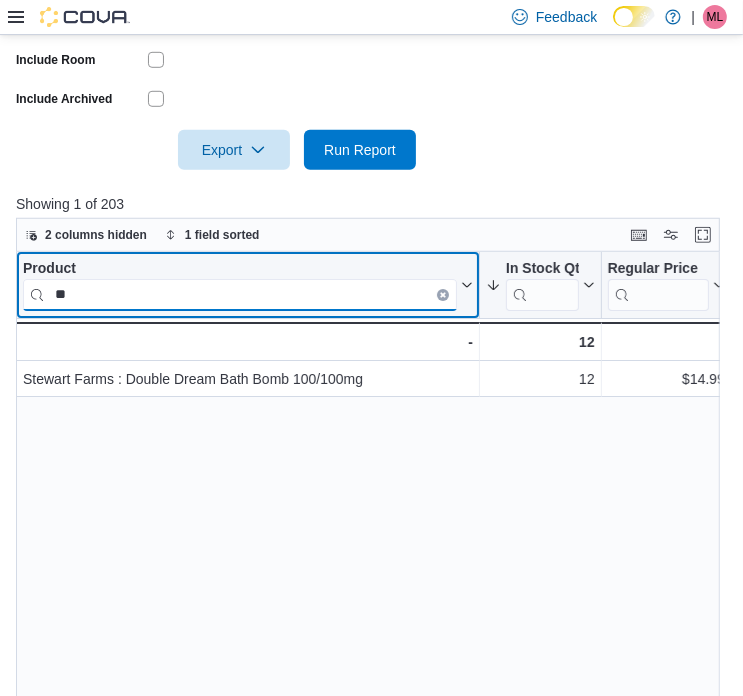 type on "*" 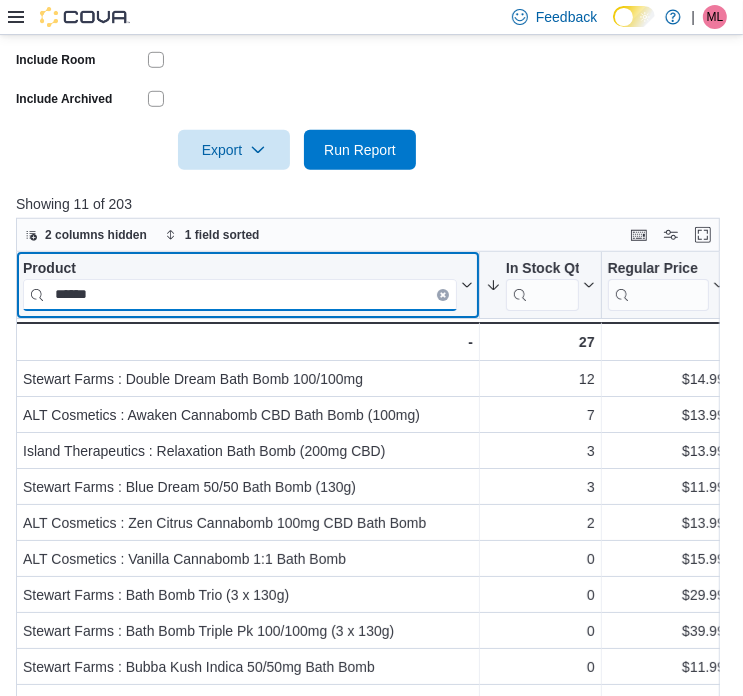 drag, startPoint x: 108, startPoint y: 292, endPoint x: 8, endPoint y: 295, distance: 100.04499 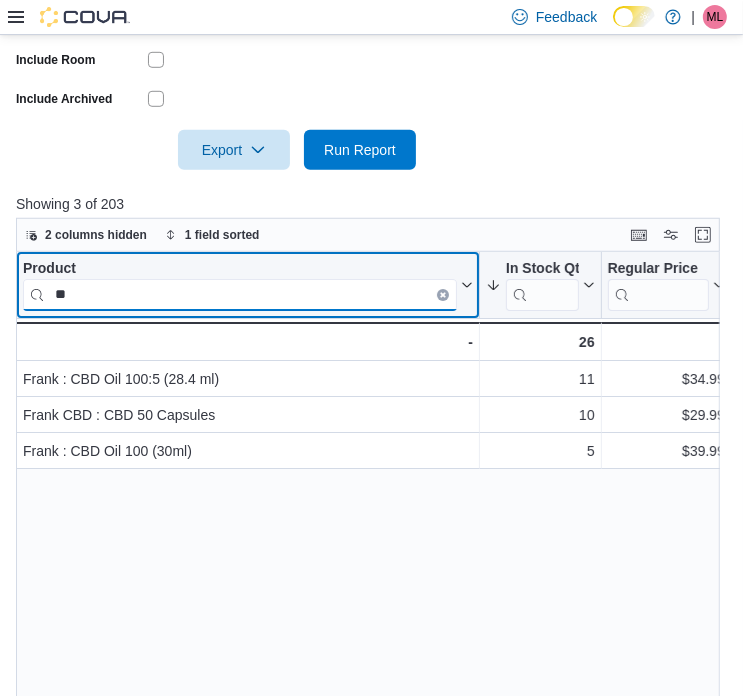 type on "*" 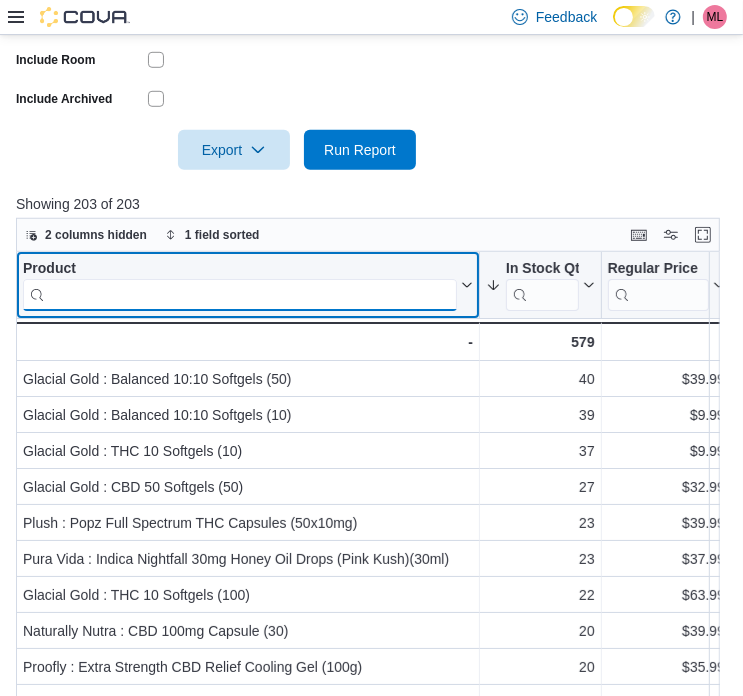 type on "*" 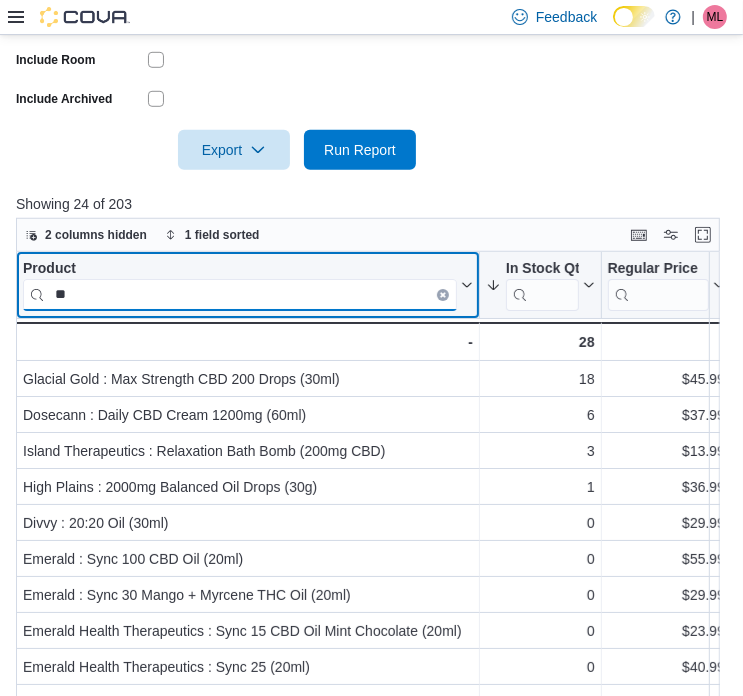 type on "*" 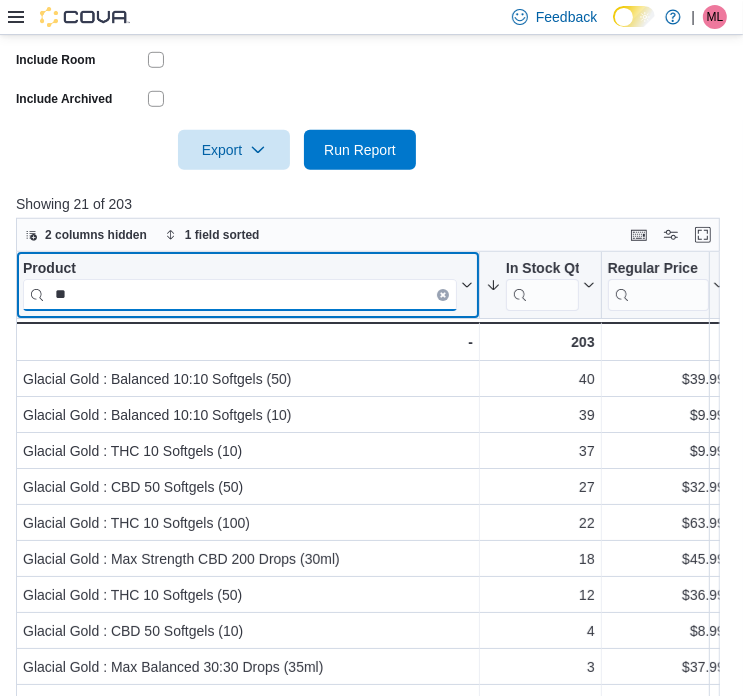 type on "*" 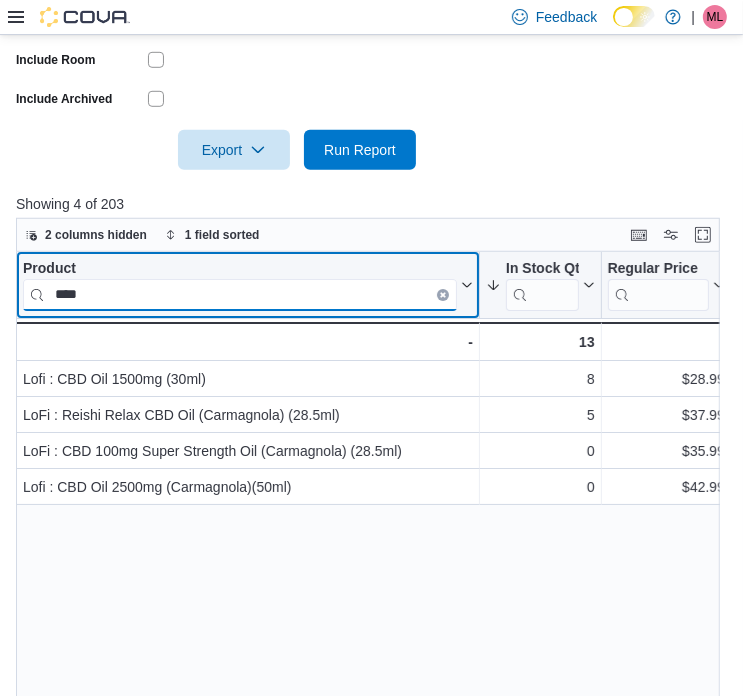 drag, startPoint x: 112, startPoint y: 290, endPoint x: 13, endPoint y: 293, distance: 99.04544 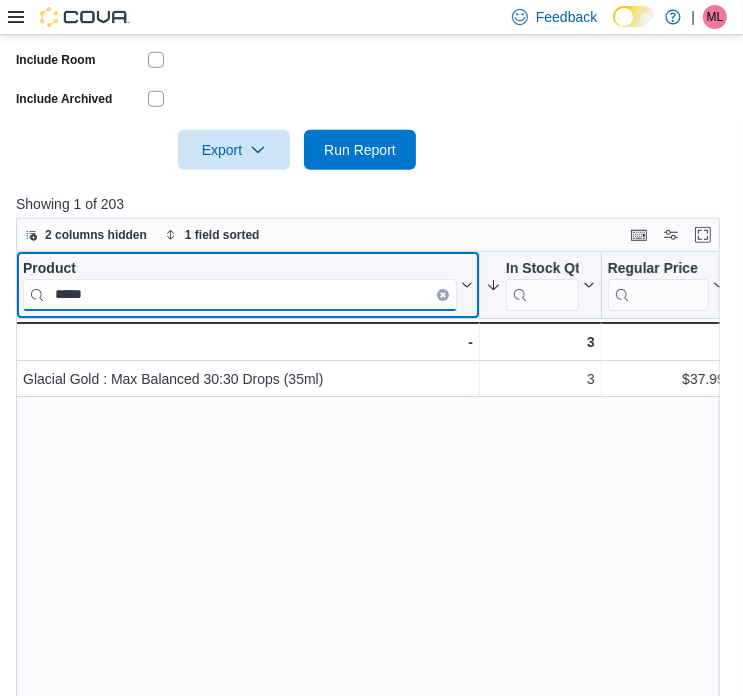 drag, startPoint x: 103, startPoint y: 291, endPoint x: -2, endPoint y: 289, distance: 105.01904 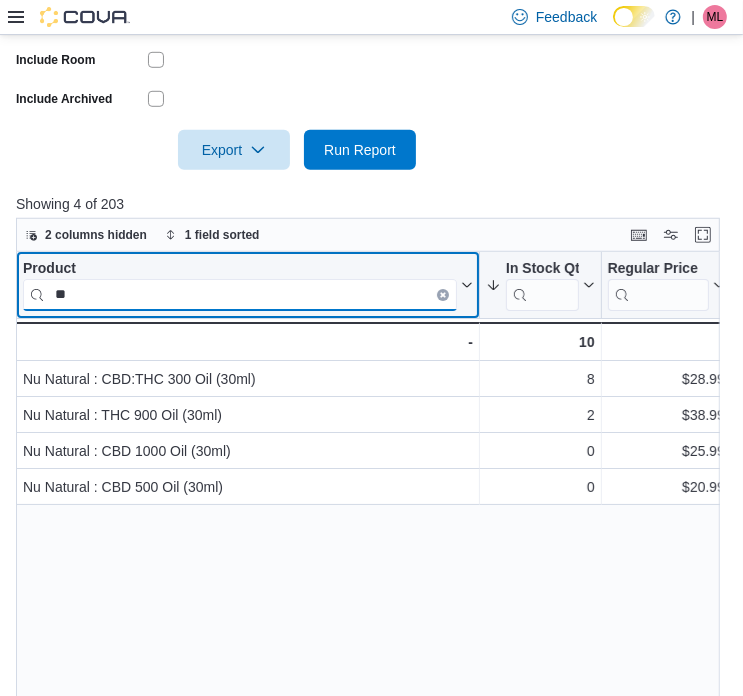 type on "*" 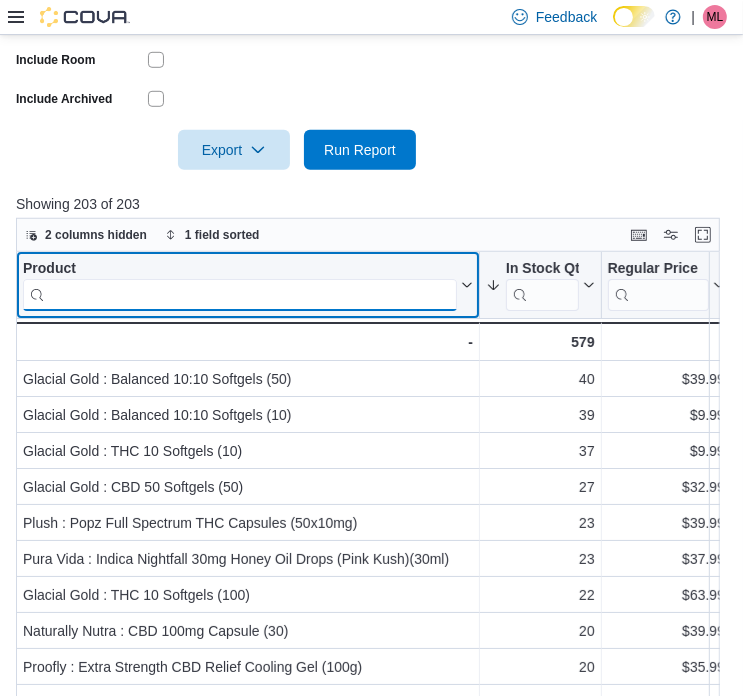 click at bounding box center (240, 294) 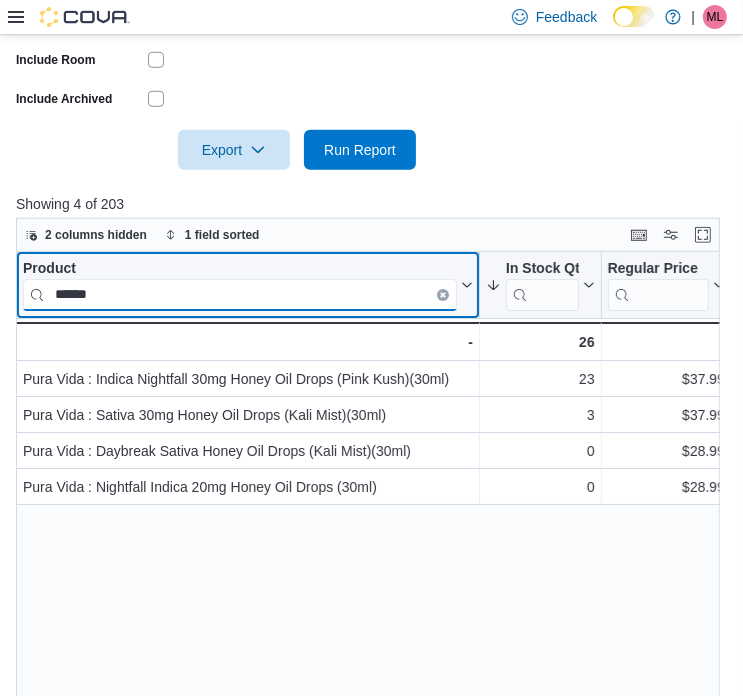 drag, startPoint x: 112, startPoint y: 295, endPoint x: 6, endPoint y: 293, distance: 106.01887 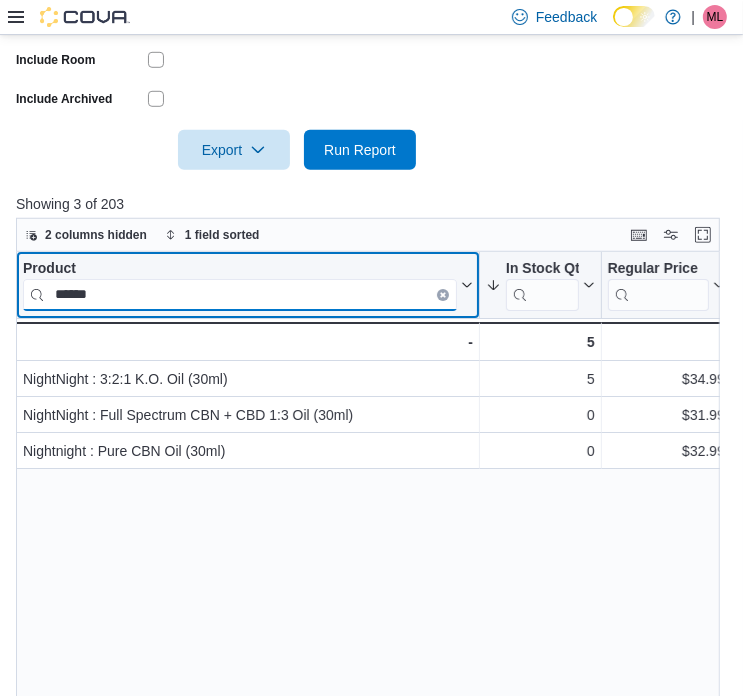 drag, startPoint x: 104, startPoint y: 301, endPoint x: 16, endPoint y: 297, distance: 88.09086 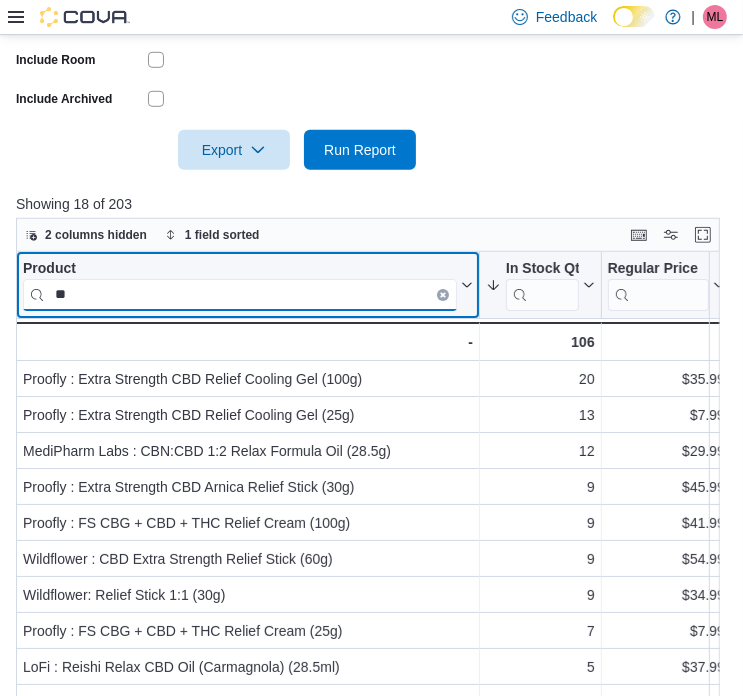 type on "*" 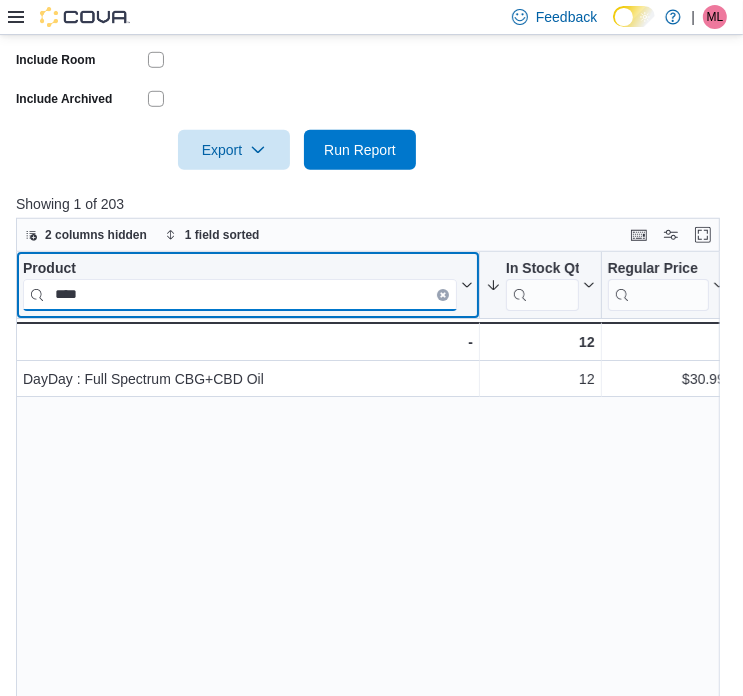 click on "****" at bounding box center (240, 294) 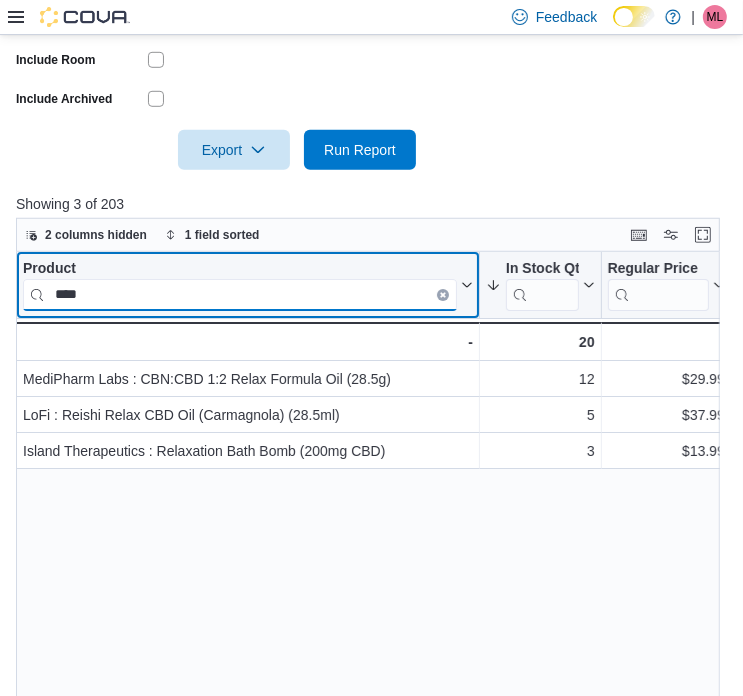 drag, startPoint x: 153, startPoint y: 292, endPoint x: 28, endPoint y: 295, distance: 125.035995 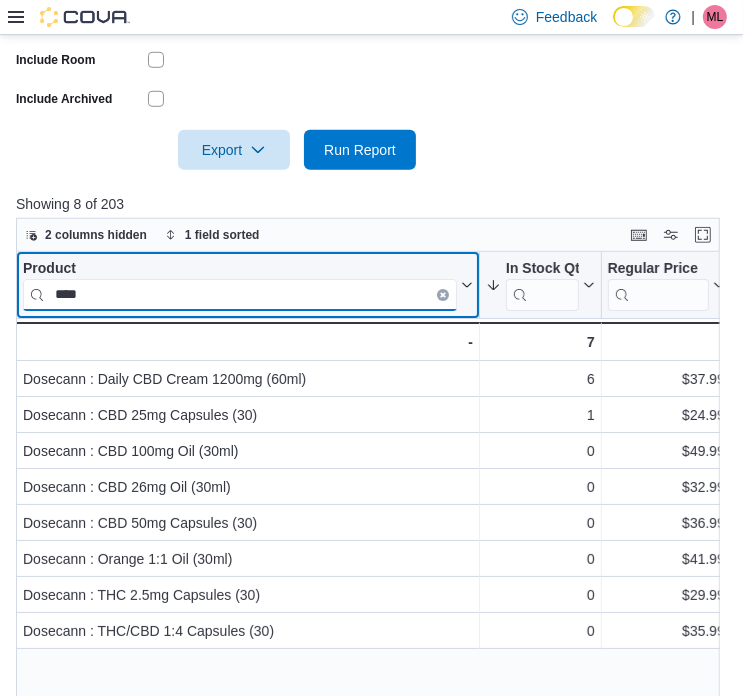 drag, startPoint x: 116, startPoint y: 291, endPoint x: 37, endPoint y: 288, distance: 79.05694 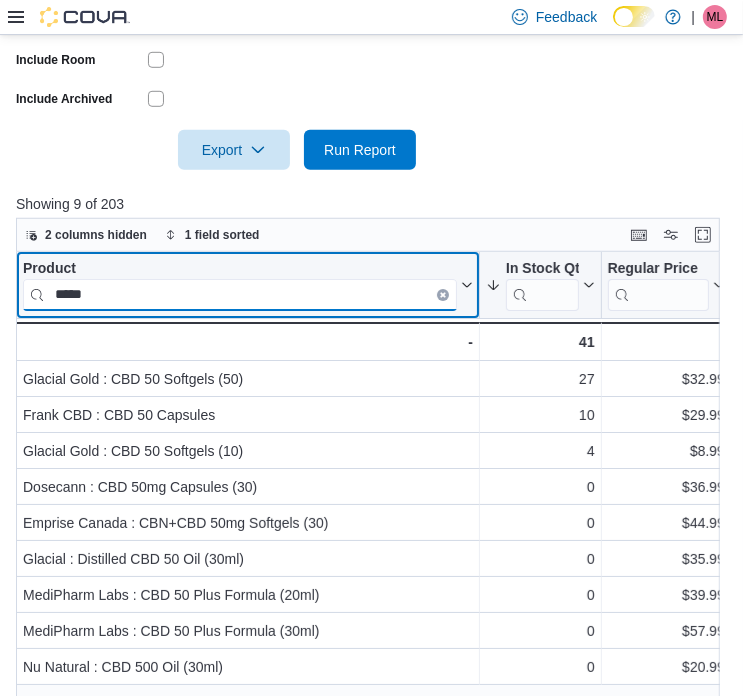 drag, startPoint x: 152, startPoint y: 293, endPoint x: 50, endPoint y: 296, distance: 102.044106 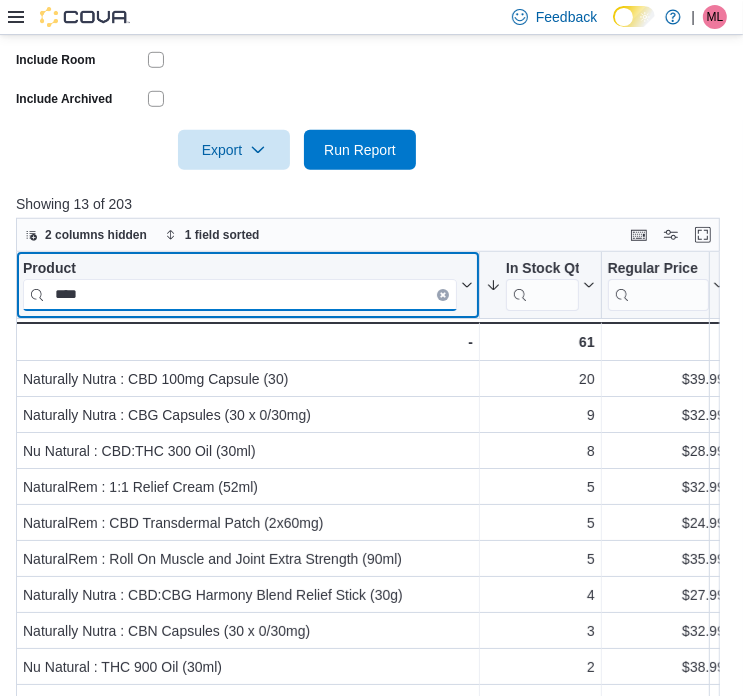 drag, startPoint x: 158, startPoint y: 293, endPoint x: 16, endPoint y: 292, distance: 142.00352 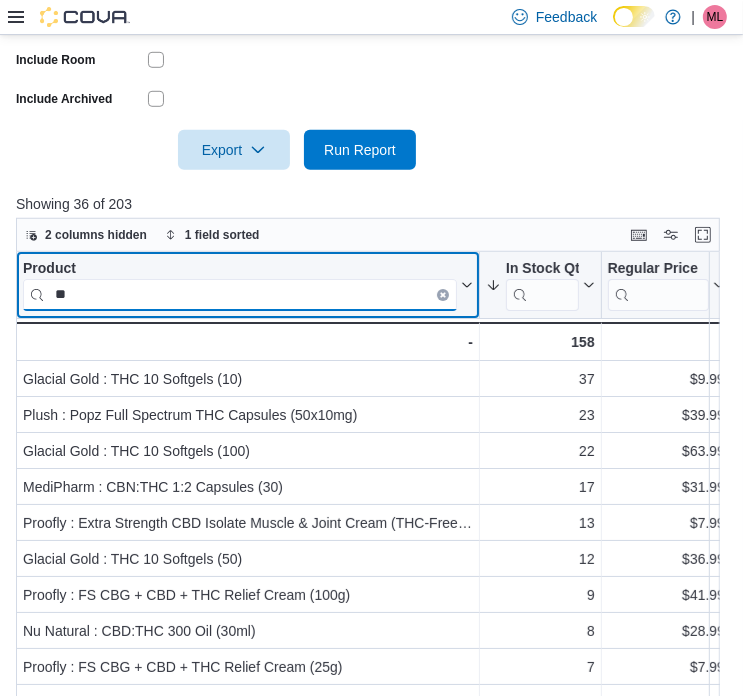type on "*" 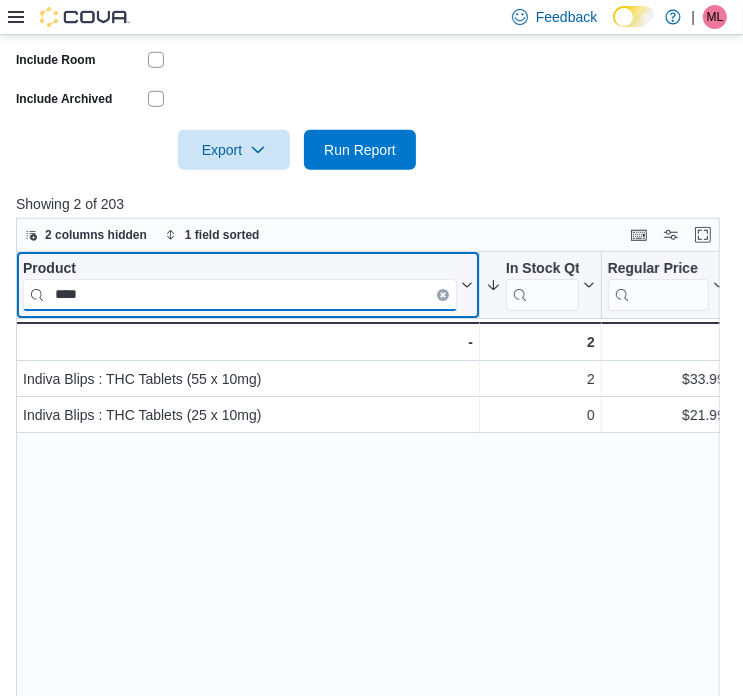 drag, startPoint x: 84, startPoint y: 290, endPoint x: 16, endPoint y: 291, distance: 68.007355 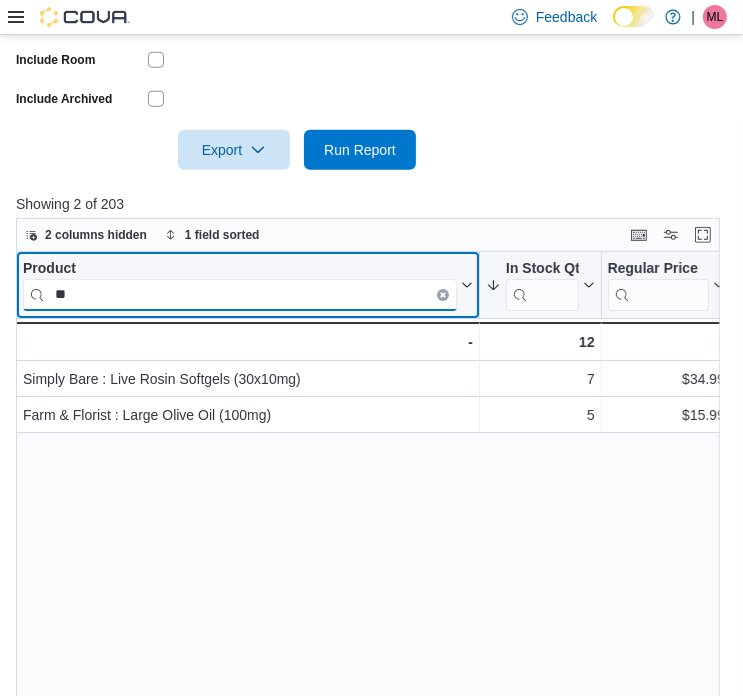 type on "*" 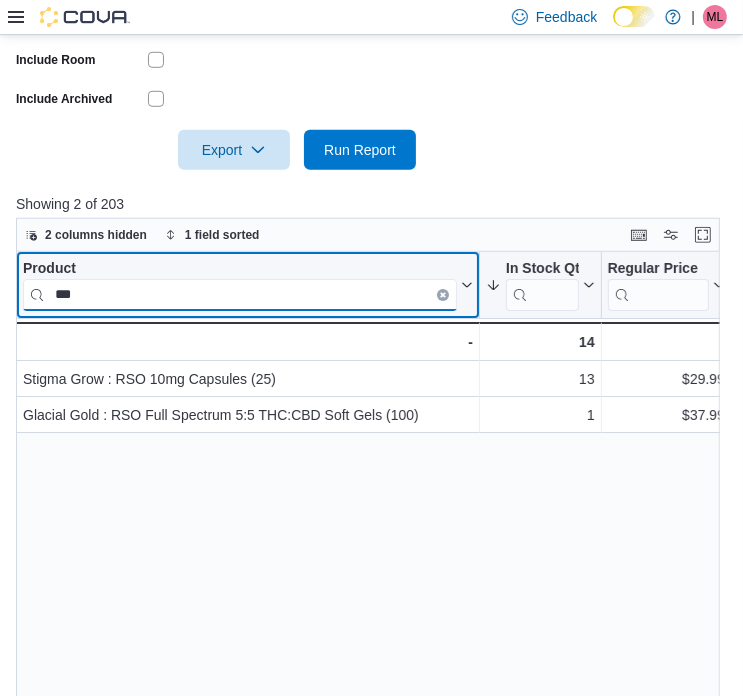 drag, startPoint x: 102, startPoint y: 300, endPoint x: 13, endPoint y: 299, distance: 89.005615 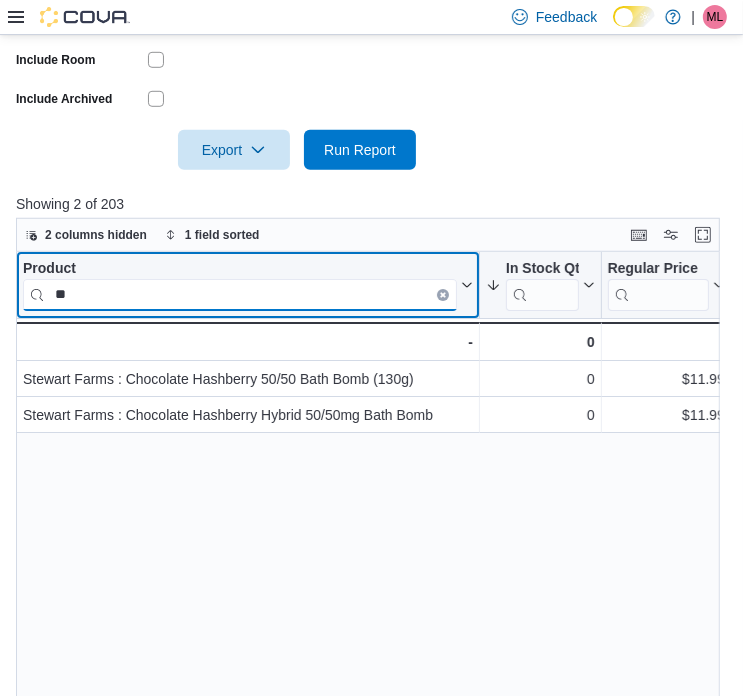 type on "*" 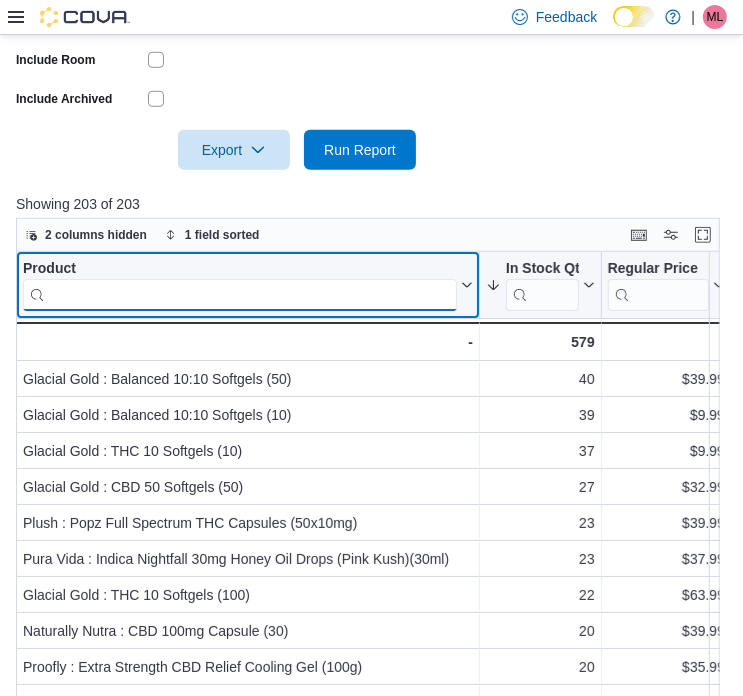 click at bounding box center [240, 294] 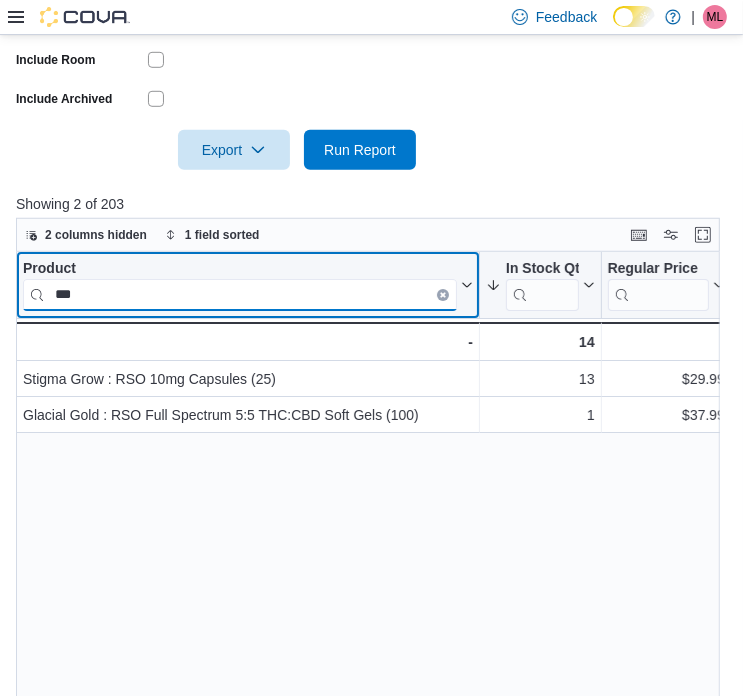 drag, startPoint x: 62, startPoint y: 295, endPoint x: 6, endPoint y: 295, distance: 56 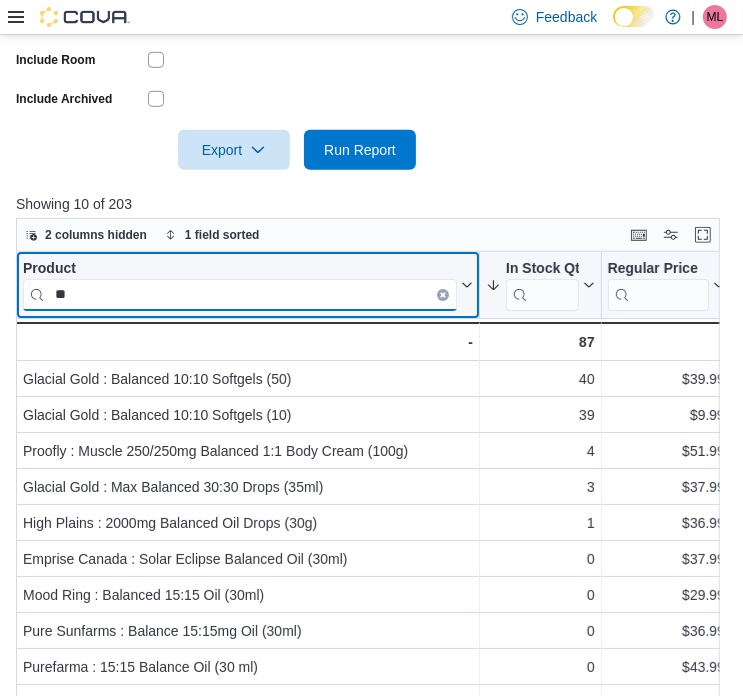 type on "*" 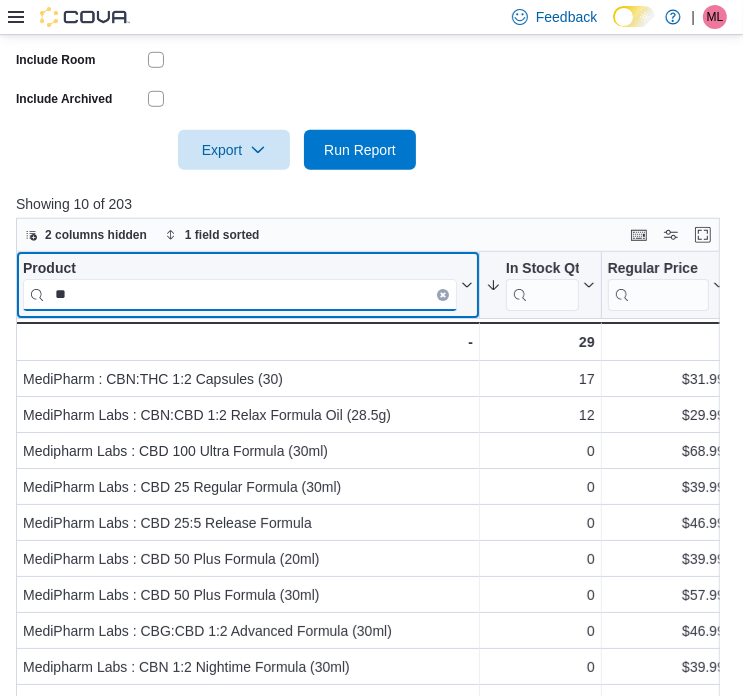 type on "*" 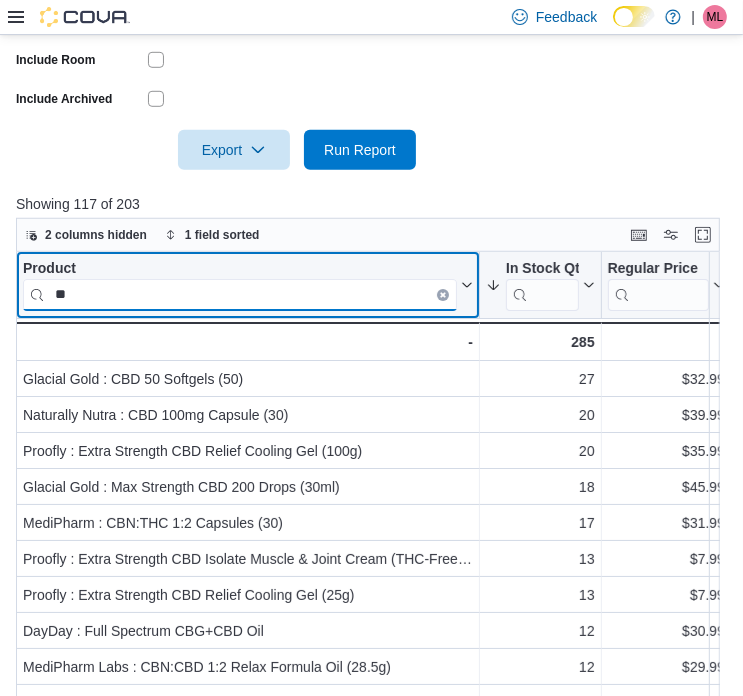 type on "*" 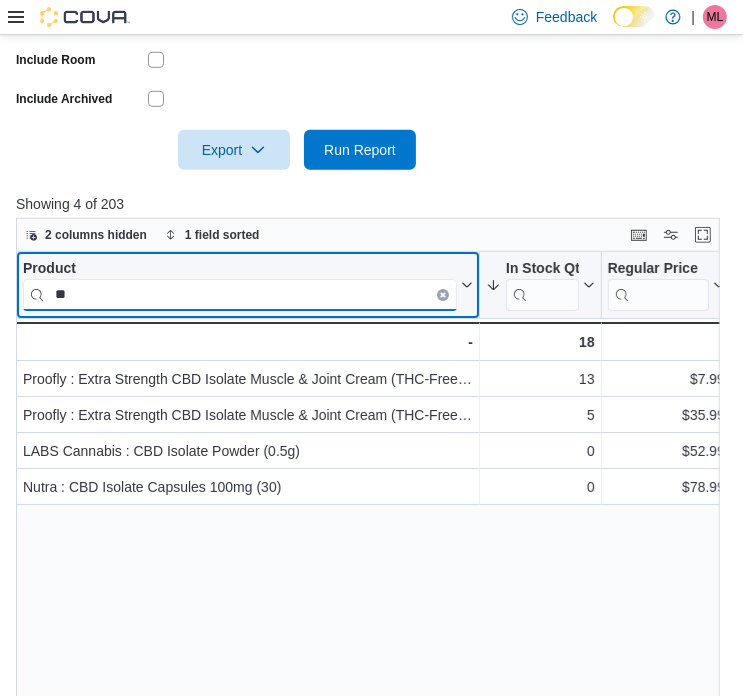 type on "*" 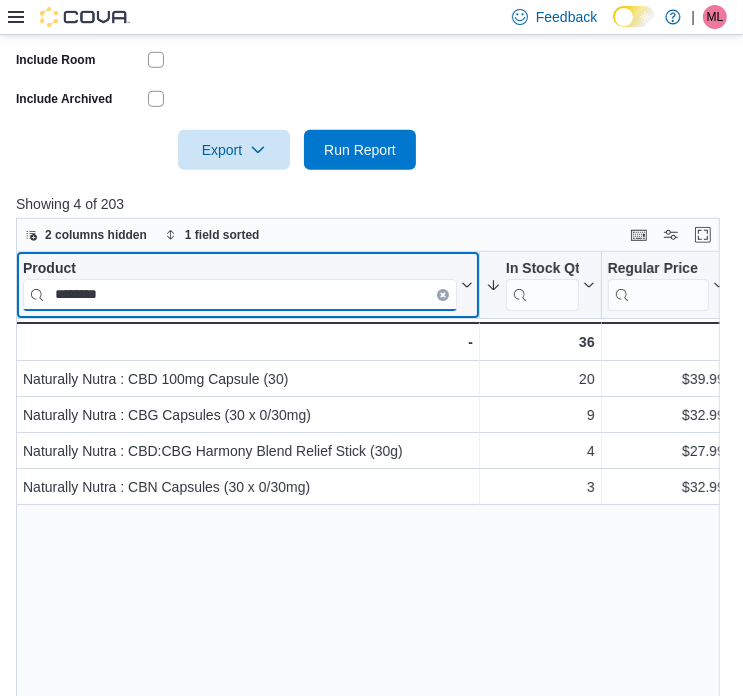 drag, startPoint x: 148, startPoint y: 295, endPoint x: 31, endPoint y: 291, distance: 117.06836 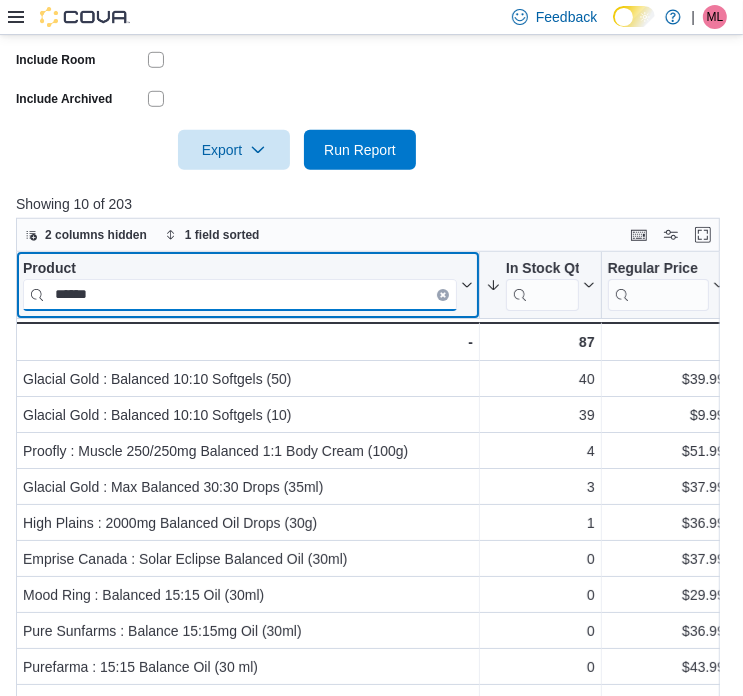 drag, startPoint x: 112, startPoint y: 285, endPoint x: 5, endPoint y: 281, distance: 107.07474 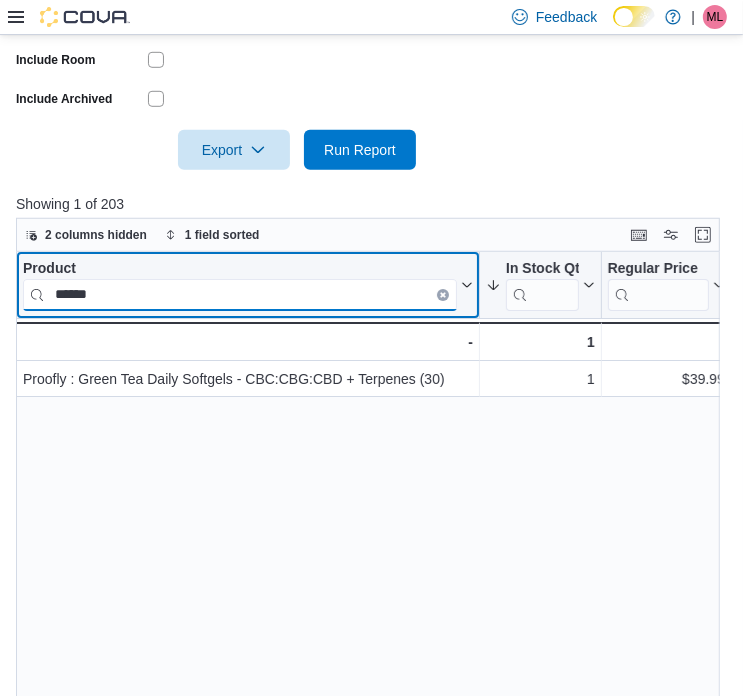 type on "*****" 